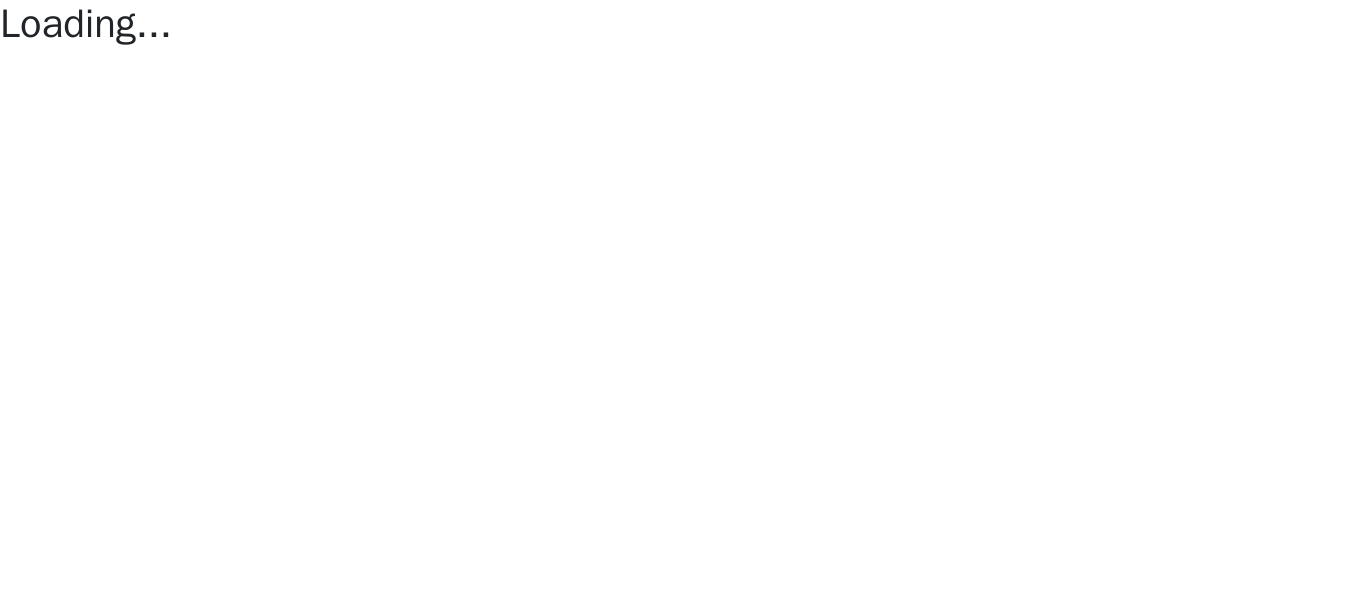 scroll, scrollTop: 0, scrollLeft: 0, axis: both 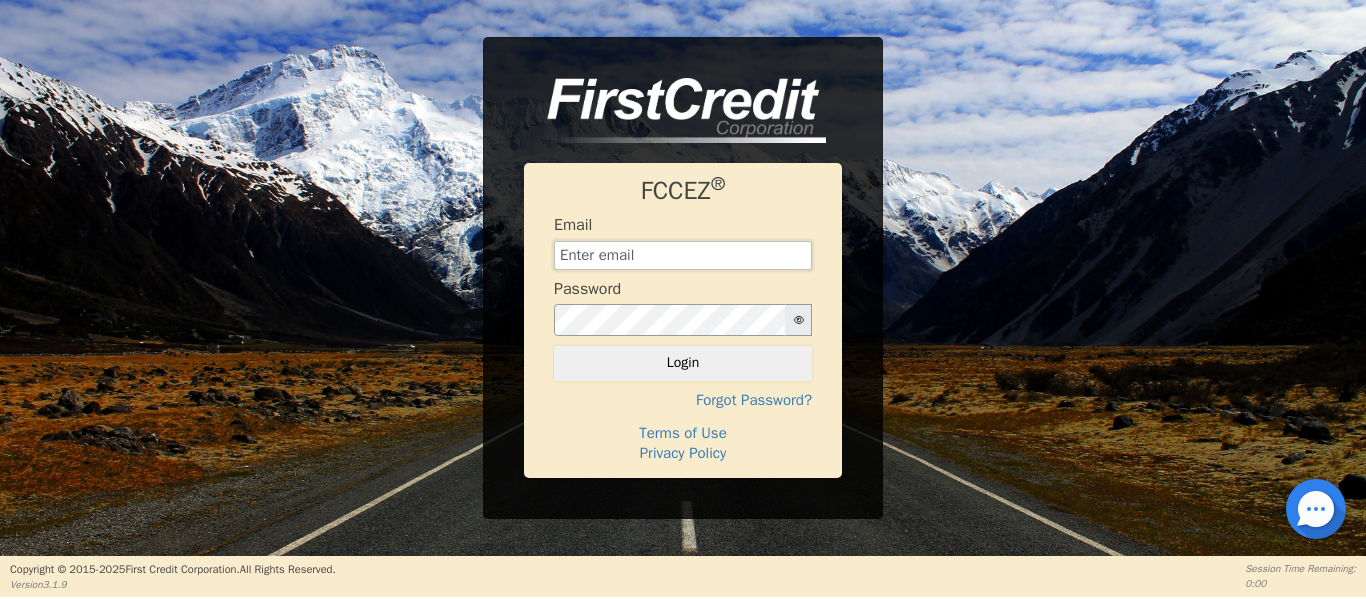 type on "[EMAIL_ADDRESS][DOMAIN_NAME]" 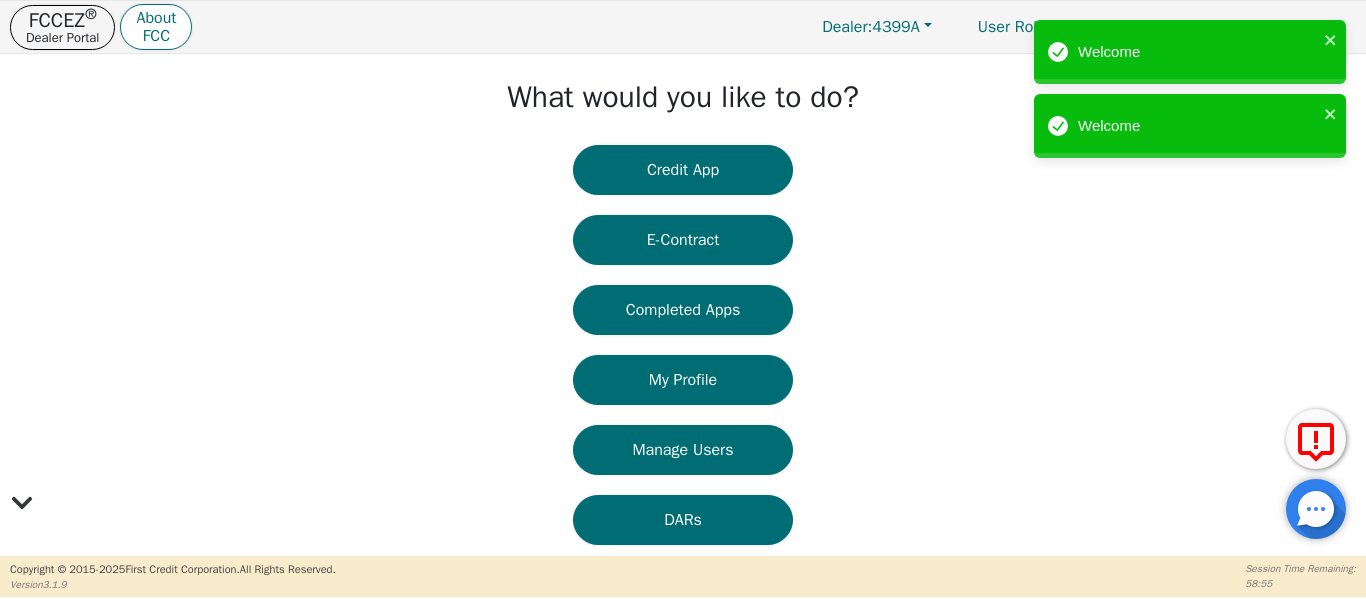 click on "Credit App" at bounding box center (683, 170) 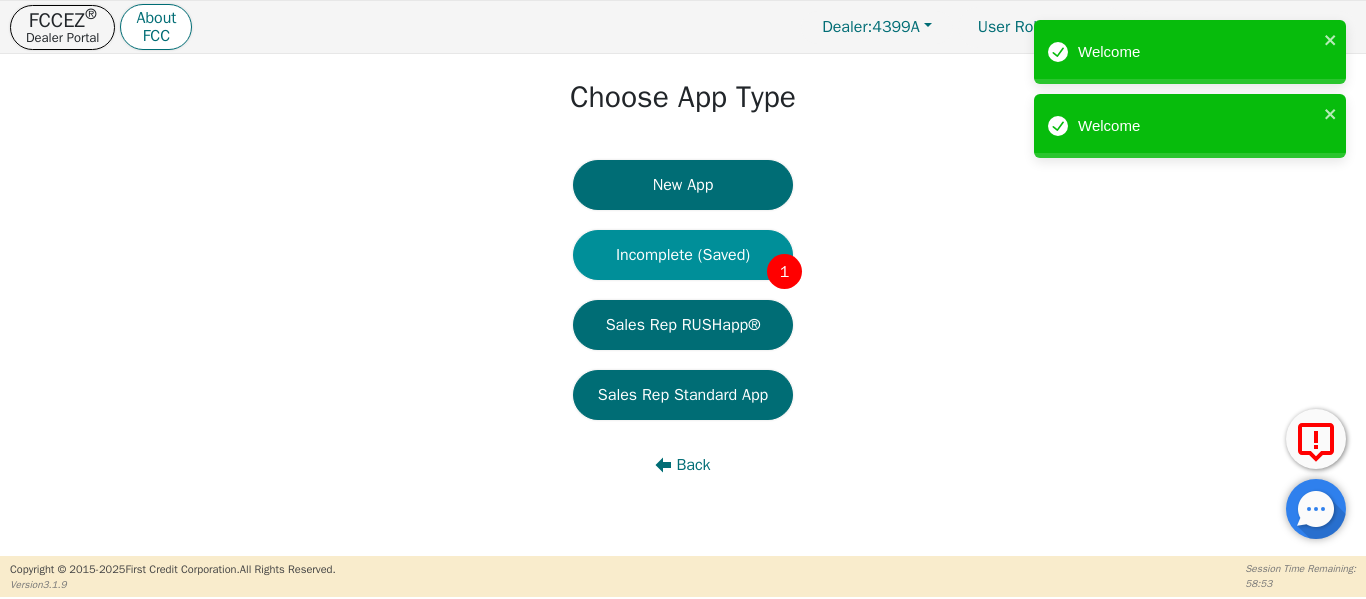 click on "Incomplete (Saved) 1" at bounding box center [683, 255] 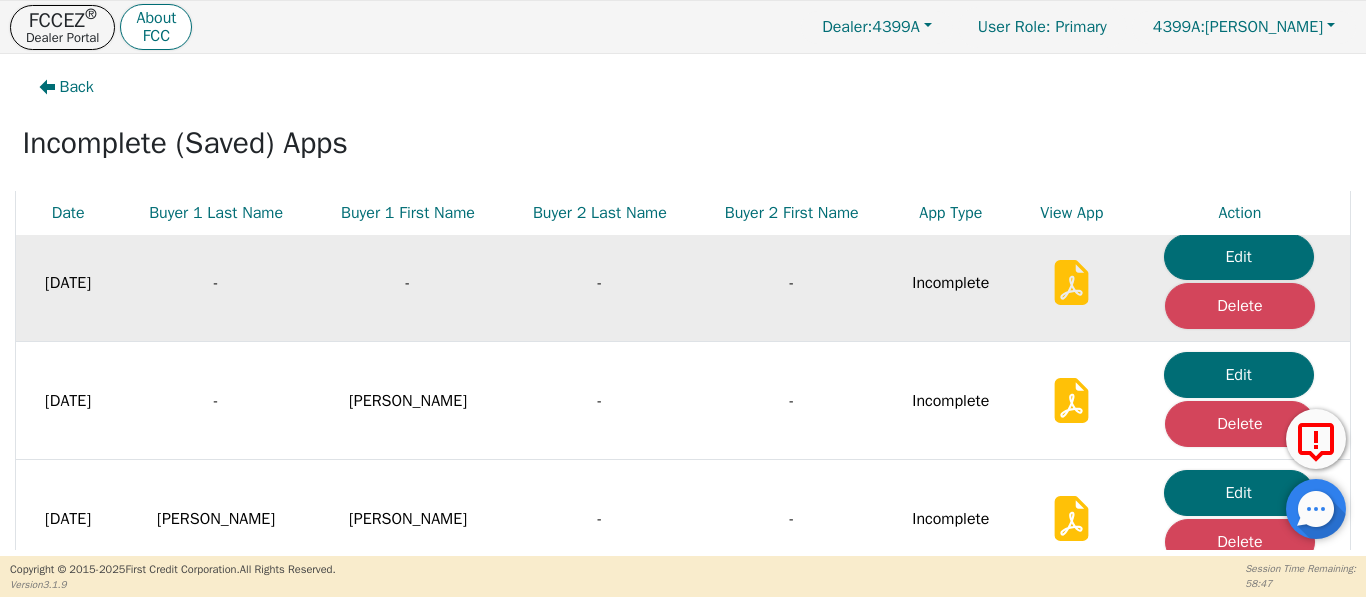 scroll, scrollTop: 0, scrollLeft: 0, axis: both 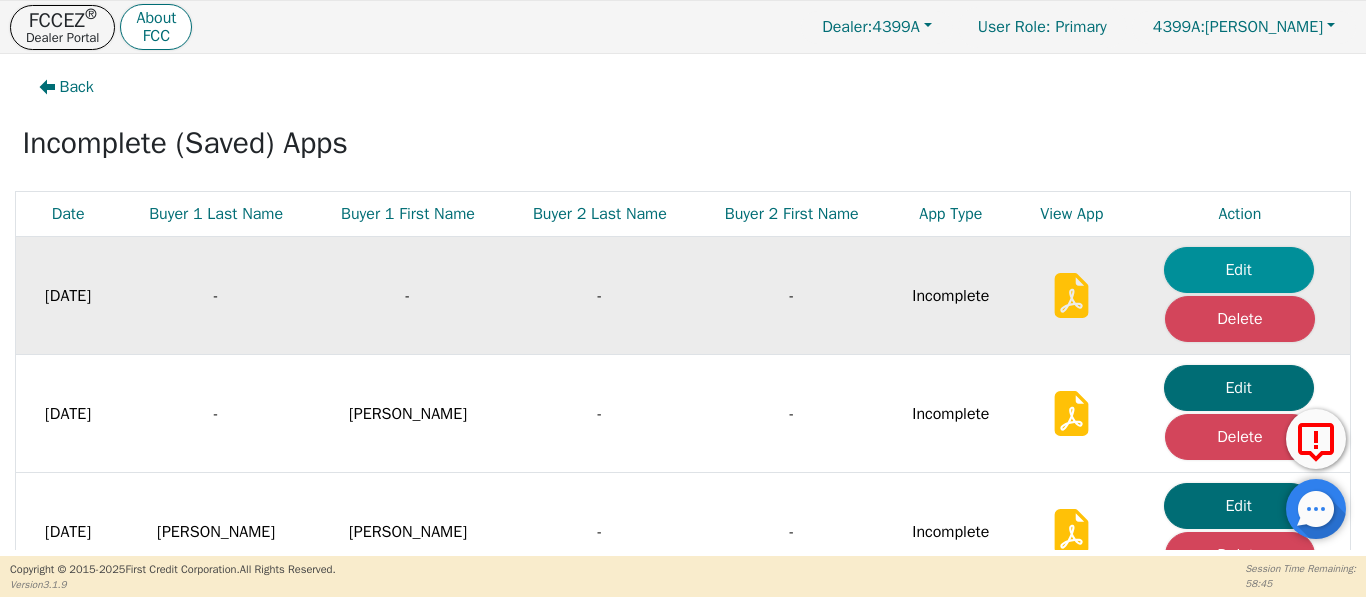 click on "Edit" at bounding box center (1239, 270) 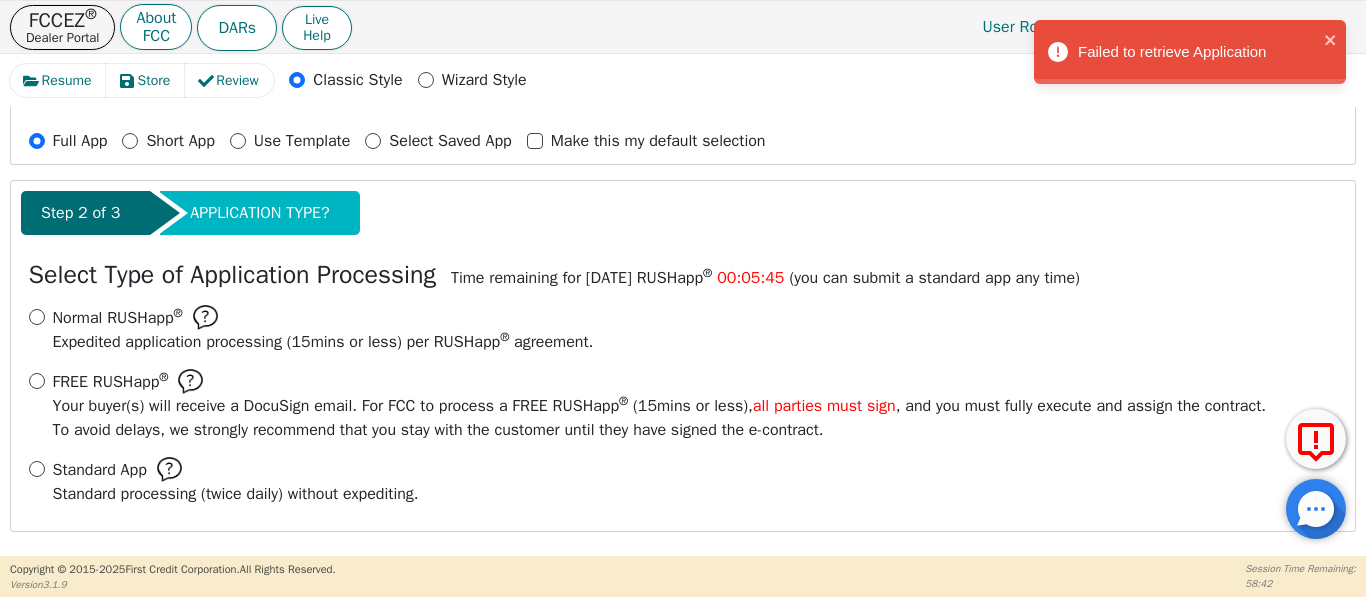 scroll, scrollTop: 221, scrollLeft: 0, axis: vertical 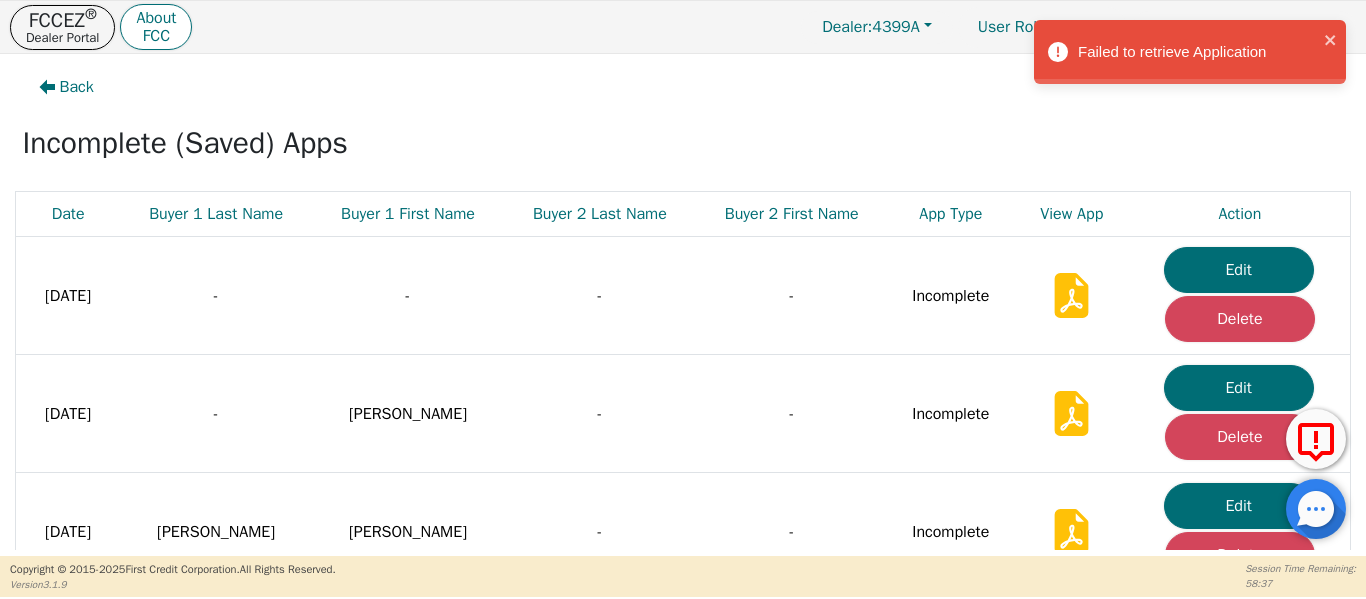 click on "Edit" at bounding box center (1239, 270) 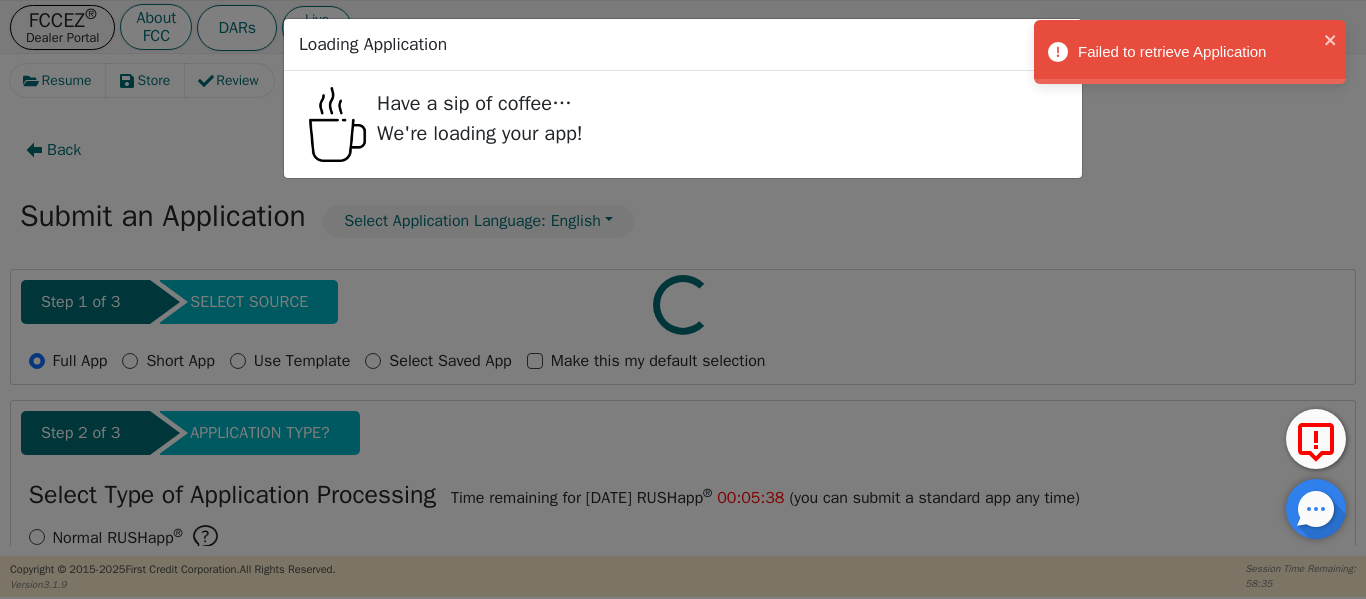 radio on "false" 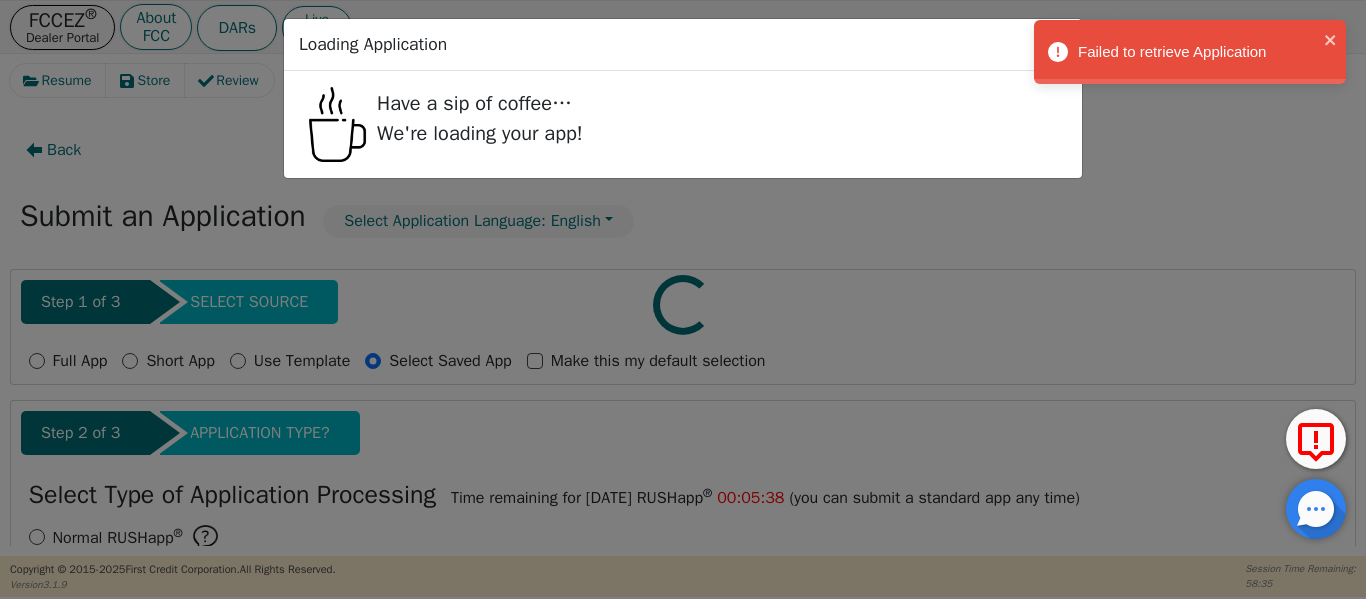 select on "[GEOGRAPHIC_DATA]" 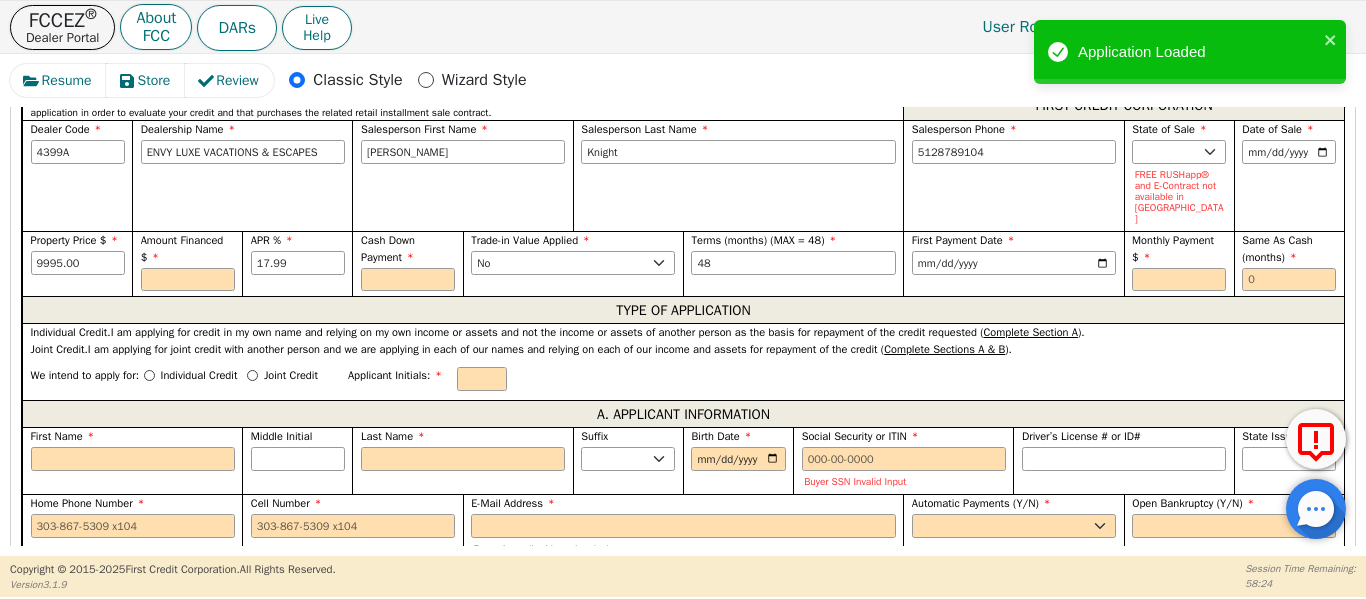 scroll, scrollTop: 967, scrollLeft: 0, axis: vertical 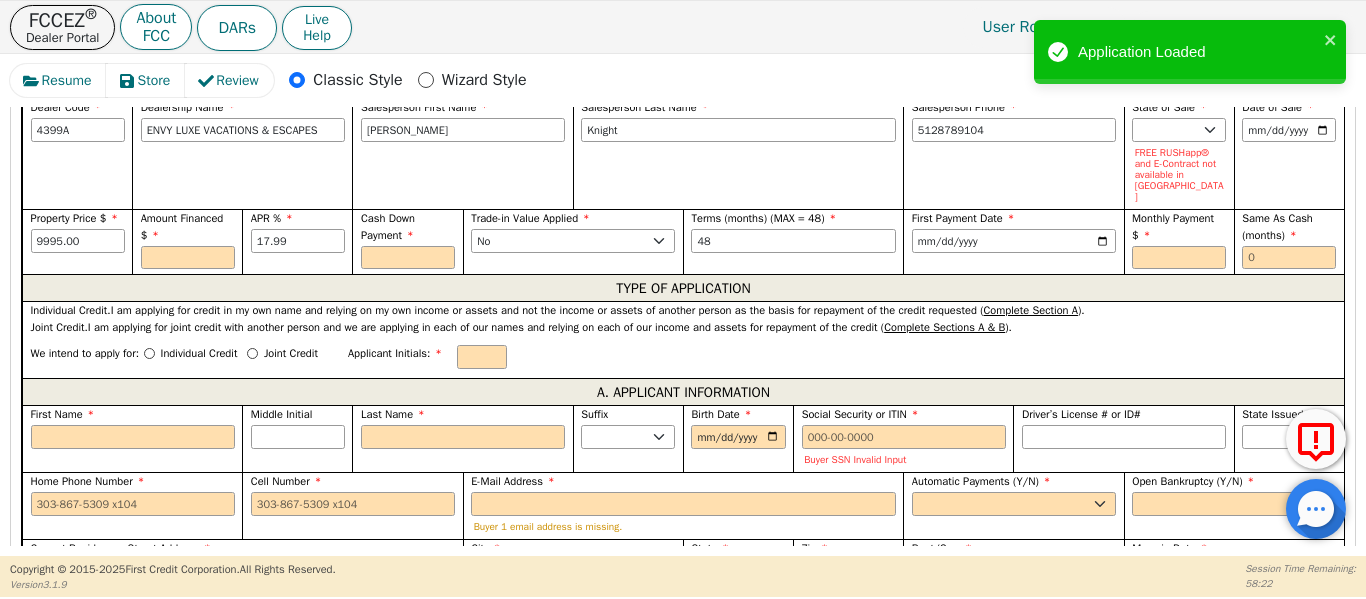 click on "Individual Credit" at bounding box center [190, 358] 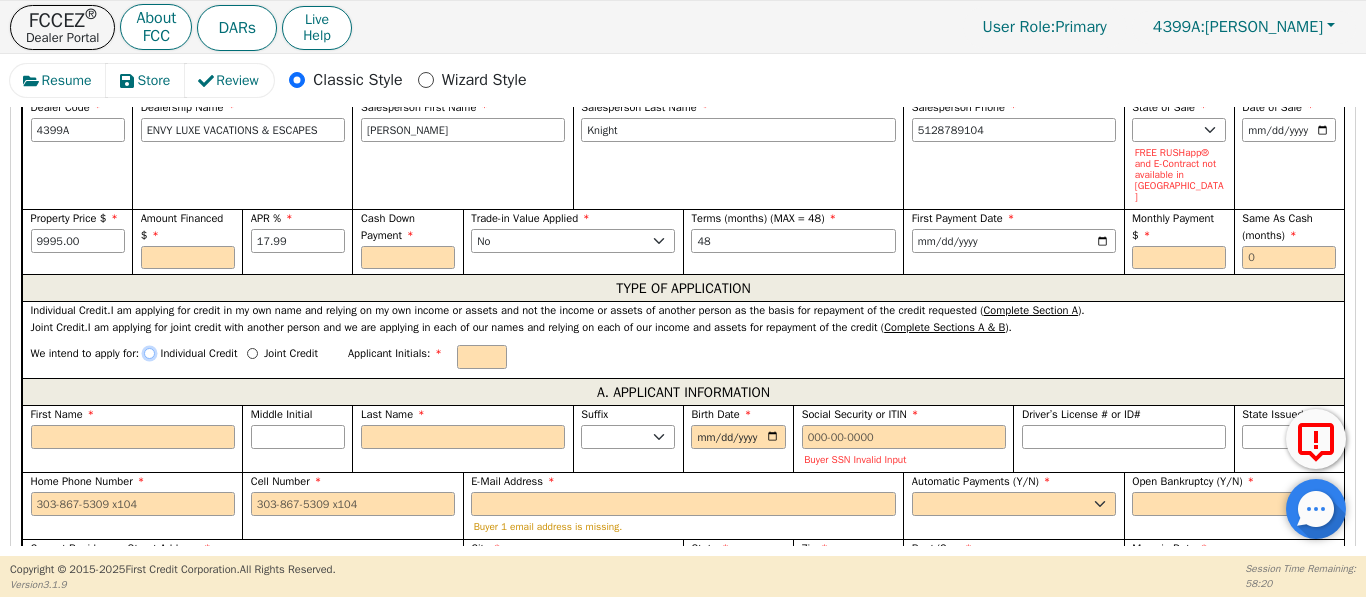 click on "Individual Credit" at bounding box center [149, 353] 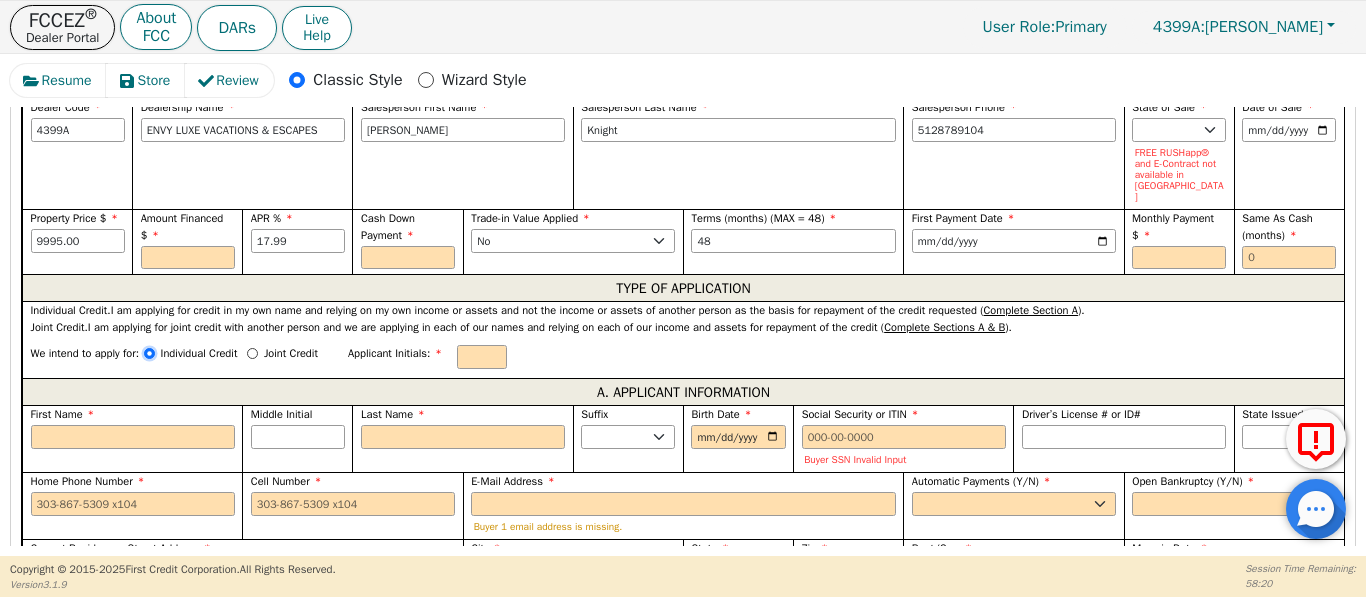 radio on "true" 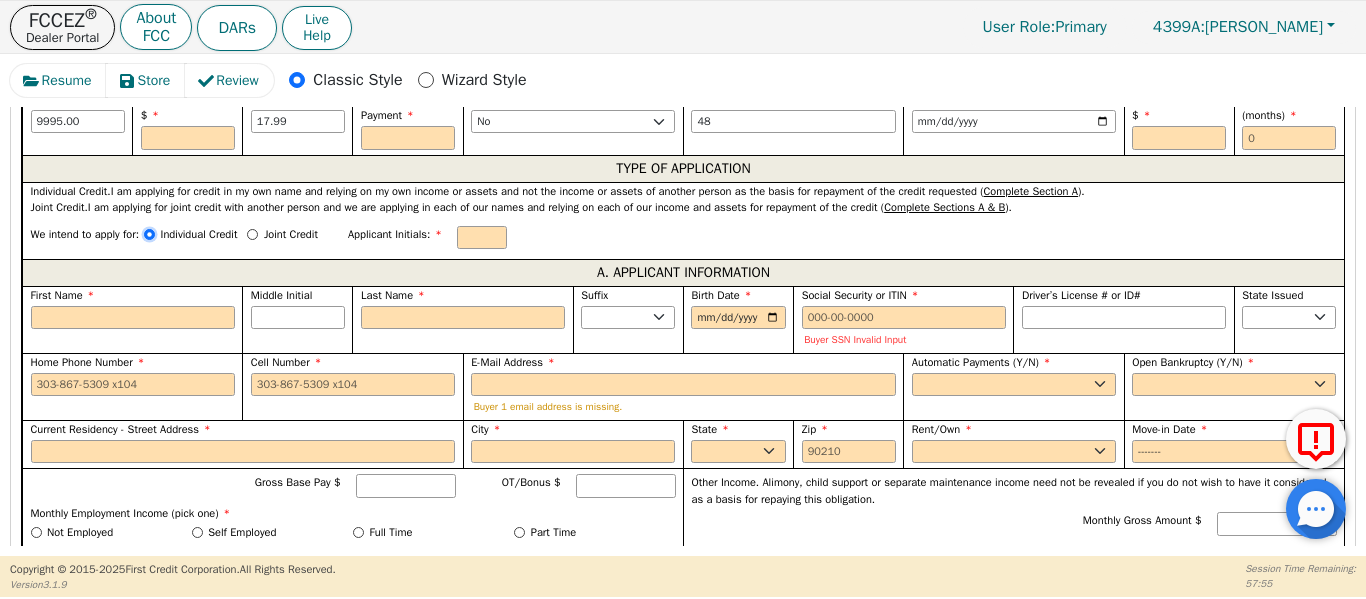 scroll, scrollTop: 1033, scrollLeft: 0, axis: vertical 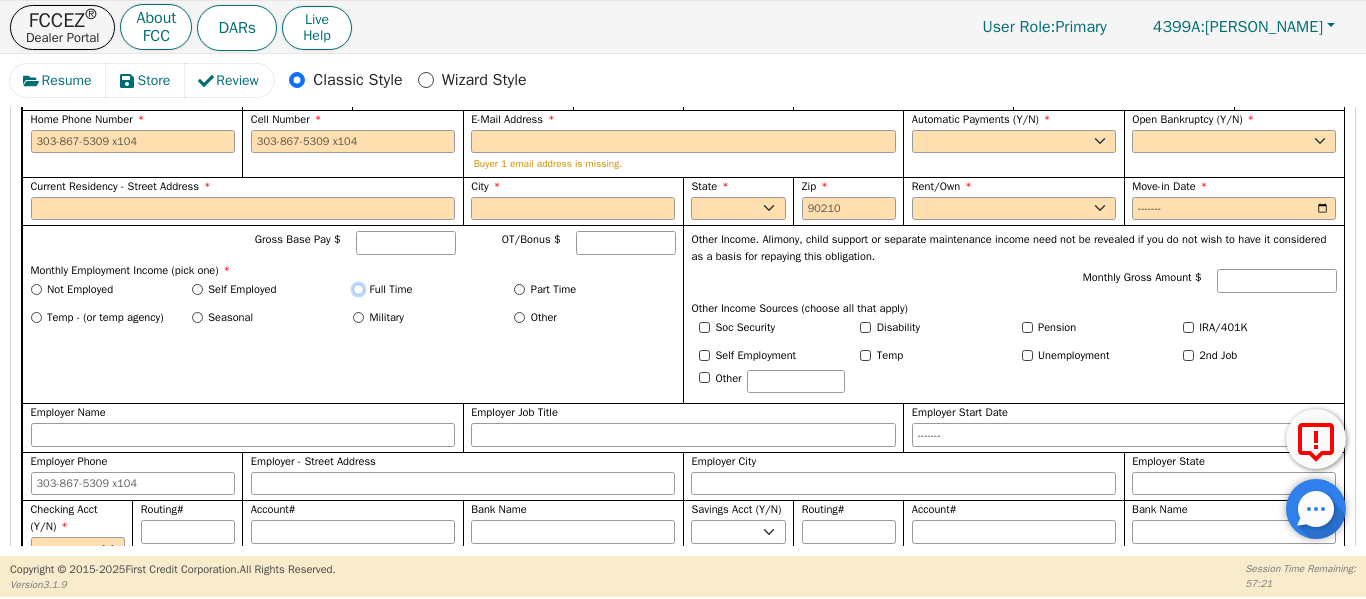 click on "Full Time" at bounding box center (358, 289) 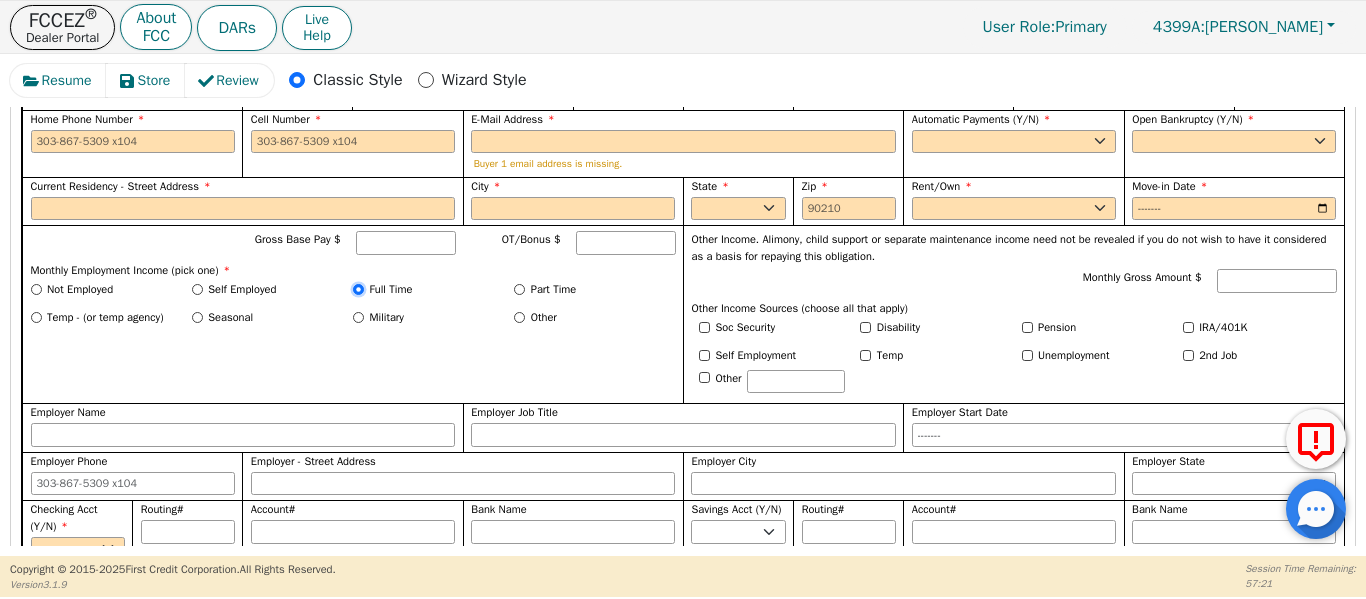 radio on "true" 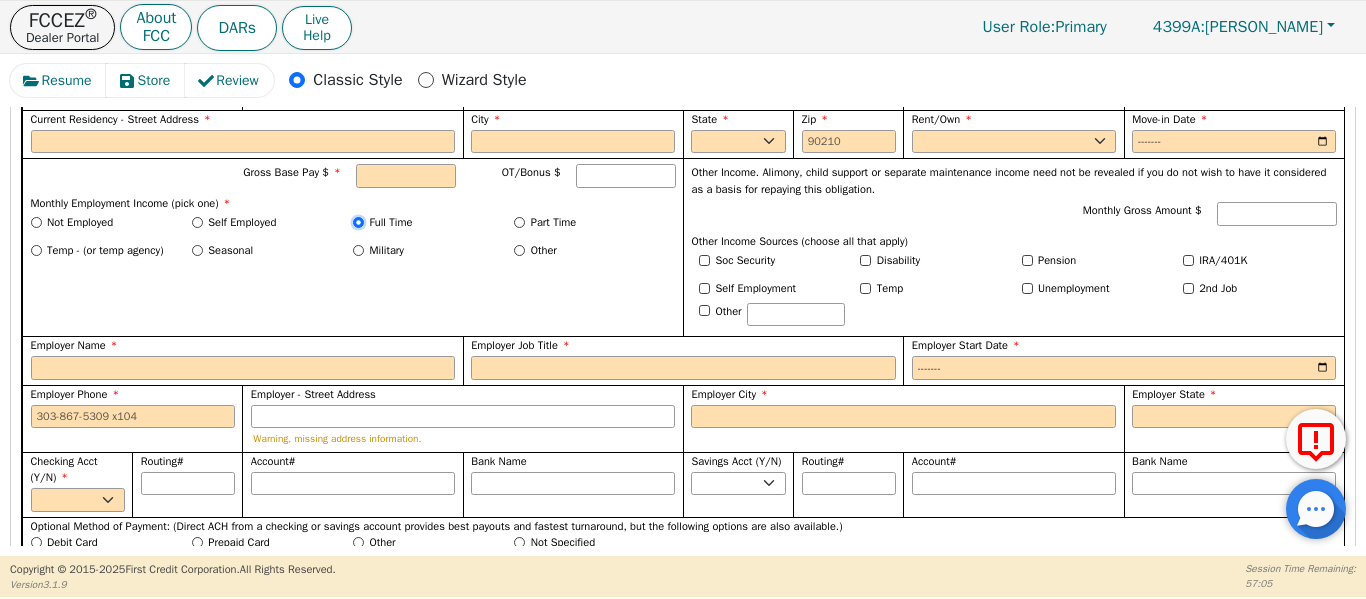 scroll, scrollTop: 1333, scrollLeft: 0, axis: vertical 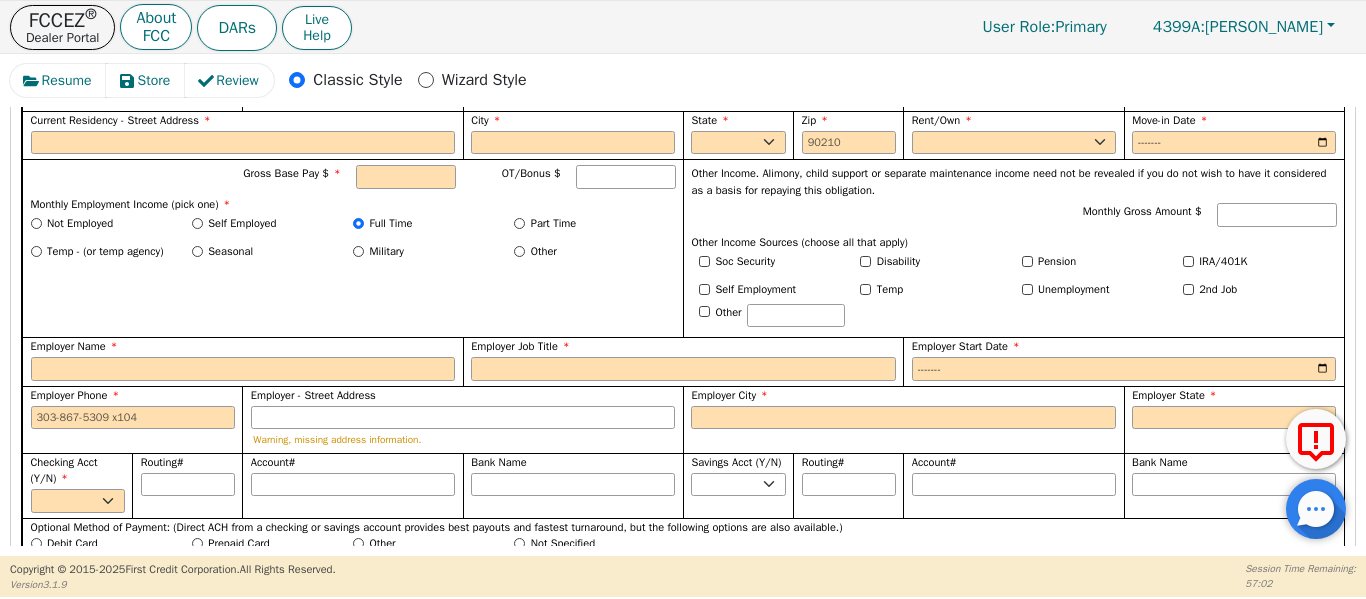 click at bounding box center (443, 379) 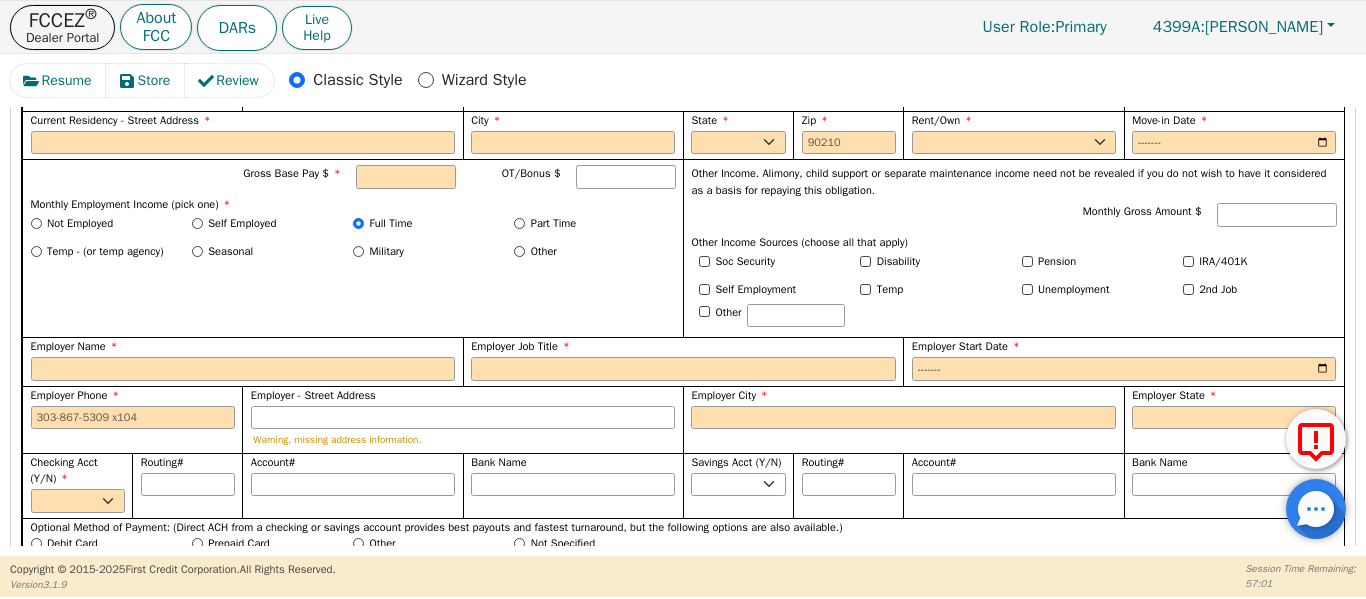 click on "Gross Base Pay $ OT/Bonus $ Monthly Employment Income (pick one) * Not Employed Self Employed Full Time Part Time Temp - (or temp agency) Seasonal Military Other" at bounding box center [352, 248] 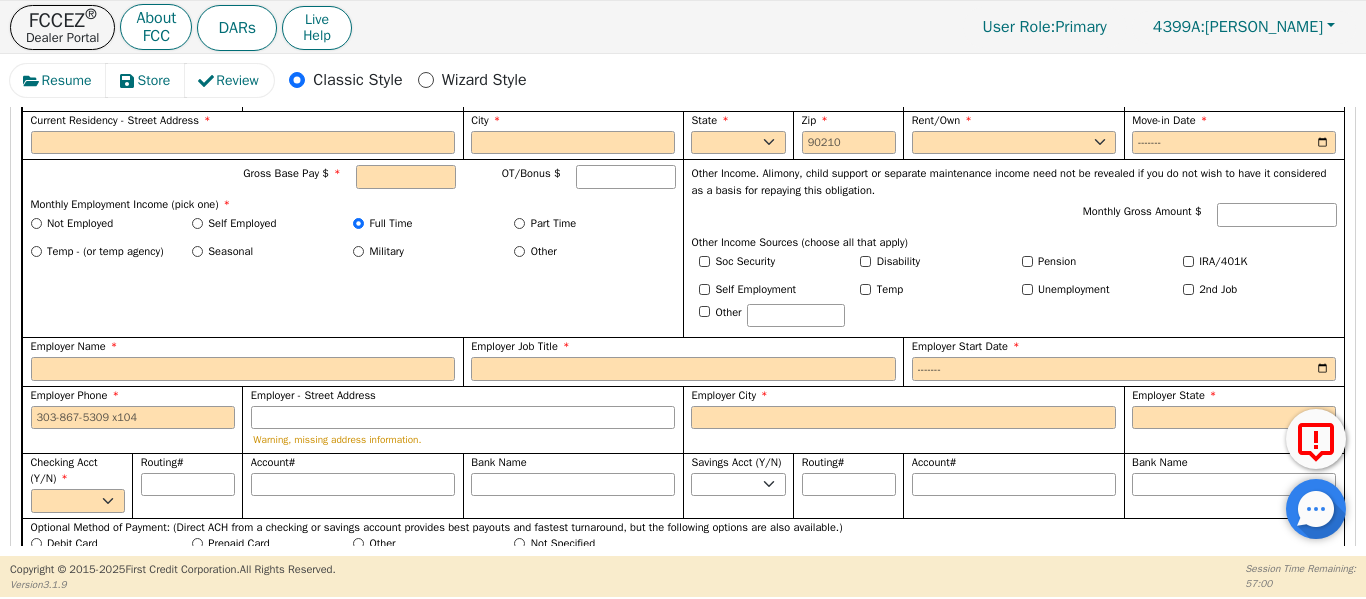 click on "Gross Base Pay $ OT/Bonus $ Monthly Employment Income (pick one) * Not Employed Self Employed Full Time Part Time Temp - (or temp agency) Seasonal Military Other" at bounding box center (352, 248) 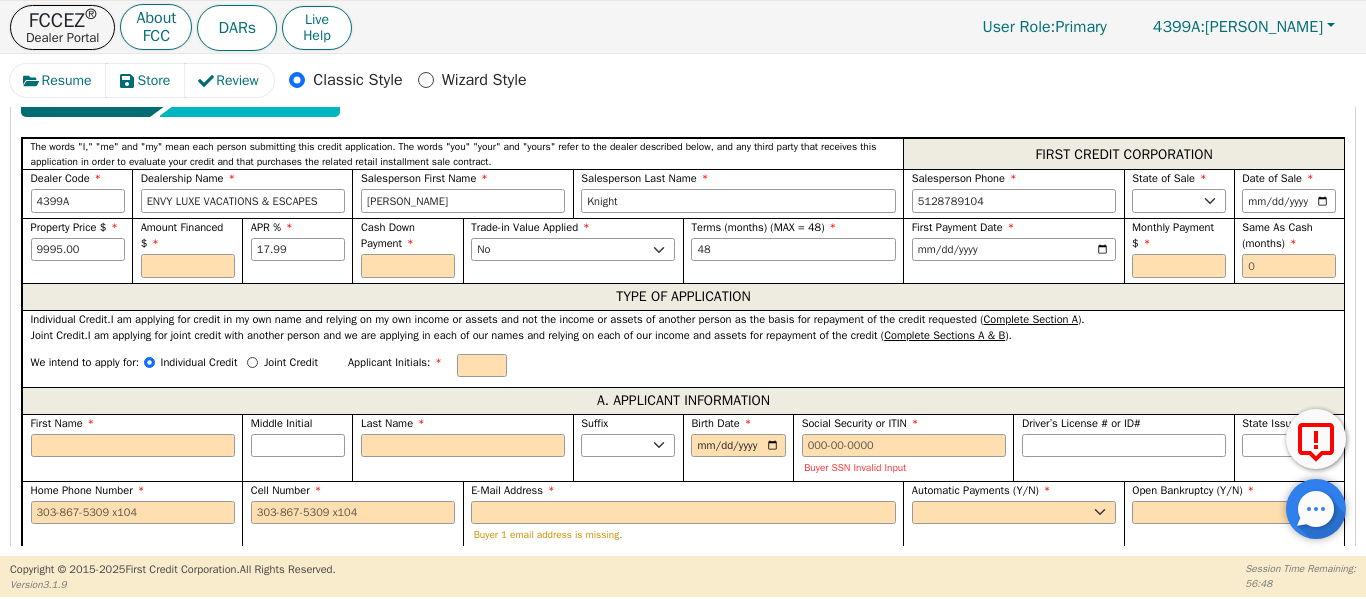 scroll, scrollTop: 867, scrollLeft: 0, axis: vertical 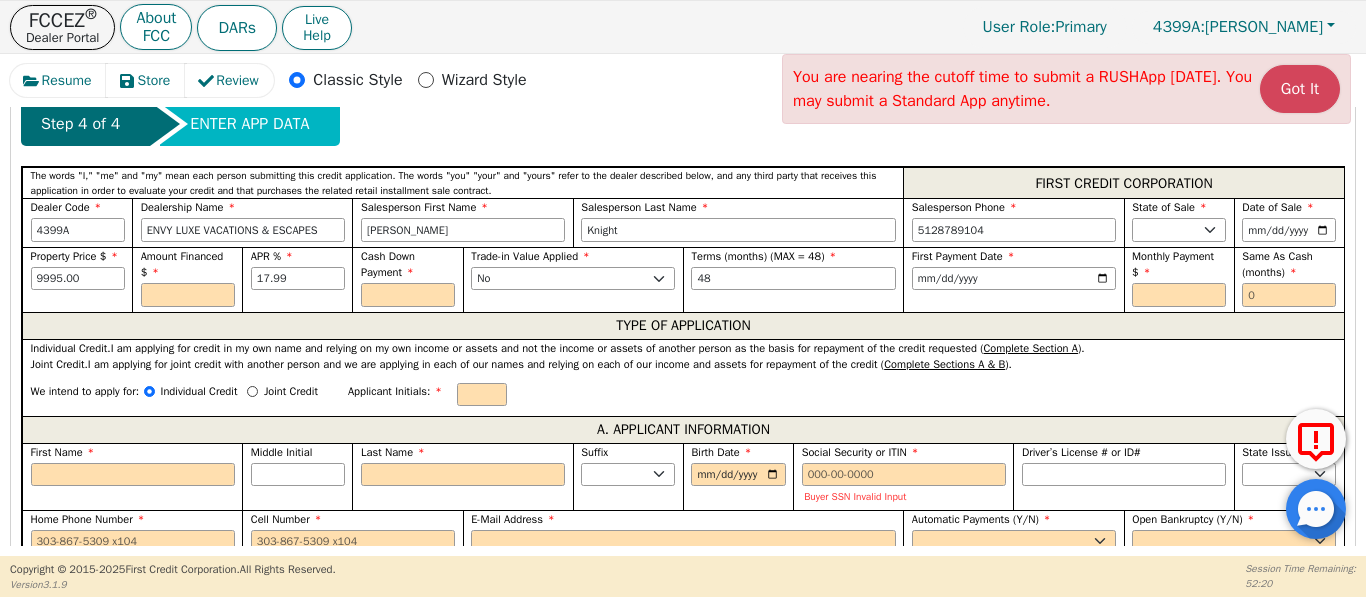 radio on "false" 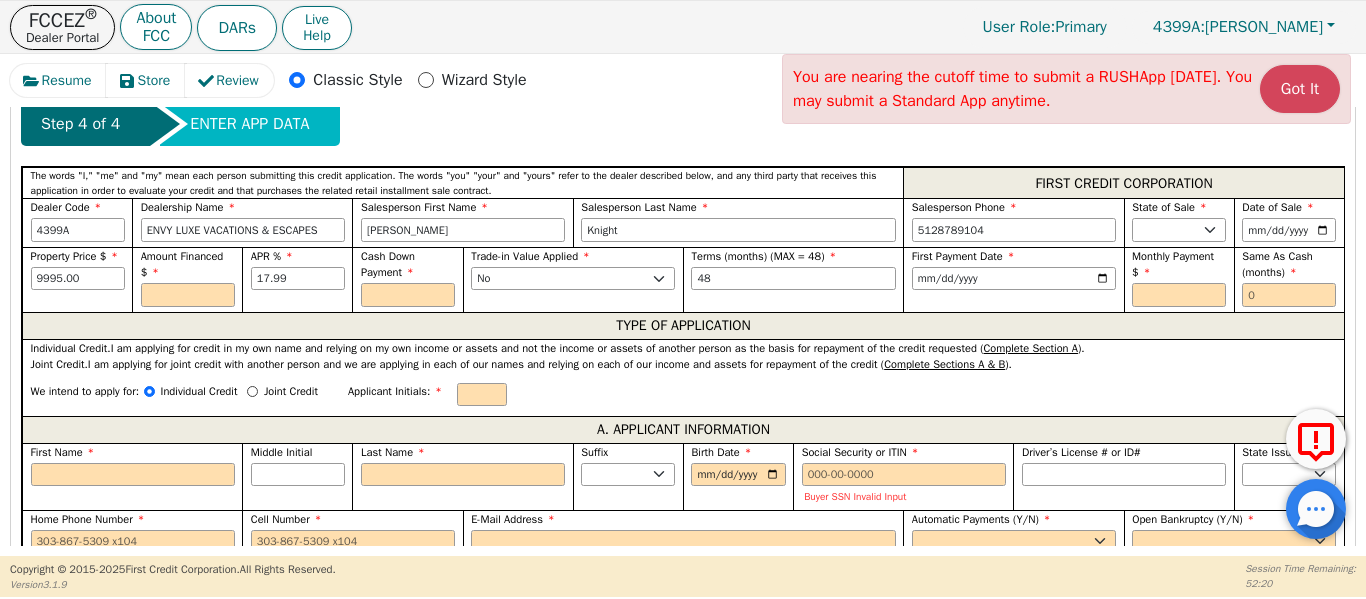 radio on "true" 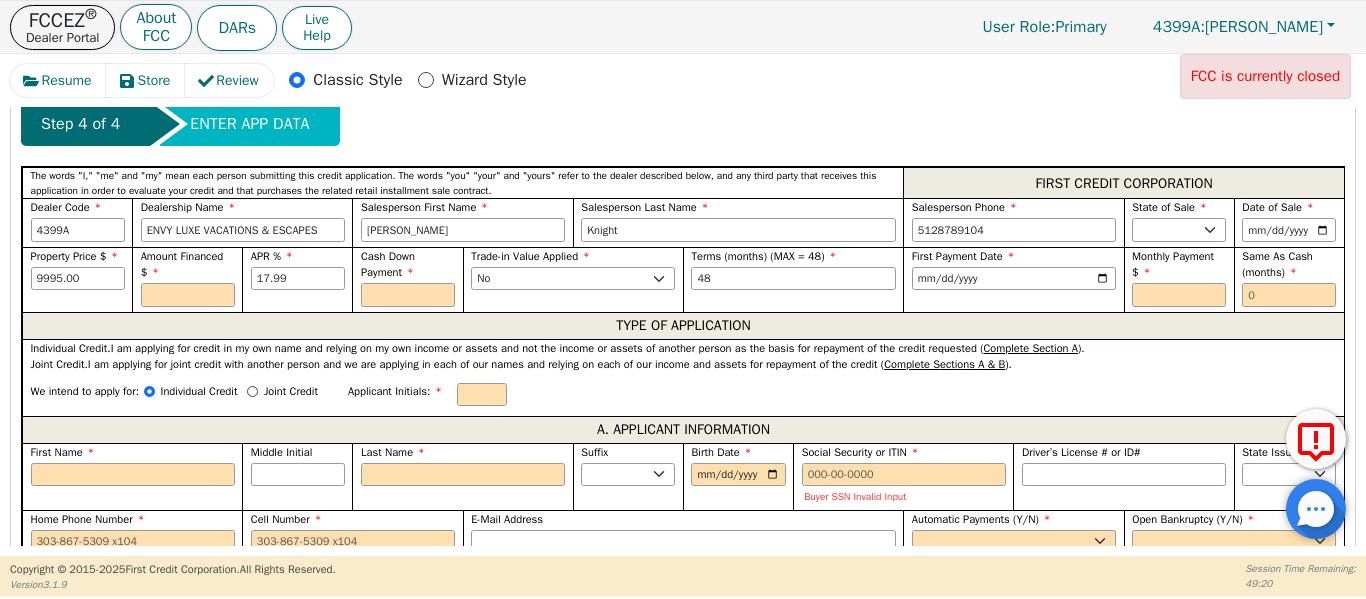 click on "Resume Store Review Classic Style Wizard Style FCC is currently closed Back Submit an Application Select Application Language: English Step 1 of 3 SELECT SOURCE Full App Short App Use Template Select Saved App Make this my default selection Select Saved App Step 2 of 3 APPLICATION TYPE? Select Type of Application Processing RUSHapp ®  is currently not available. Normal RUSHapp ® Expedited application processing ( 15  mins or less) per RUSHapp ®   agreement. FREE RUSHapp ® Your buyer(s) will receive a DocuSign email. For FCC to process a FREE RUSHapp ®   ( 15  mins or less),  all parties must sign , and you must fully execute and assign the contract. To avoid delays, we strongly recommend that you stay with the customer until they have signed the e-contract. Standard App Standard processing (twice daily) without expediting. Step 3 of 3 COMPETING OFFER? I will be submitting a written competing offer with this application YES NO Step 4 of 4 ENTER APP DATA FIRST CREDIT CORPORATION Dealer Code 4399A [PERSON_NAME]" at bounding box center (683, 305) 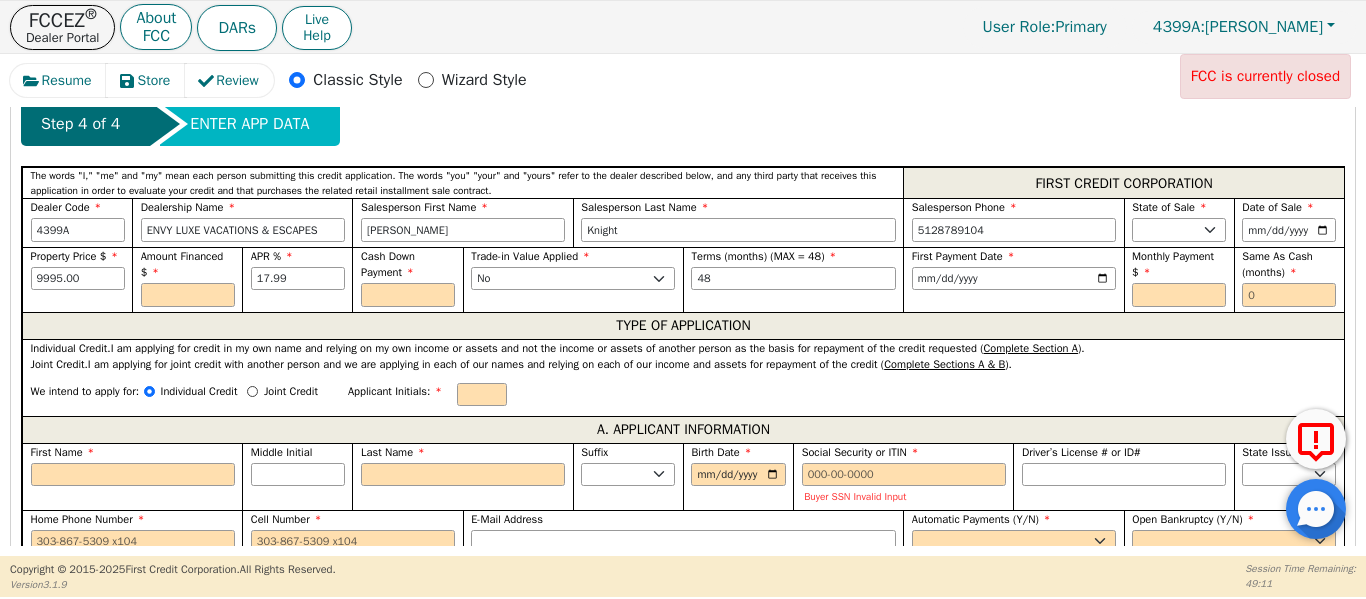click on "Resume Store Review Classic Style Wizard Style FCC is currently closed Back Submit an Application Select Application Language: English Step 1 of 3 SELECT SOURCE Full App Short App Use Template Select Saved App Make this my default selection Select Saved App Step 2 of 3 APPLICATION TYPE? Select Type of Application Processing RUSHapp ®  is currently not available. Normal RUSHapp ® Expedited application processing ( 15  mins or less) per RUSHapp ®   agreement. FREE RUSHapp ® Your buyer(s) will receive a DocuSign email. For FCC to process a FREE RUSHapp ®   ( 15  mins or less),  all parties must sign , and you must fully execute and assign the contract. To avoid delays, we strongly recommend that you stay with the customer until they have signed the e-contract. Standard App Standard processing (twice daily) without expediting. Step 3 of 3 COMPETING OFFER? I will be submitting a written competing offer with this application YES NO Step 4 of 4 ENTER APP DATA FIRST CREDIT CORPORATION Dealer Code 4399A [PERSON_NAME]" at bounding box center (683, 305) 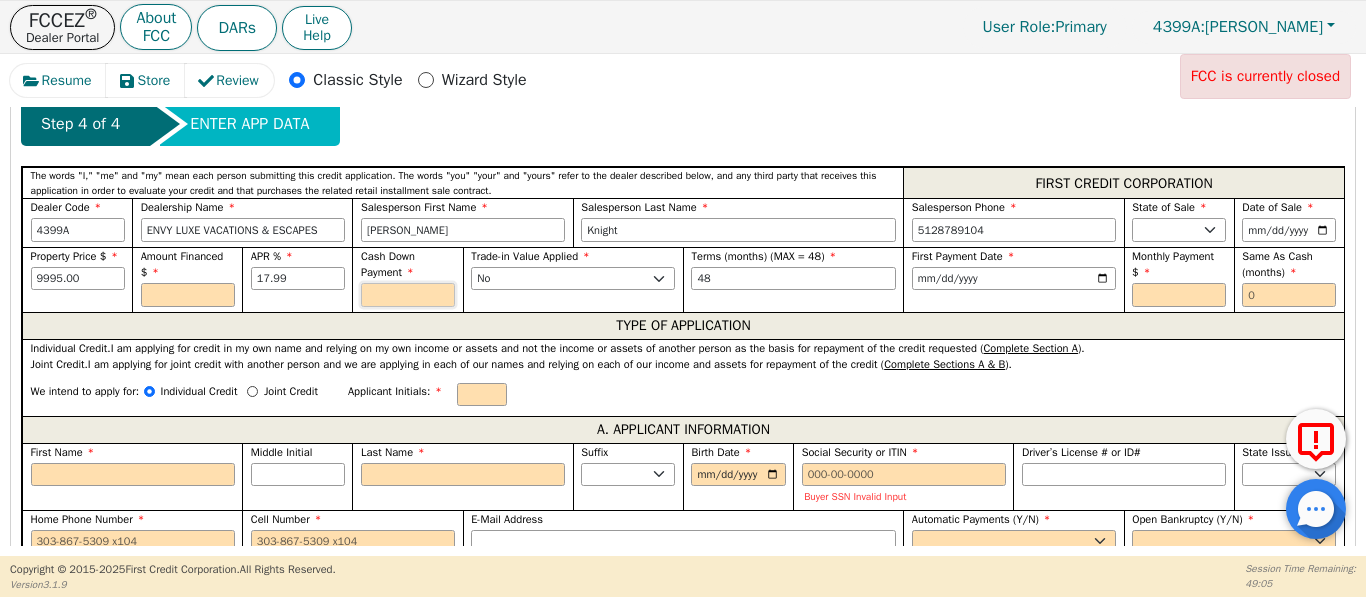 click at bounding box center (408, 295) 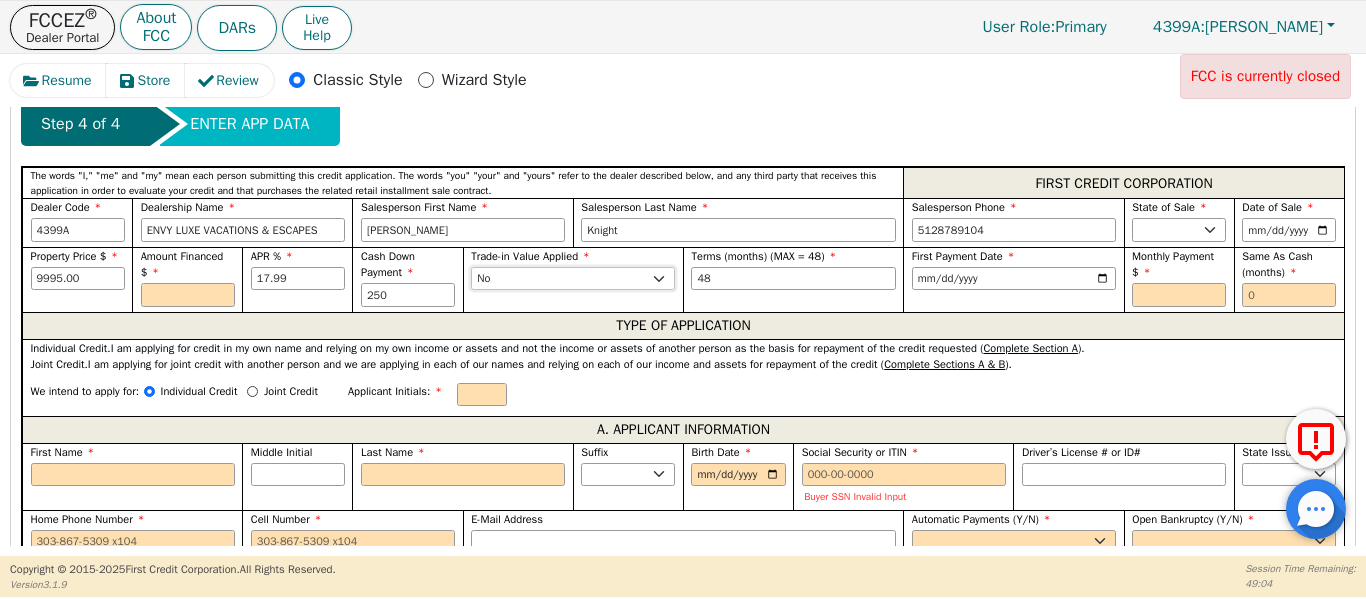 type on "250.00" 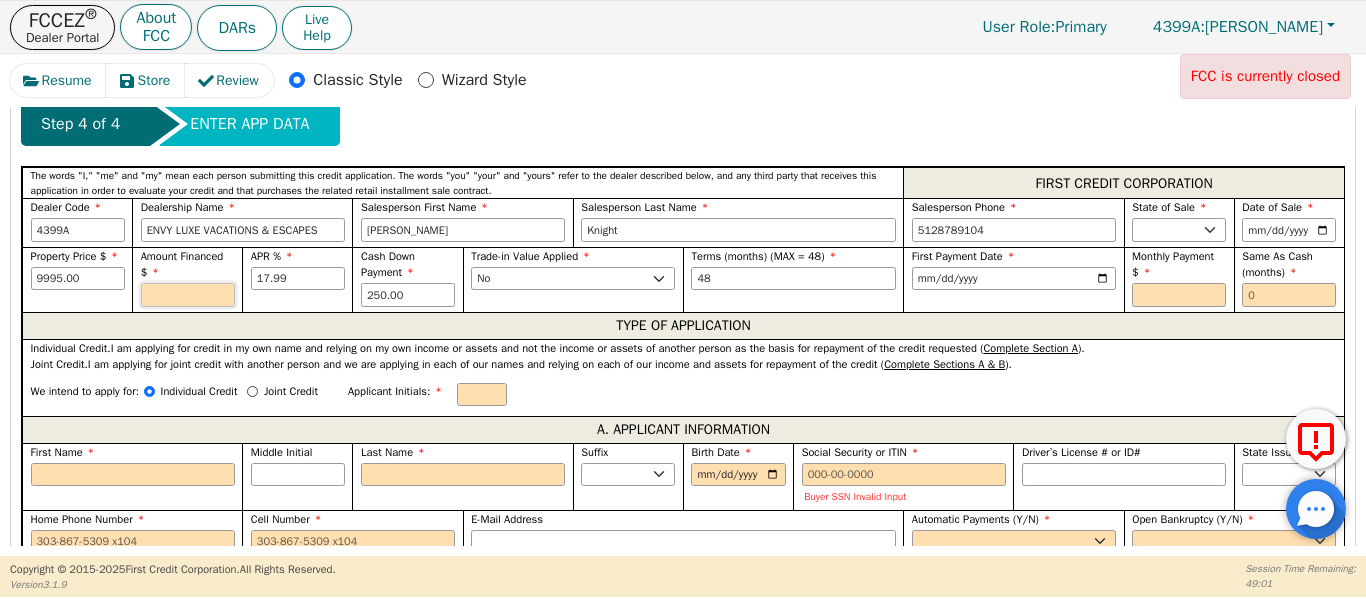 click at bounding box center (188, 295) 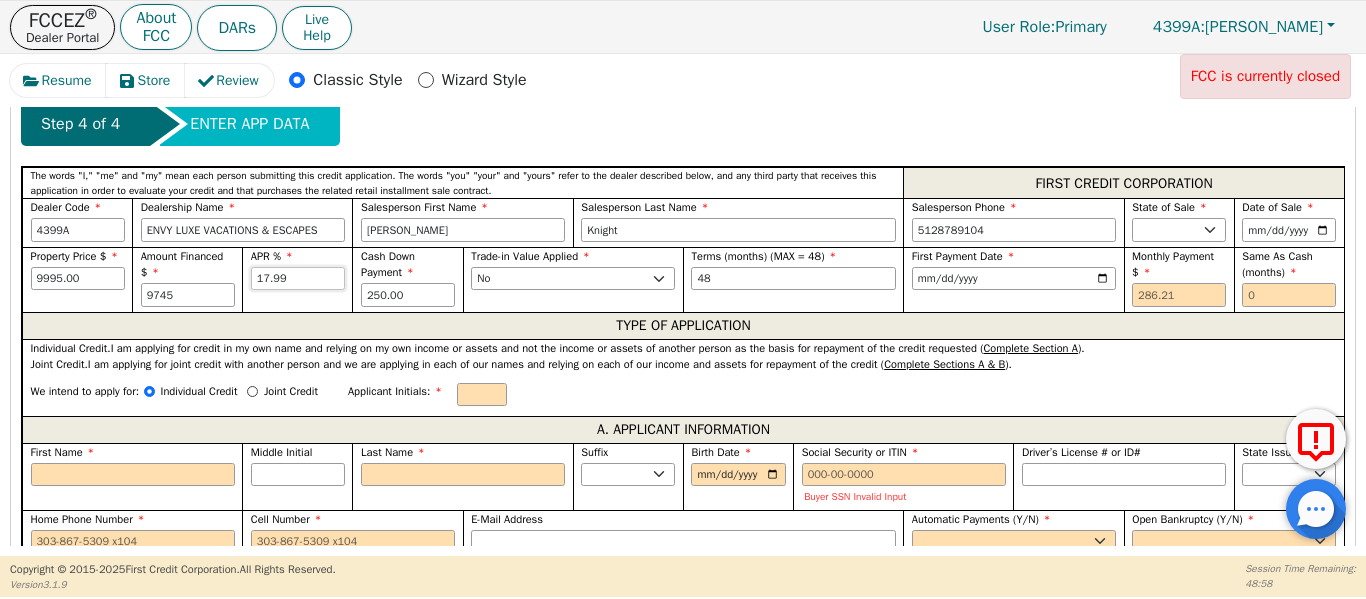 type on "9745.00" 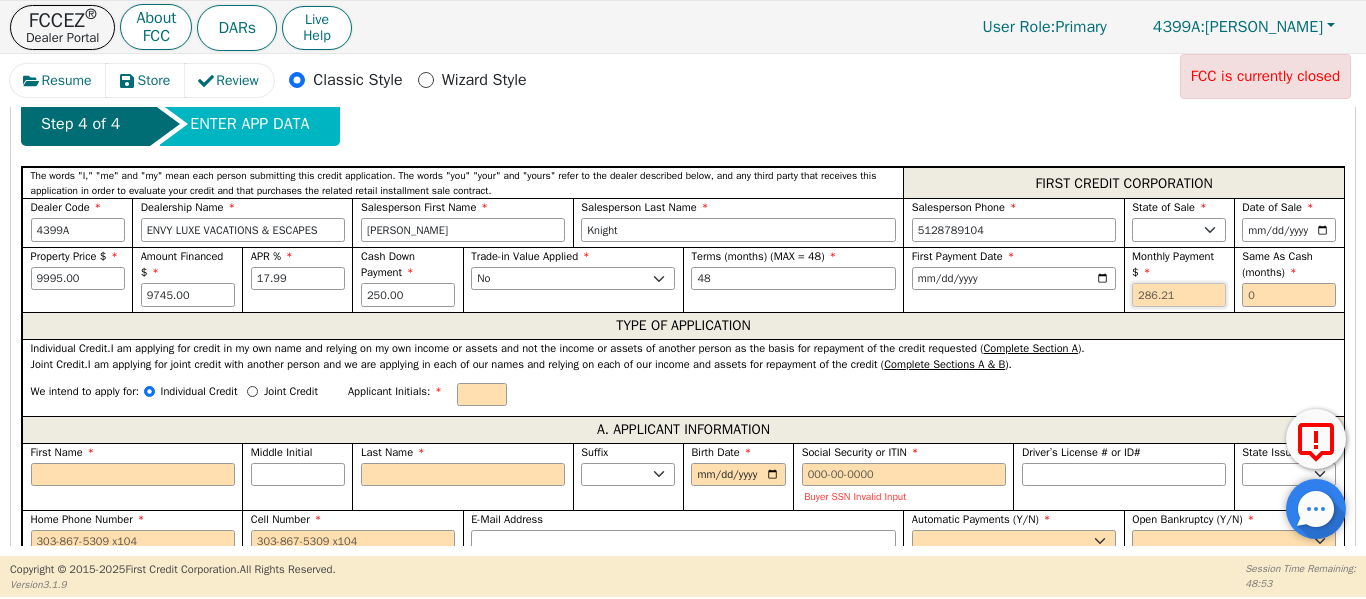drag, startPoint x: 1134, startPoint y: 301, endPoint x: 1122, endPoint y: 318, distance: 20.808653 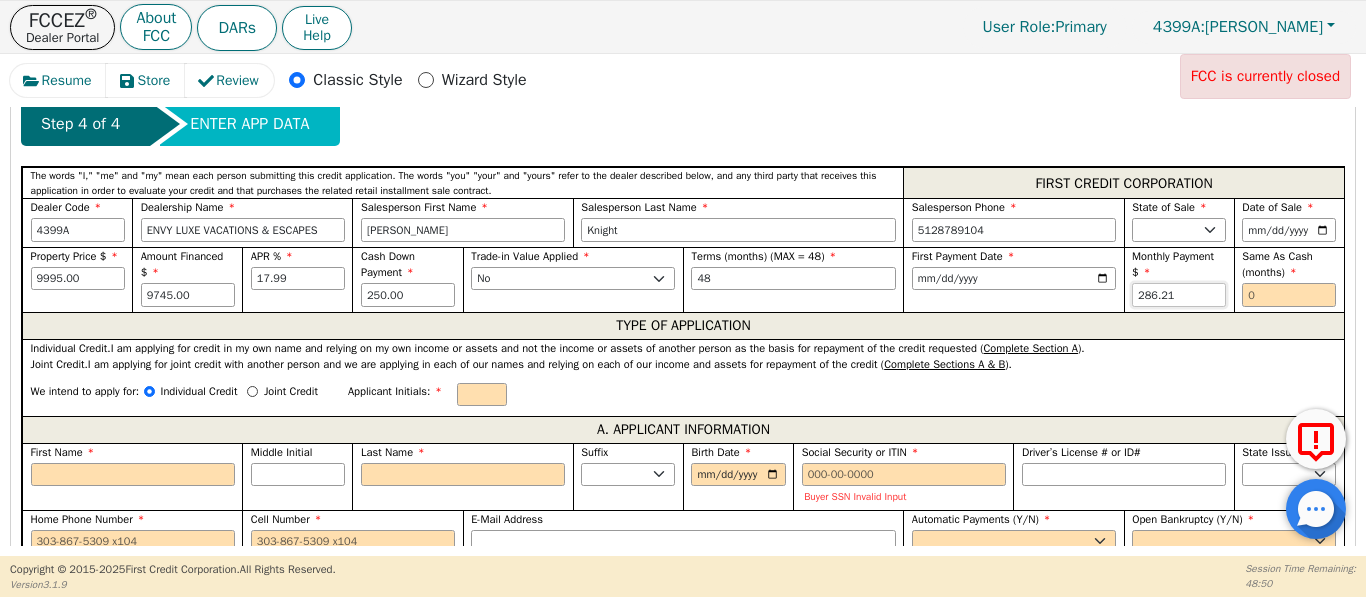type on "286.21" 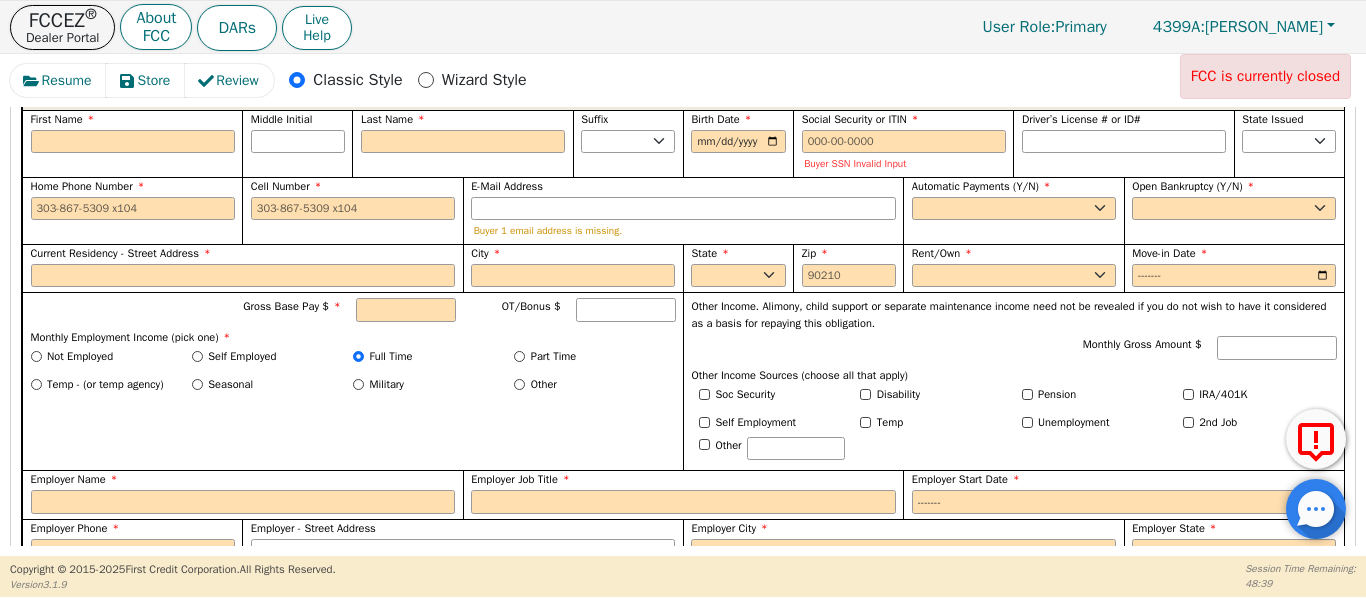 scroll, scrollTop: 1233, scrollLeft: 0, axis: vertical 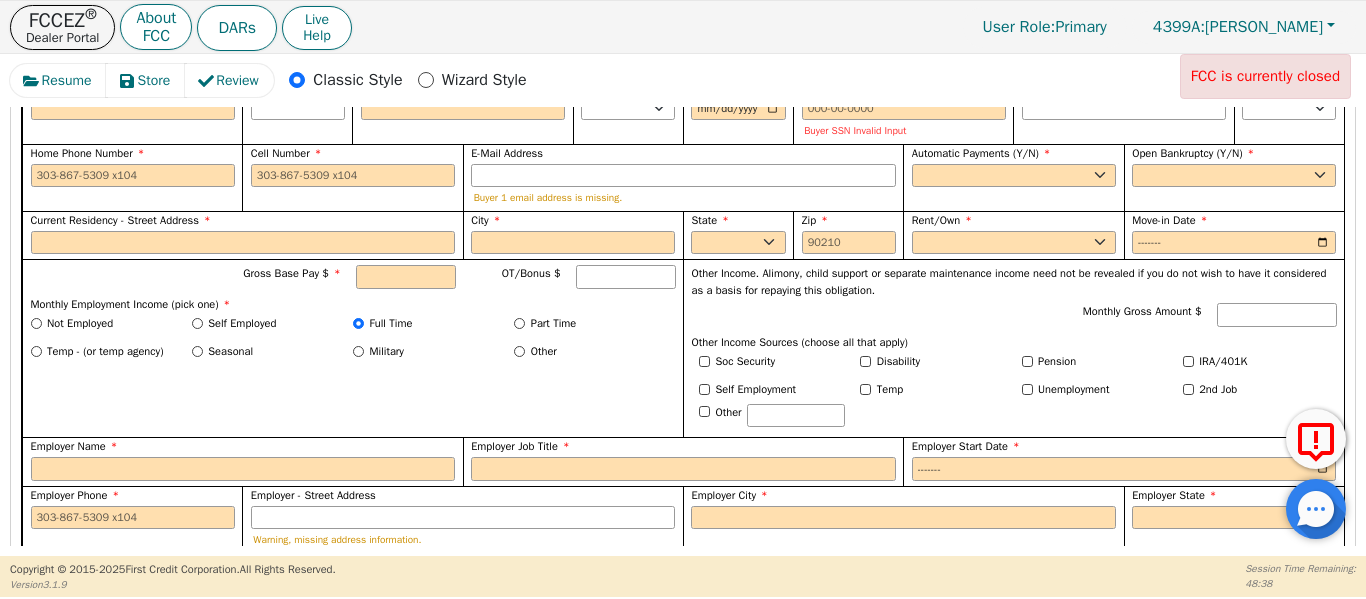 type on "6" 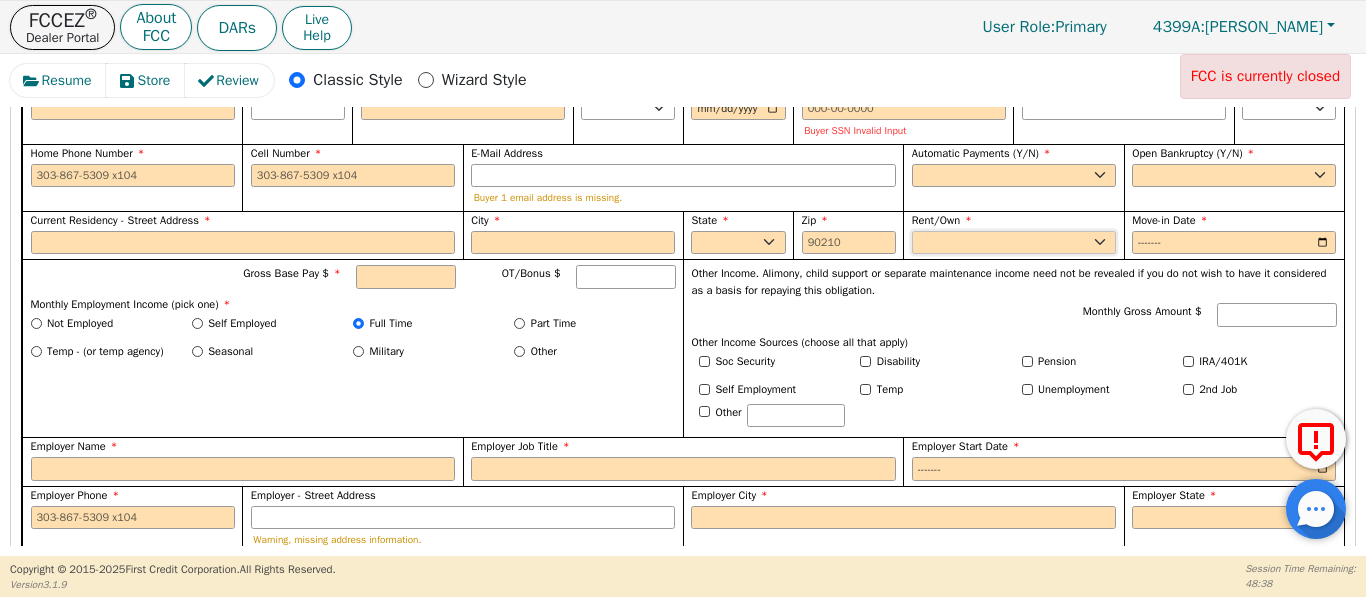 click on "Rent Own" at bounding box center (1014, 243) 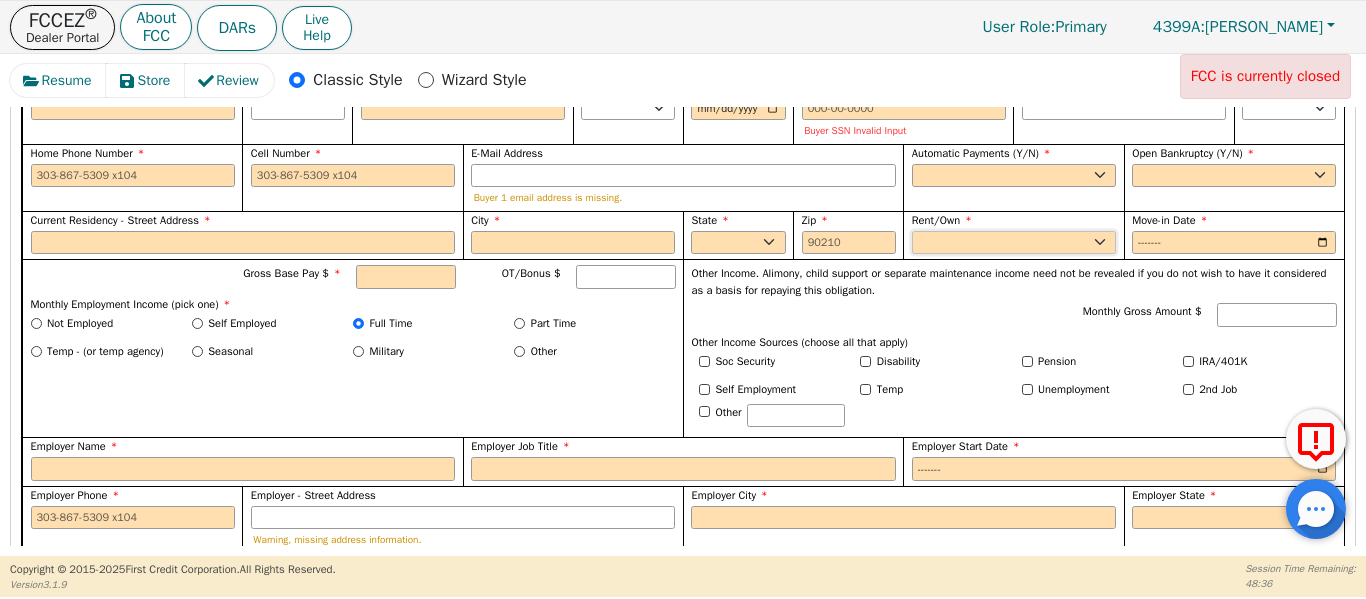 select on "Rent" 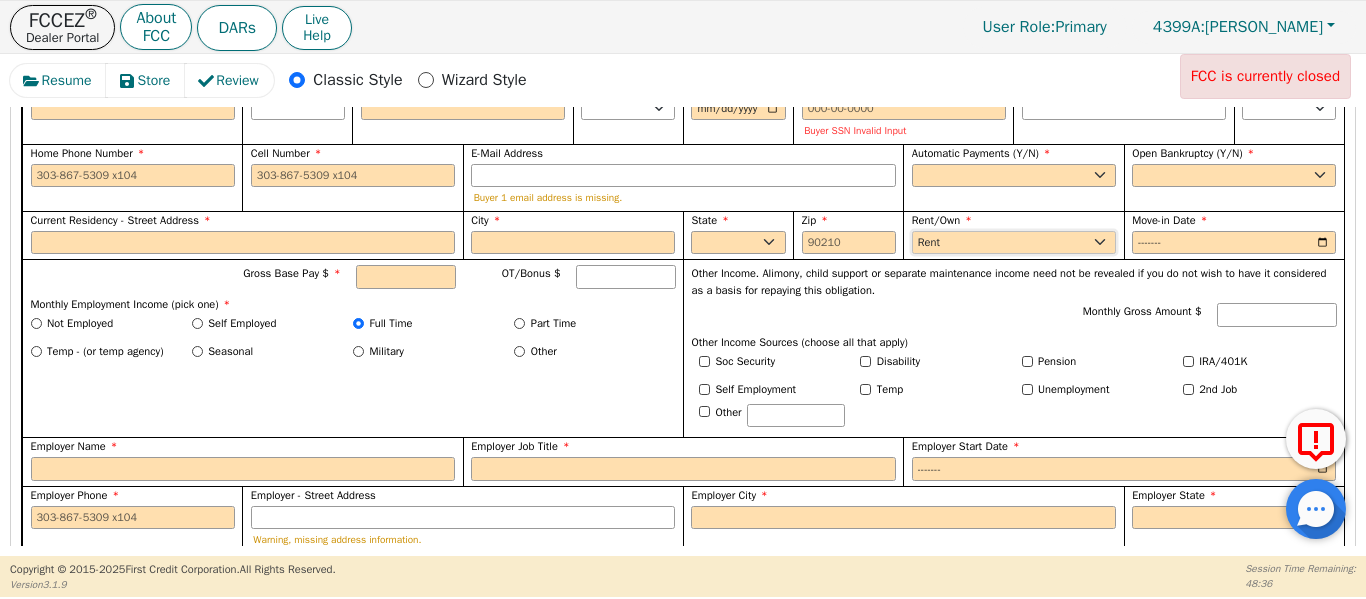 click on "Rent Own" at bounding box center [1014, 243] 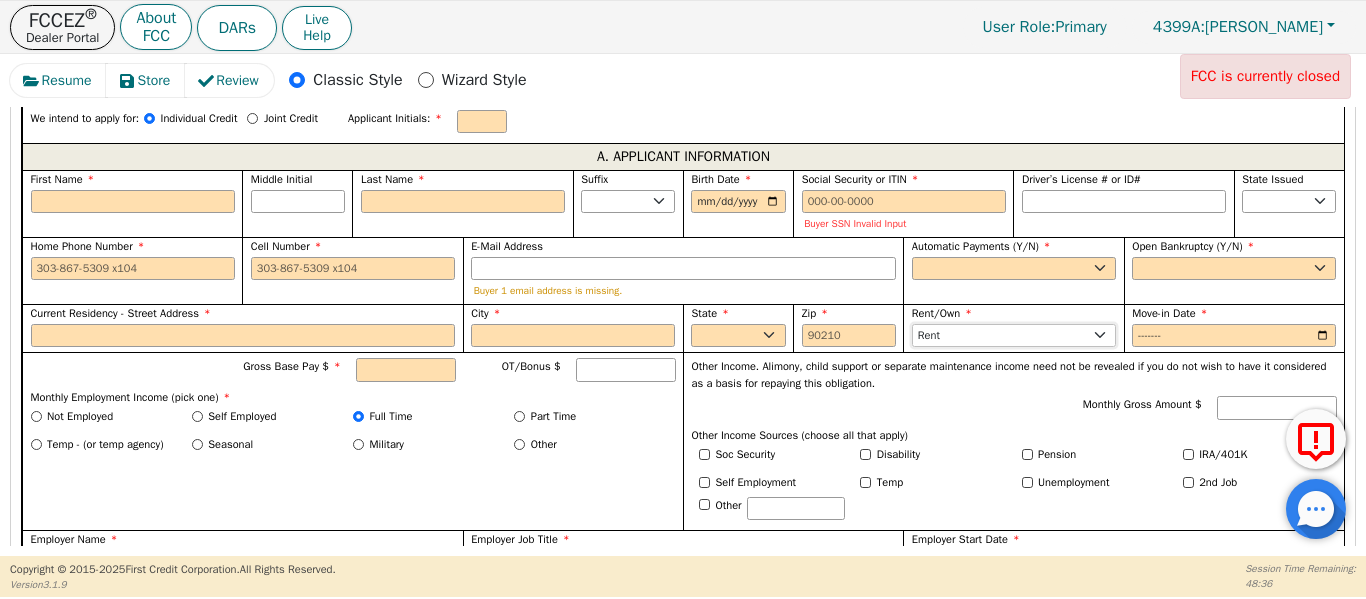 scroll, scrollTop: 1133, scrollLeft: 0, axis: vertical 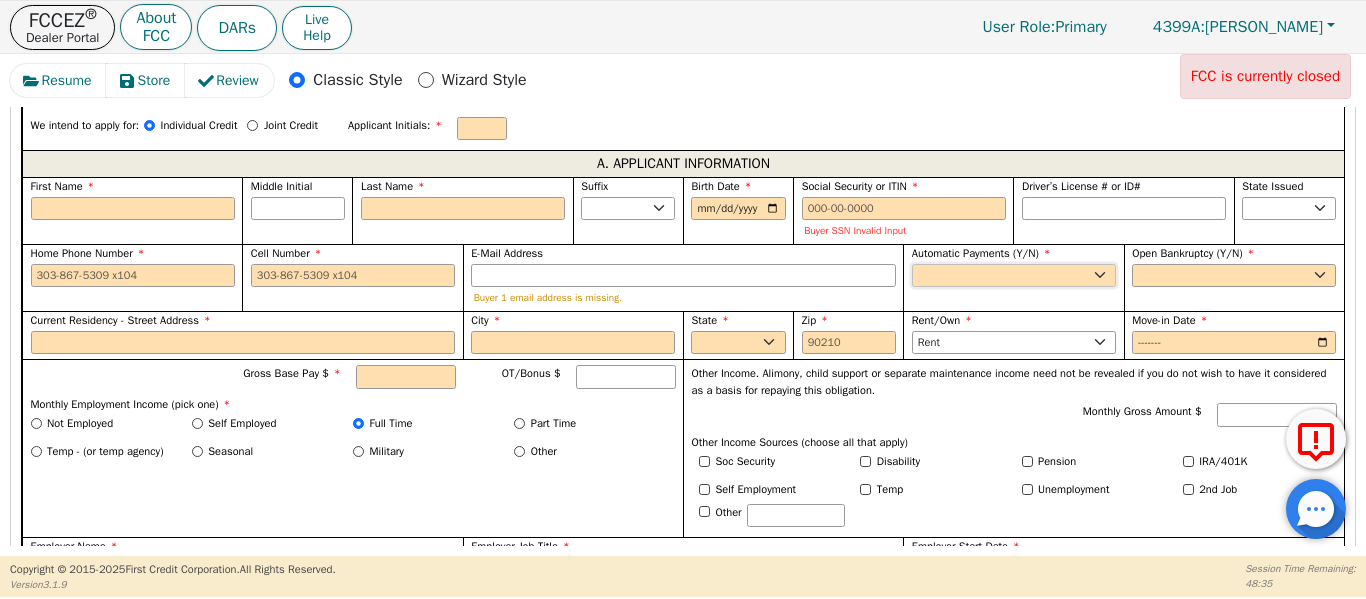 click on "Yes No" at bounding box center (1014, 276) 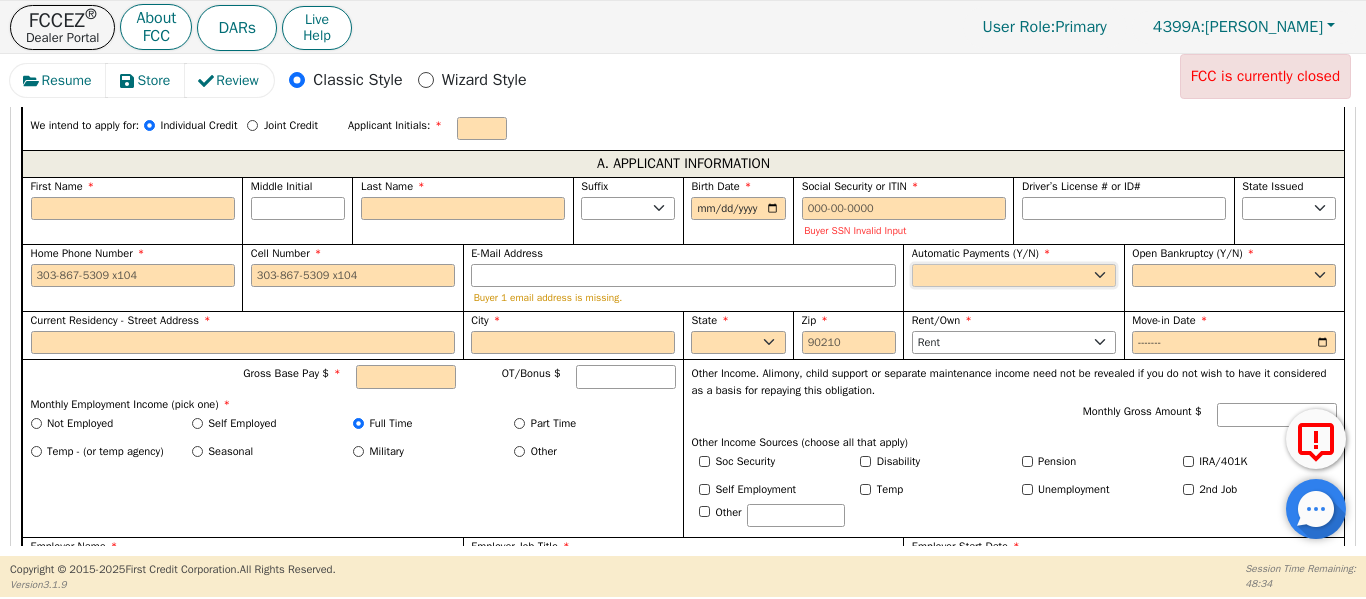 select on "y" 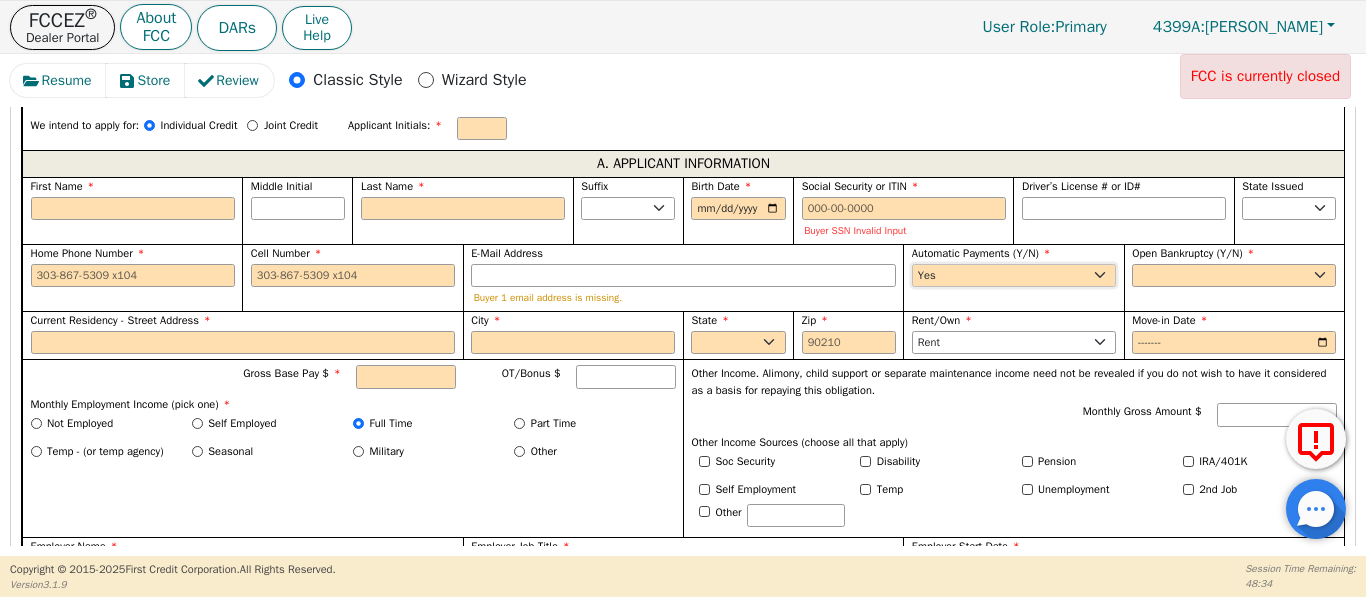 click on "Yes No" at bounding box center (1014, 276) 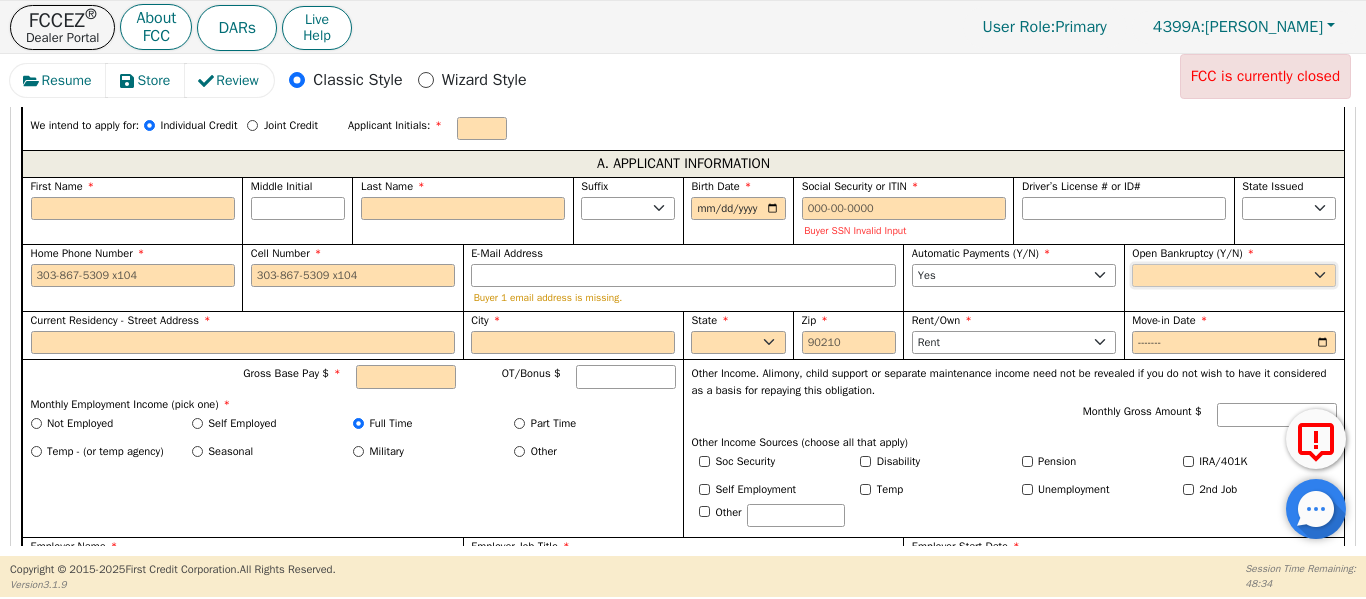 click on "Yes No" at bounding box center (1234, 276) 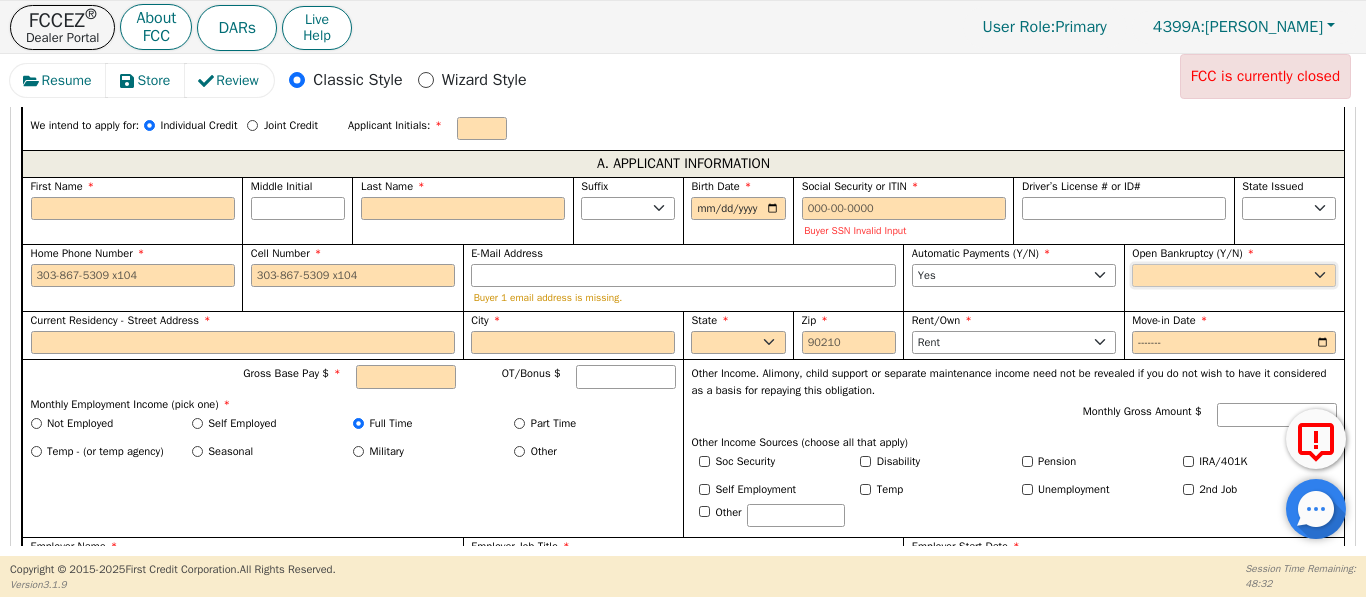 select on "n" 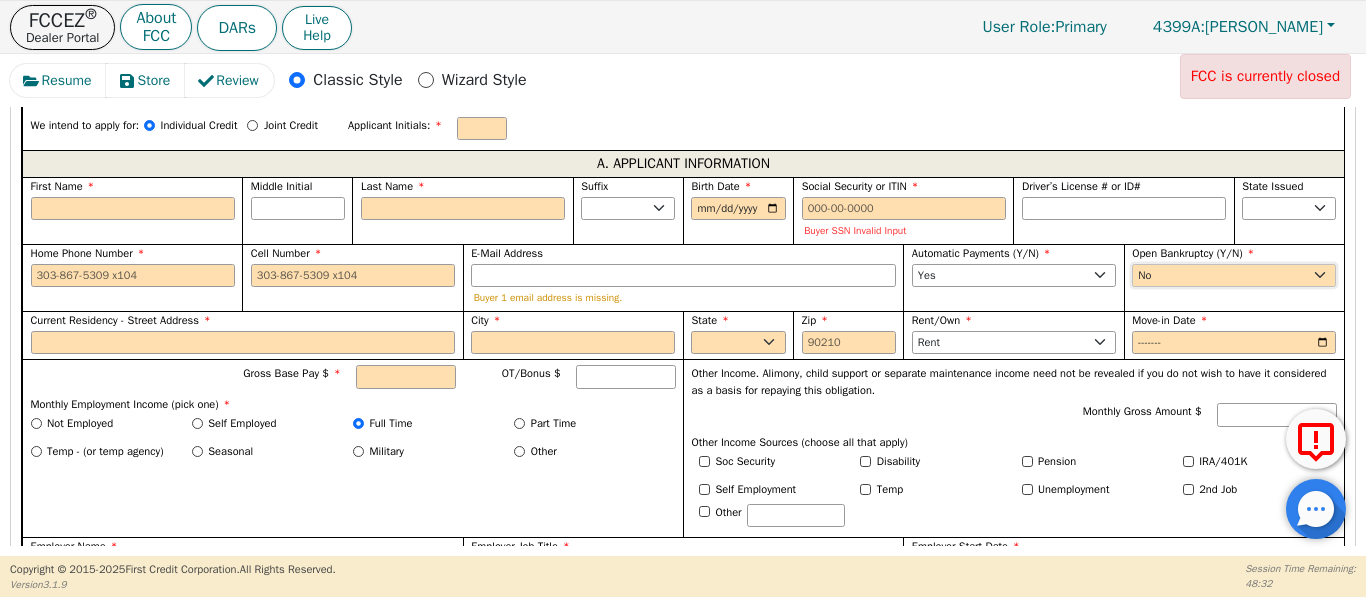 click on "Yes No" at bounding box center [1234, 276] 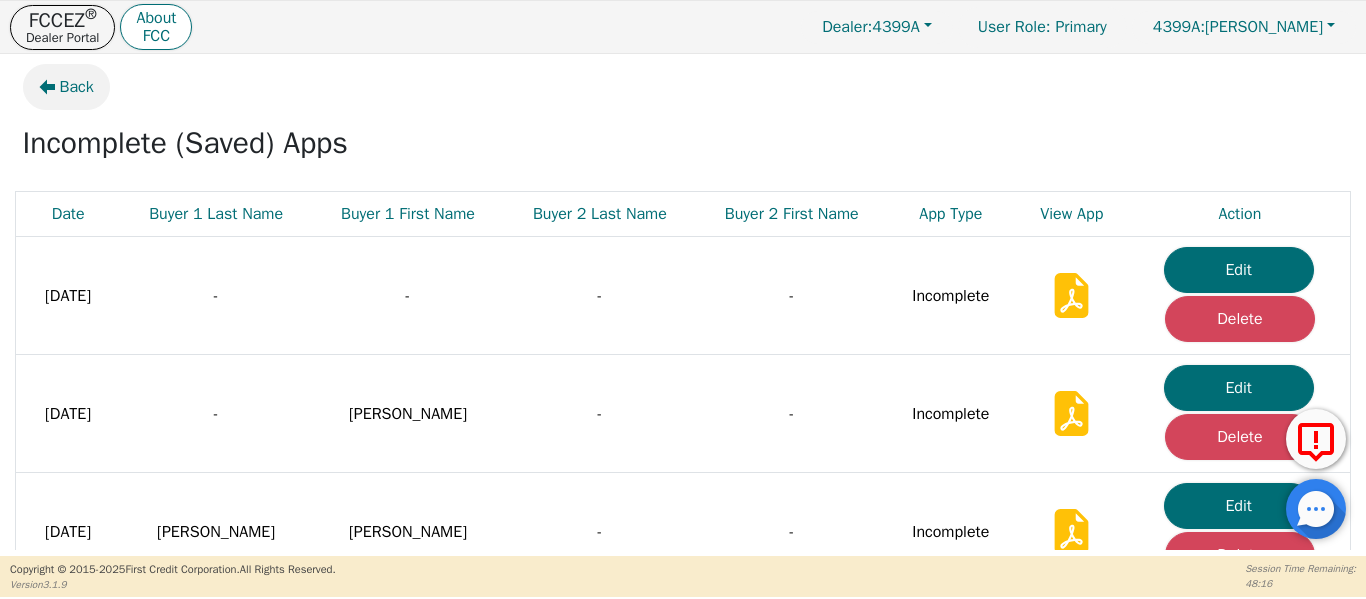 click 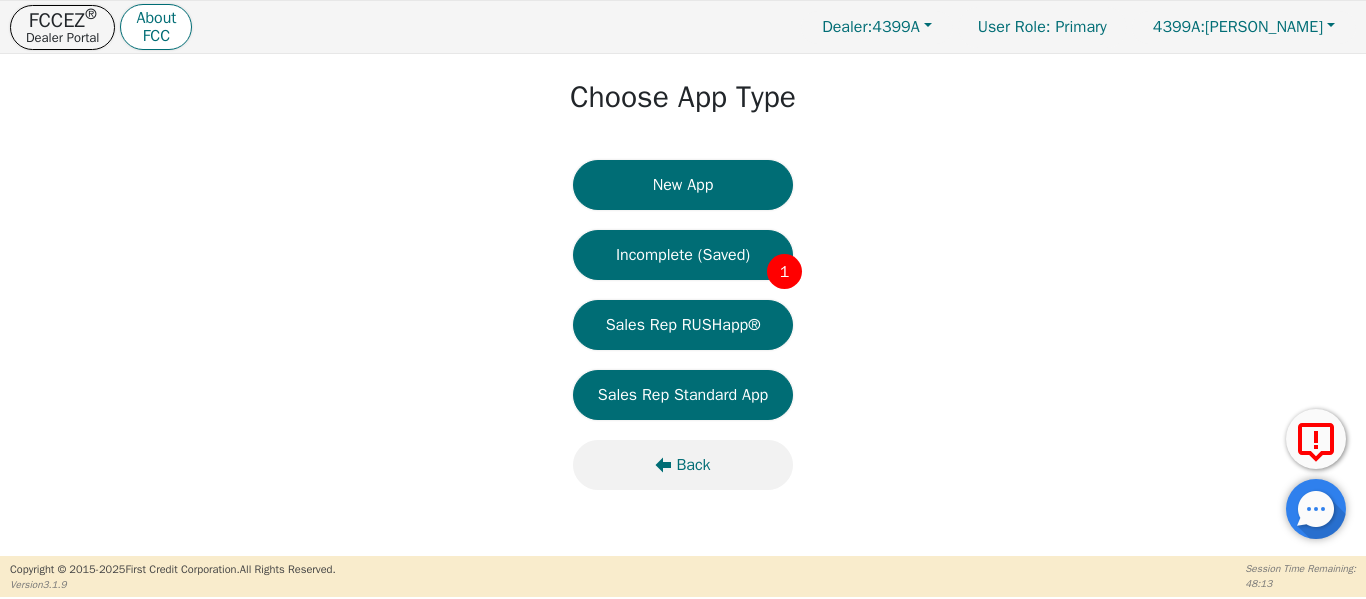 click on "Back" at bounding box center [693, 465] 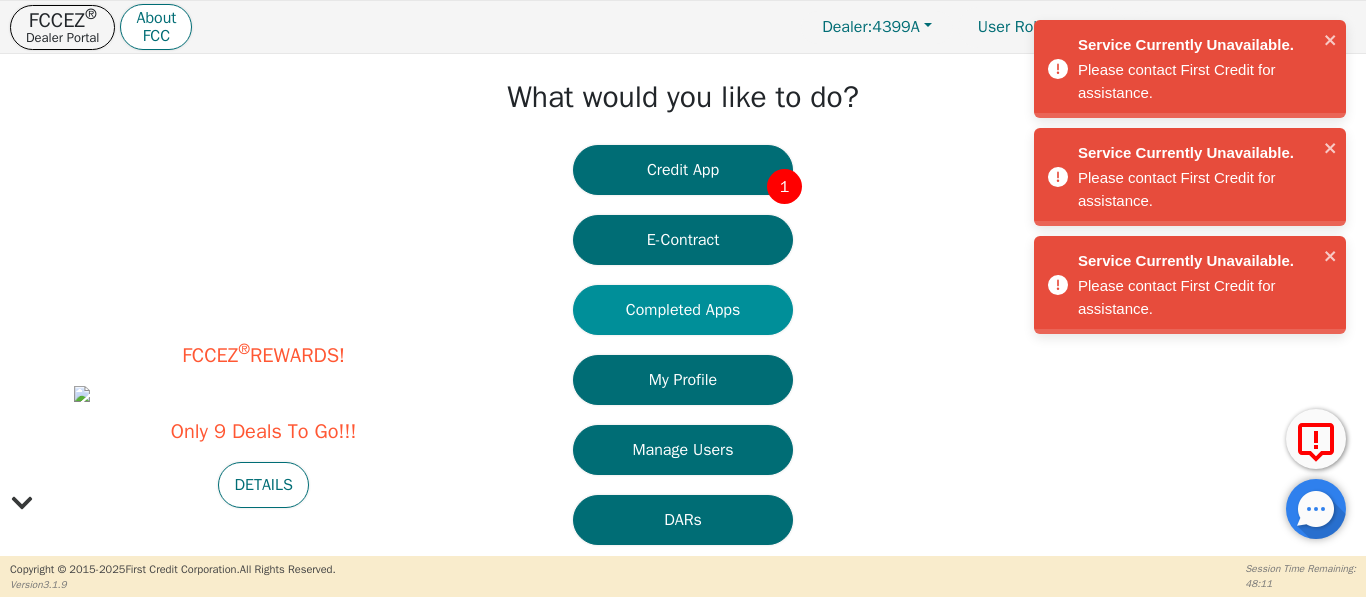 click on "Completed Apps" at bounding box center (683, 310) 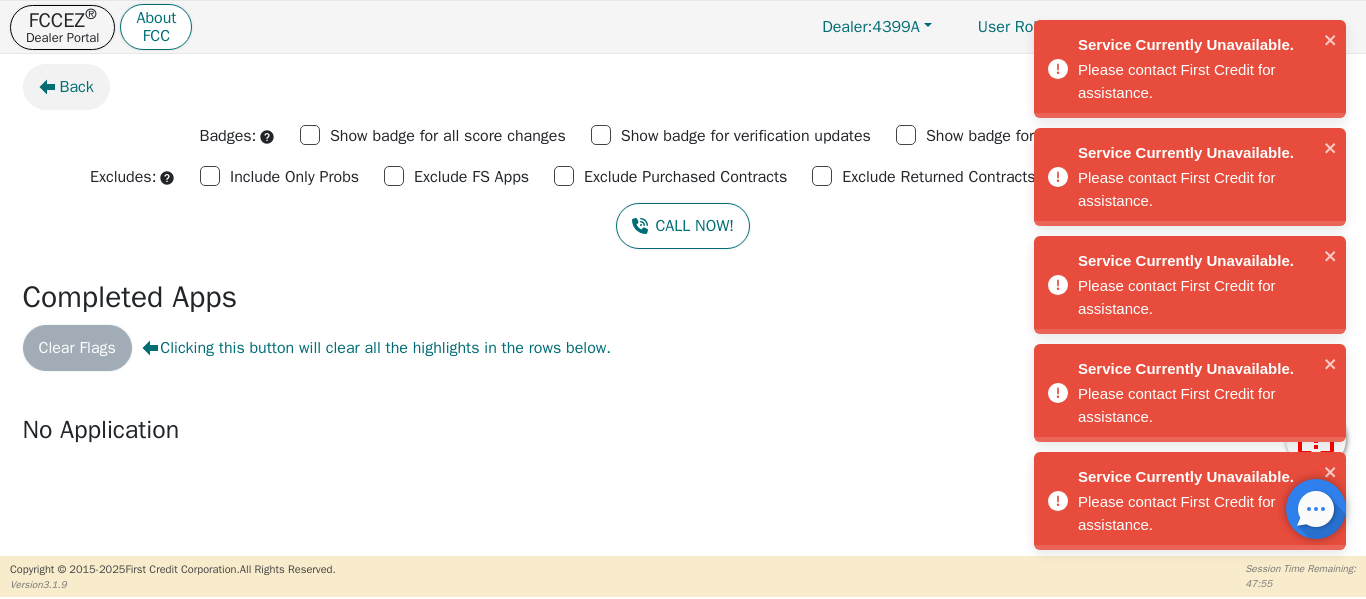 click on "Back" at bounding box center [77, 87] 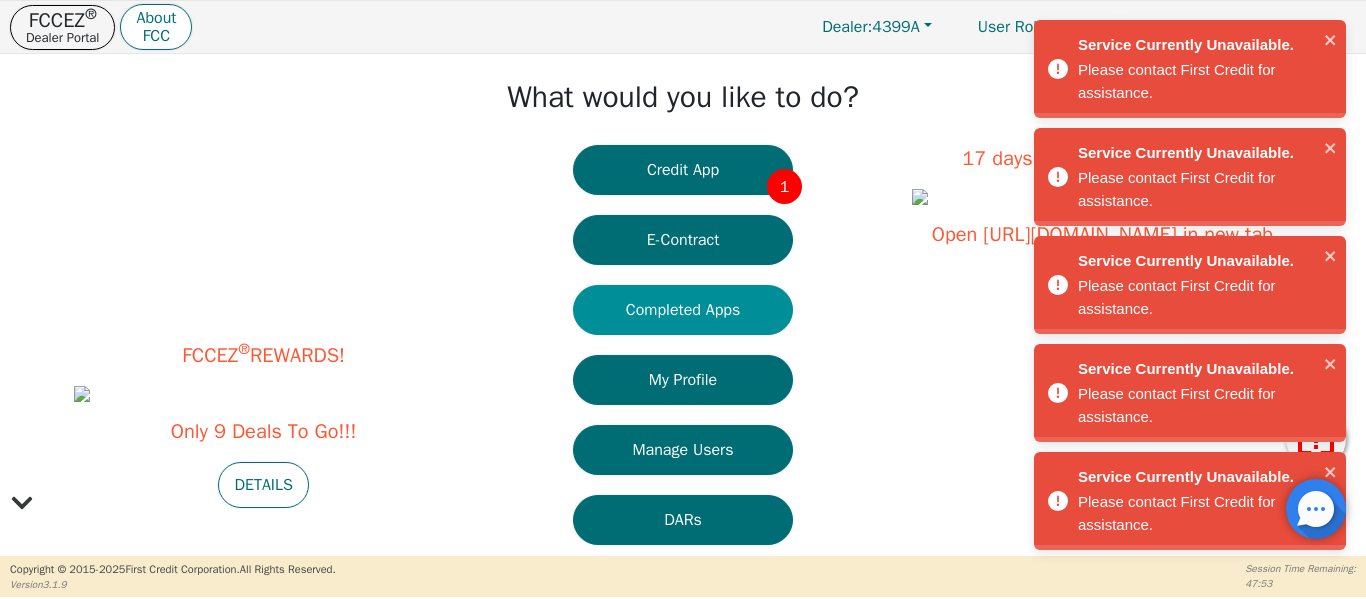 click on "Completed Apps" at bounding box center (683, 310) 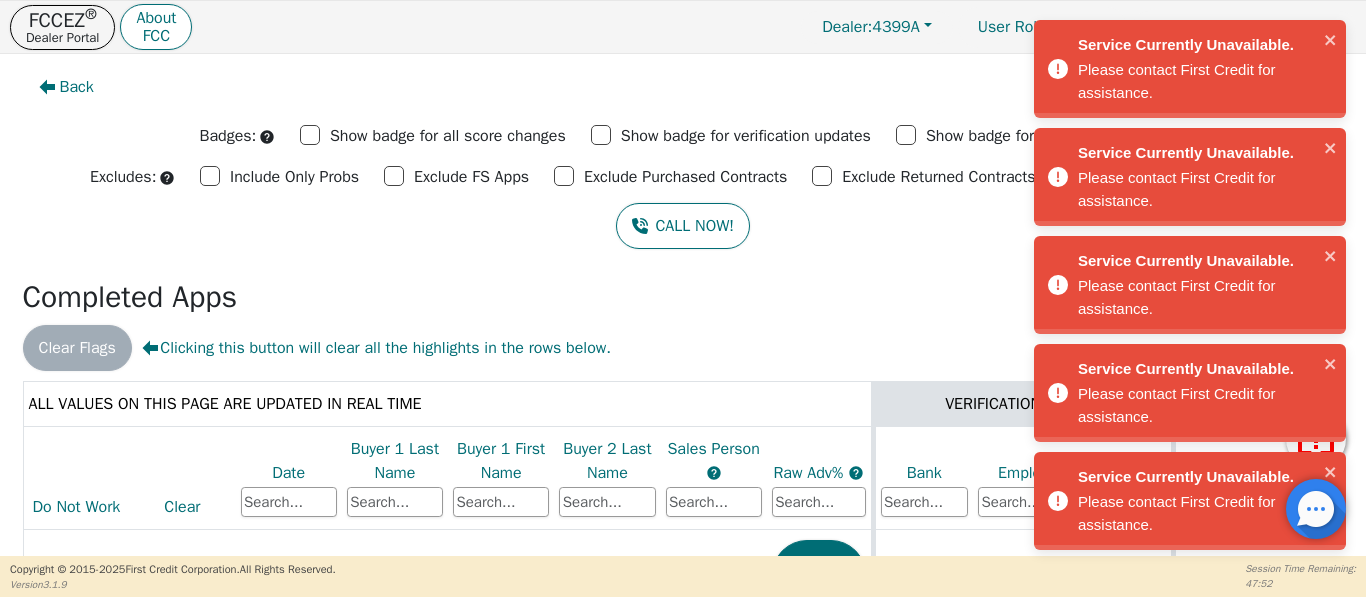 scroll, scrollTop: 167, scrollLeft: 0, axis: vertical 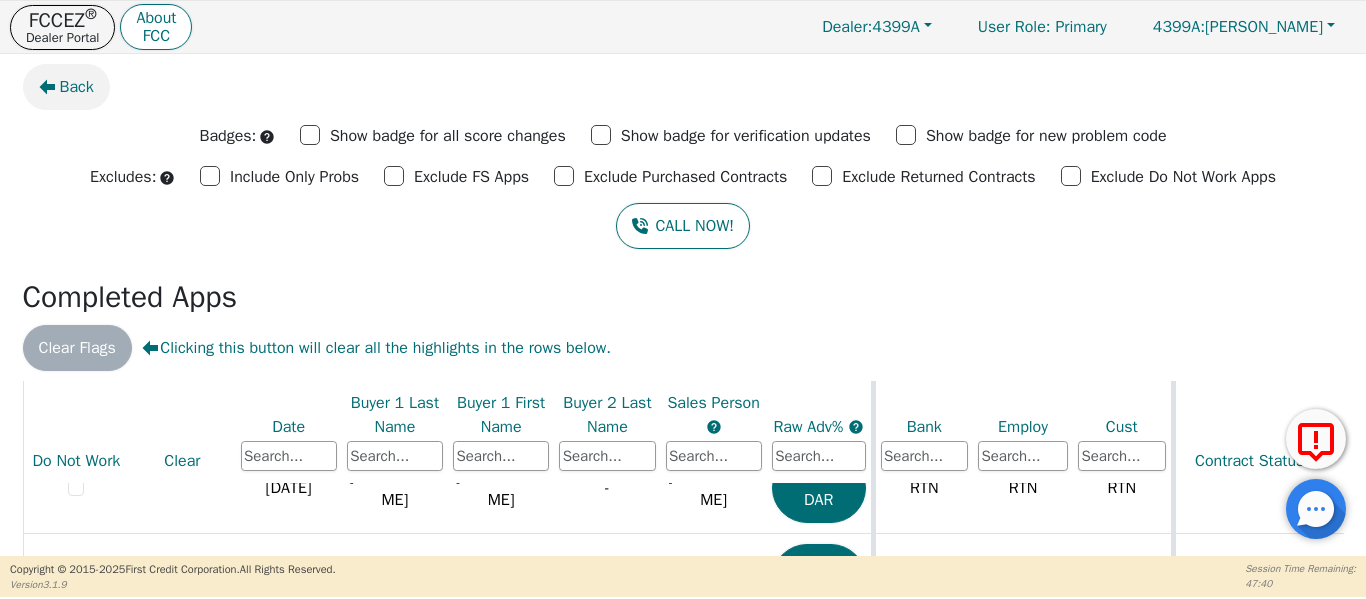 click on "Back" at bounding box center [77, 87] 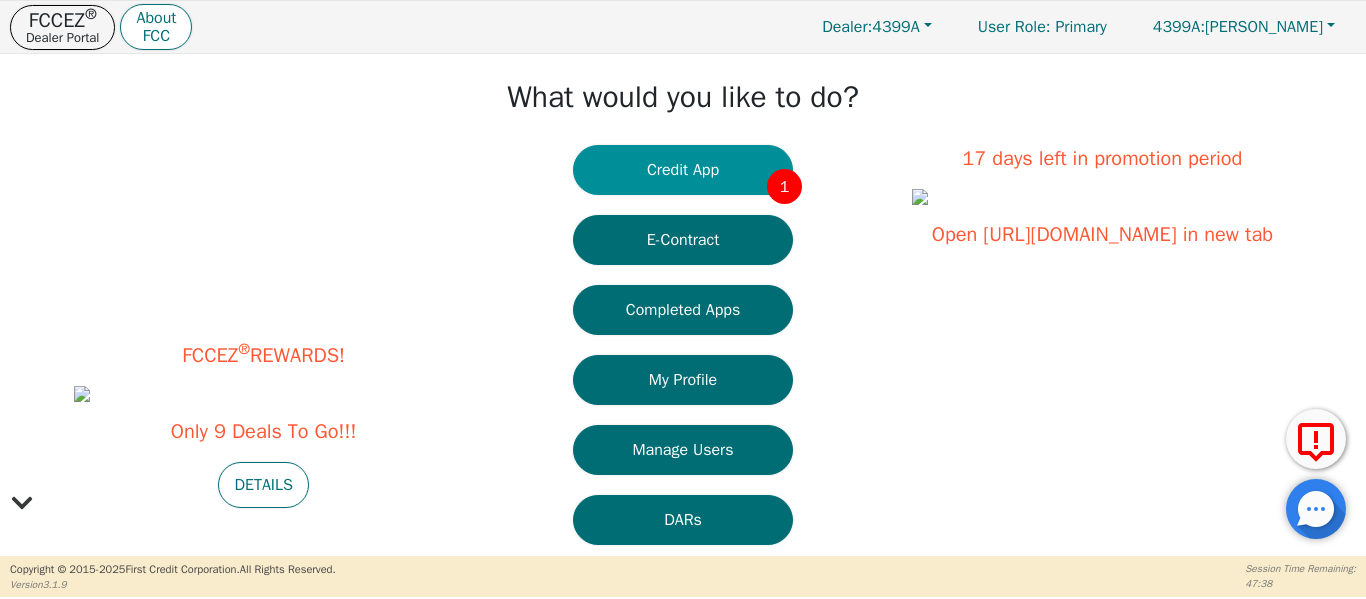 click on "Credit App 1" at bounding box center [683, 170] 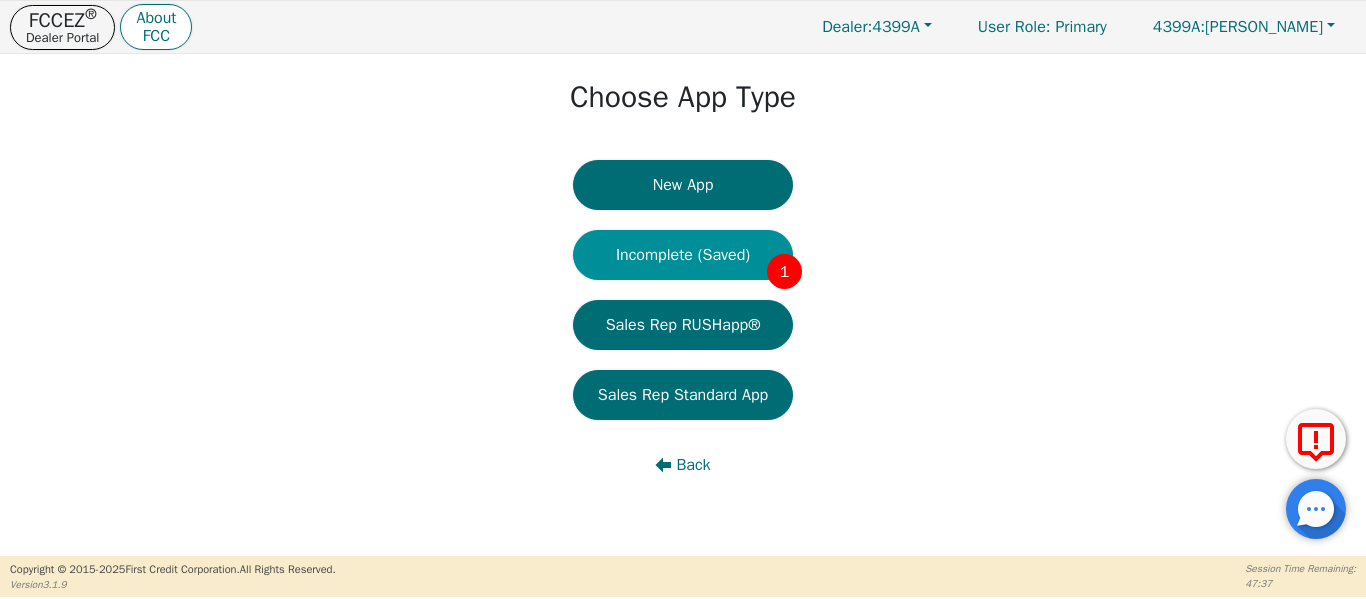 click on "Incomplete (Saved) 1" at bounding box center (683, 255) 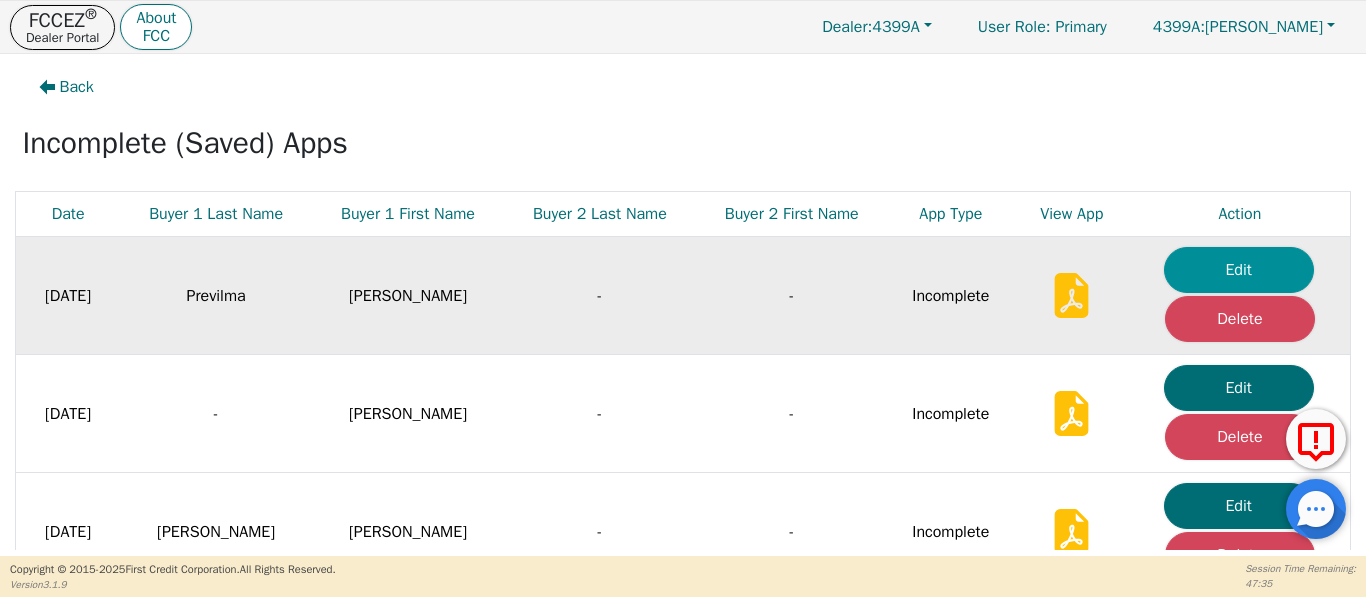click on "Edit" at bounding box center (1239, 270) 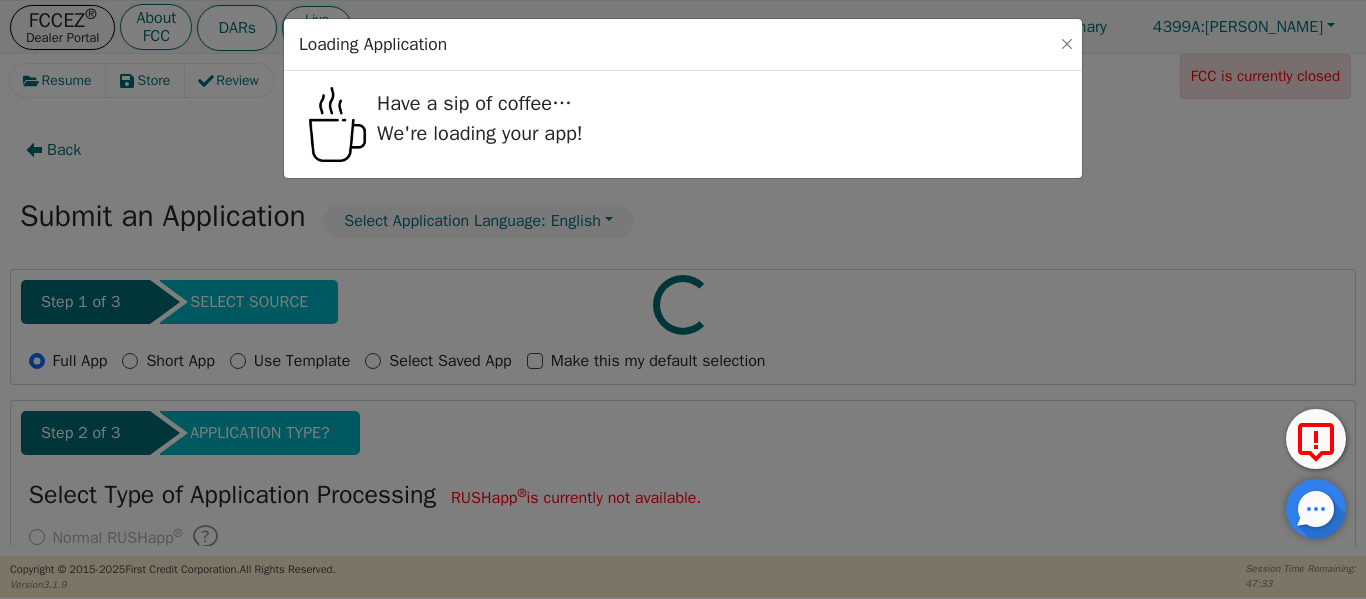 radio on "false" 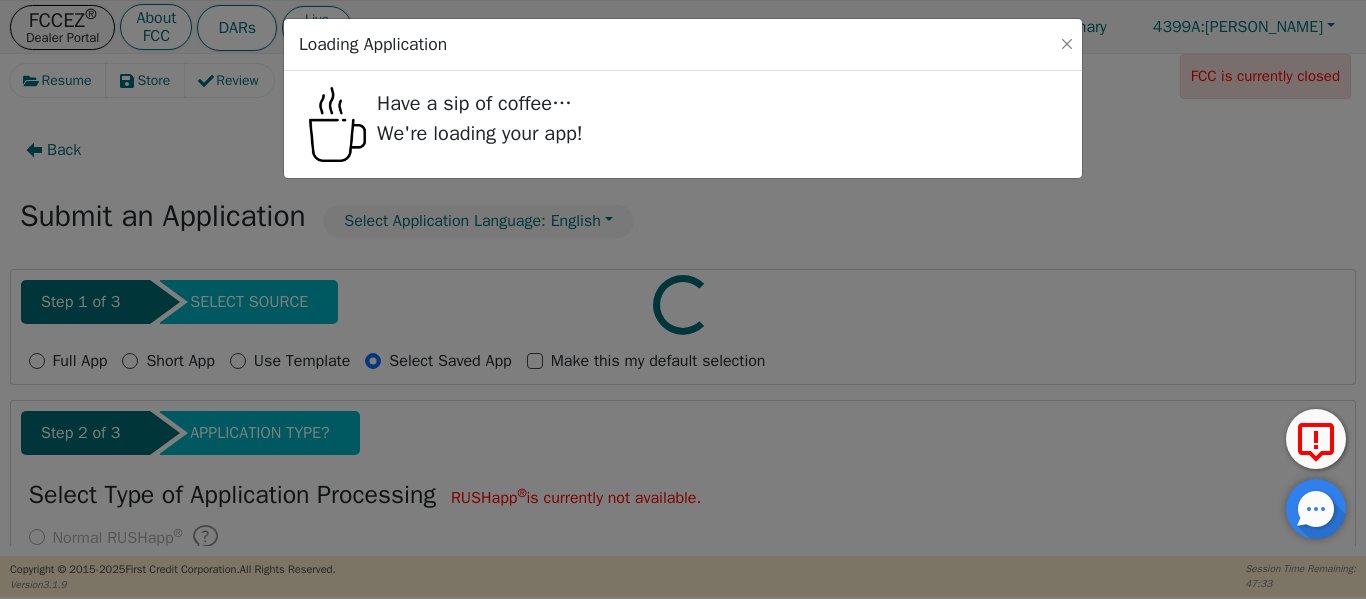 select on "[GEOGRAPHIC_DATA]" 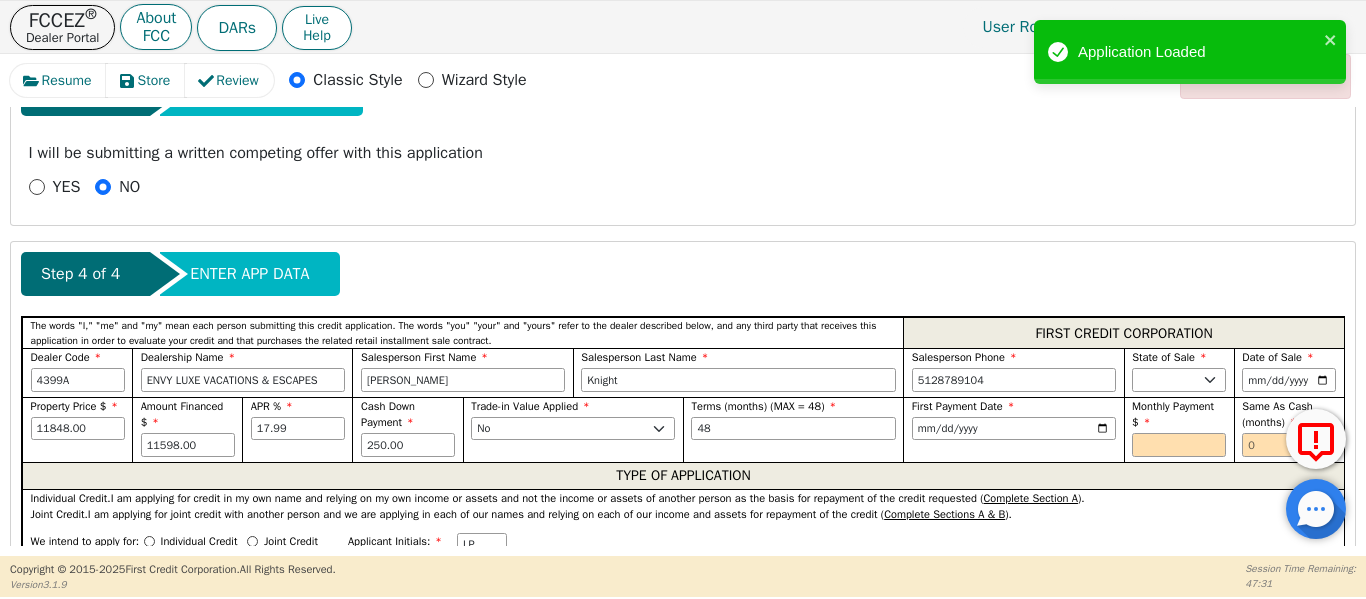 scroll, scrollTop: 733, scrollLeft: 0, axis: vertical 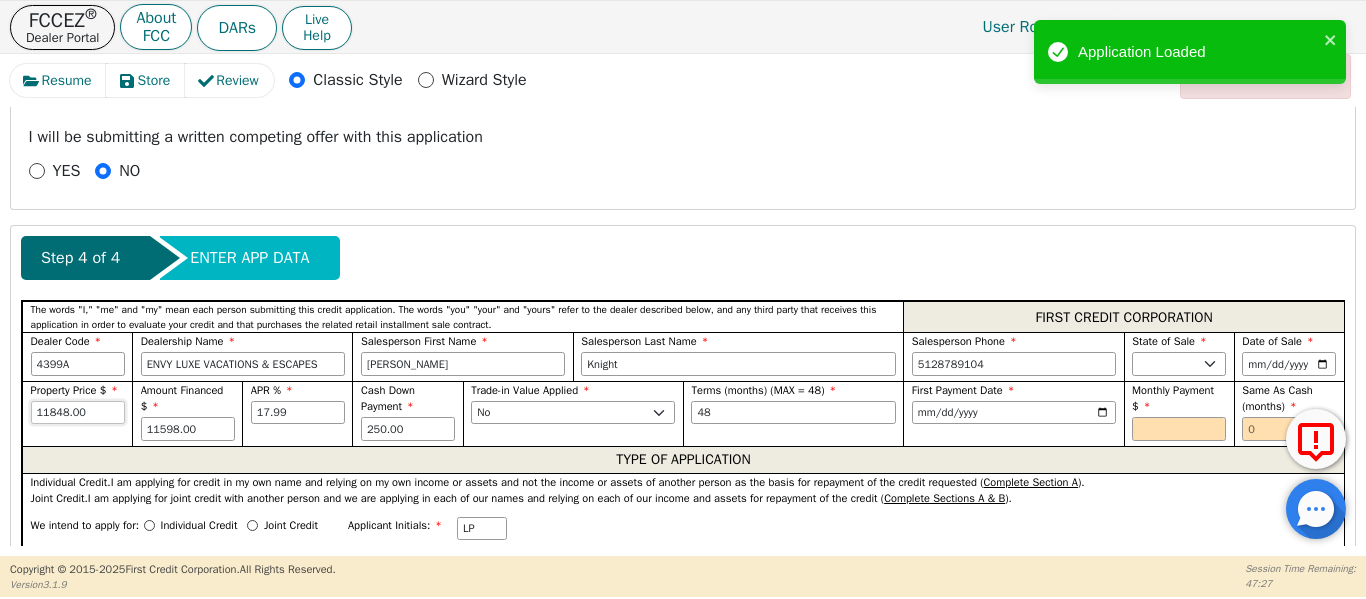 drag, startPoint x: 95, startPoint y: 413, endPoint x: 1, endPoint y: 358, distance: 108.90822 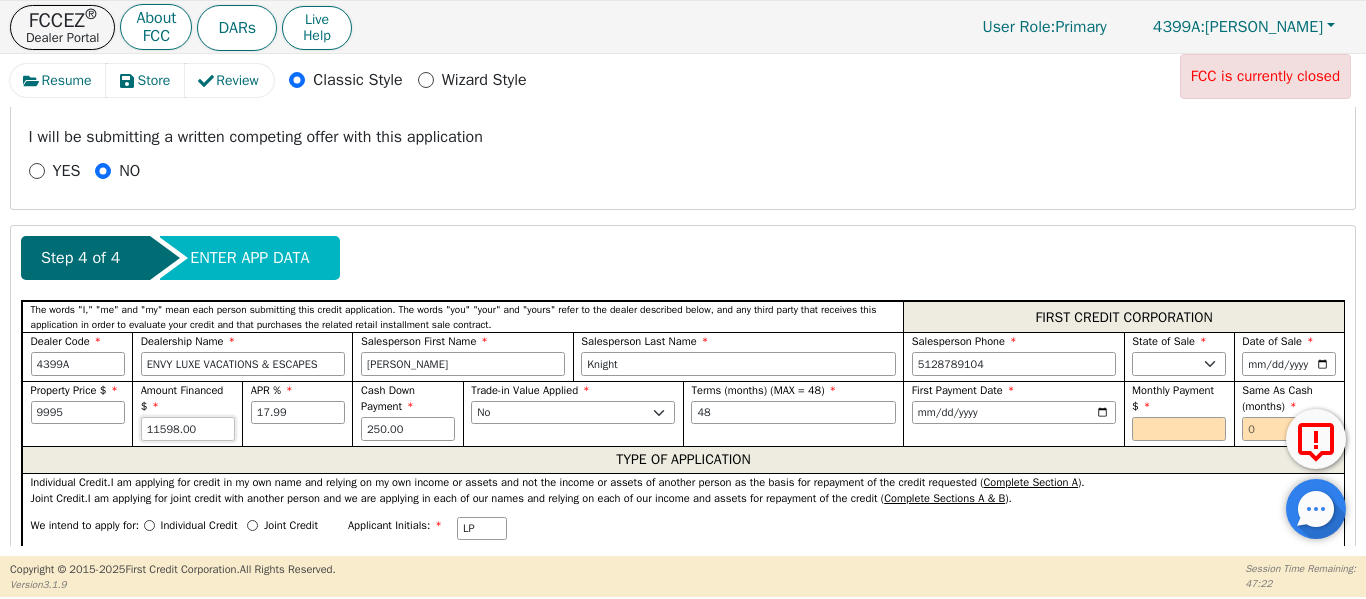 type on "9995.00" 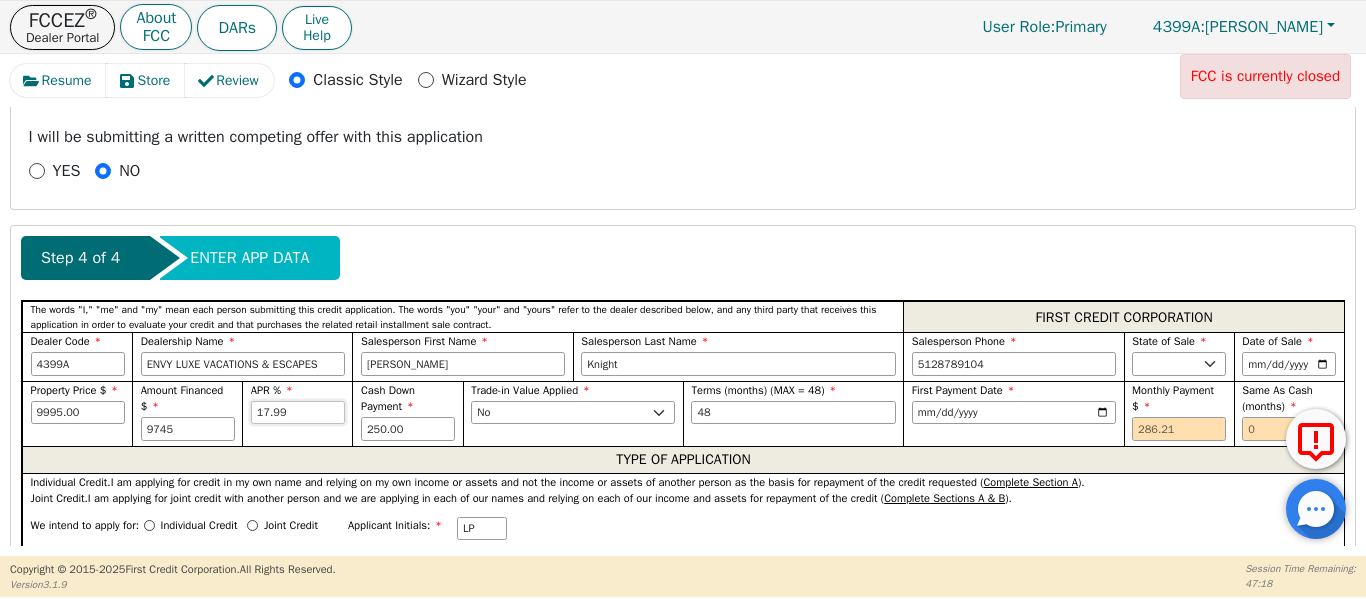 type on "9745.00" 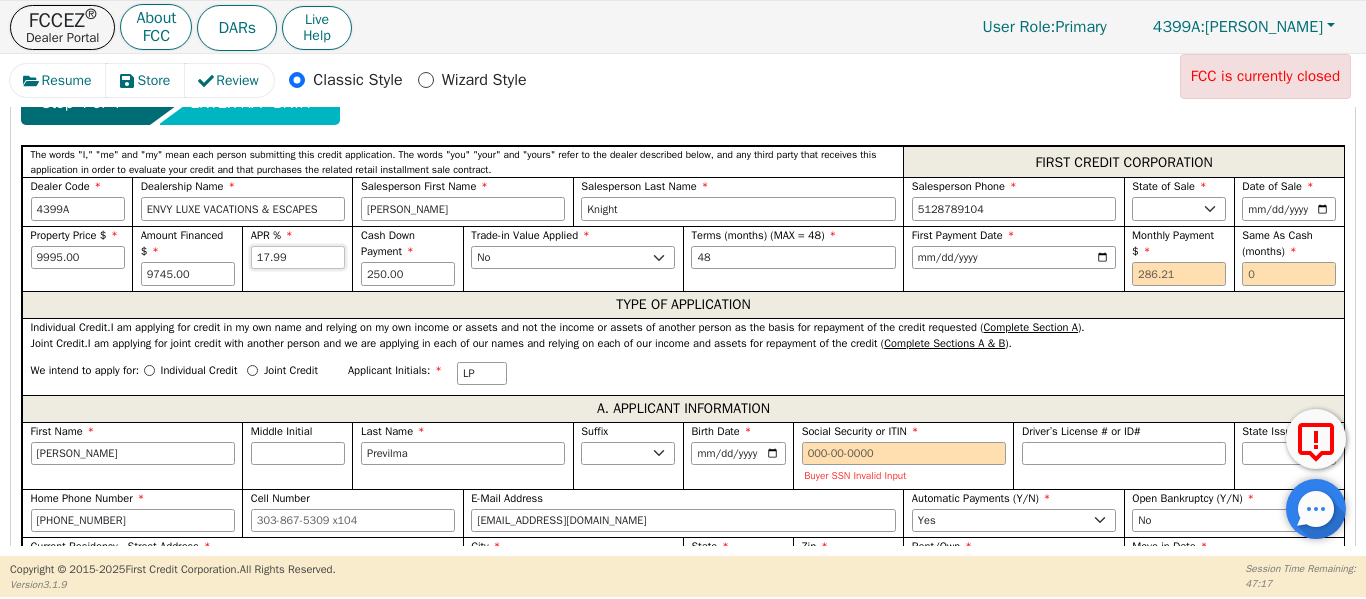 scroll, scrollTop: 900, scrollLeft: 0, axis: vertical 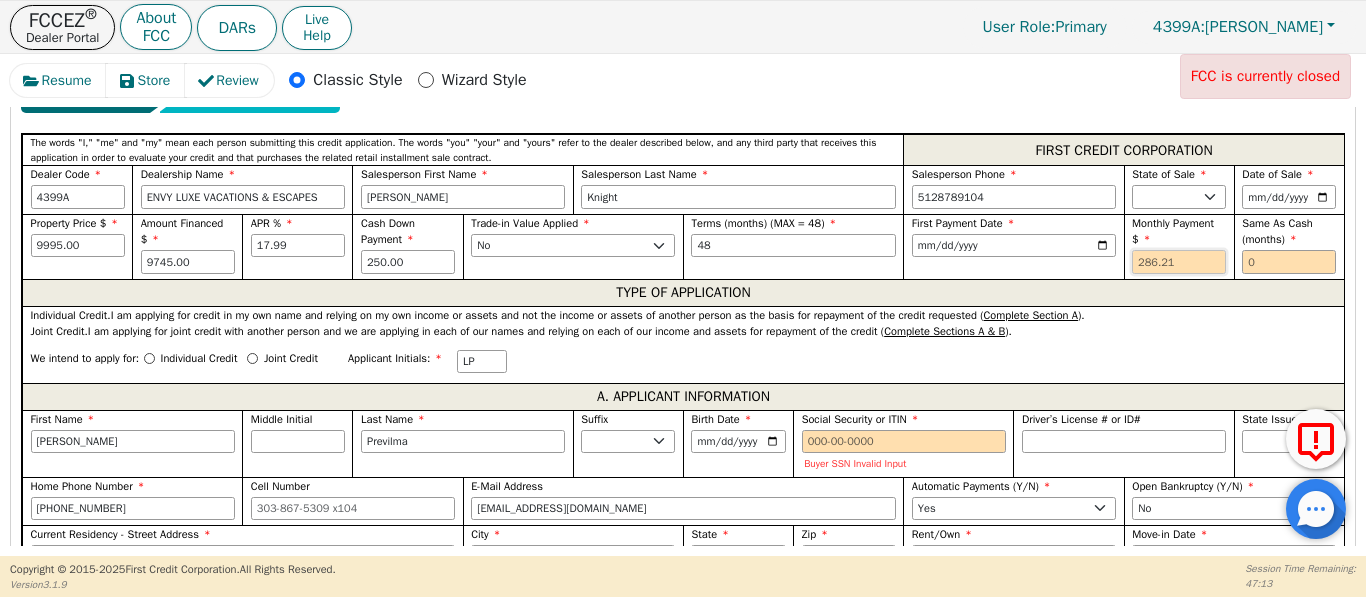 click at bounding box center (1179, 262) 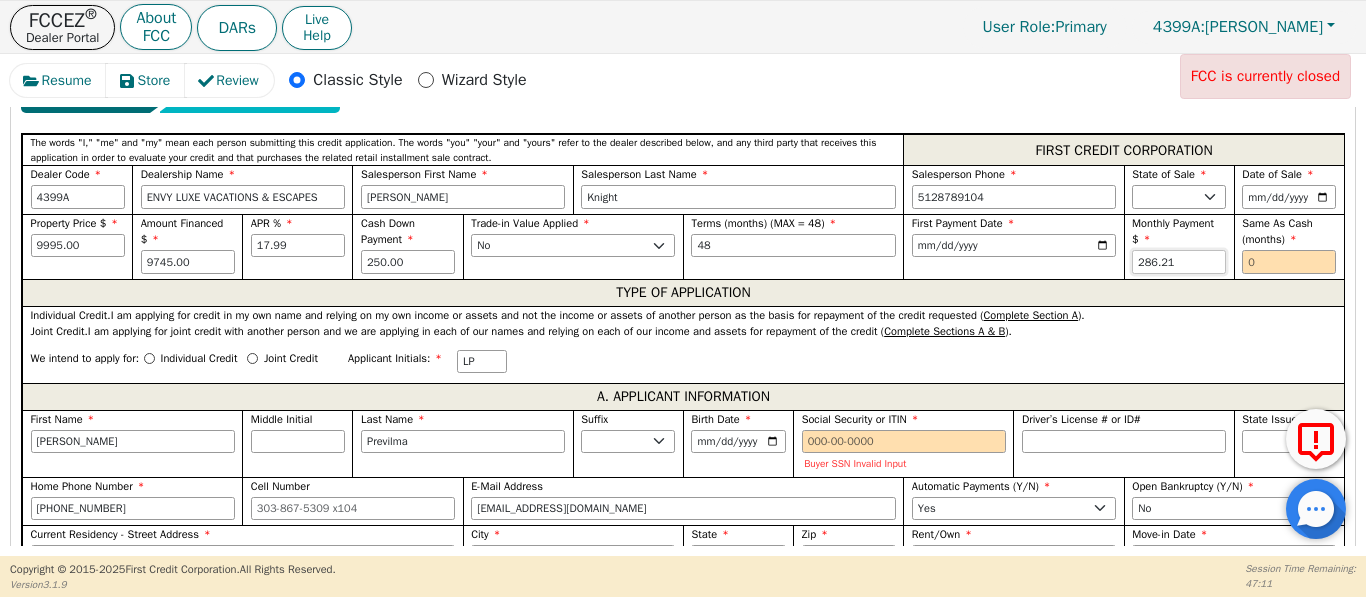 type on "286.21" 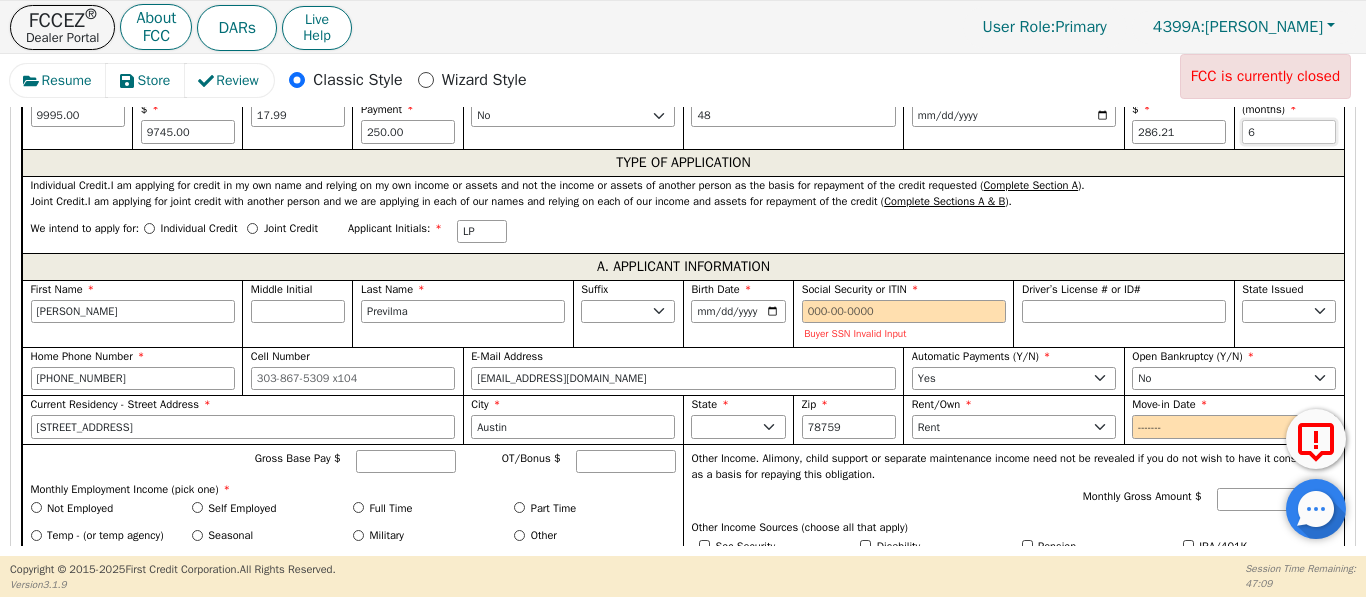 scroll, scrollTop: 1067, scrollLeft: 0, axis: vertical 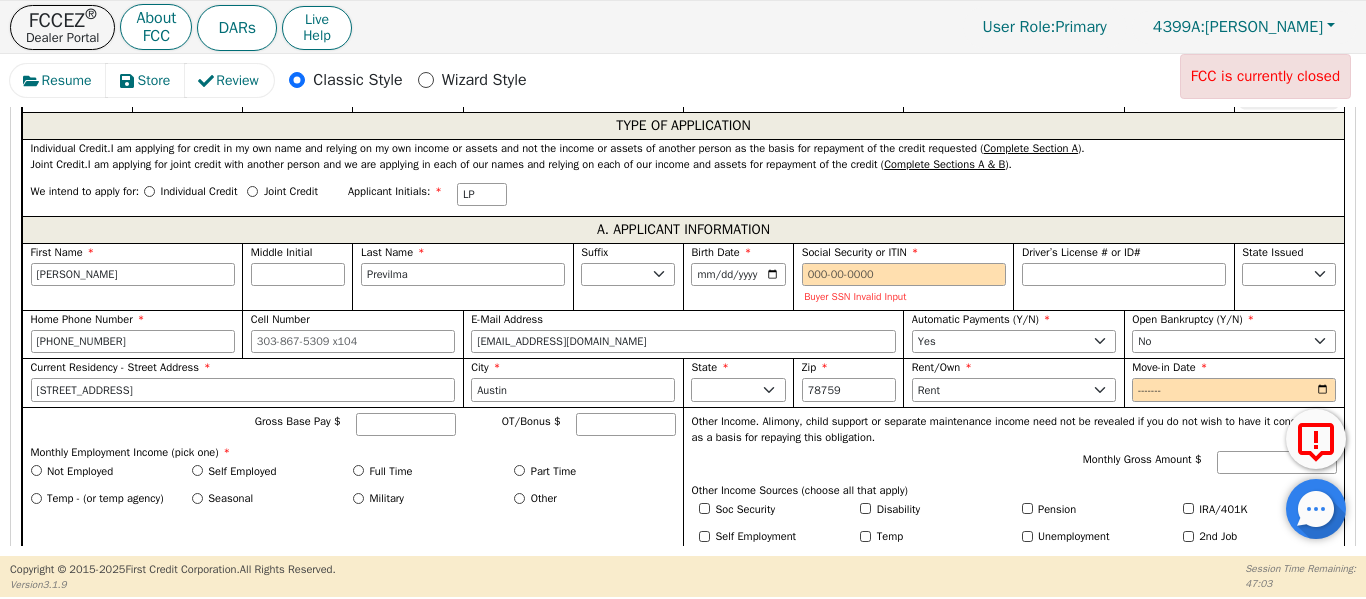 type on "6" 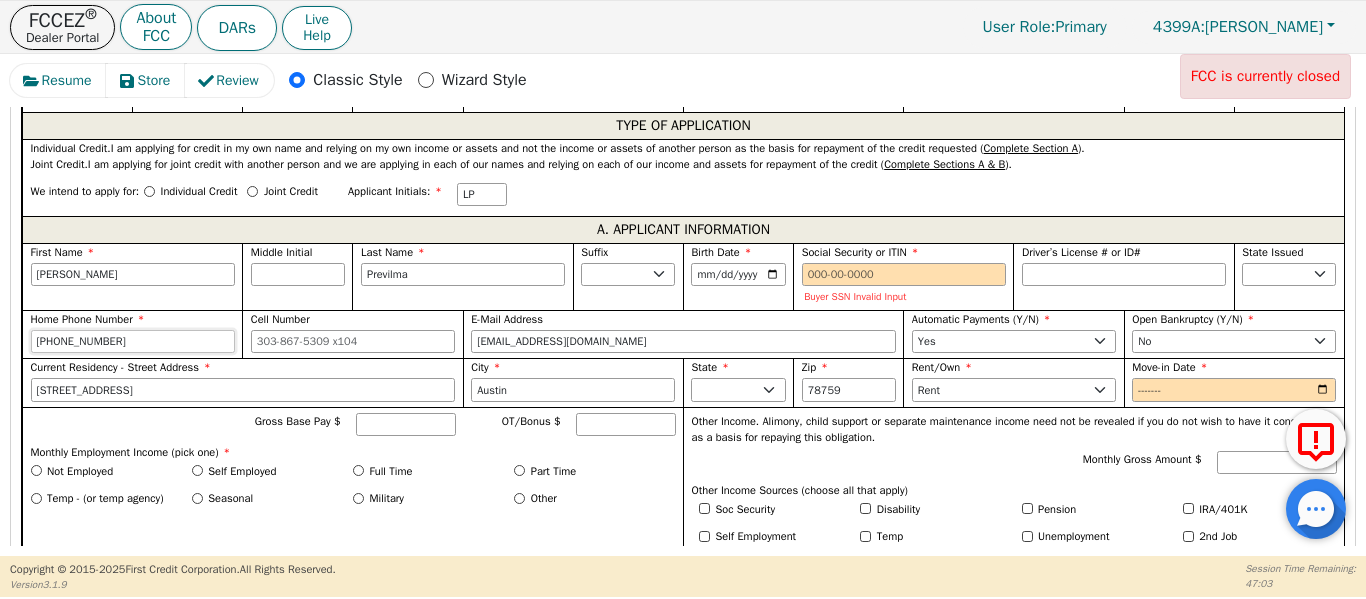 drag, startPoint x: 117, startPoint y: 351, endPoint x: 38, endPoint y: 363, distance: 79.9062 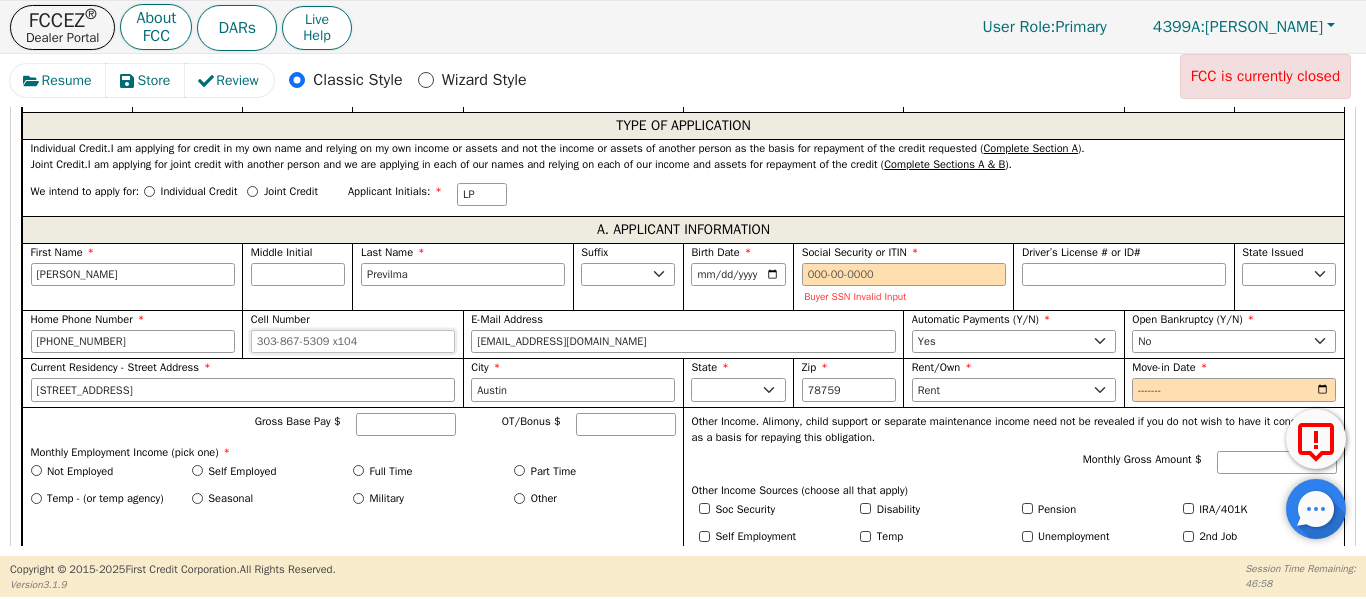 paste on "[PHONE_NUMBER]" 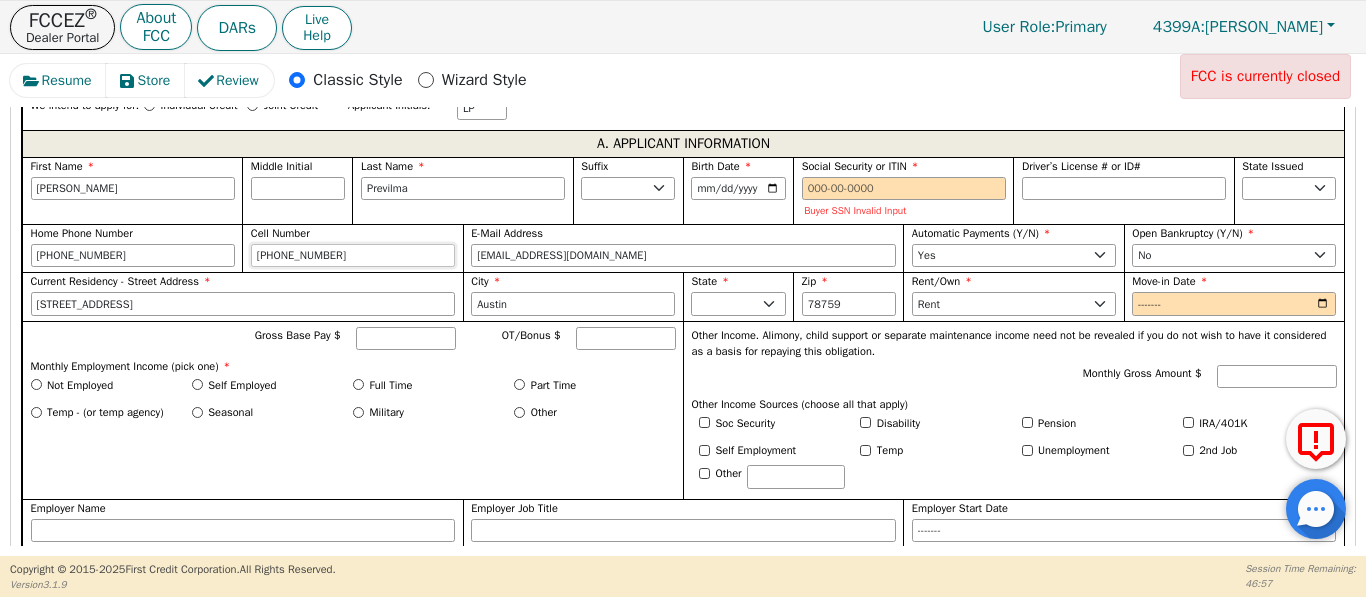 scroll, scrollTop: 1200, scrollLeft: 0, axis: vertical 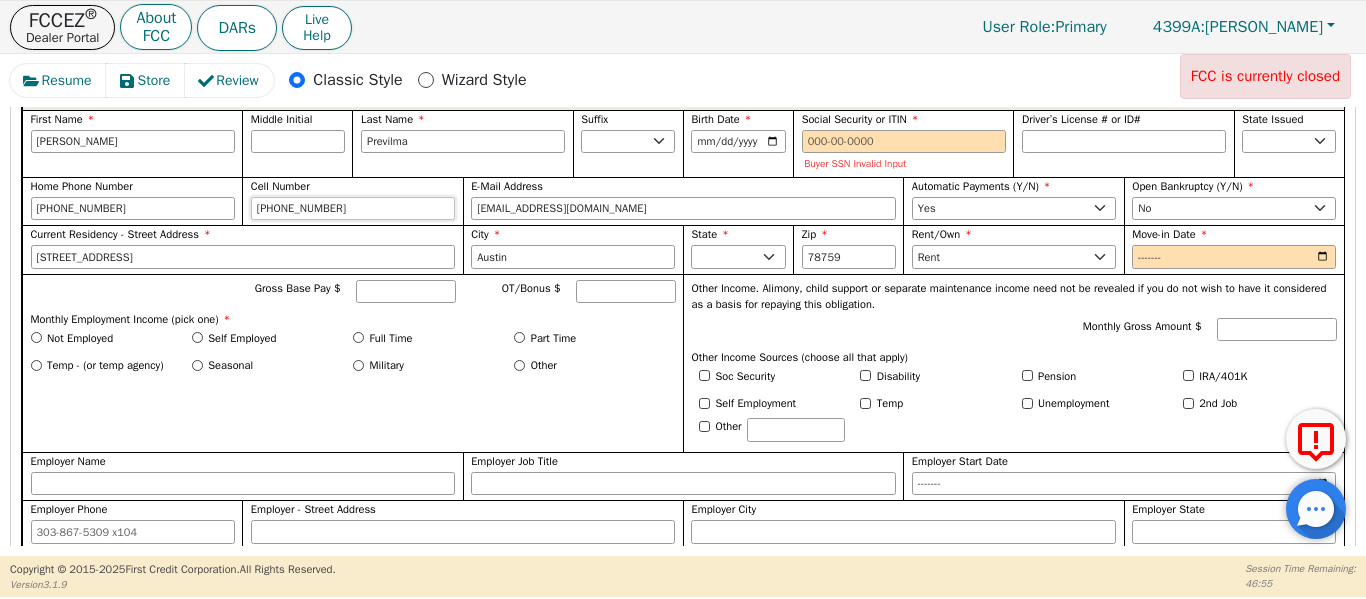 type on "[PHONE_NUMBER]" 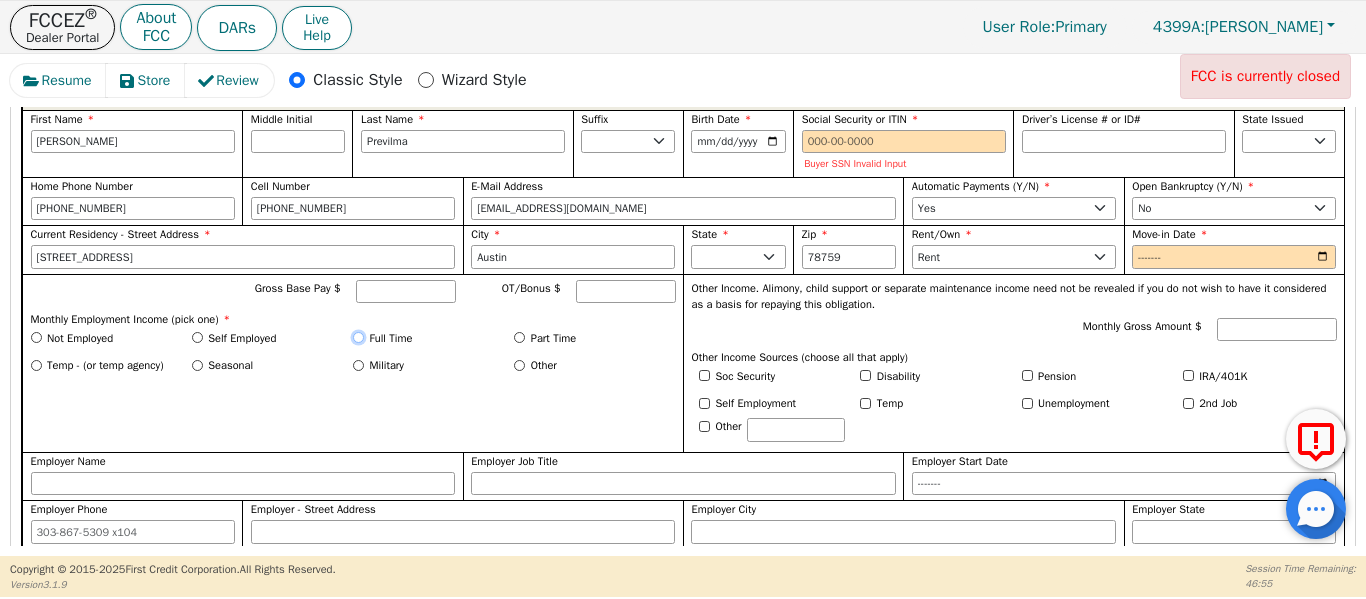 click on "Full Time" at bounding box center [358, 337] 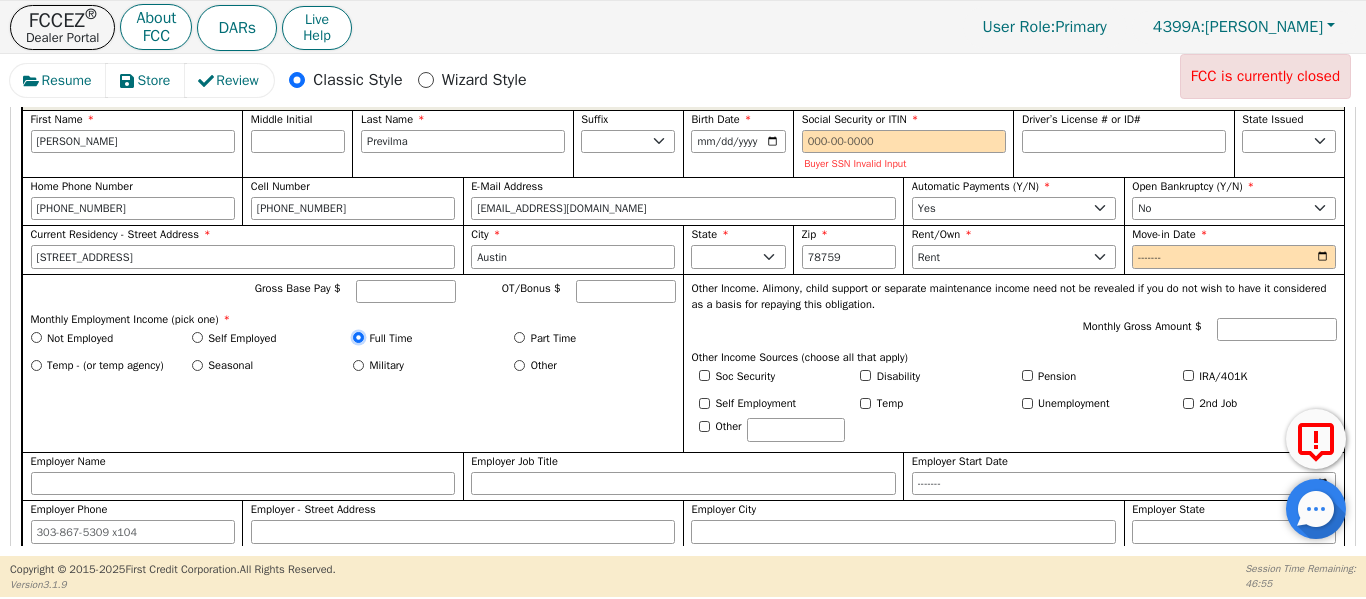 radio on "true" 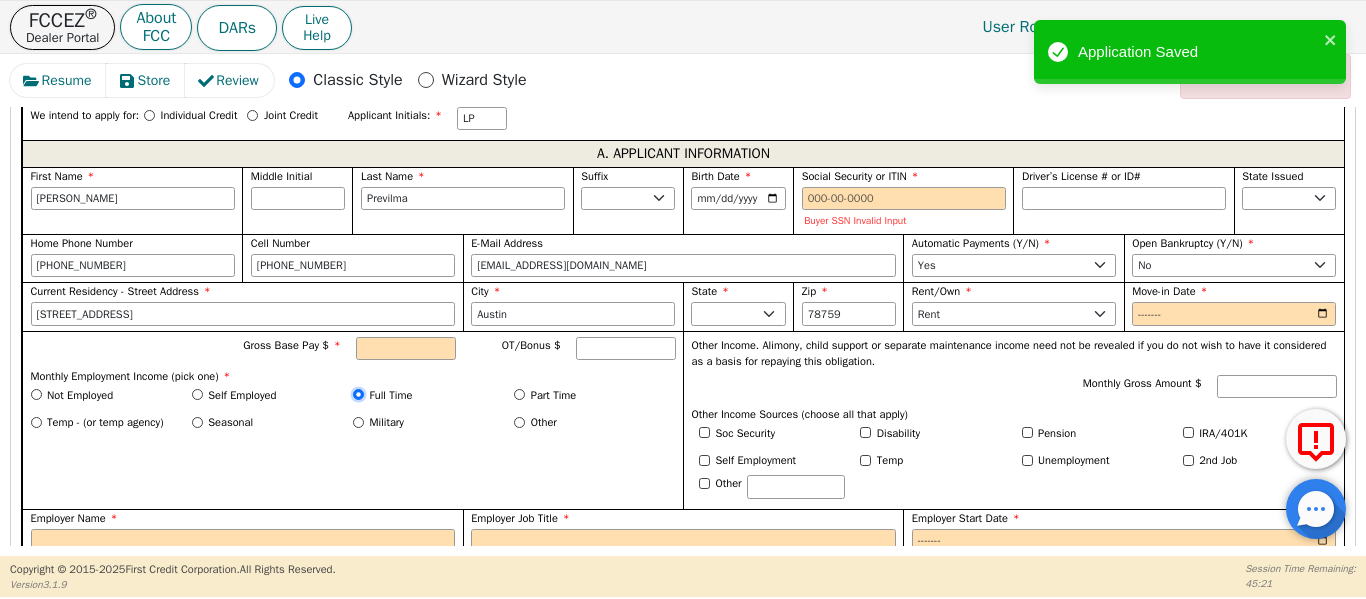 scroll, scrollTop: 1133, scrollLeft: 0, axis: vertical 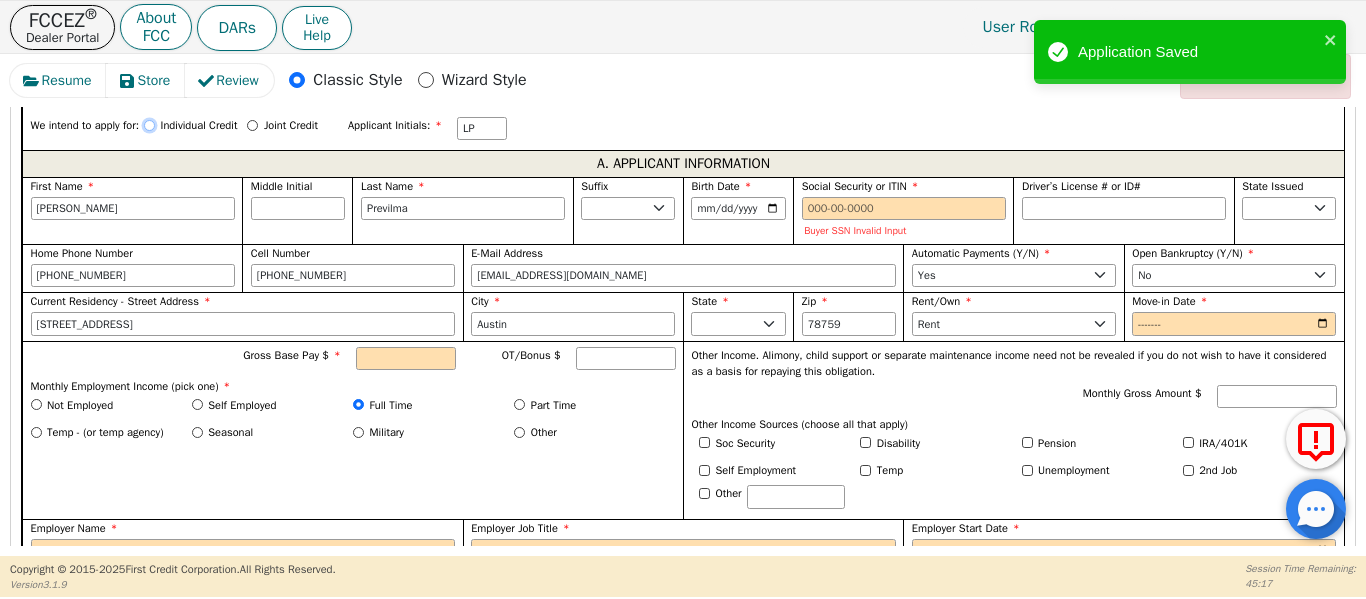 click on "Individual Credit" at bounding box center (149, 125) 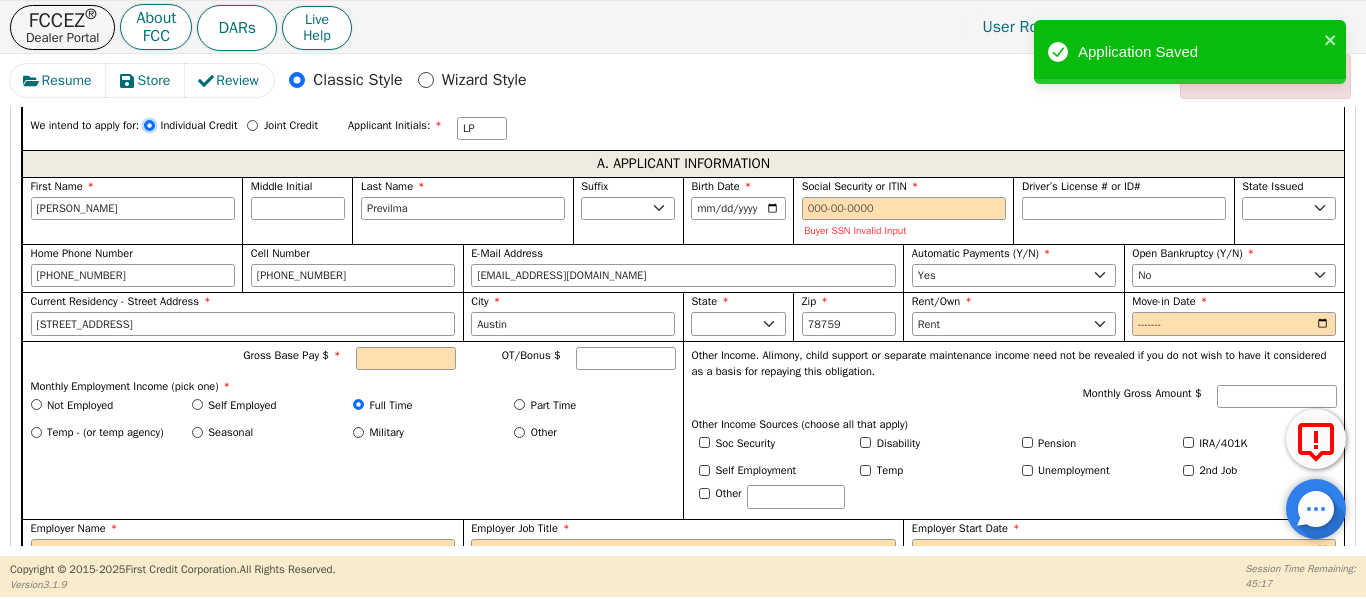 radio on "true" 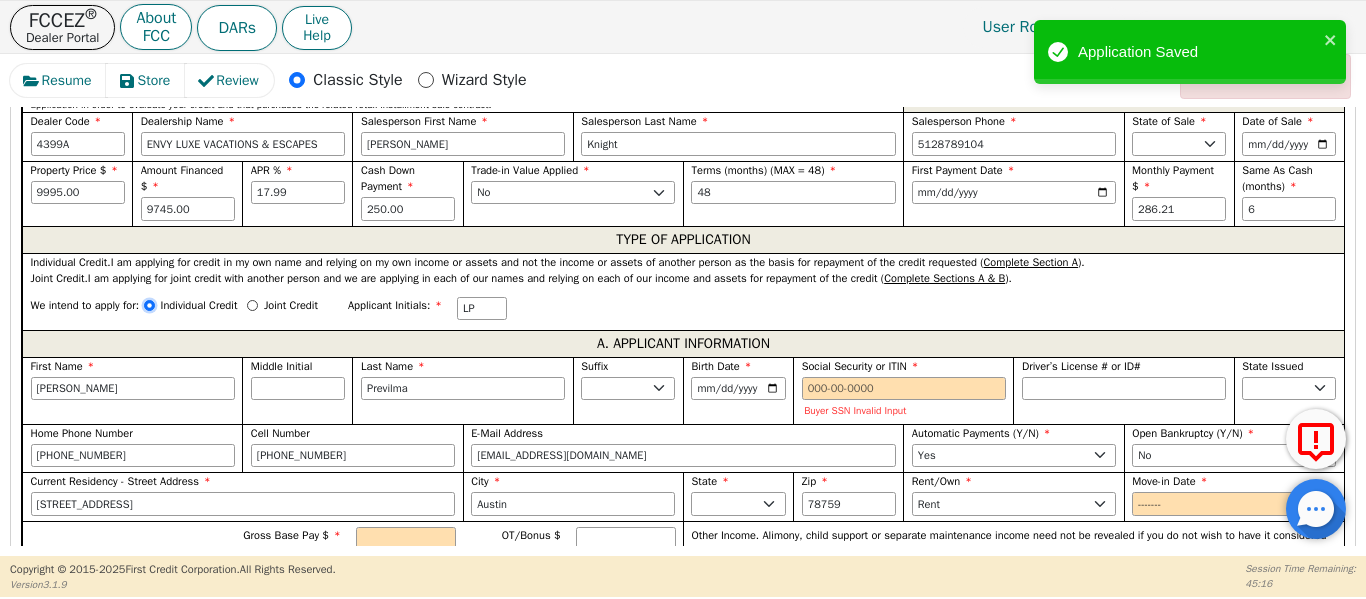 scroll, scrollTop: 933, scrollLeft: 0, axis: vertical 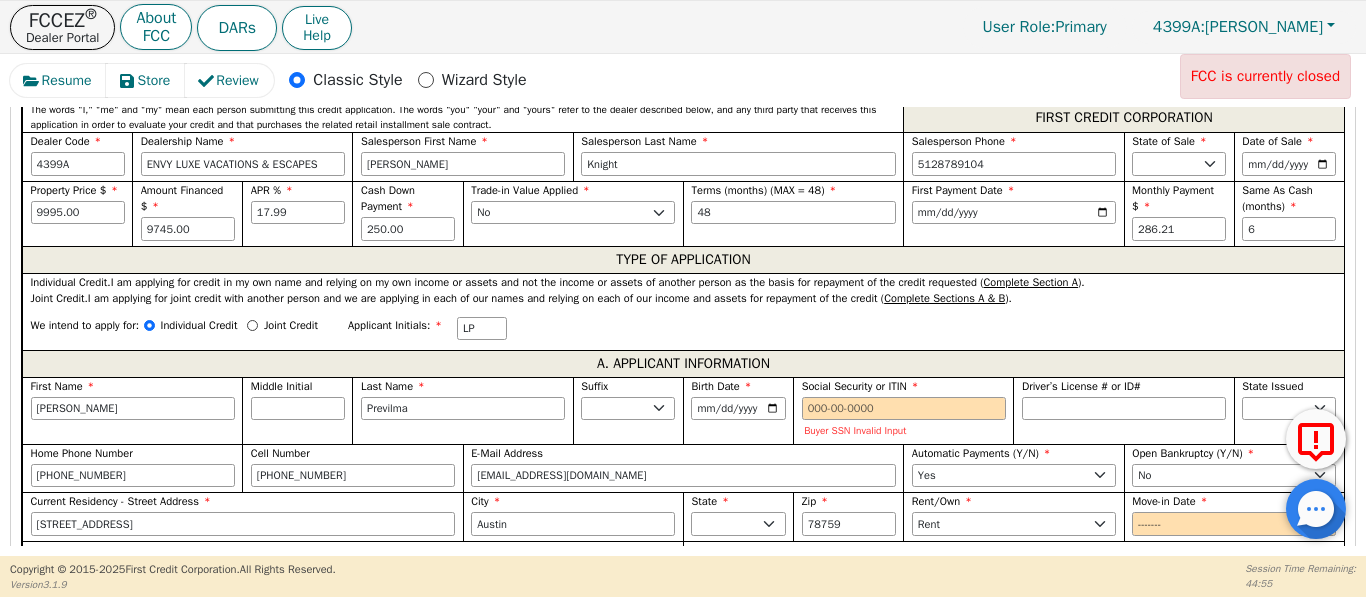 click on "We intend to apply for: Individual Credit Joint Credit Applicant Initials: LP" at bounding box center (683, 328) 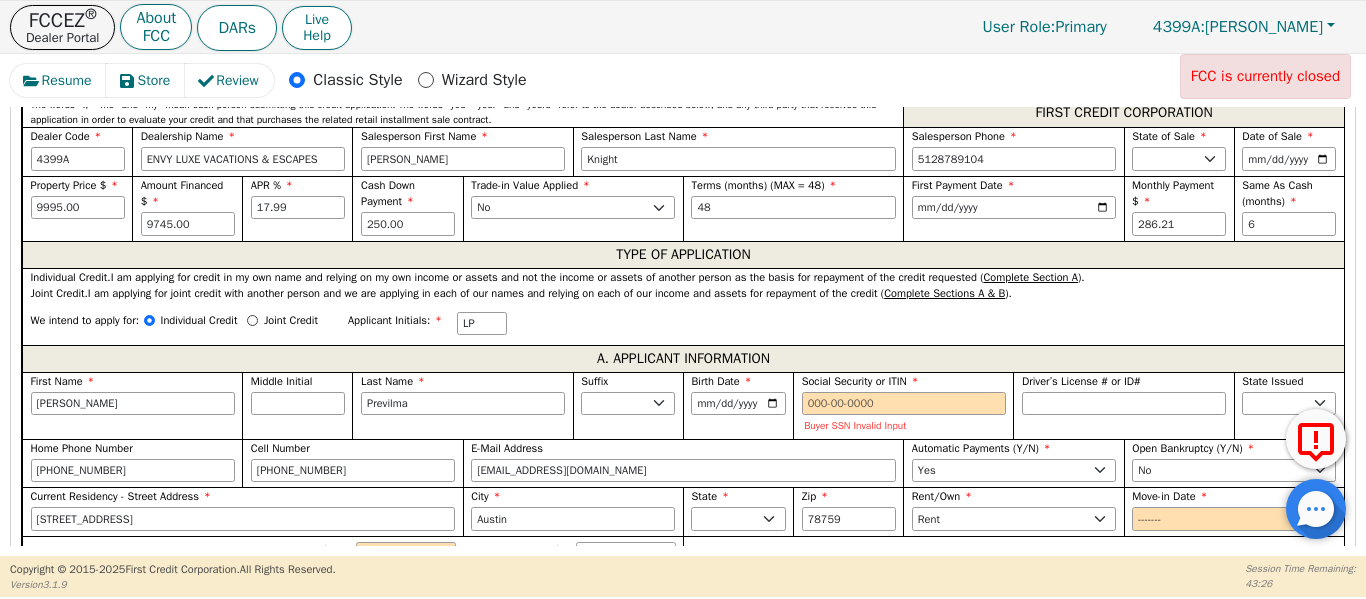 scroll, scrollTop: 933, scrollLeft: 0, axis: vertical 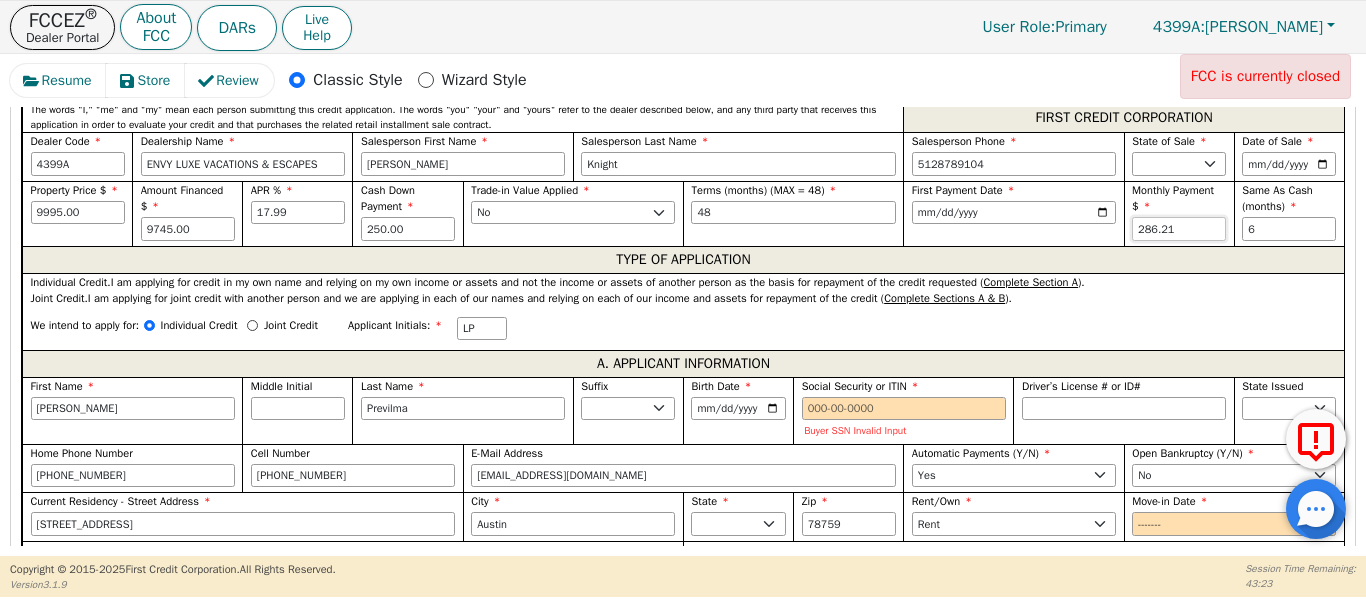 drag, startPoint x: 1185, startPoint y: 230, endPoint x: 951, endPoint y: 131, distance: 254.08069 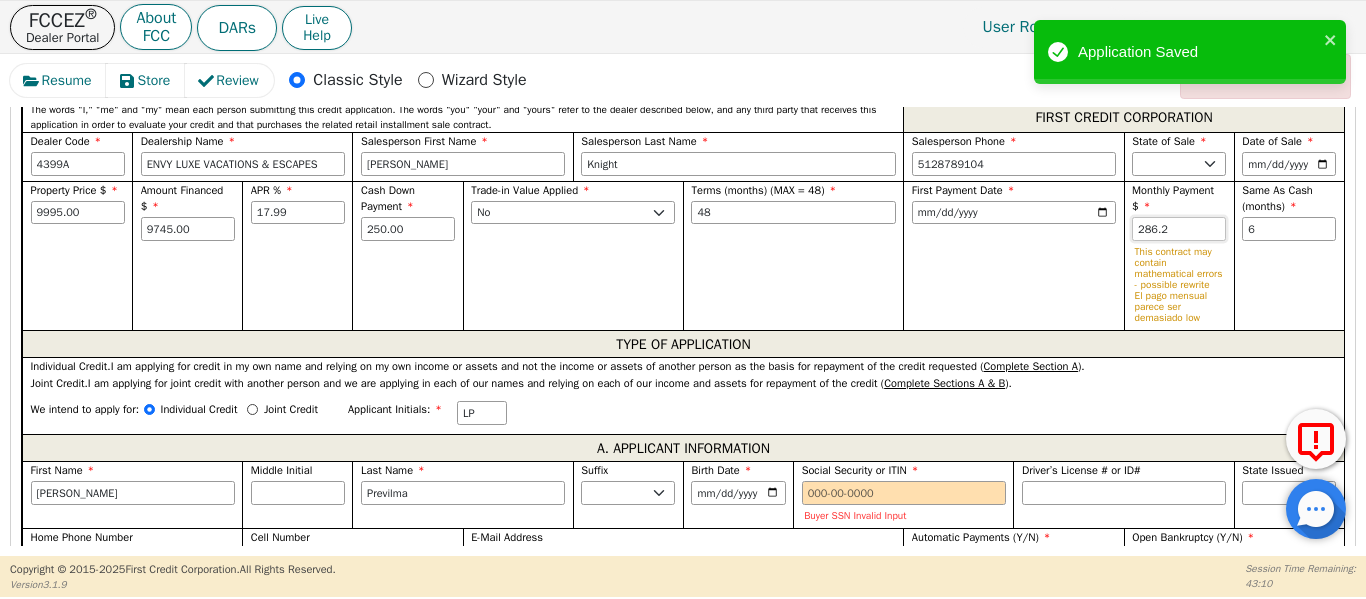 type on "286.21" 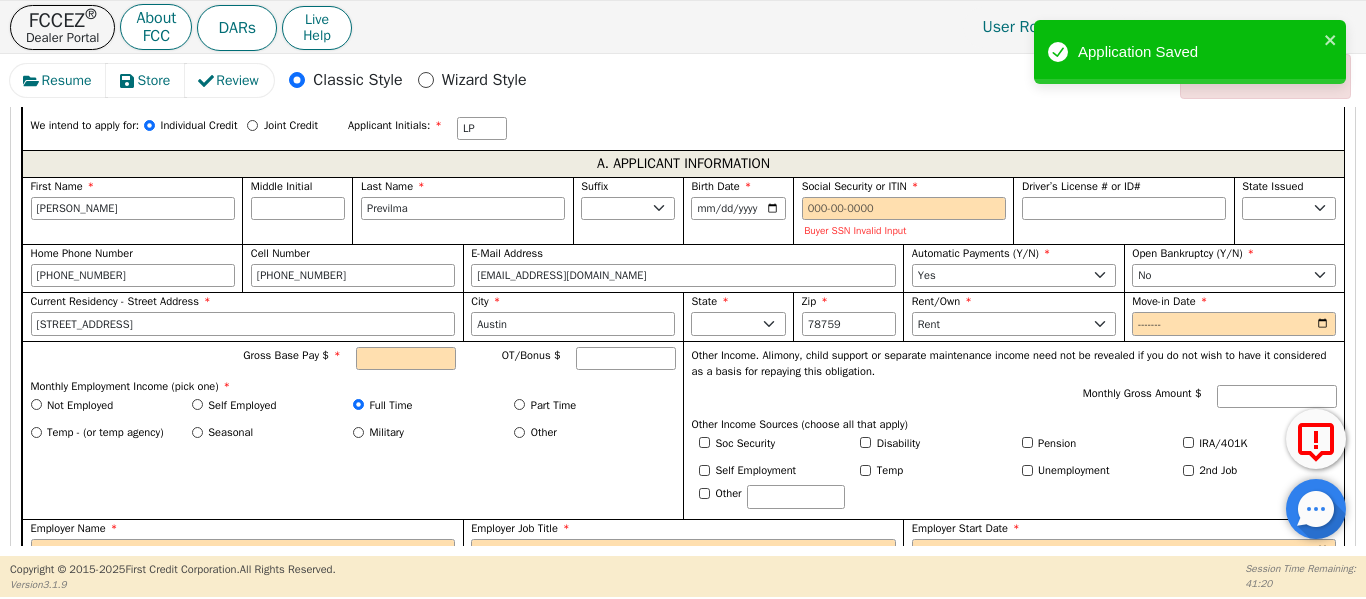 scroll, scrollTop: 1167, scrollLeft: 0, axis: vertical 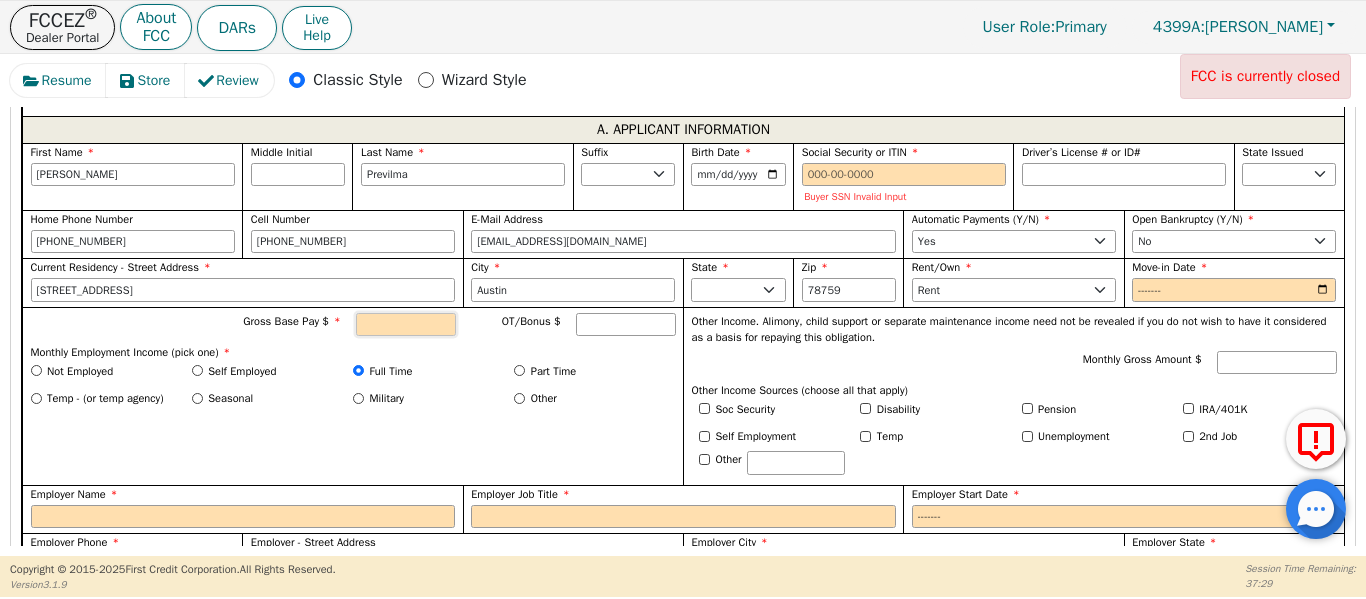 click on "Gross Base Pay $" at bounding box center (406, 325) 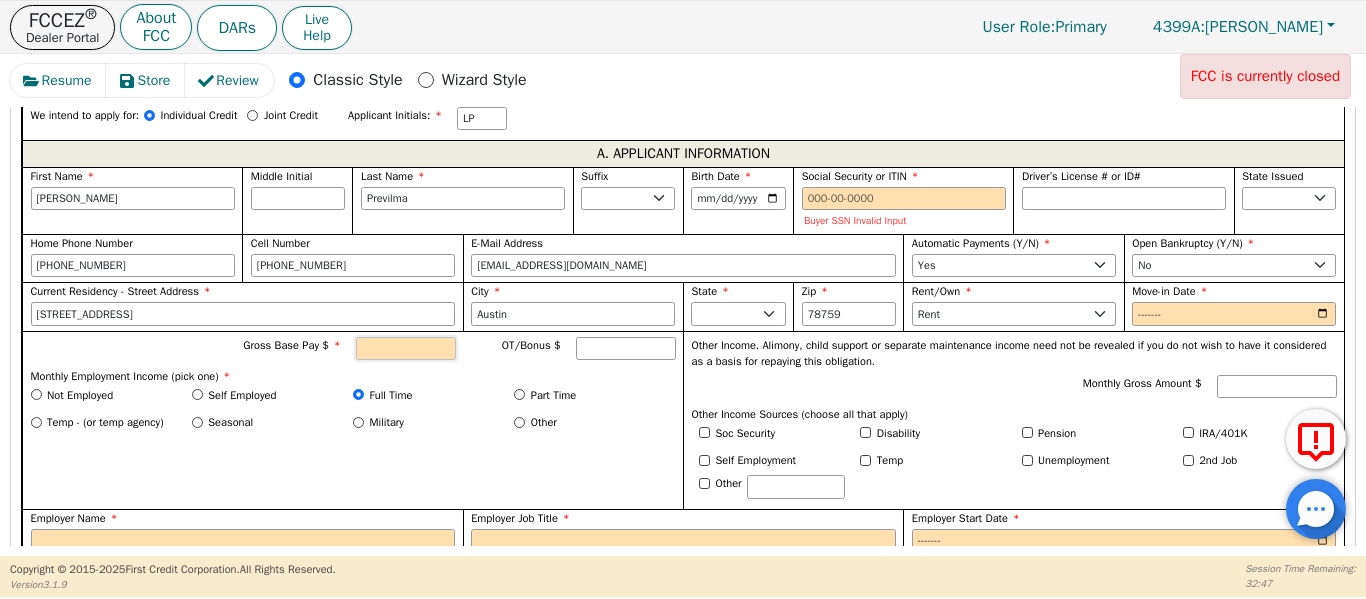 scroll, scrollTop: 1133, scrollLeft: 0, axis: vertical 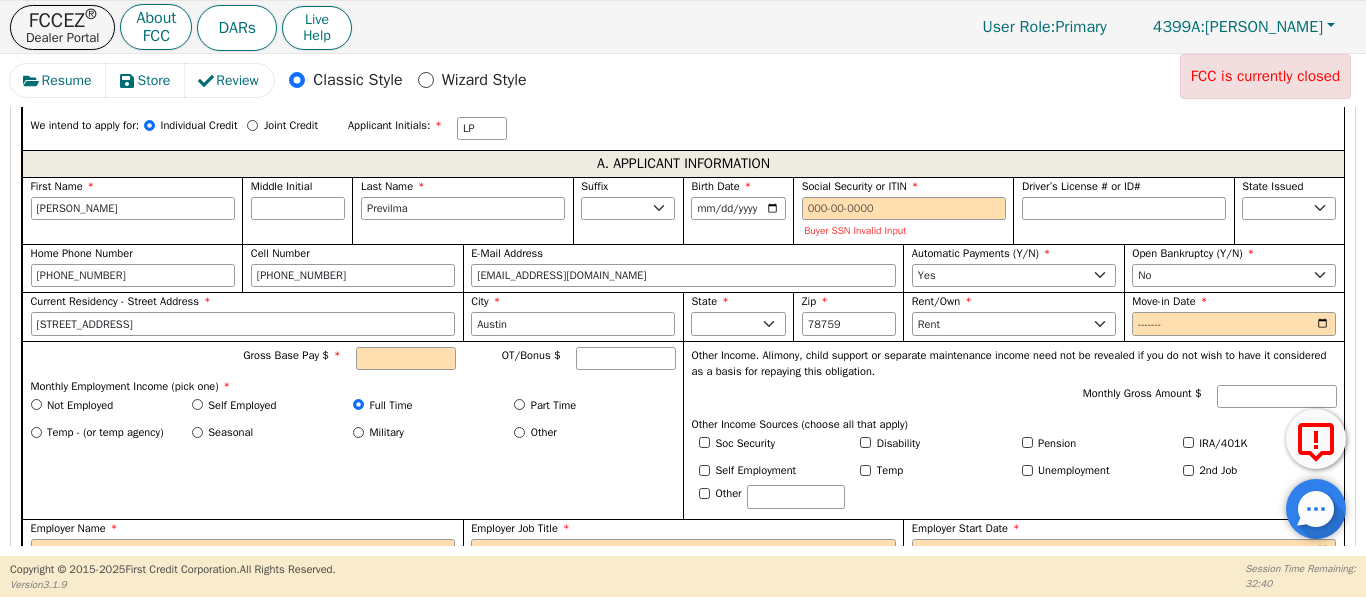 drag, startPoint x: 680, startPoint y: 159, endPoint x: 691, endPoint y: 129, distance: 31.95309 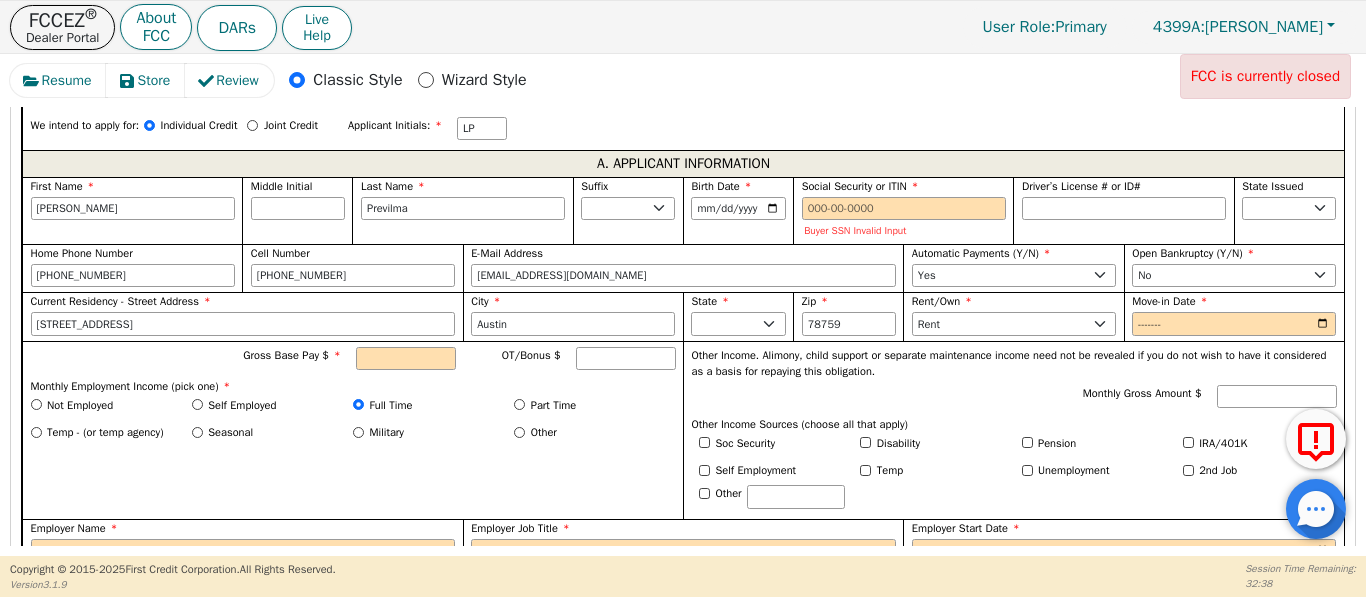 drag, startPoint x: 691, startPoint y: 129, endPoint x: 637, endPoint y: 240, distance: 123.43824 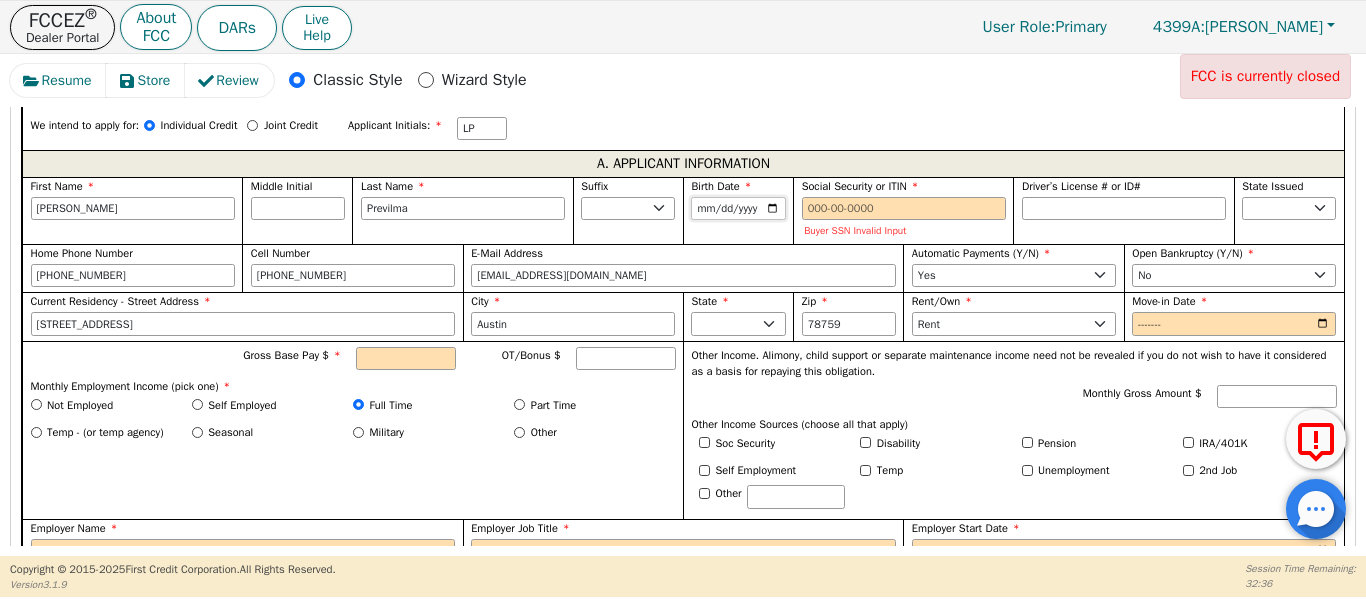 click on "[DATE]" at bounding box center (738, 209) 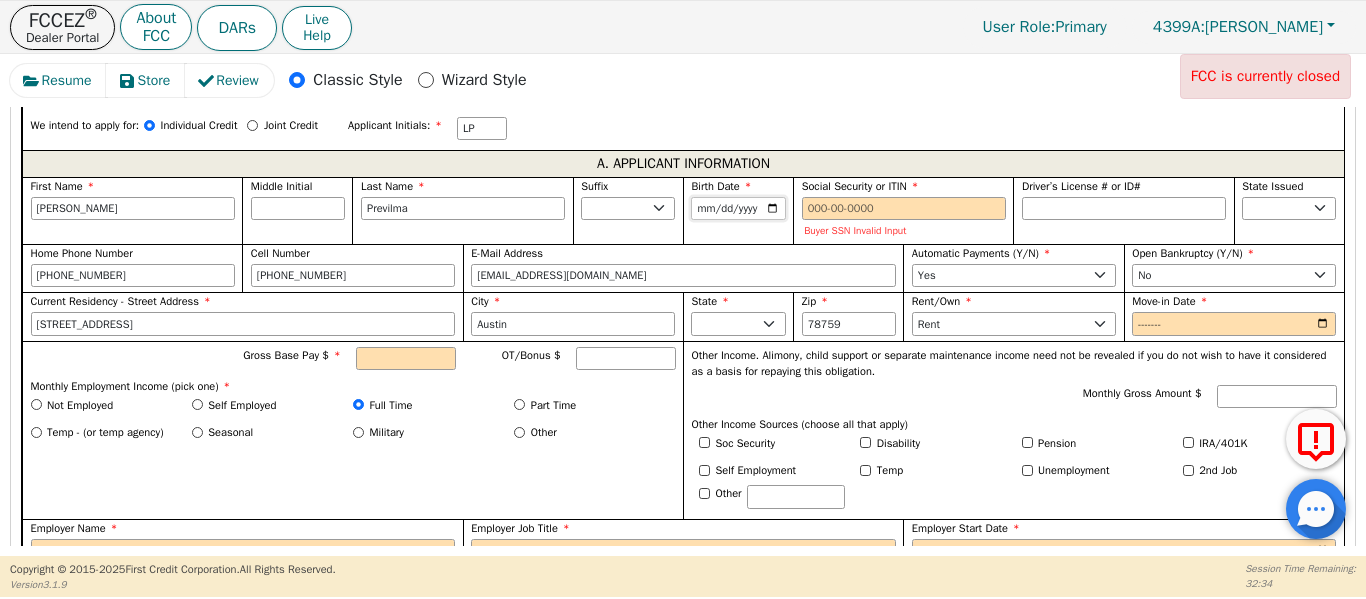 click on "[DATE]" at bounding box center (738, 209) 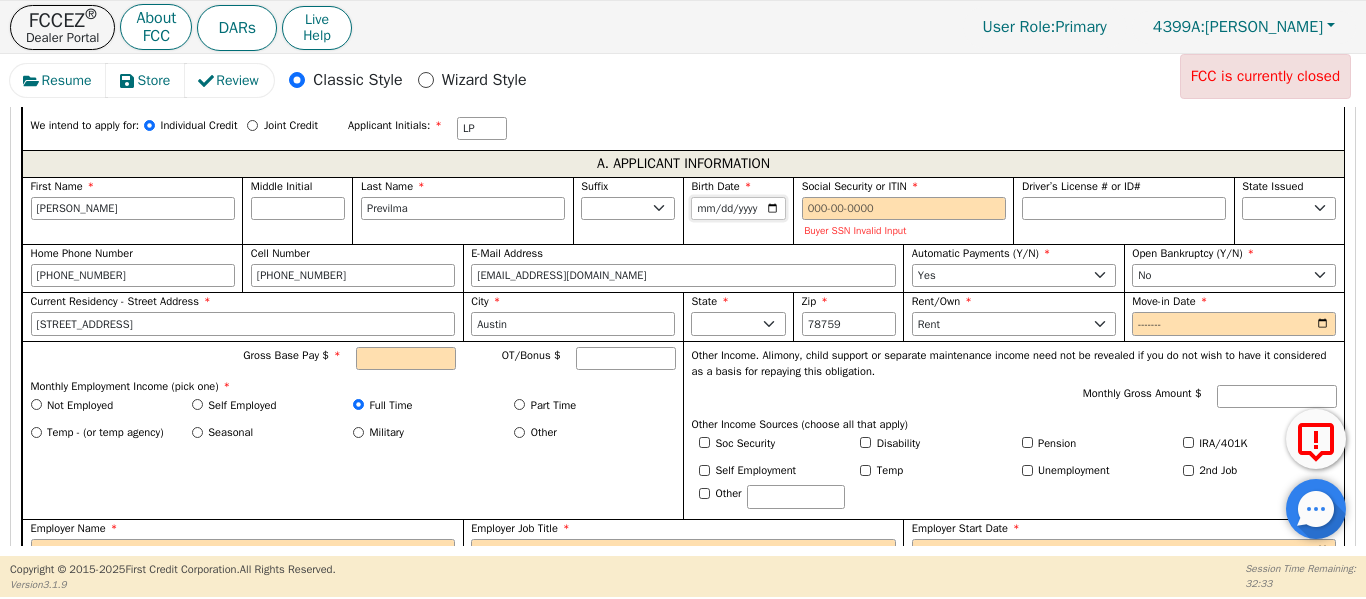 click on "[DATE]" at bounding box center (738, 209) 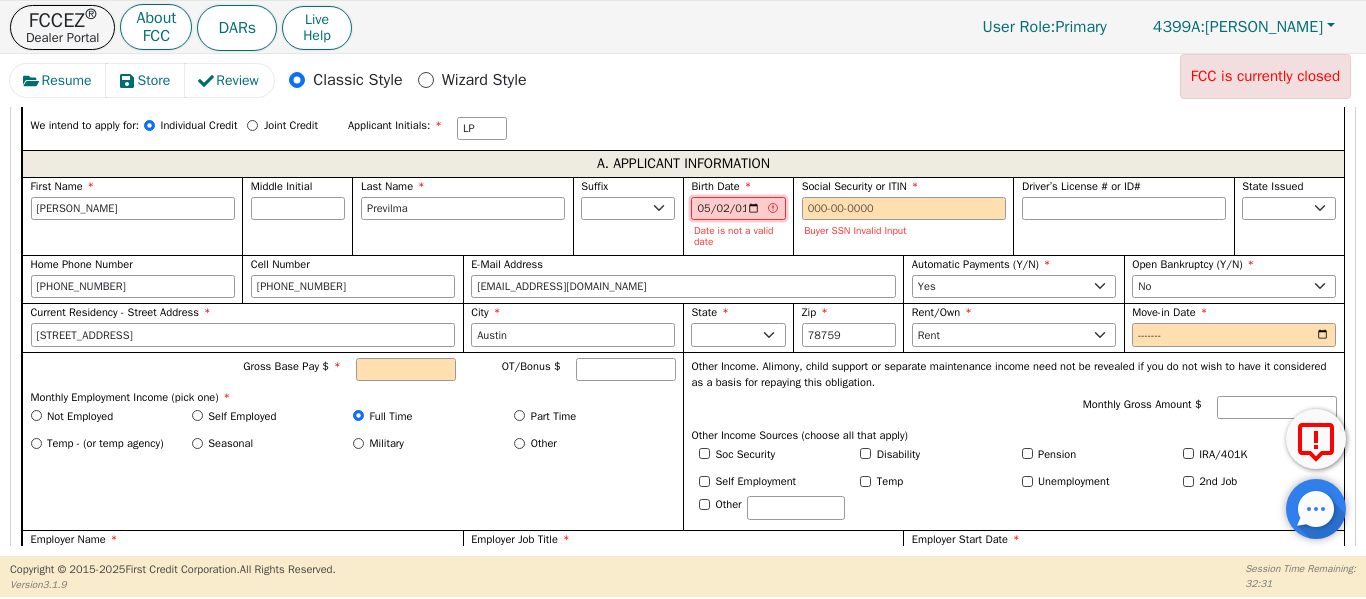type on "[DATE]" 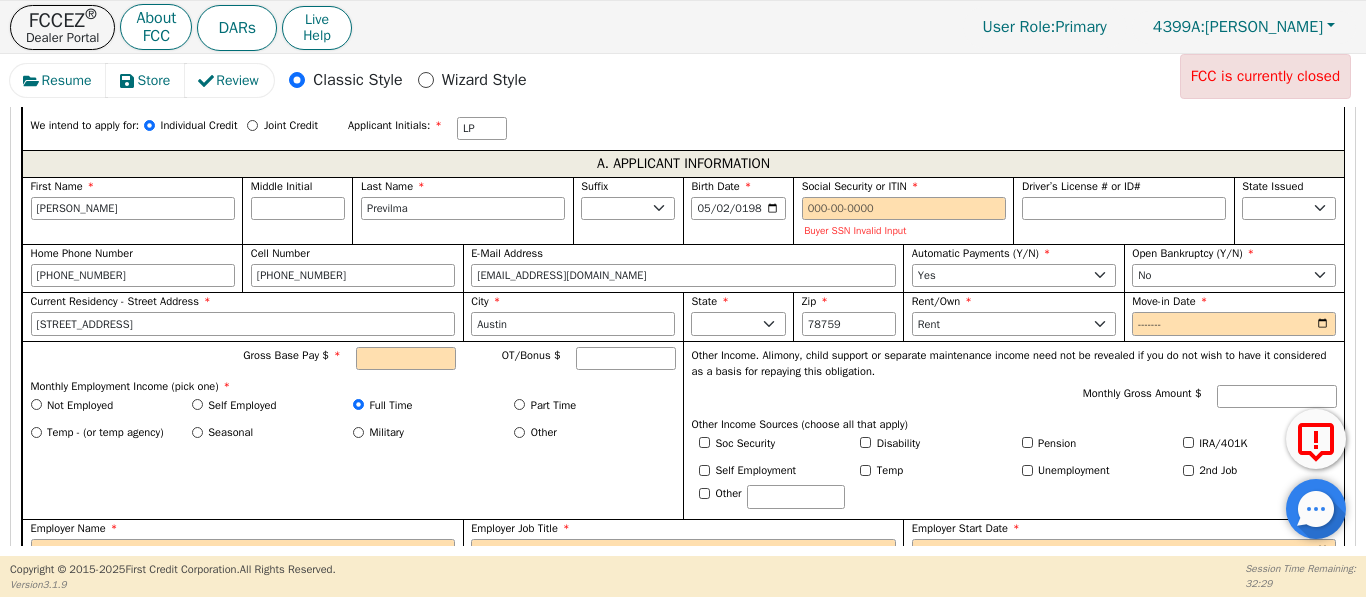click on "Gross Base Pay $ OT/Bonus $ Monthly Employment Income (pick one) * Not Employed Self Employed Full Time Part Time Temp - (or temp agency) Seasonal Military Other" at bounding box center (352, 430) 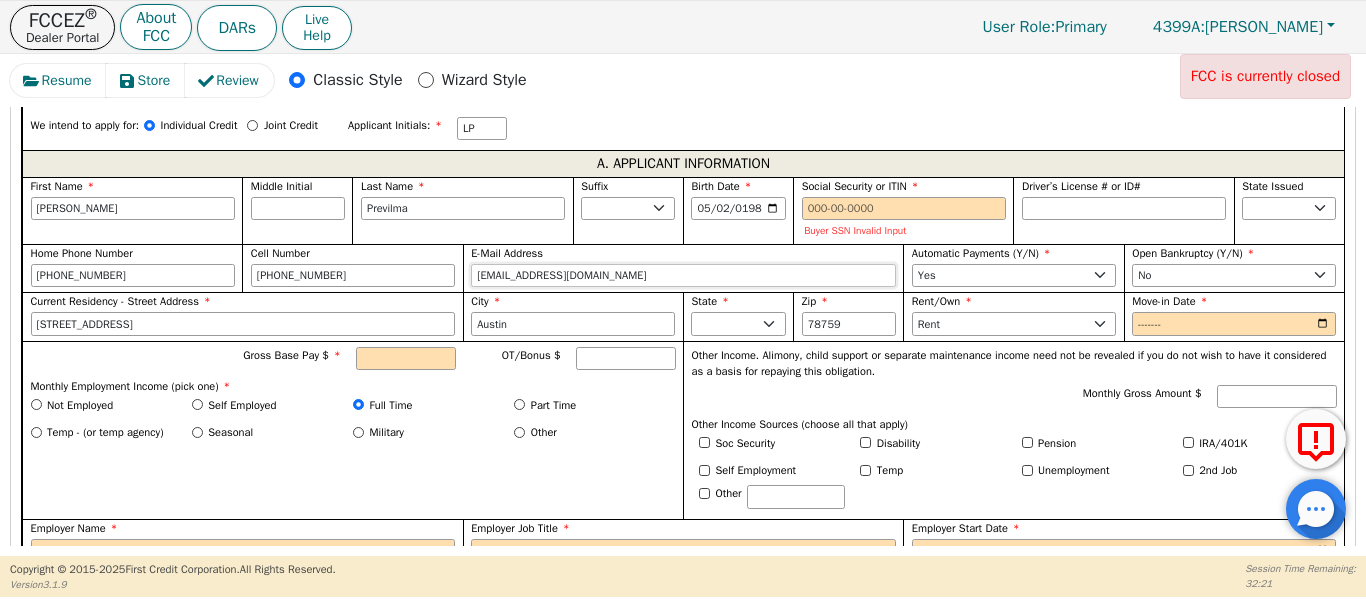 click on "[EMAIL_ADDRESS][DOMAIN_NAME]" at bounding box center (683, 276) 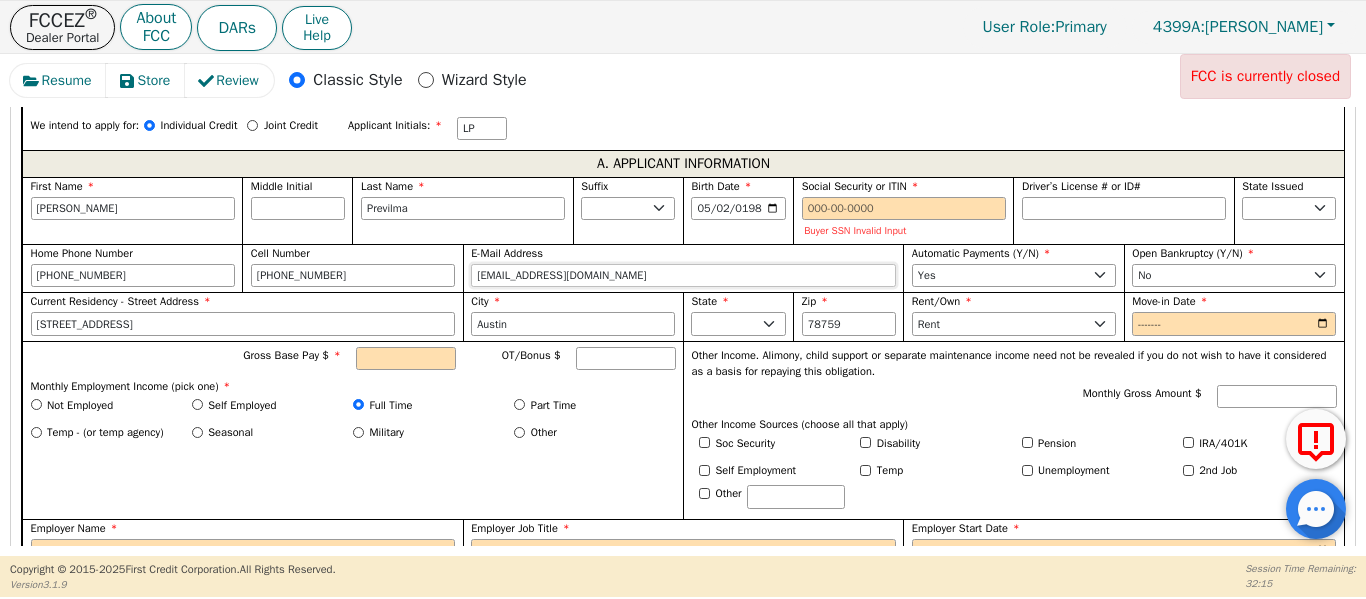 type on "[EMAIL_ADDRESS][DOMAIN_NAME]" 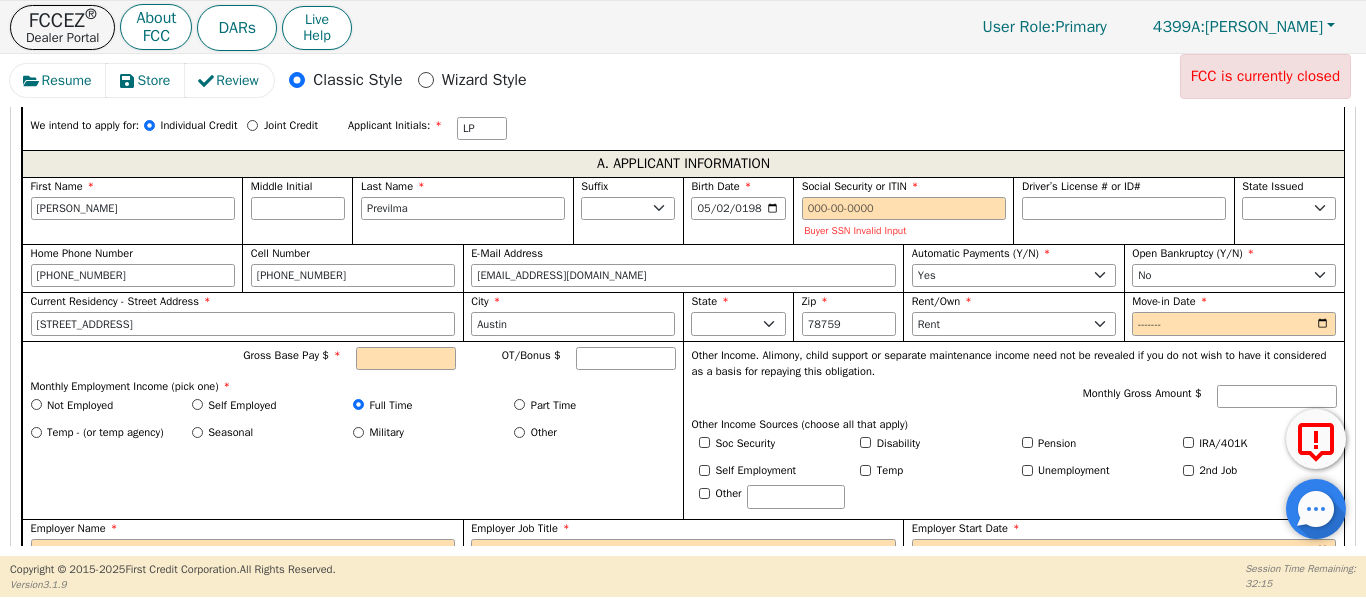 click on "Gross Base Pay $ OT/Bonus $ Monthly Employment Income (pick one) * Not Employed Self Employed Full Time Part Time Temp - (or temp agency) Seasonal Military Other" at bounding box center (352, 430) 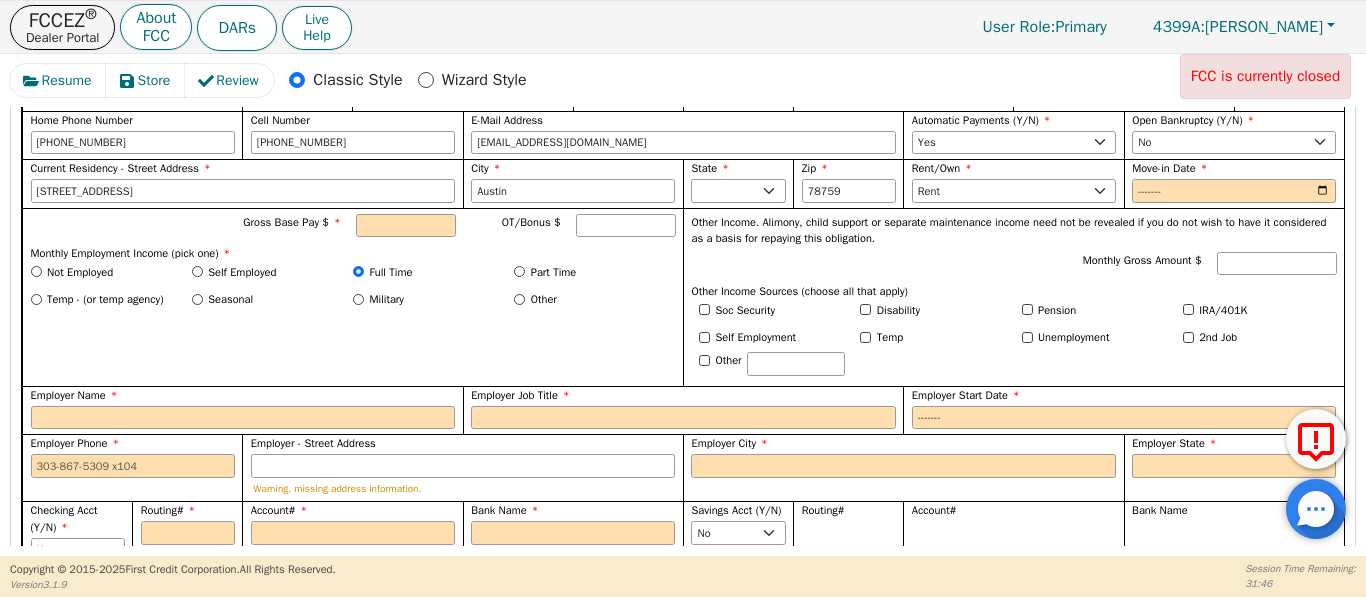 scroll, scrollTop: 1267, scrollLeft: 0, axis: vertical 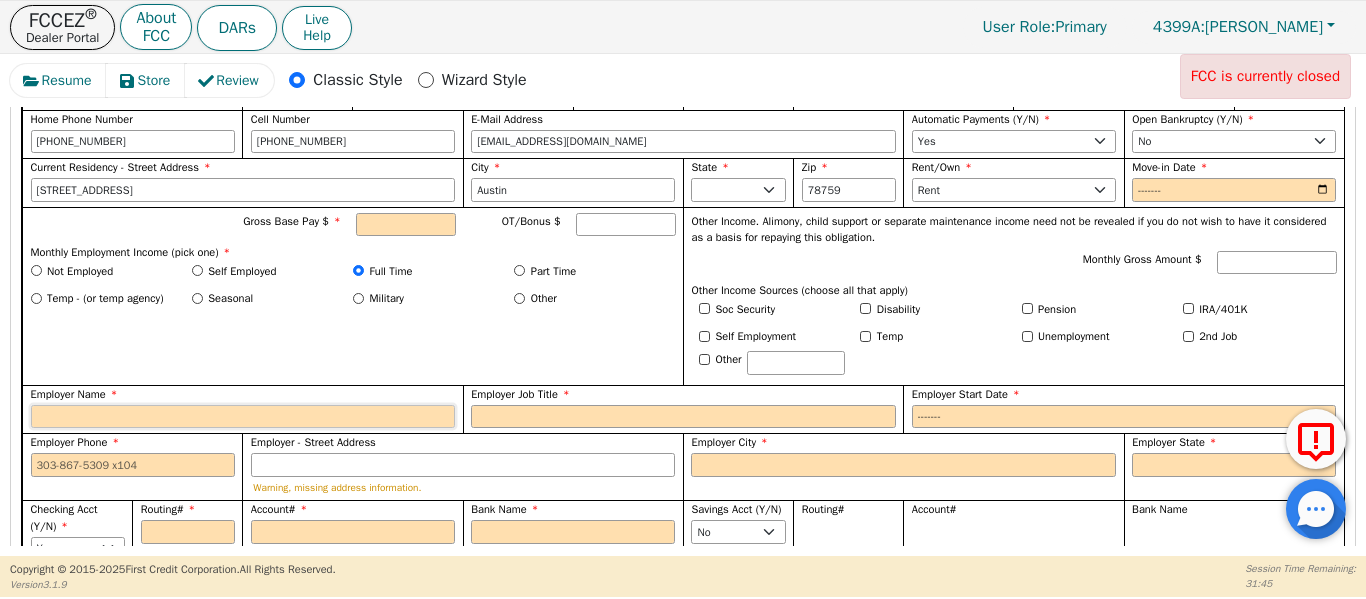 click on "Employer Name" at bounding box center (243, 417) 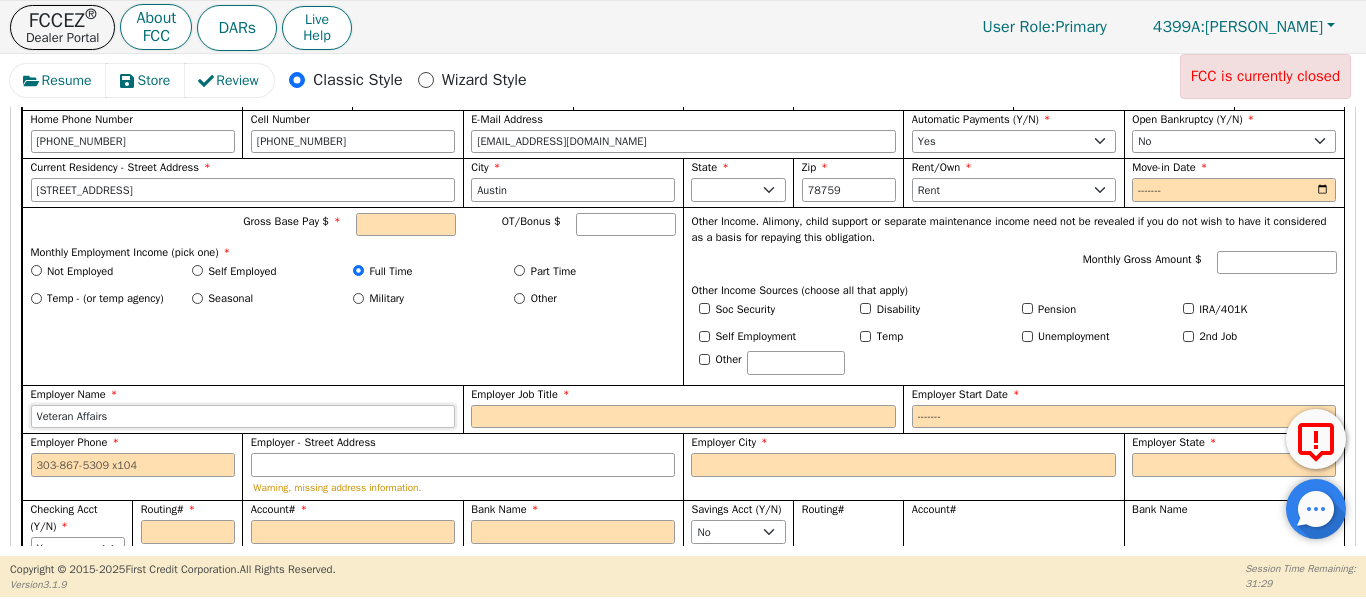 type on "Veteran Affairs" 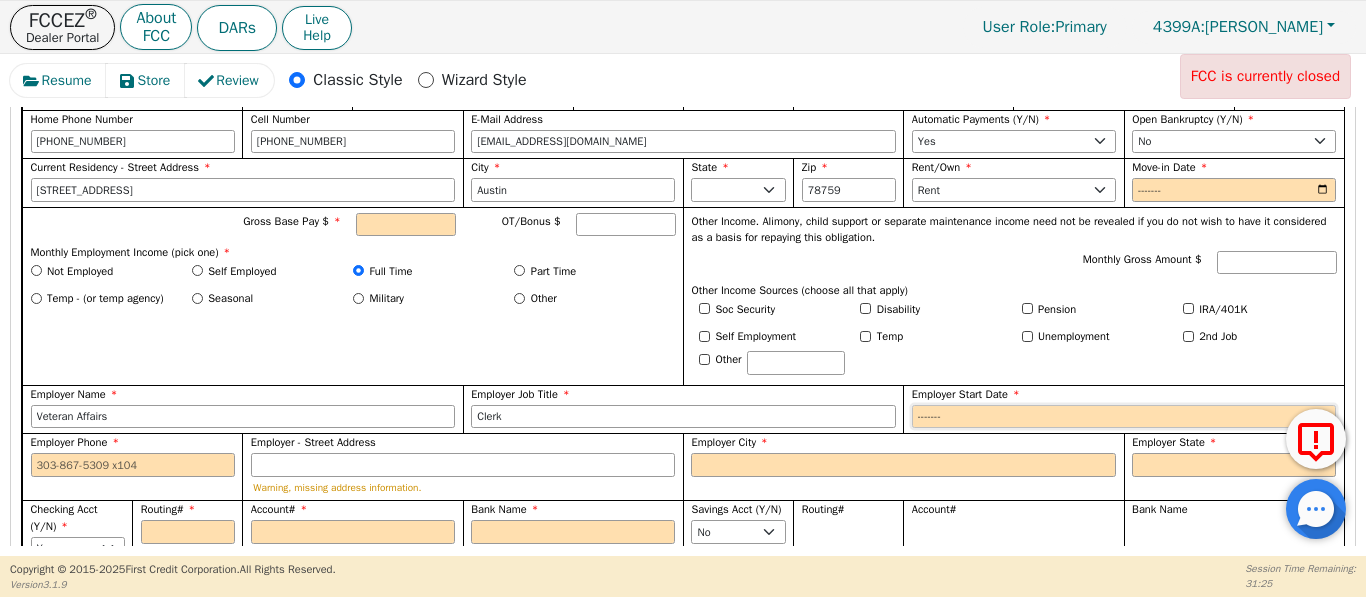 type on "Clerk" 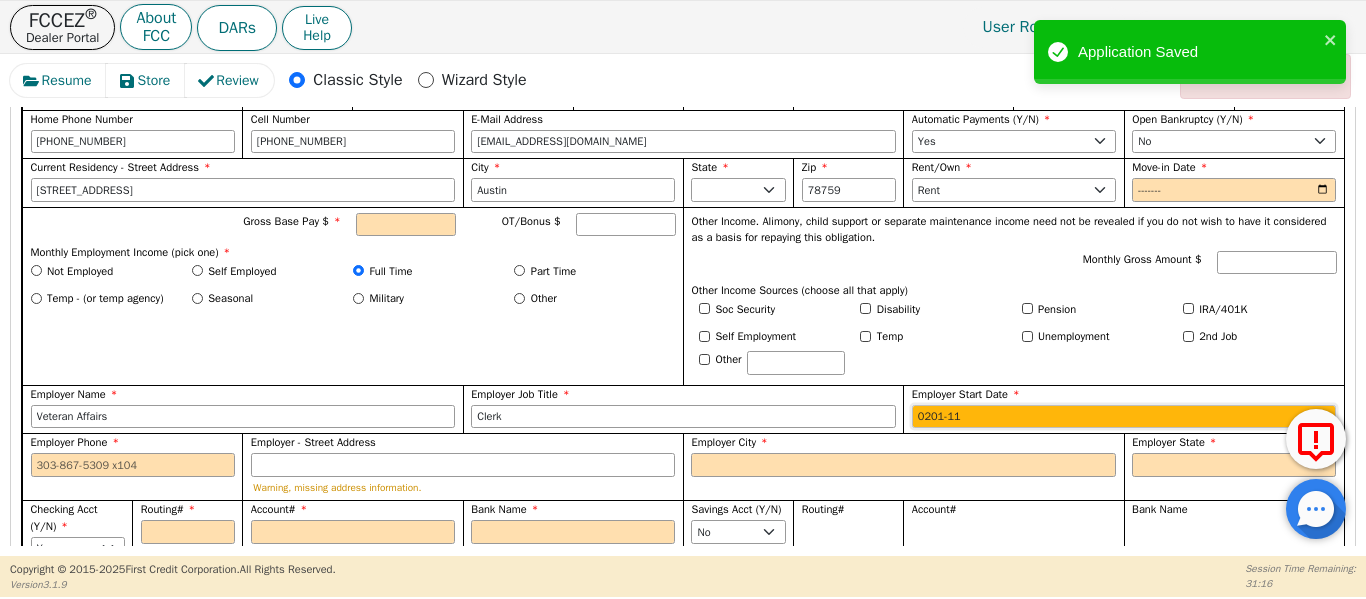 type on "2017-11" 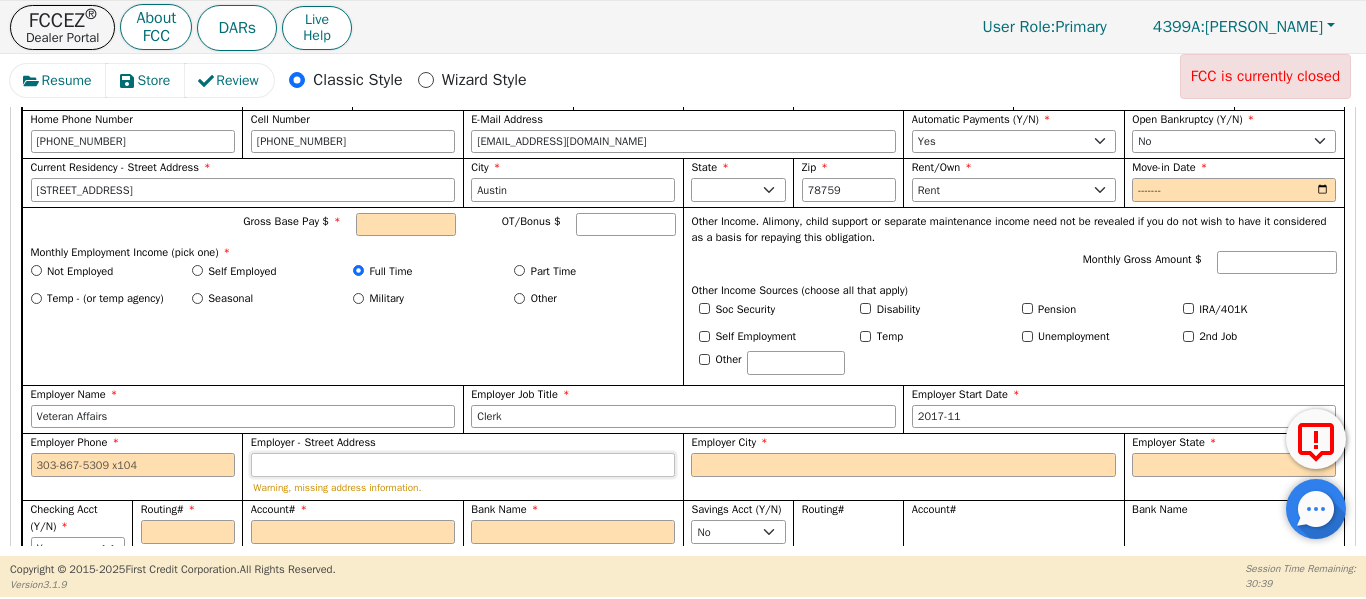 paste on "[STREET_ADDRESS]" 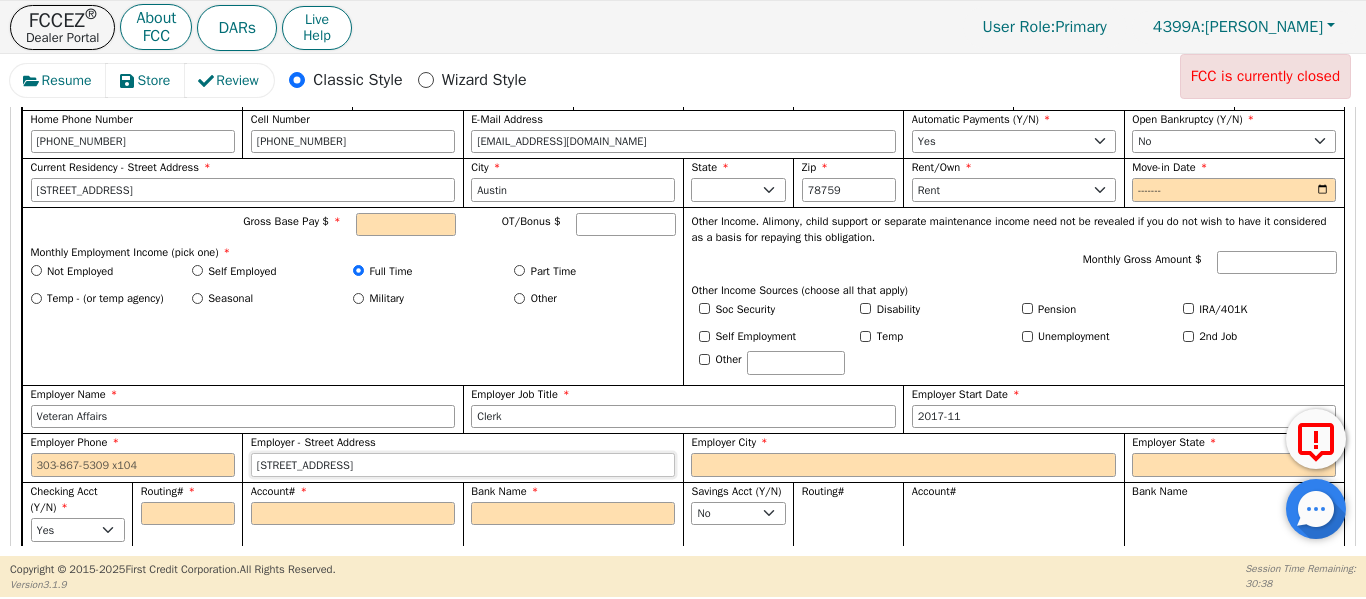 type on "[STREET_ADDRESS]" 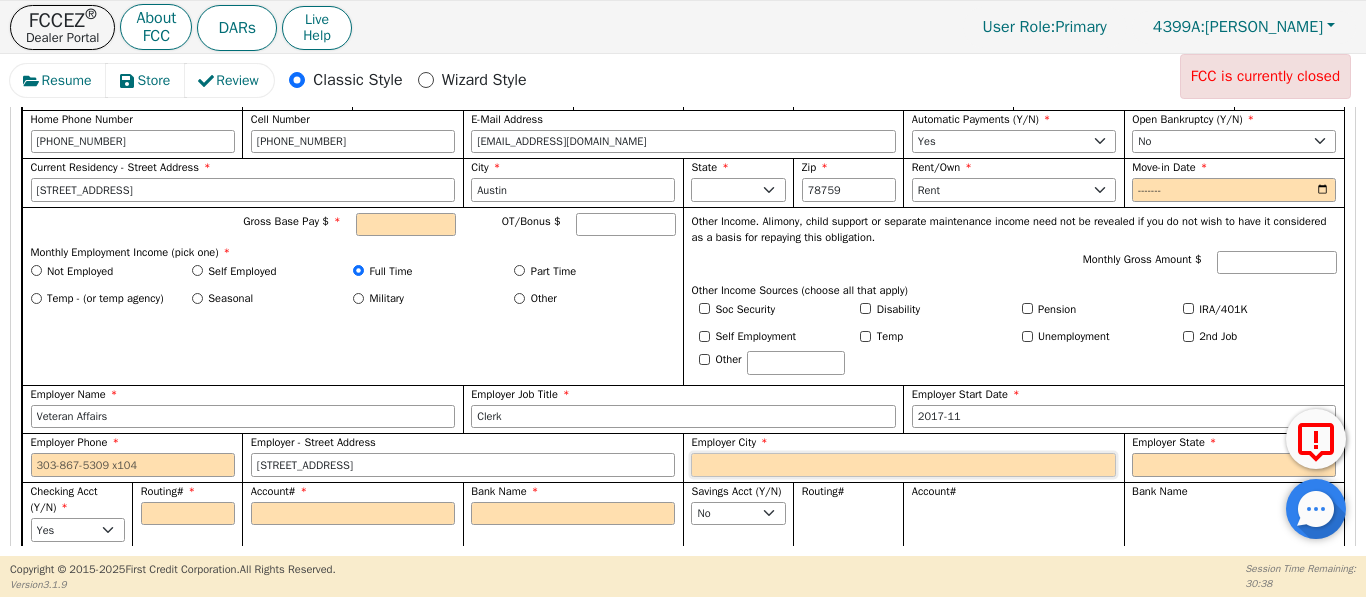 drag, startPoint x: 734, startPoint y: 468, endPoint x: 724, endPoint y: 516, distance: 49.0306 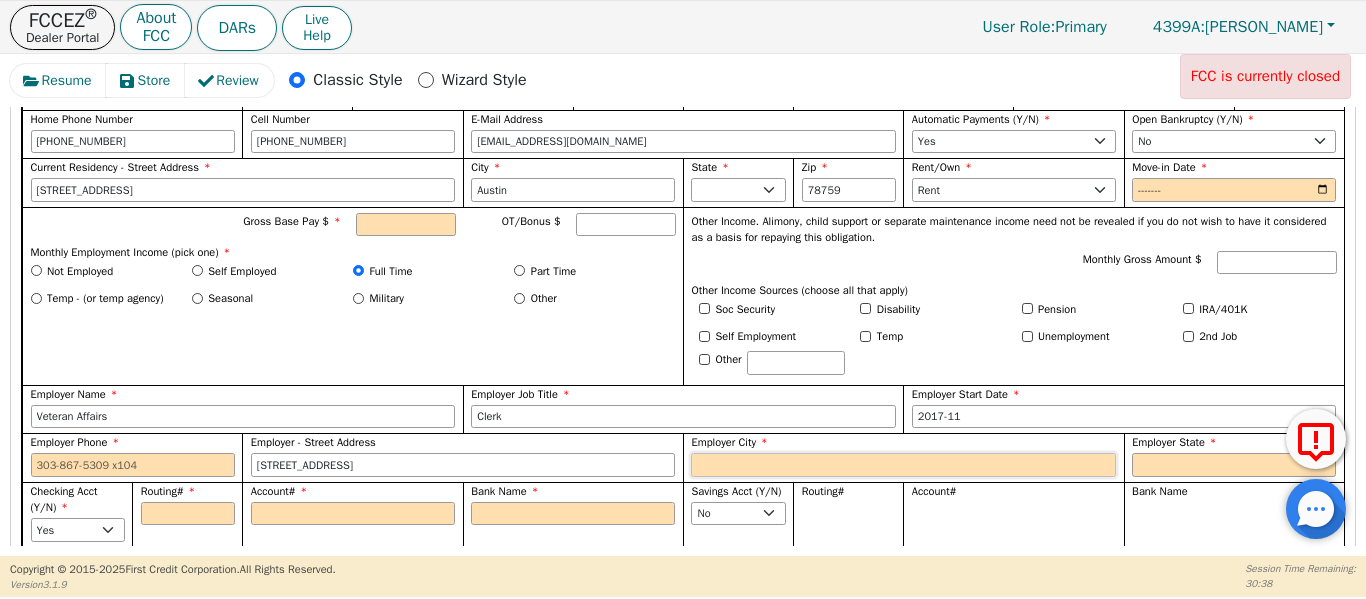 click on "Employer City" at bounding box center [903, 457] 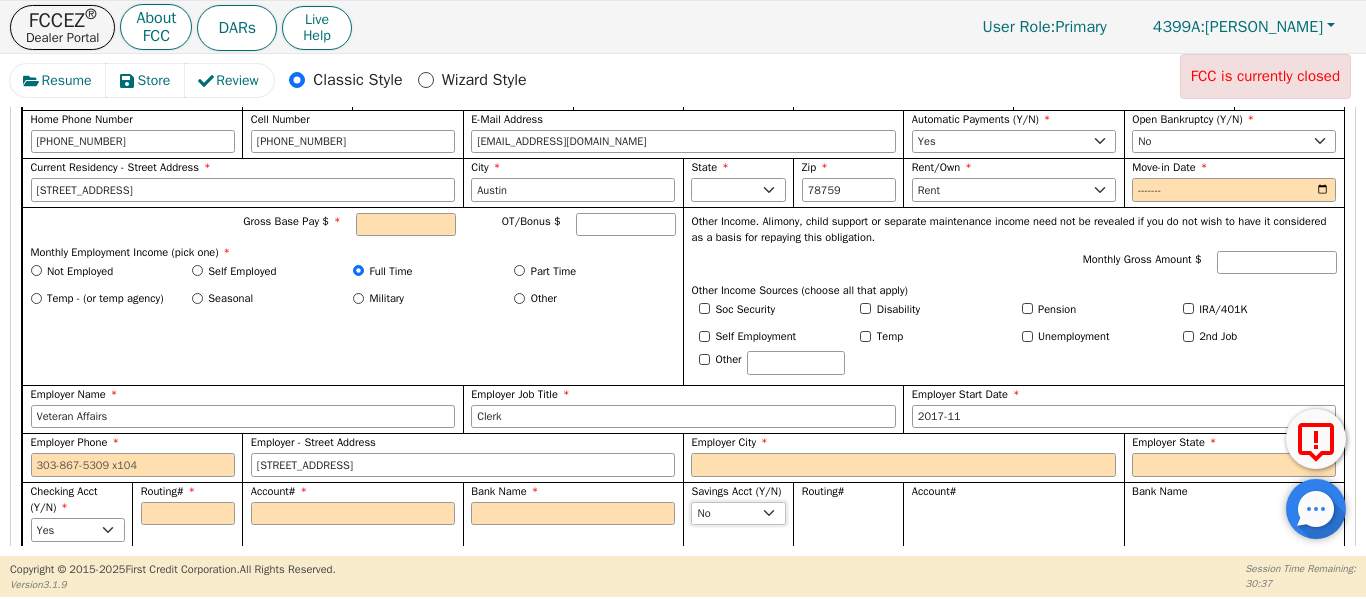drag, startPoint x: 726, startPoint y: 516, endPoint x: 718, endPoint y: 535, distance: 20.615528 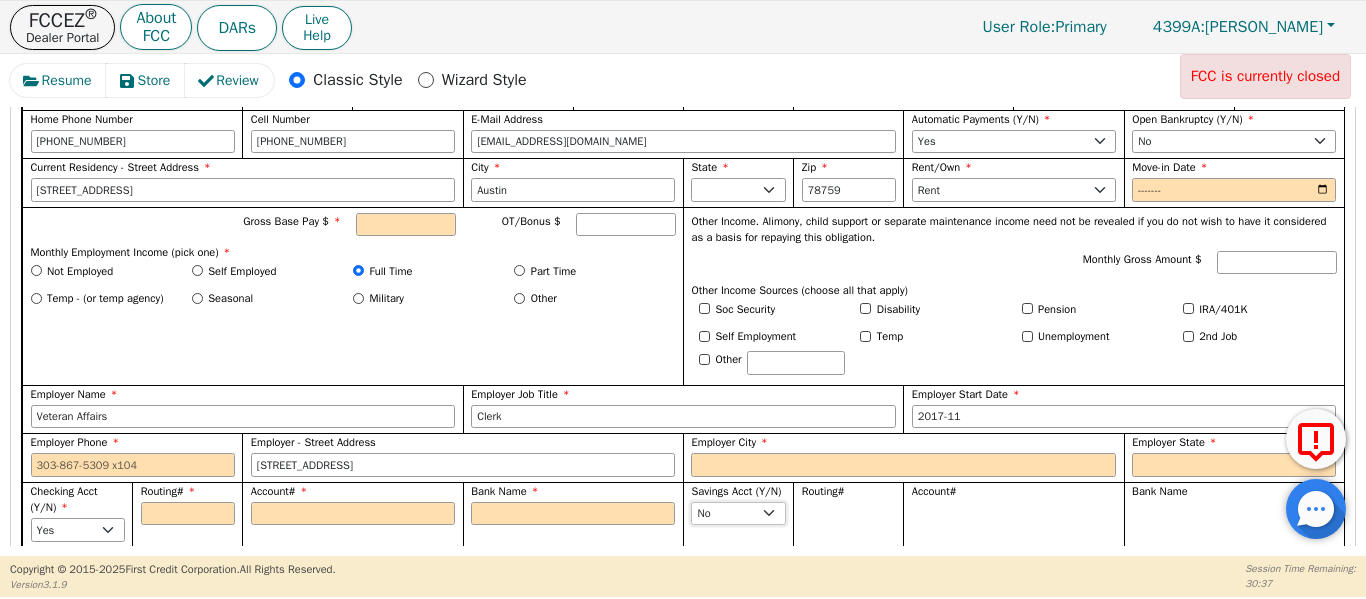 click on "Savings Acct (Y/N) Yes No" at bounding box center (738, 514) 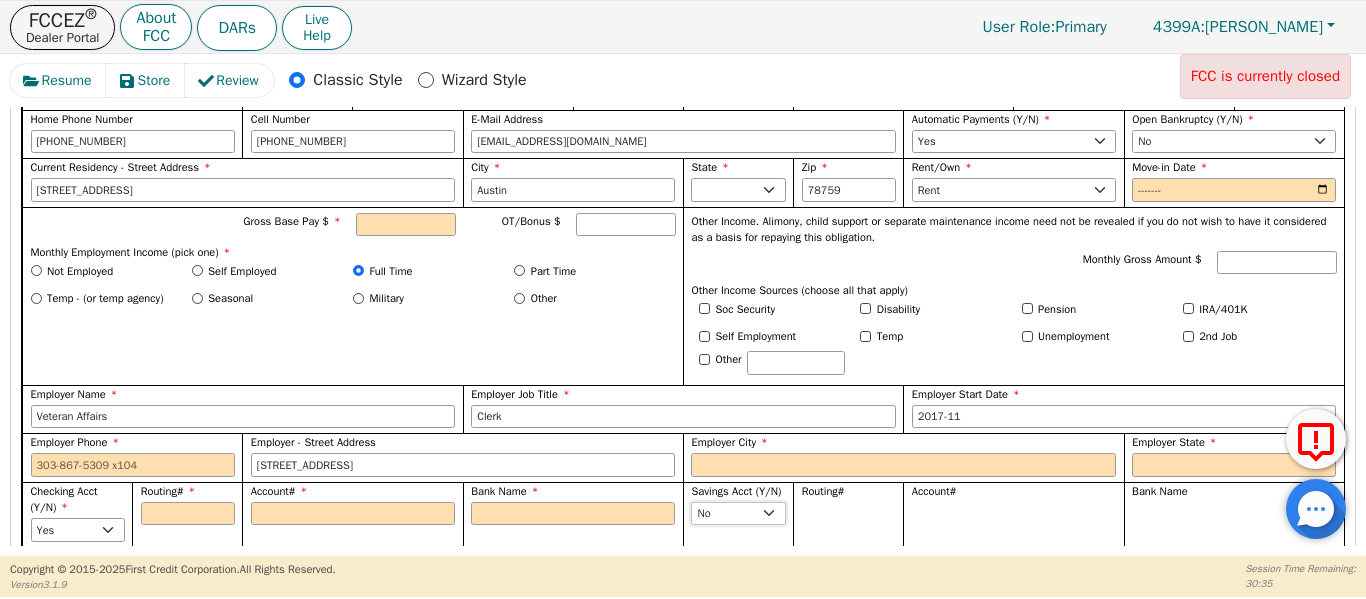 click on "Yes No" at bounding box center [738, 514] 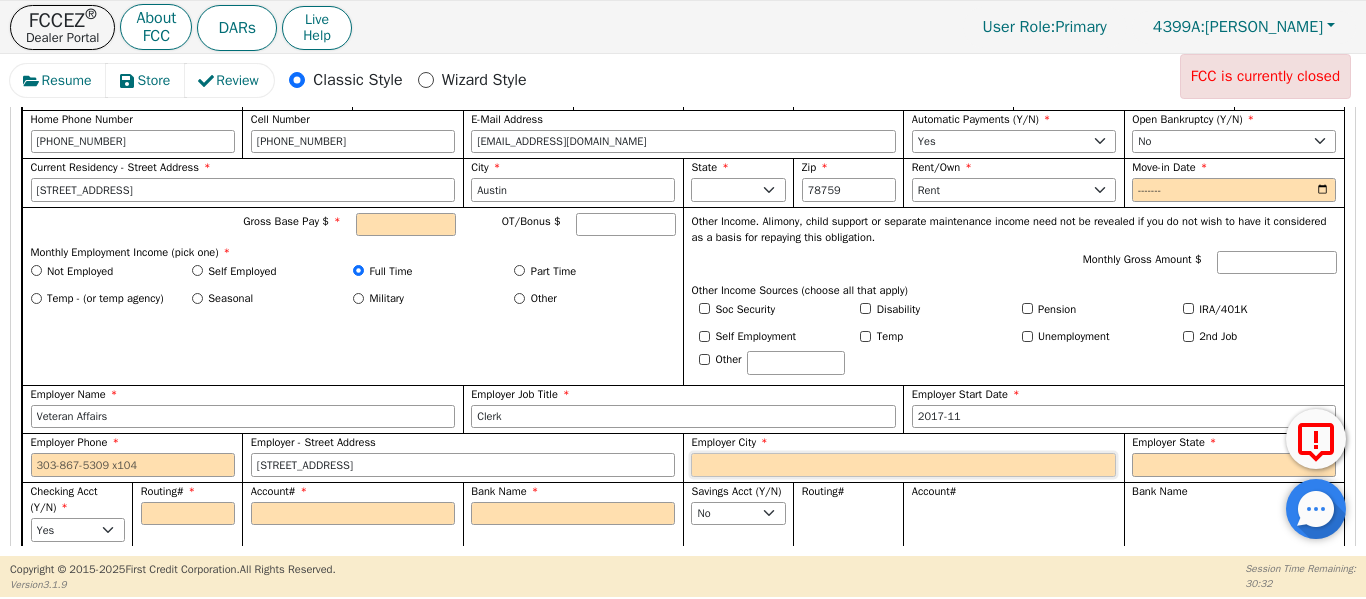 click on "Employer City" at bounding box center (903, 465) 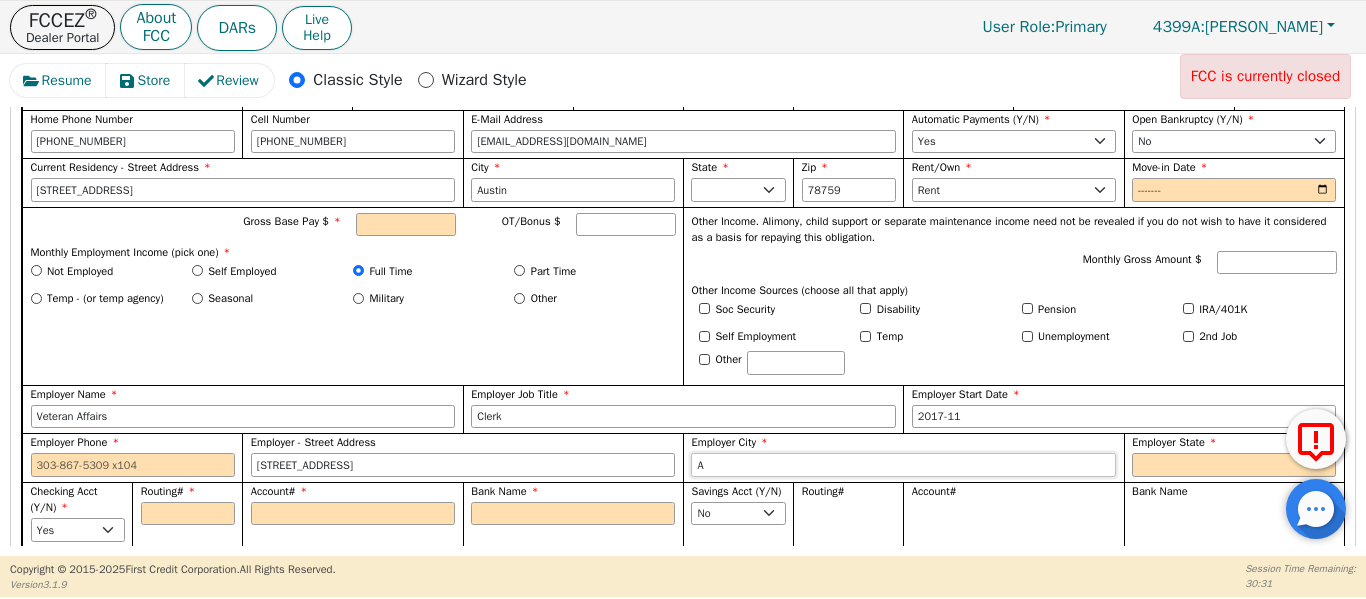 click on "A" at bounding box center (903, 465) 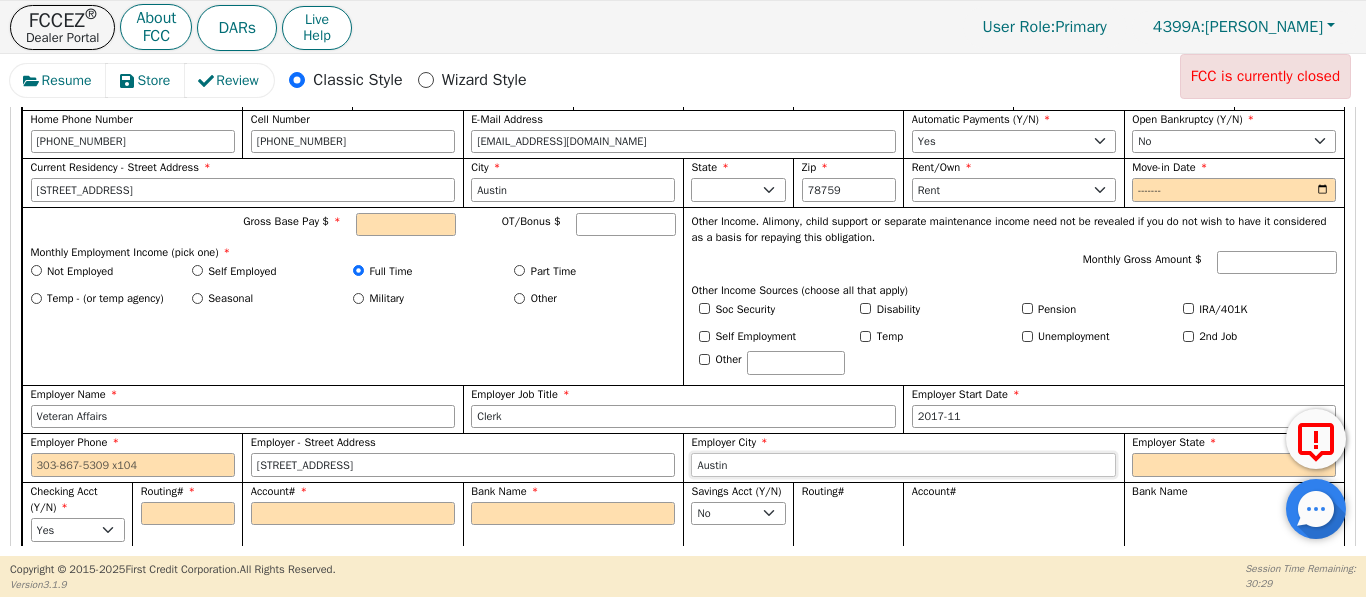 type on "Austin" 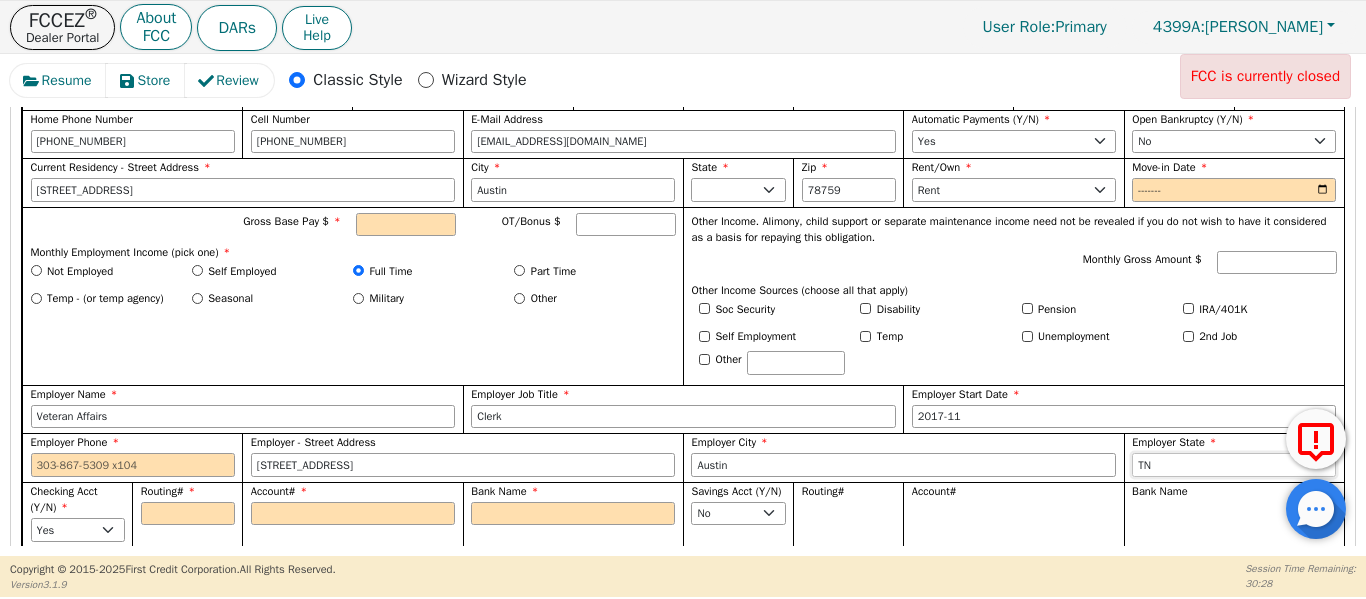 select on "[GEOGRAPHIC_DATA]" 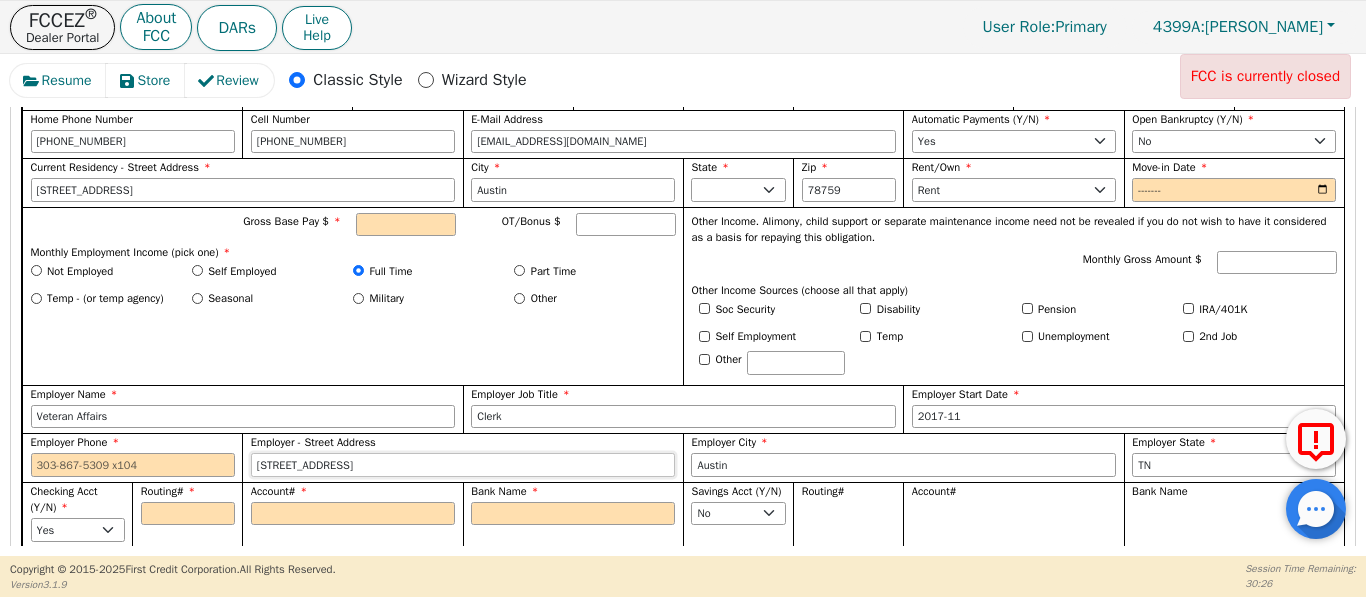 click on "[STREET_ADDRESS]" at bounding box center (463, 465) 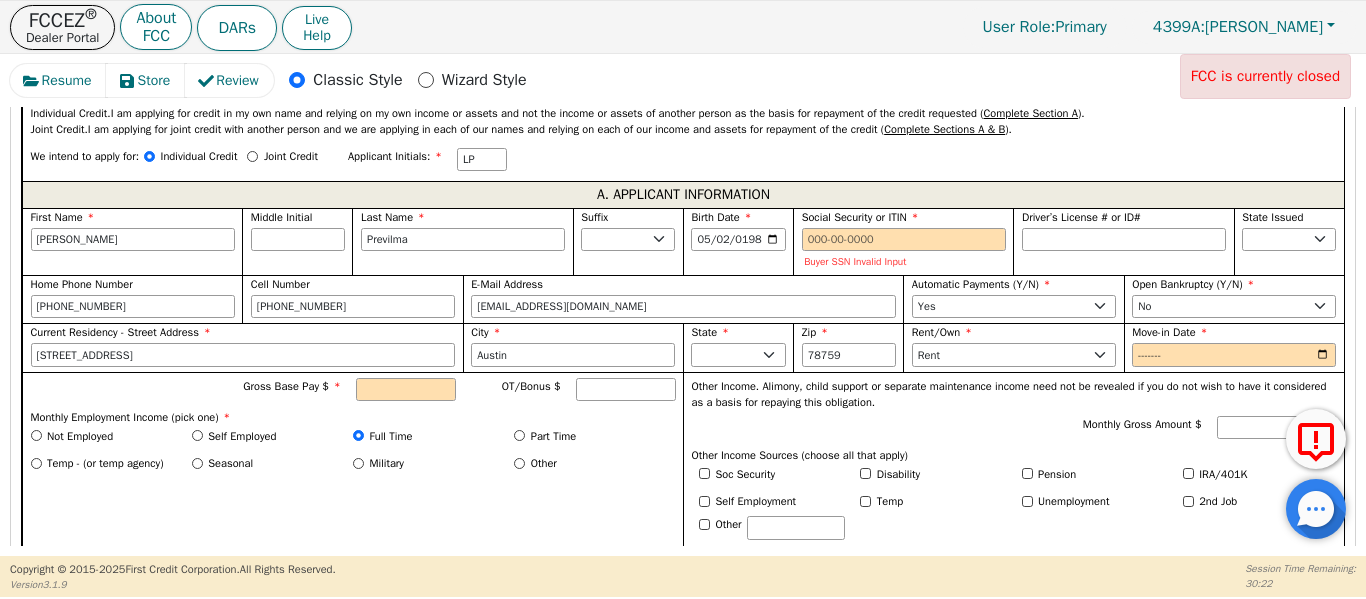 scroll, scrollTop: 1100, scrollLeft: 0, axis: vertical 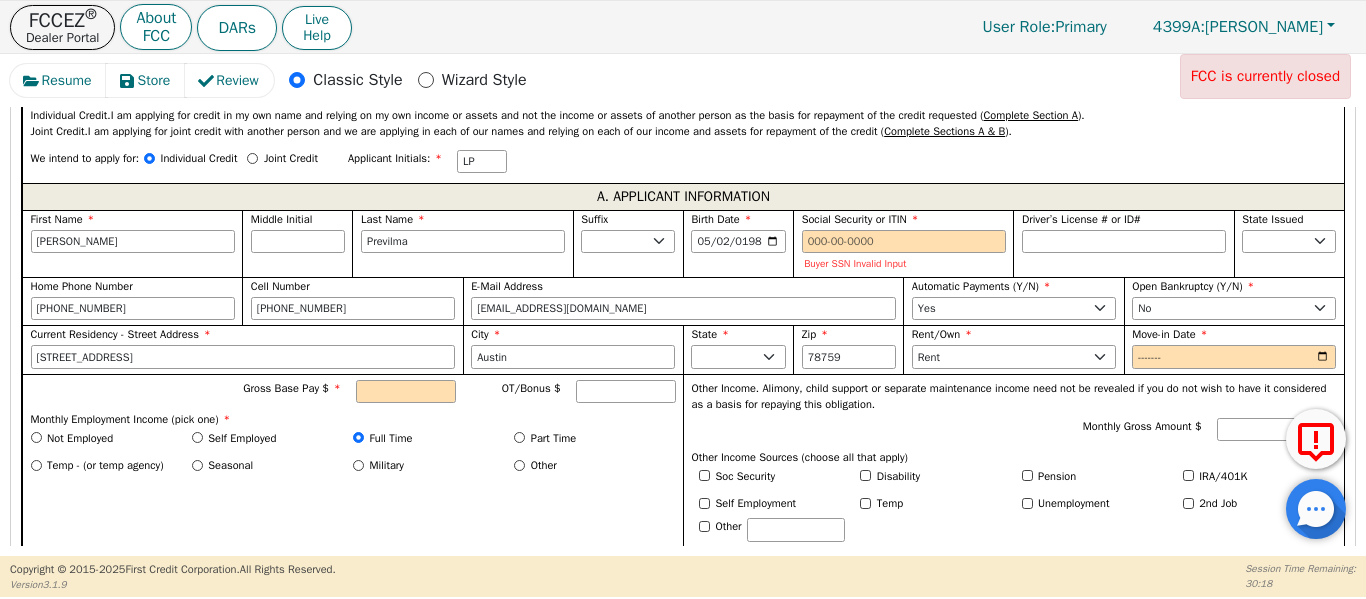 type on "[STREET_ADDRESS]" 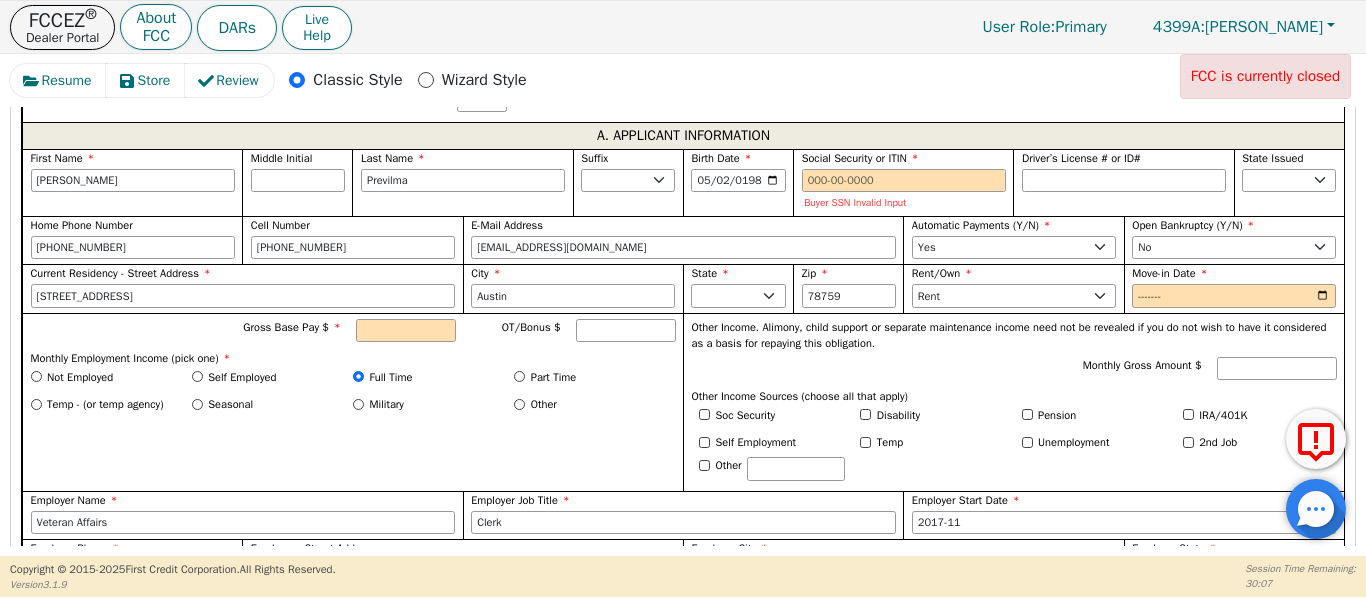 scroll, scrollTop: 1200, scrollLeft: 0, axis: vertical 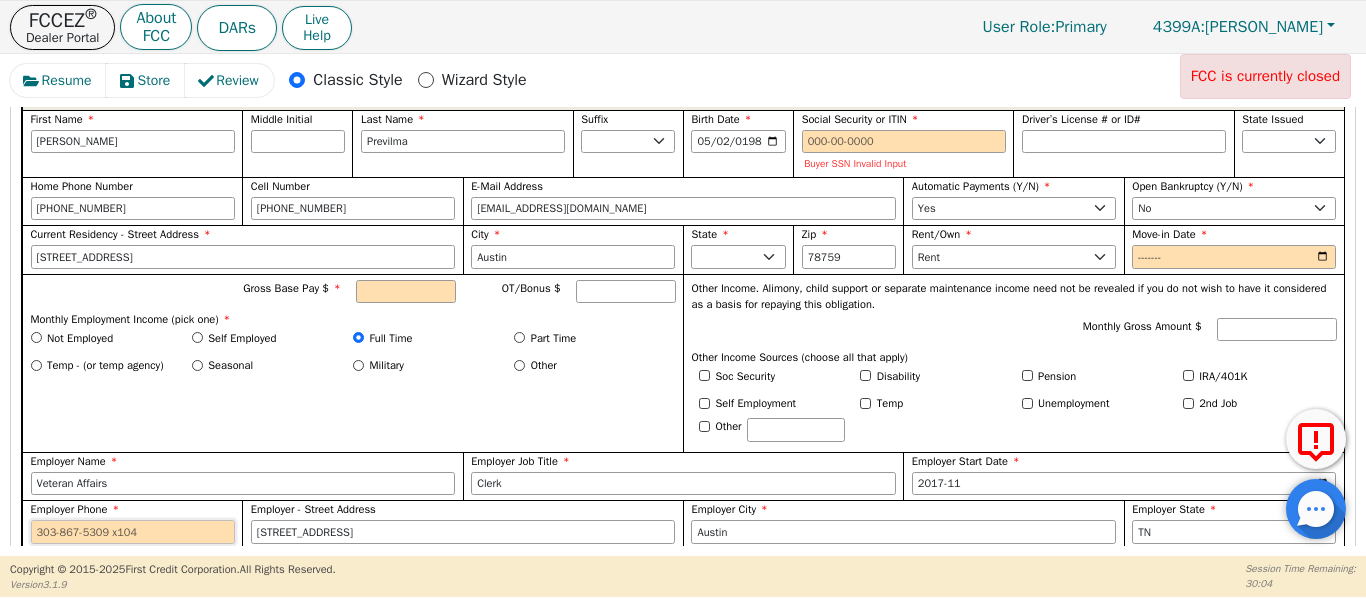 drag, startPoint x: 77, startPoint y: 536, endPoint x: 42, endPoint y: 535, distance: 35.014282 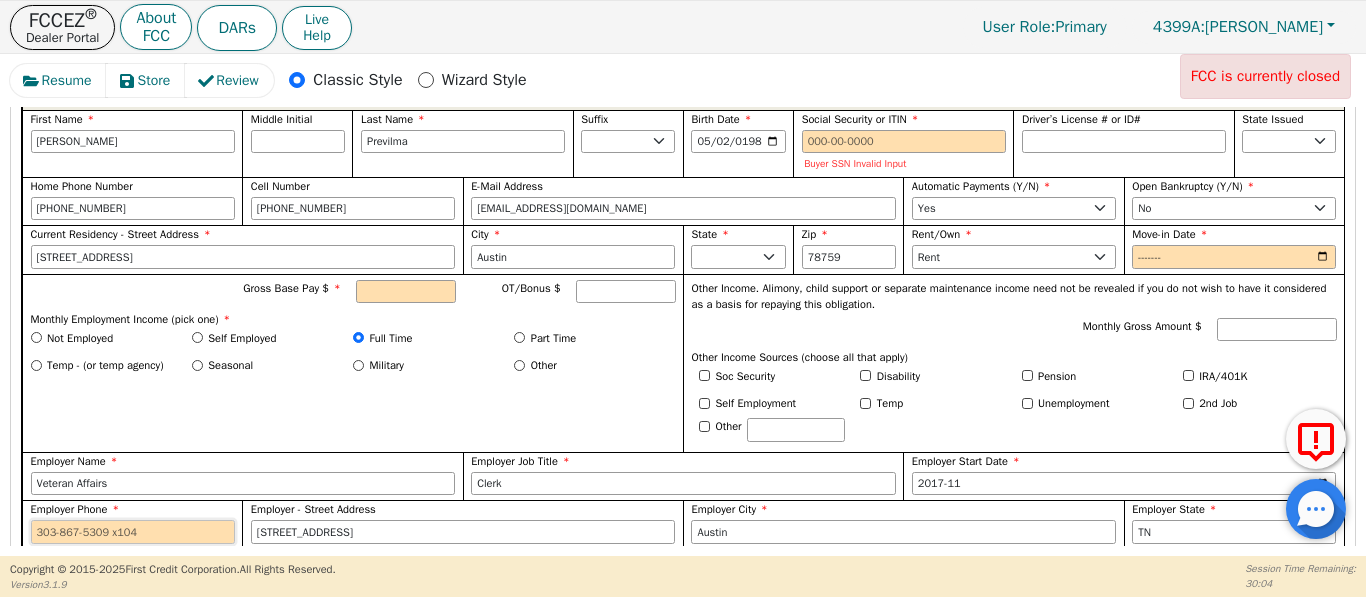 click on "Employer Phone" at bounding box center (133, 532) 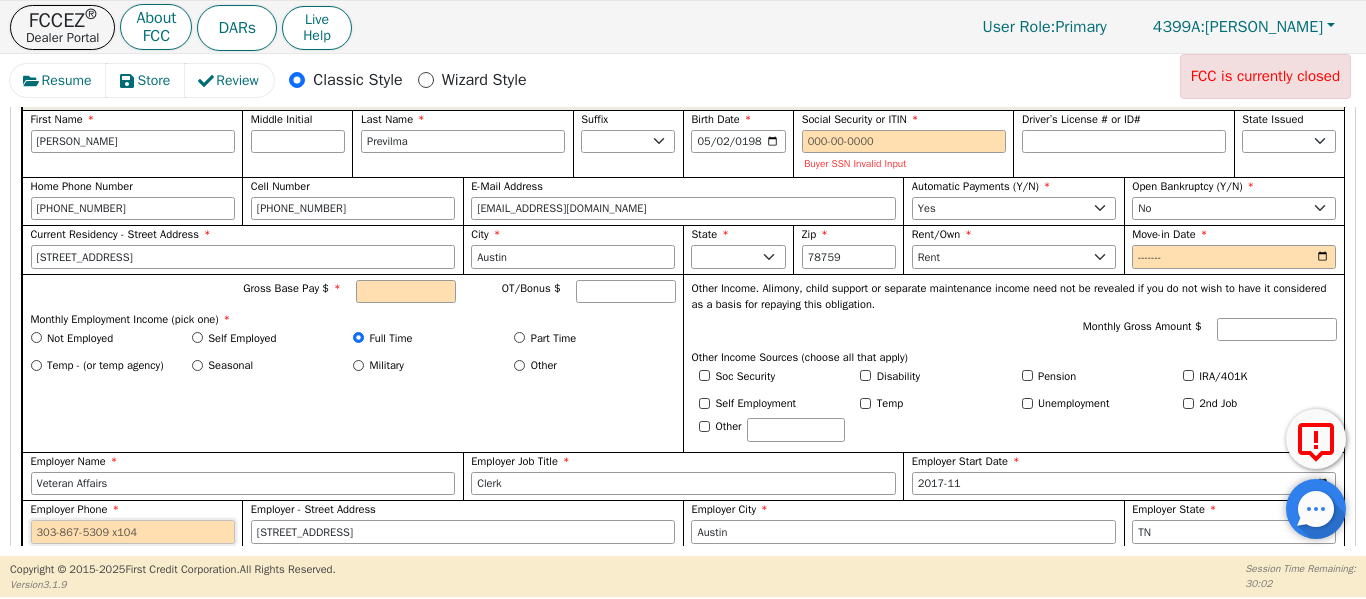 paste on "httpswwwgooglecomsearchqveterans+affairs+in+[GEOGRAPHIC_DATA]+txoqveterans+affairs+in+[GEOGRAPHIC_DATA]+txgslcrpEgZjaHJvbWUyBggAEEUYOTIICAEQABgWGB4yCAgCEAAYFhgeMggIAxAAGBYYHjIICAQQABgWGB4yDQgFEAAYhgMYgAQYigUyBwgGEAAY7wXSAQg5MjAzajBqN6gCALACAAsourceidchromeieUTF-8lqiCh12ZXRlcmFucyBhZmZhaXJzIGluIGF1c3RpbiB0eCIDiAEBSKn1nsuYgoCACFozEAAQARgAGAEYAxgEIh12ZXRlcmFucyBhZmZhaXJzIGluIGF1c3RpbiB0eCoGCAIQABABkgEZZmVkZXJhbF9nb3Zlcm5tZW50X29mZmljZaoBdQoNL2cvMTFiYzY1dDNyaAoIL20vMGpibGYQASoUIhB2ZXRlcmFucyBhZmZhaXJzKAAyHxABIhtbz7V23mxYVO2DfvFDzhI42kzgZUTuJ5eAiWwyIRACIh12ZXRlcmFucyBhZmZhaXJzIGluIGF1c3RpbiB0eOABAArlimm18330863271820160526textPhone3A-512208232D4000-Suggest20an20edit" 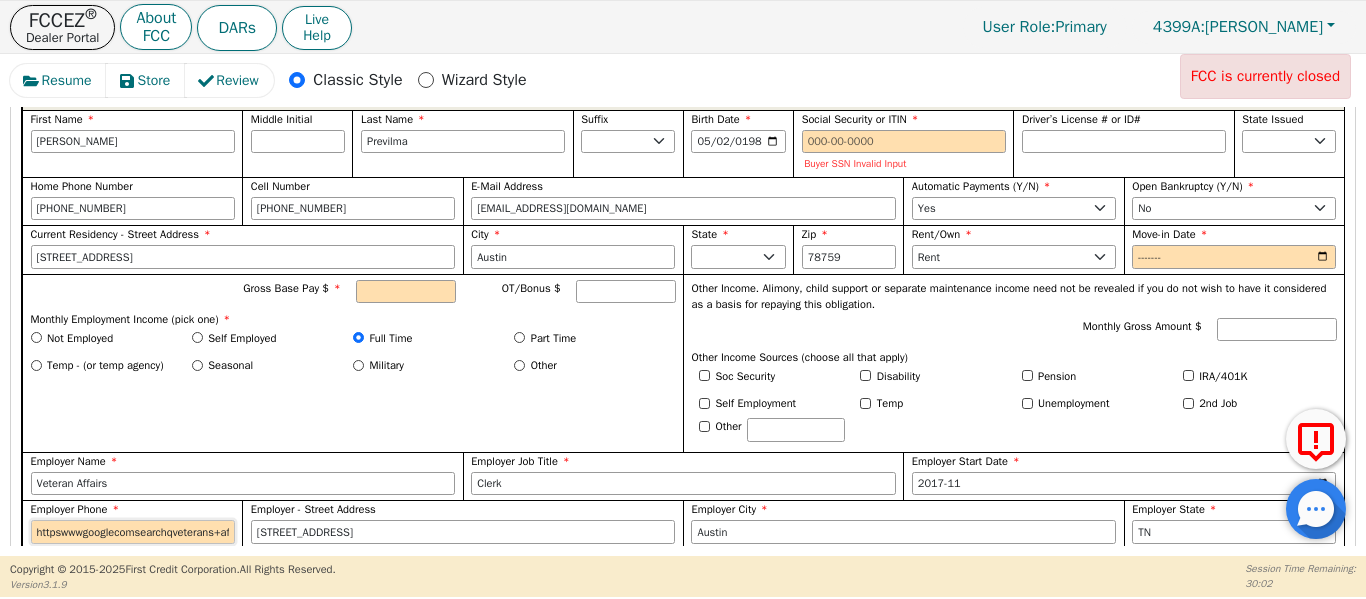 scroll, scrollTop: 0, scrollLeft: 3649, axis: horizontal 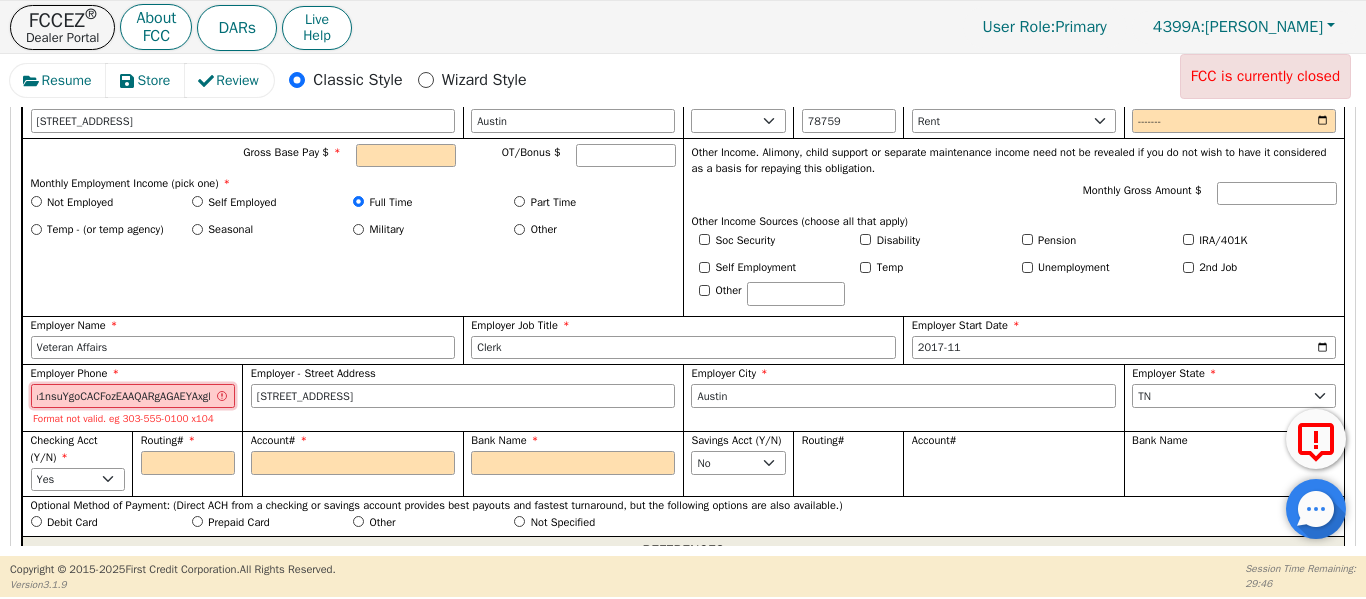 type on "httpswwwgooglecomsearchqveterans+affairs+in+[GEOGRAPHIC_DATA]+txoqveterans+affairs+in+[GEOGRAPHIC_DATA]+txgslcrpEgZjaHJvbWUyBggAEEUYOTIICAEQABgWGB4yCAgCEAAYFhgeMggIAxAAGBYYHjIICAQQABgWGB4yDQgFEAAYhgMYgAQYigUyBwgGEAAY7wXSAQg5MjAzajBqN6gCALACAAsourceidchromeieUTF-8lqiCh12ZXRlcmFucyBhZmZhaXJzIGluIGF1c3RpbiB0eCIDiAEBSKn1nsuYgoCACFozEAAQARgAGAEYAxgEIh12ZXRlcmFu" 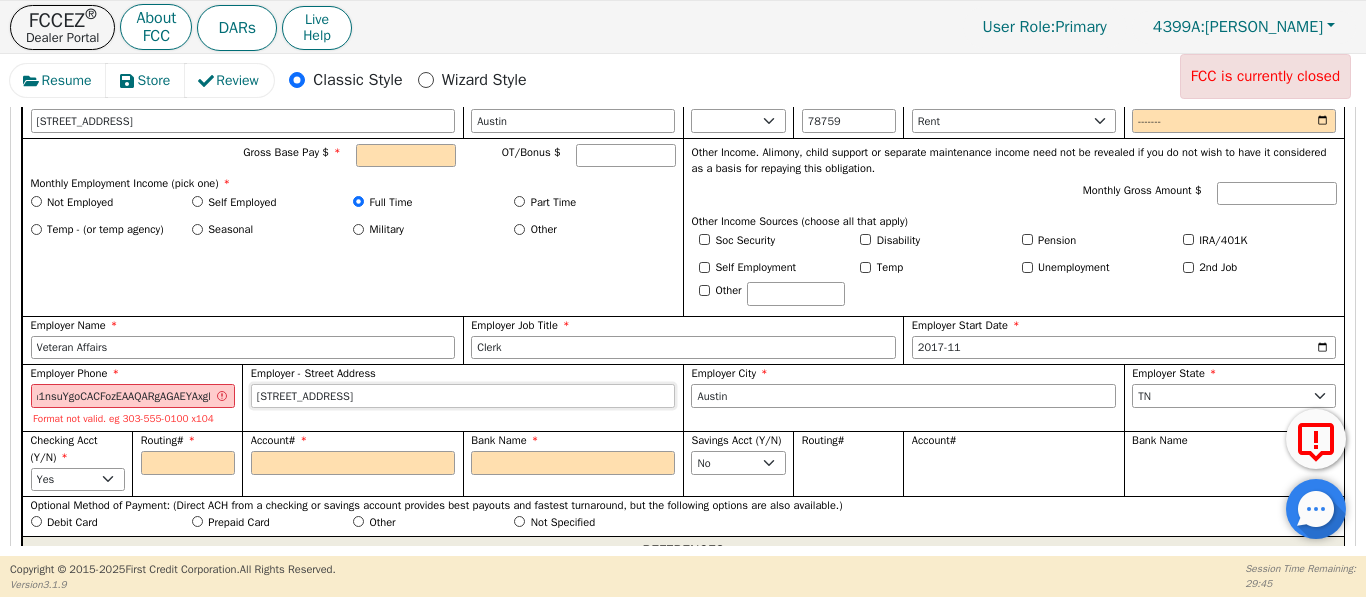 scroll, scrollTop: 0, scrollLeft: 0, axis: both 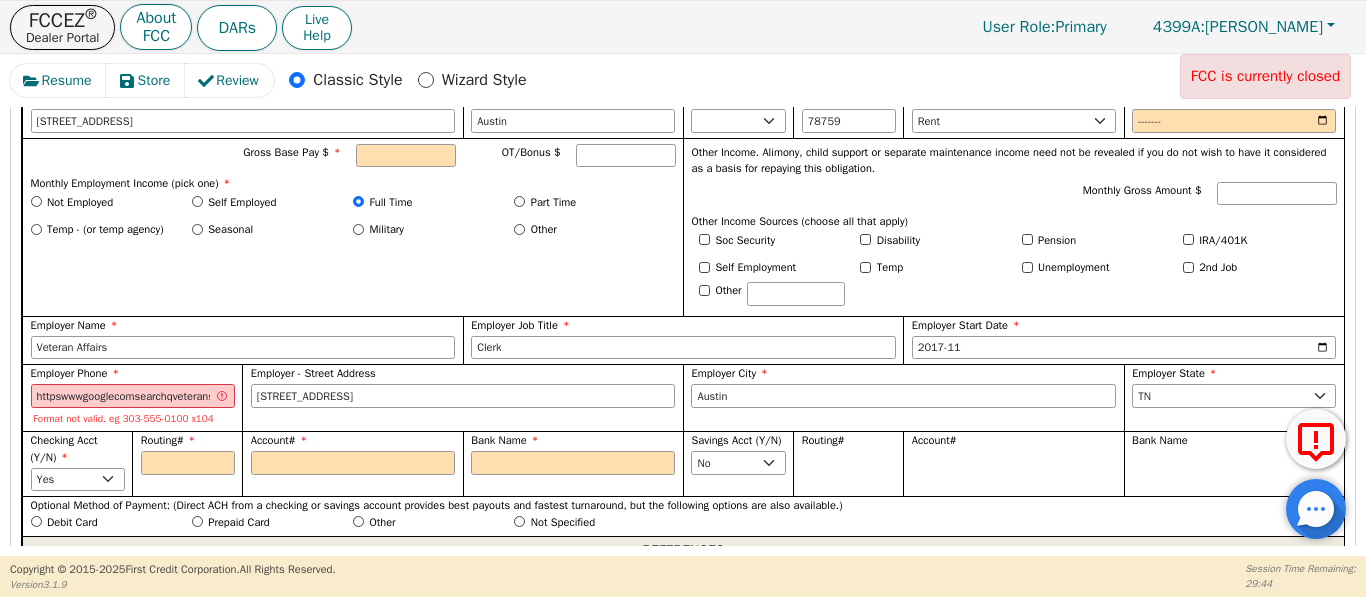 click on "Employer Phone httpswwwgooglecomsearchqveterans+affairs+in+[GEOGRAPHIC_DATA]+txoqveterans+affairs+in+[GEOGRAPHIC_DATA]+txgslcrpEgZjaHJvbWUyBggAEEUYOTIICAEQABgWGB4yCAgCEAAYFhgeMggIAxAAGBYYHjIICAQQABgWGB4yDQgFEAAYhgMYgAQYigUyBwgGEAAY7wXSAQg5MjAzajBqN6gCALACAAsourceidchromeieUTF-8lqiCh12ZXRlcmFucyBhZmZhaXJzIGluIGF1c3RpbiB0eCIDiAEBSKn1nsuYgoCACFozEAAQARgAGAEYAxgEIh12ZXRlcmFu Format not valid. eg 303-555-0100 x104" at bounding box center (133, 395) 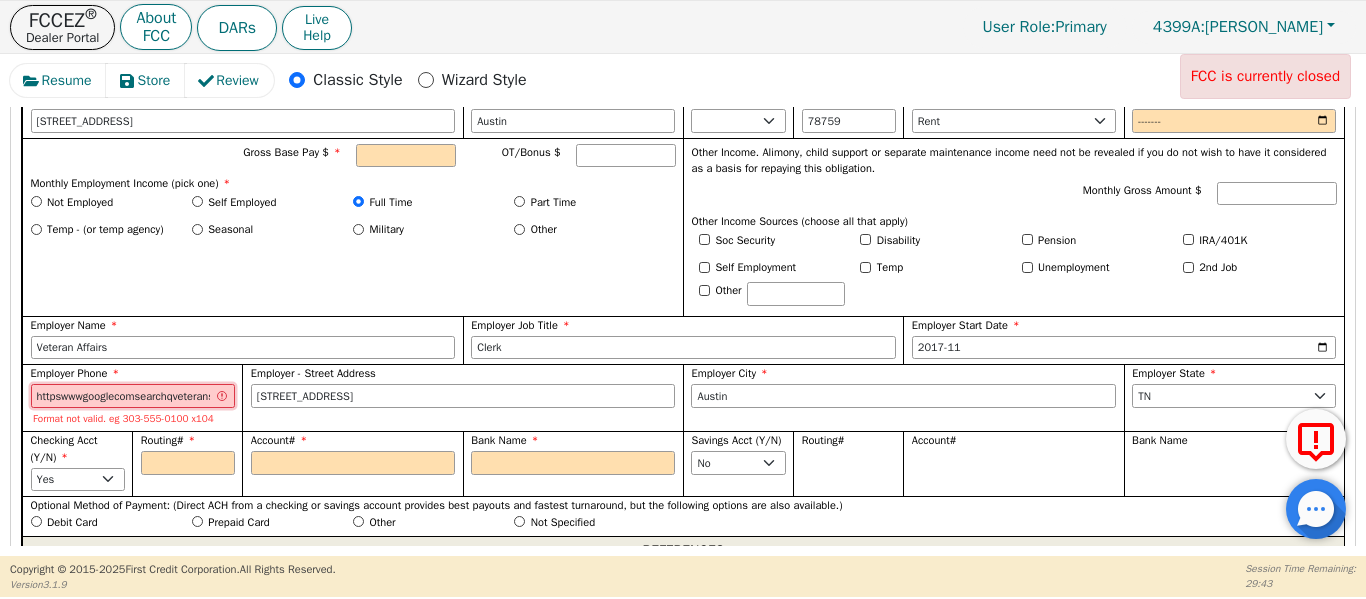 click on "httpswwwgooglecomsearchqveterans+affairs+in+[GEOGRAPHIC_DATA]+txoqveterans+affairs+in+[GEOGRAPHIC_DATA]+txgslcrpEgZjaHJvbWUyBggAEEUYOTIICAEQABgWGB4yCAgCEAAYFhgeMggIAxAAGBYYHjIICAQQABgWGB4yDQgFEAAYhgMYgAQYigUyBwgGEAAY7wXSAQg5MjAzajBqN6gCALACAAsourceidchromeieUTF-8lqiCh12ZXRlcmFucyBhZmZhaXJzIGluIGF1c3RpbiB0eCIDiAEBSKn1nsuYgoCACFozEAAQARgAGAEYAxgEIh12ZXRlcmFu" at bounding box center (133, 396) 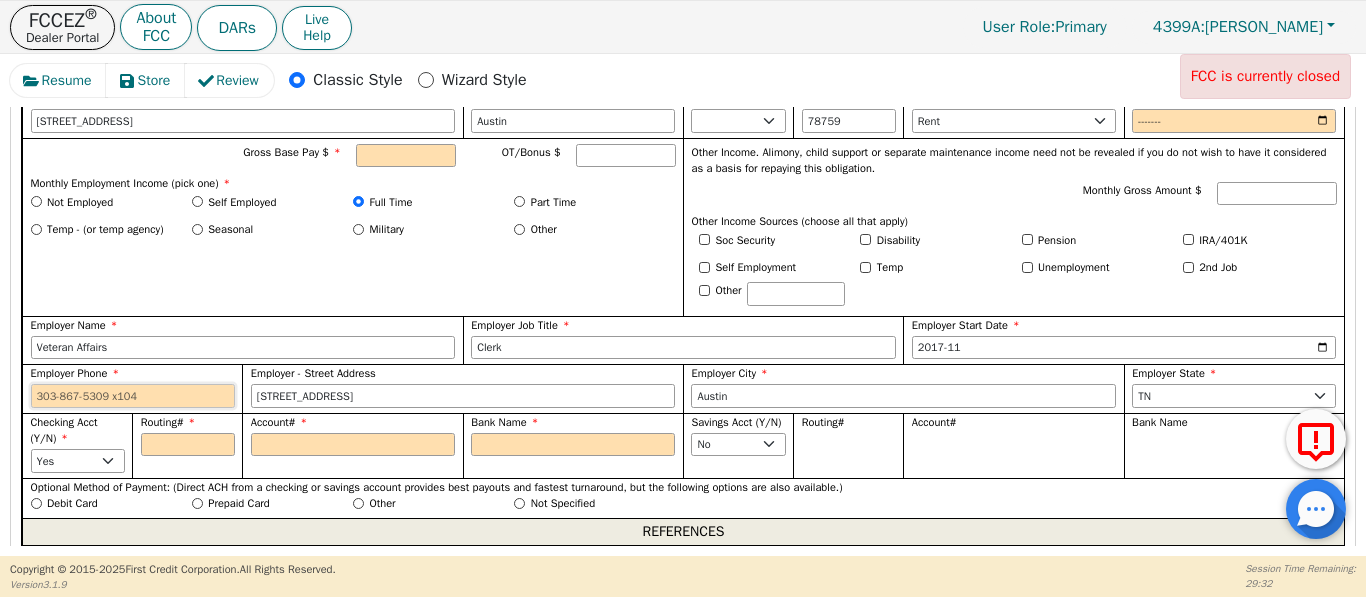 paste on "[PHONE_NUMBER]" 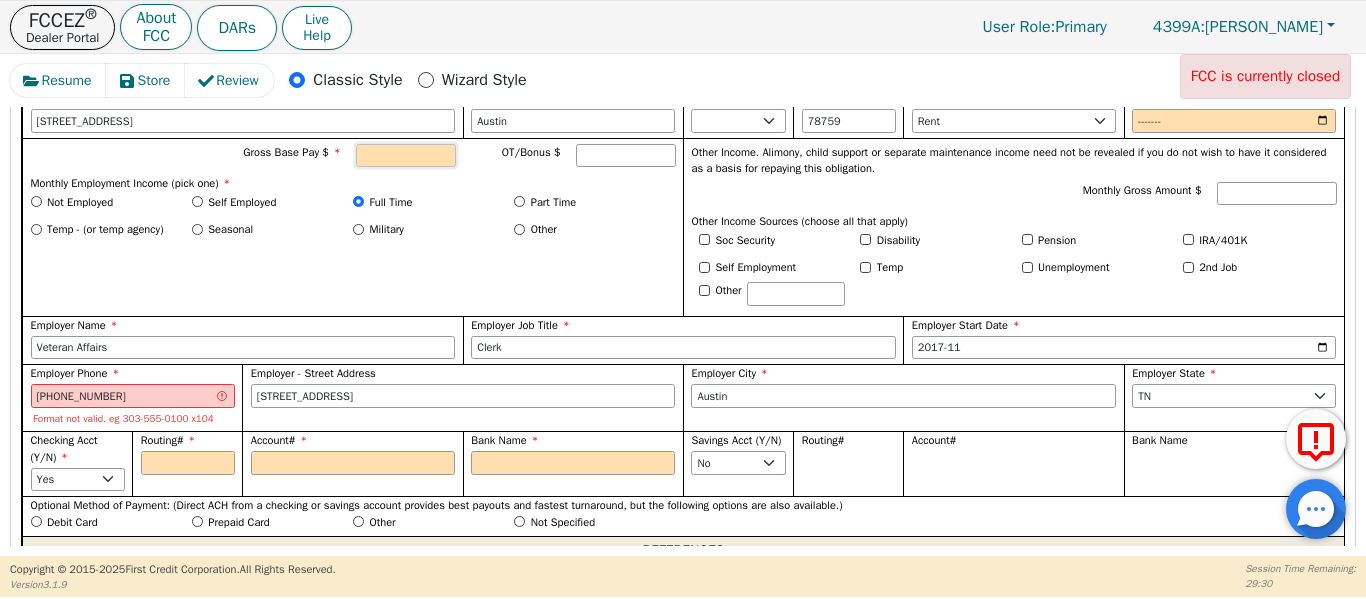 type on "[PHONE_NUMBER]" 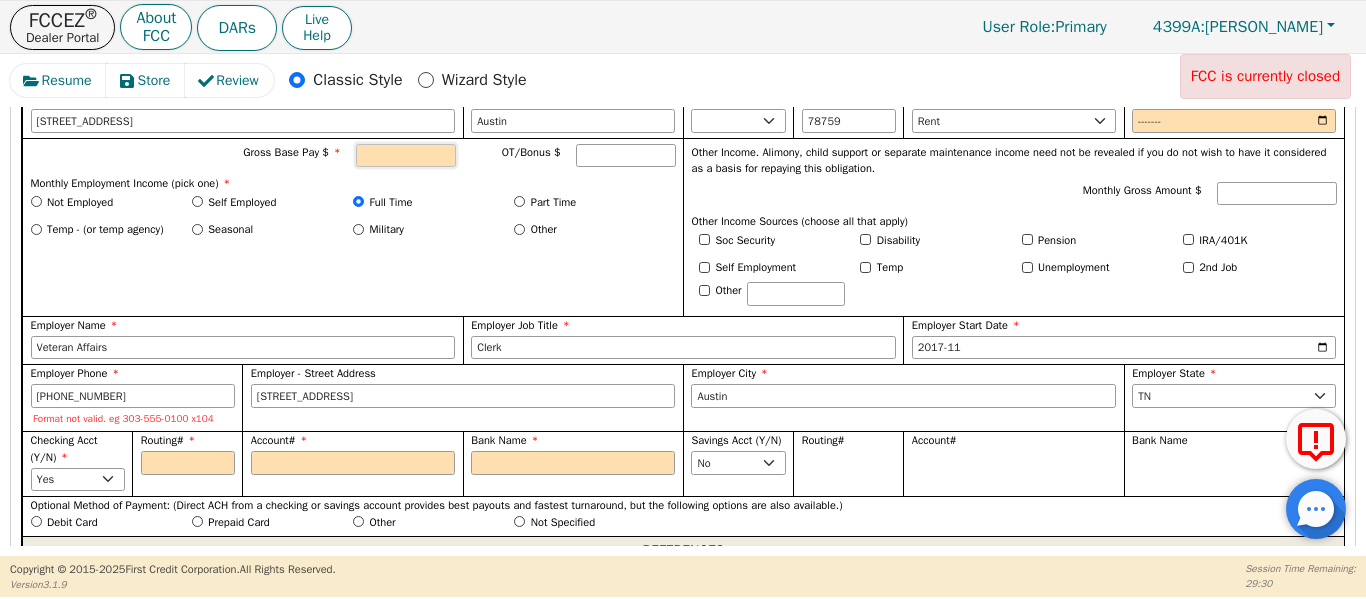 click on "Gross Base Pay $" at bounding box center [406, 156] 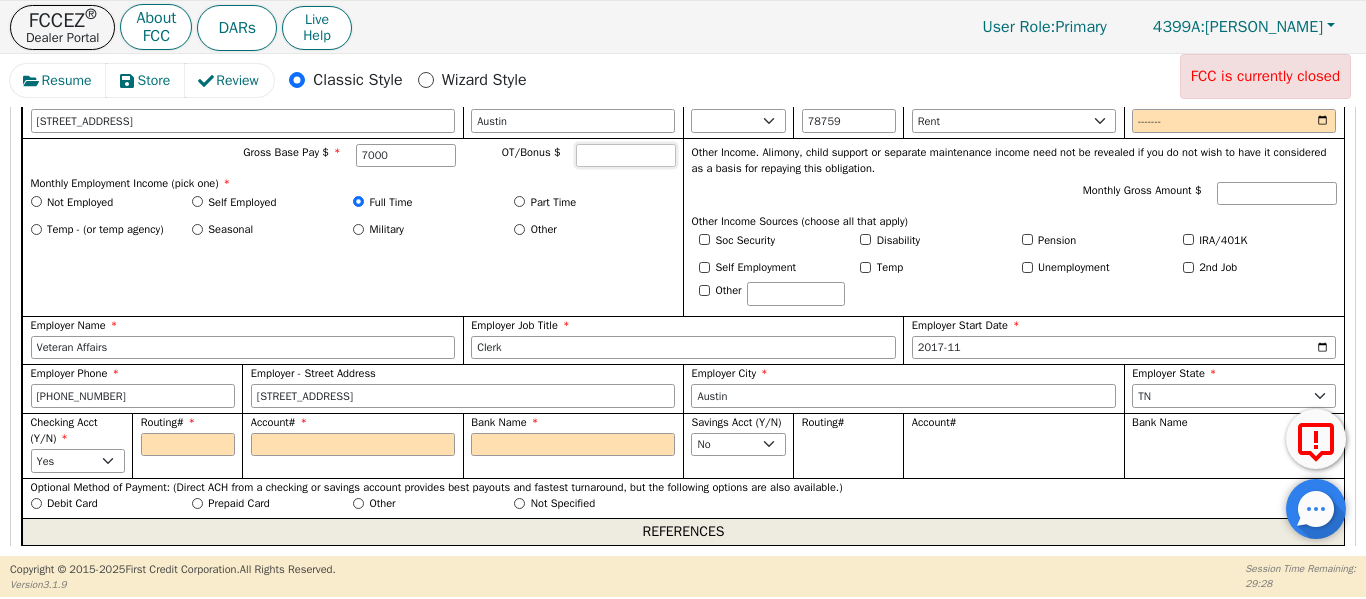 type on "7000.00" 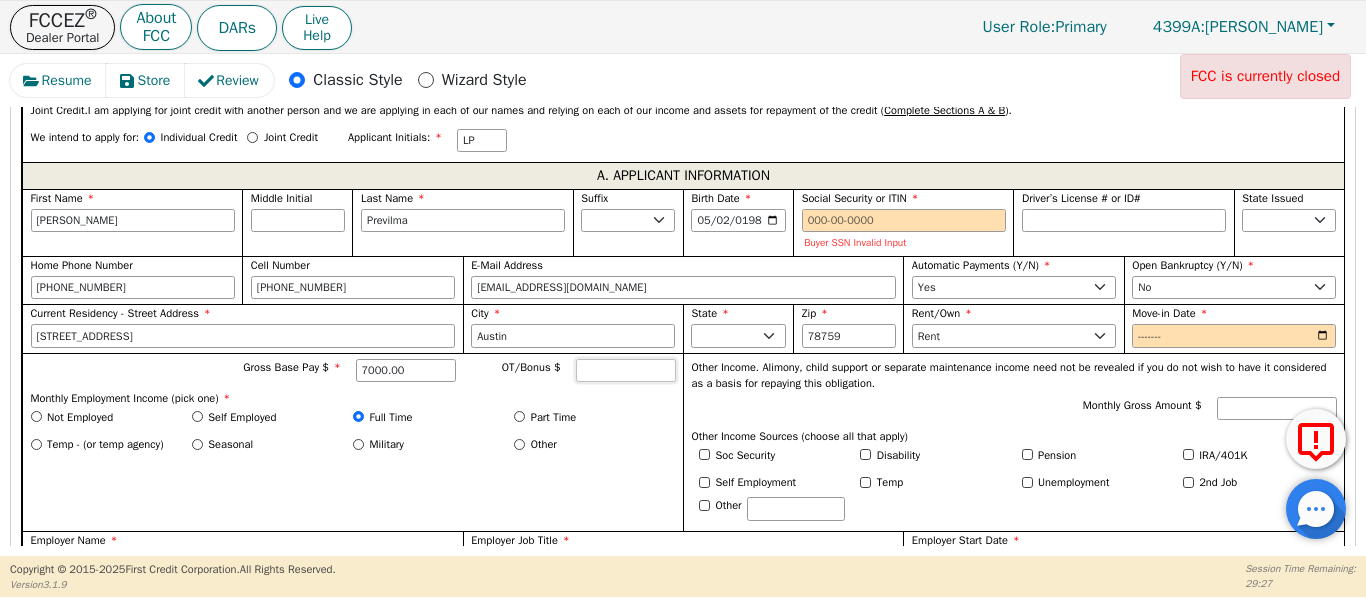 scroll, scrollTop: 1103, scrollLeft: 0, axis: vertical 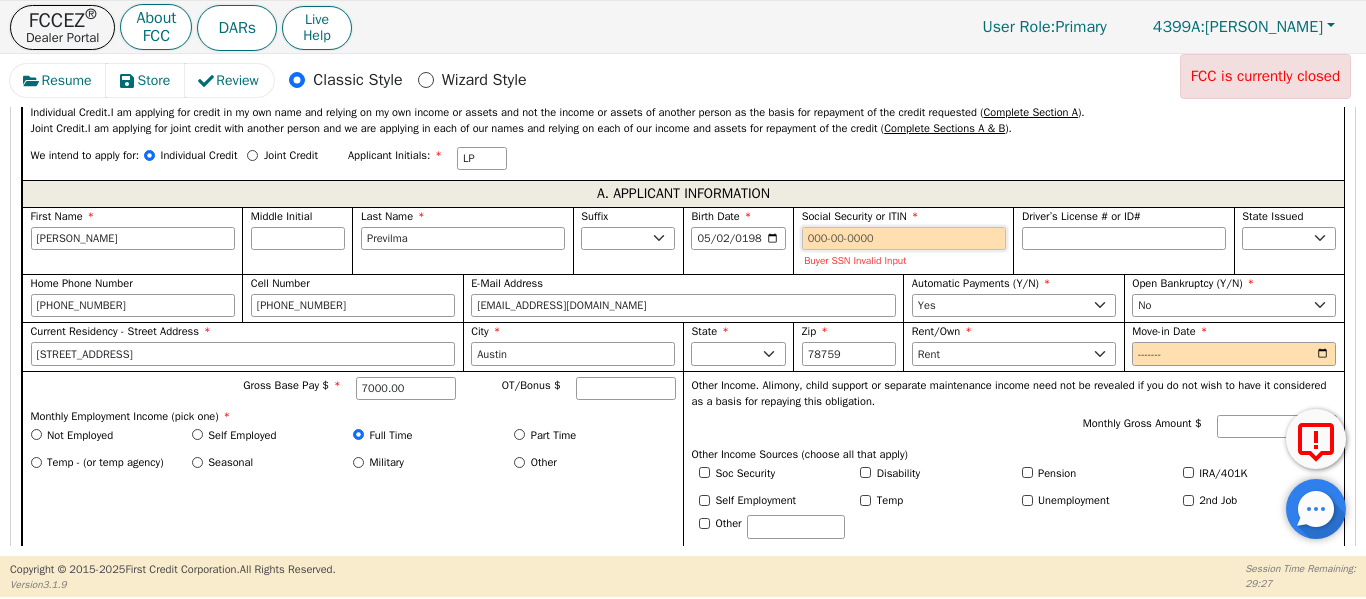 click on "Social Security or ITIN" at bounding box center [904, 239] 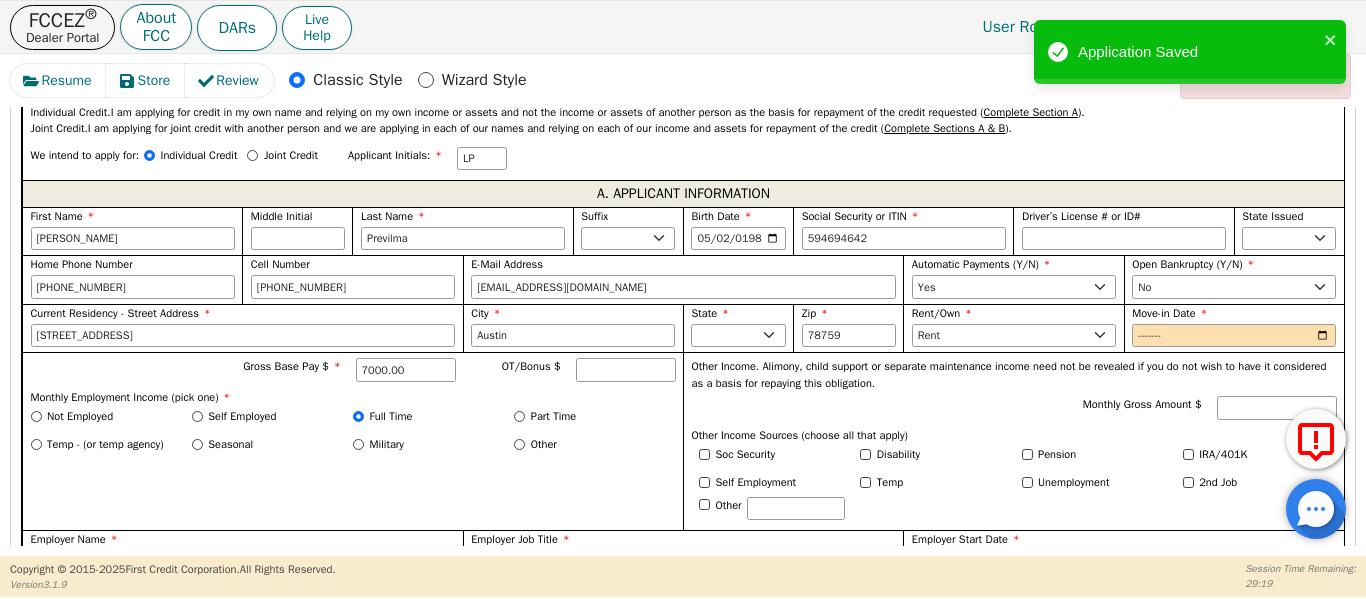 type on "***-**-4642" 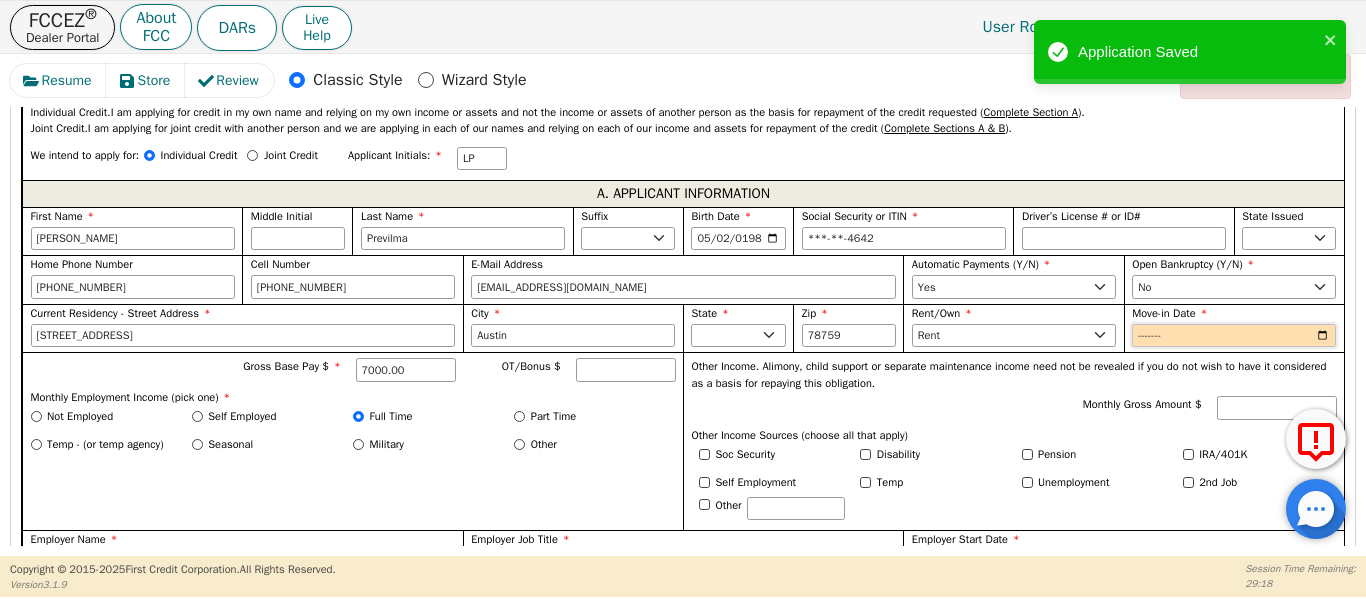 click on "Move-in Date" at bounding box center [1234, 336] 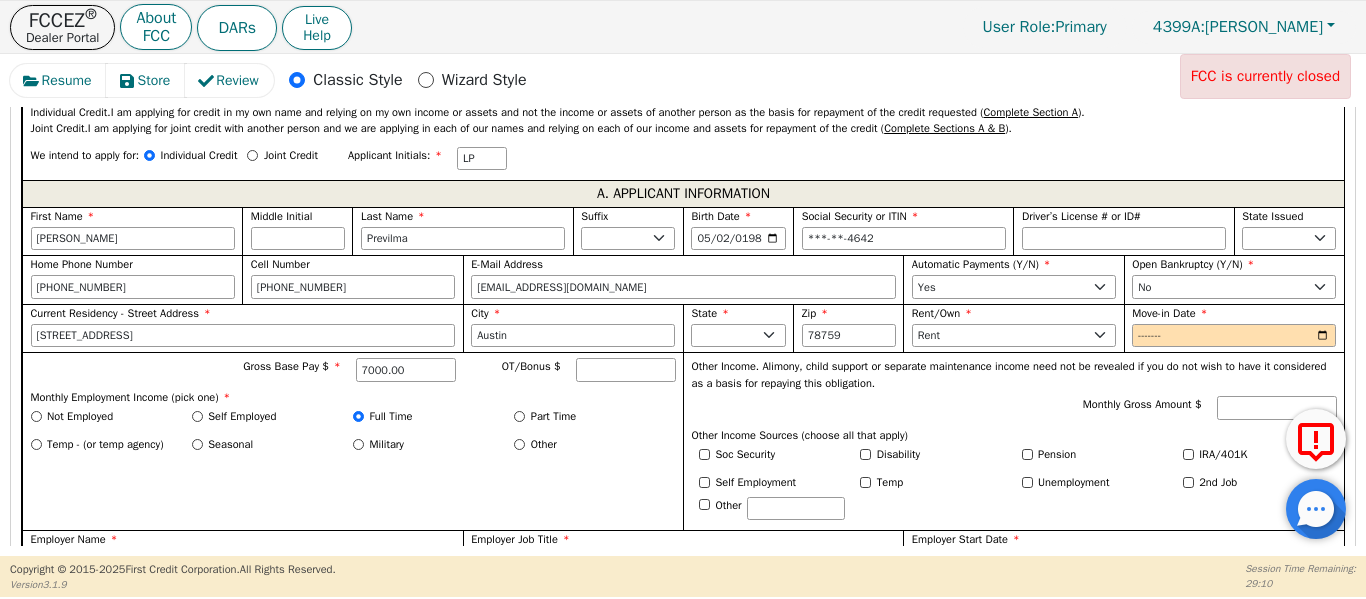 click on "Monthly Gross Amount $" at bounding box center [1014, 410] 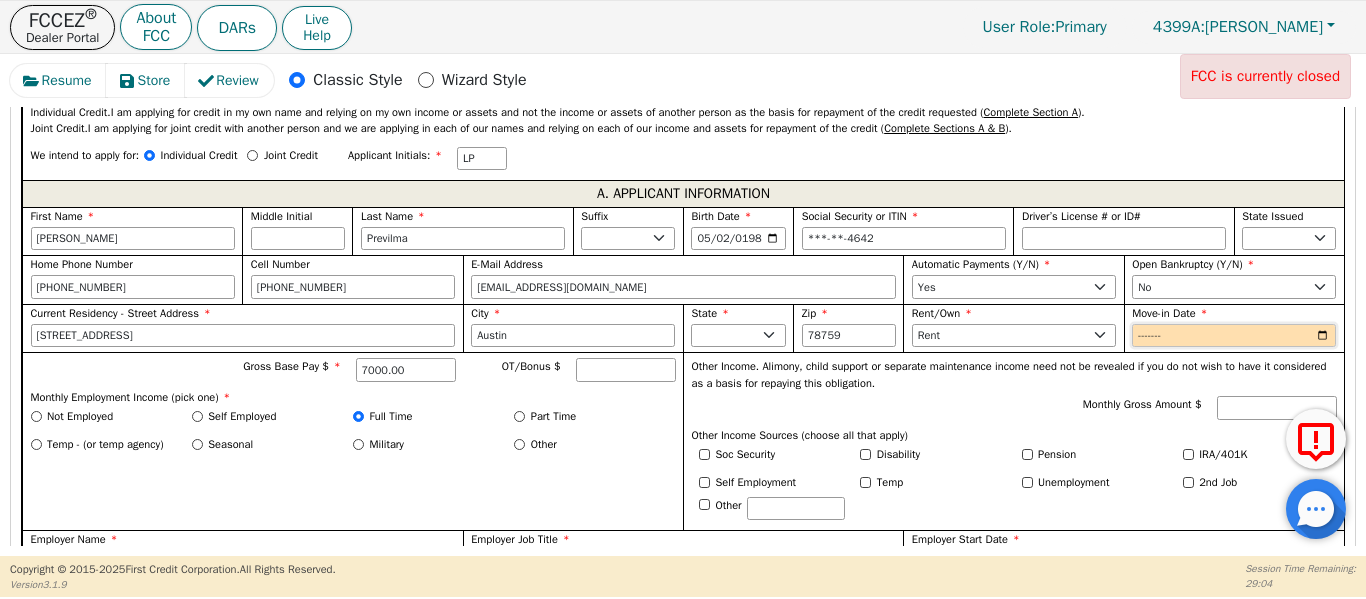 click on "Move-in Date" at bounding box center [1234, 336] 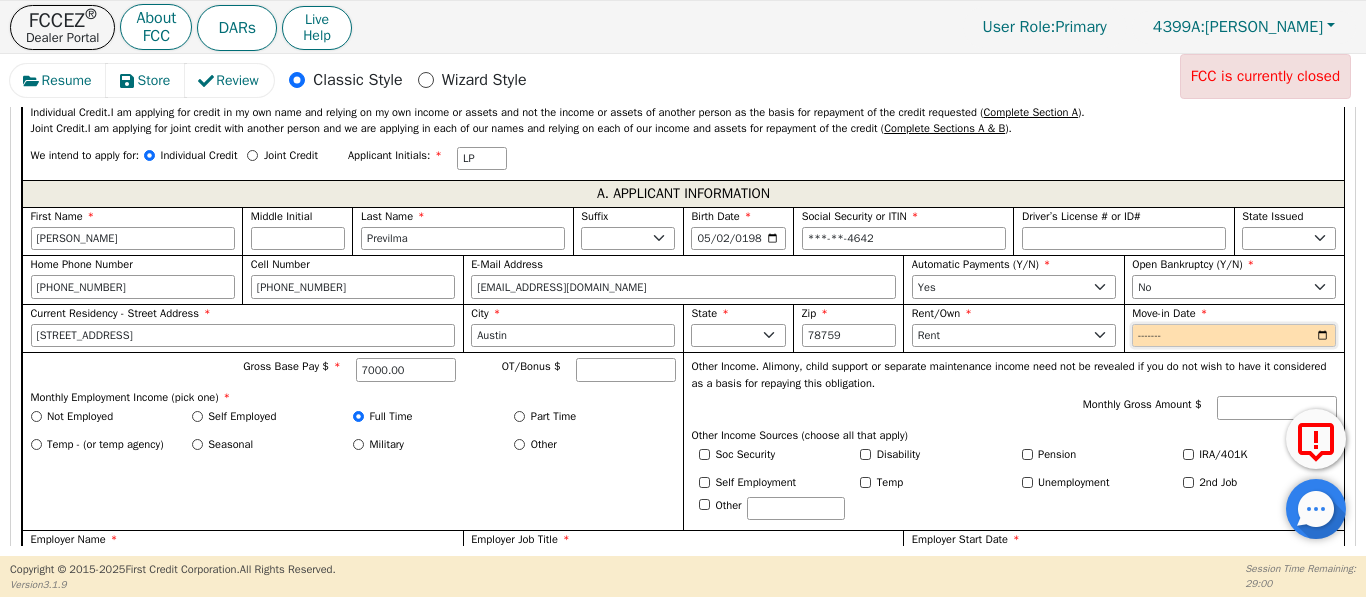 click on "Move-in Date" at bounding box center (1234, 336) 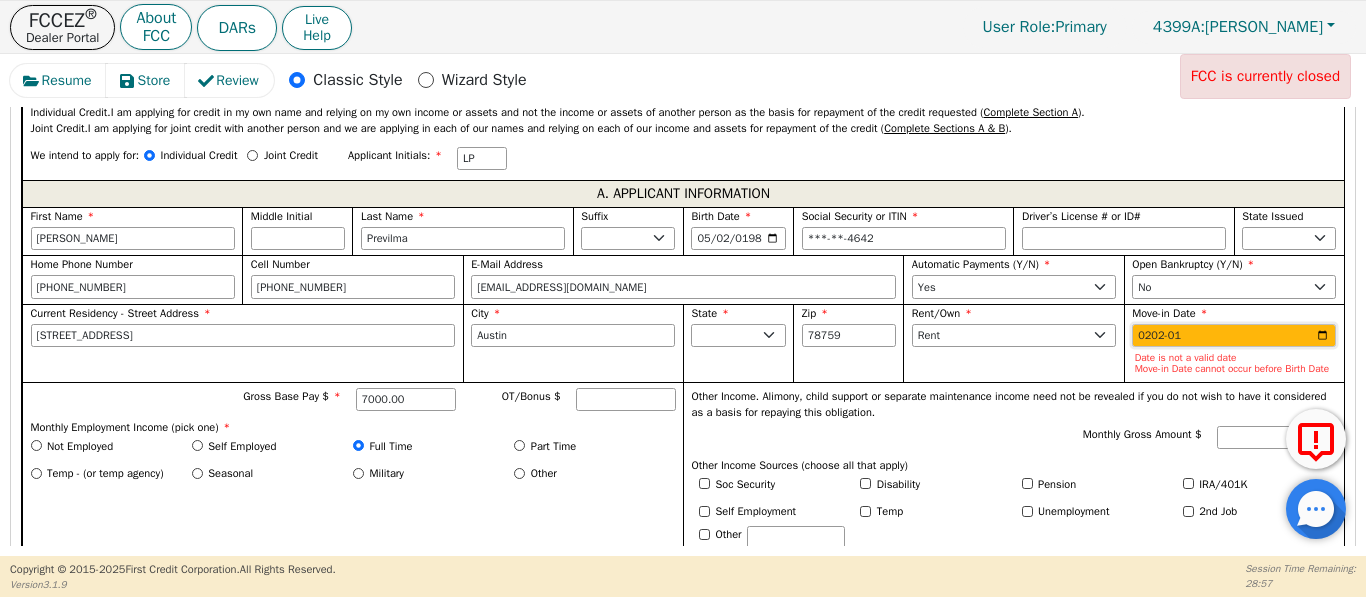 type on "2025-01" 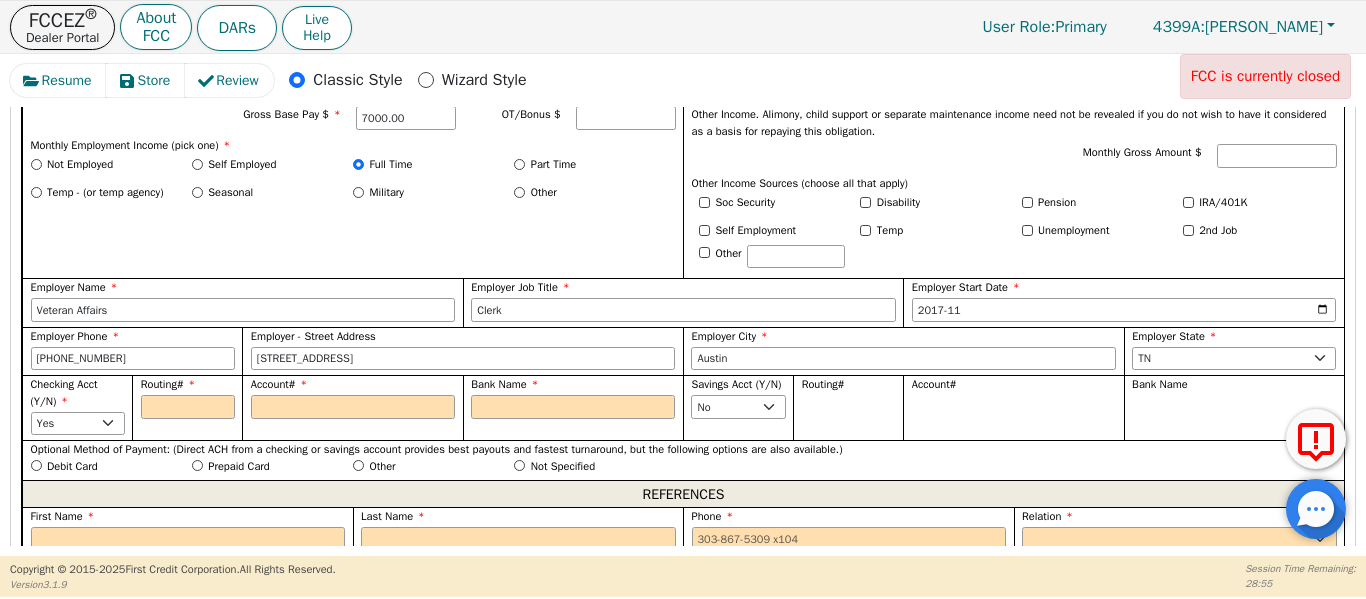 scroll, scrollTop: 1370, scrollLeft: 0, axis: vertical 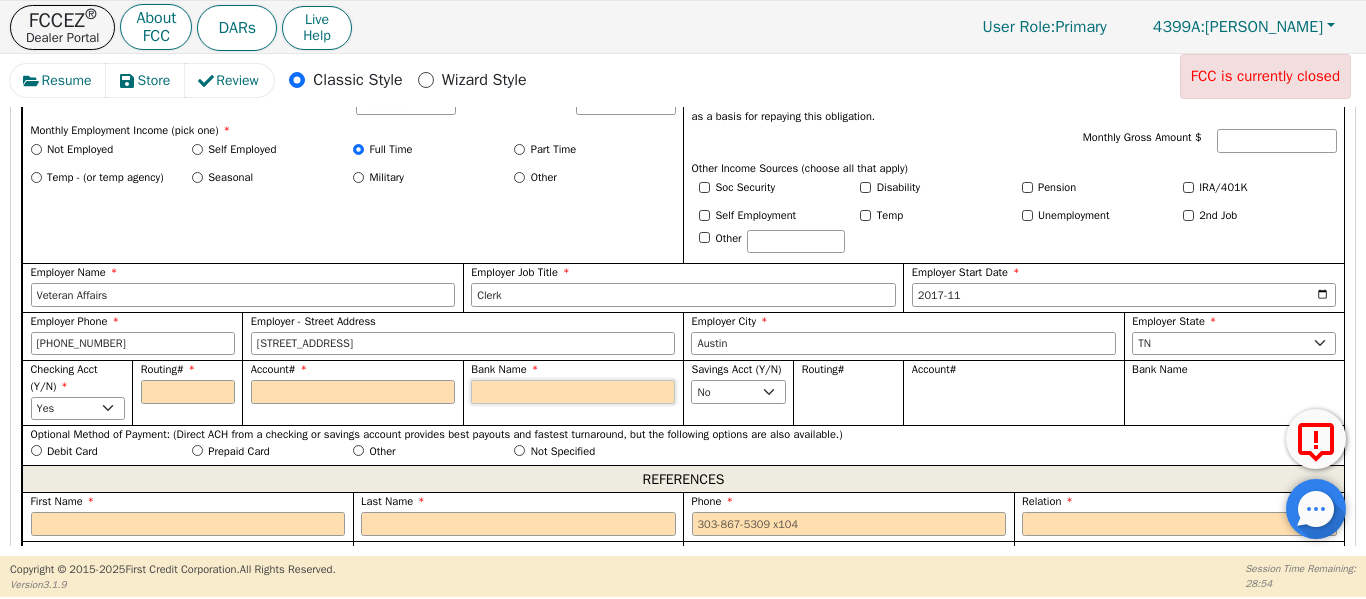 click on "Bank Name" at bounding box center (573, 392) 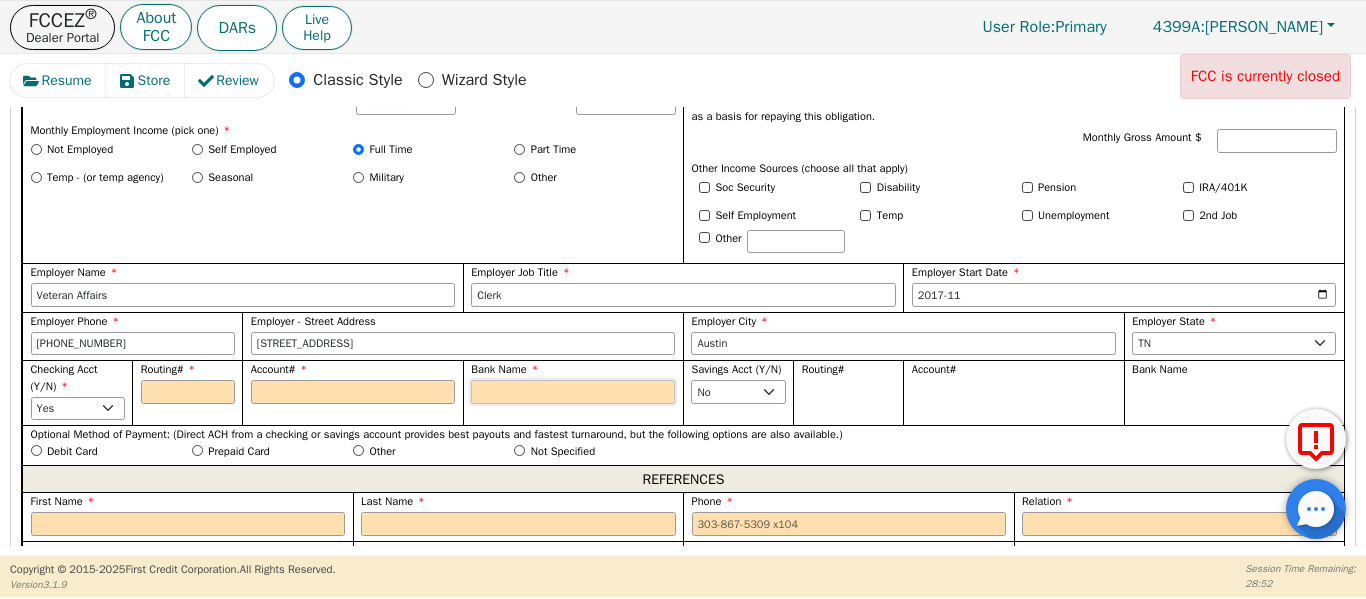 type on "B" 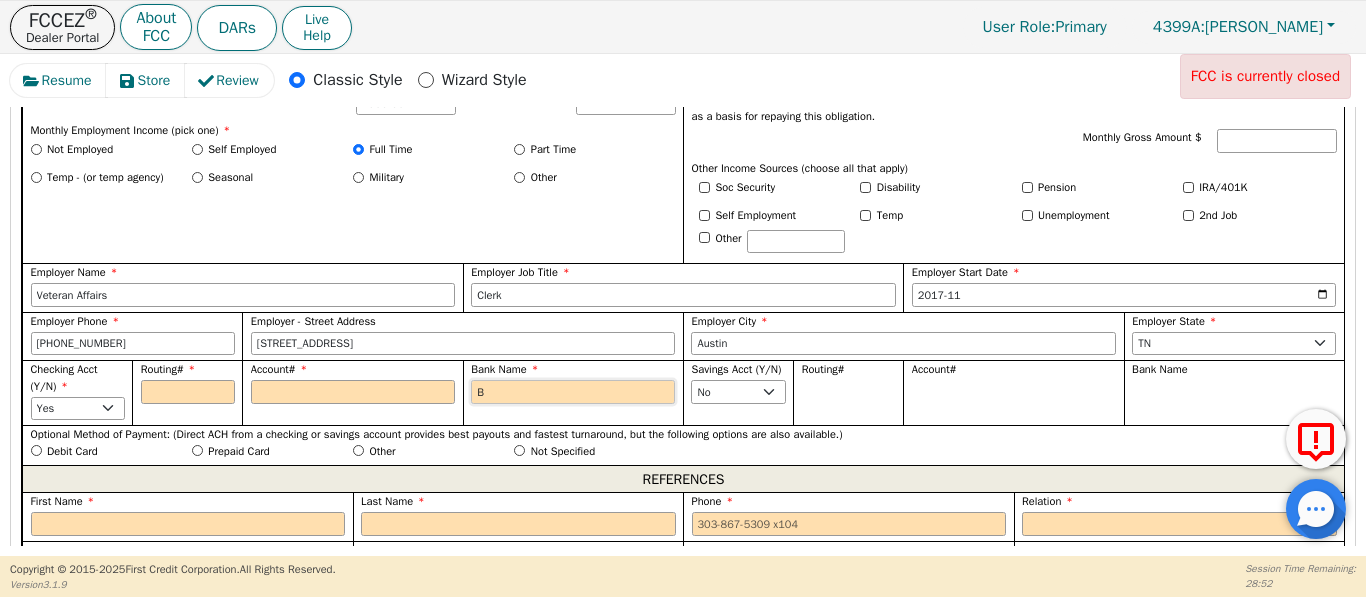 type on "B" 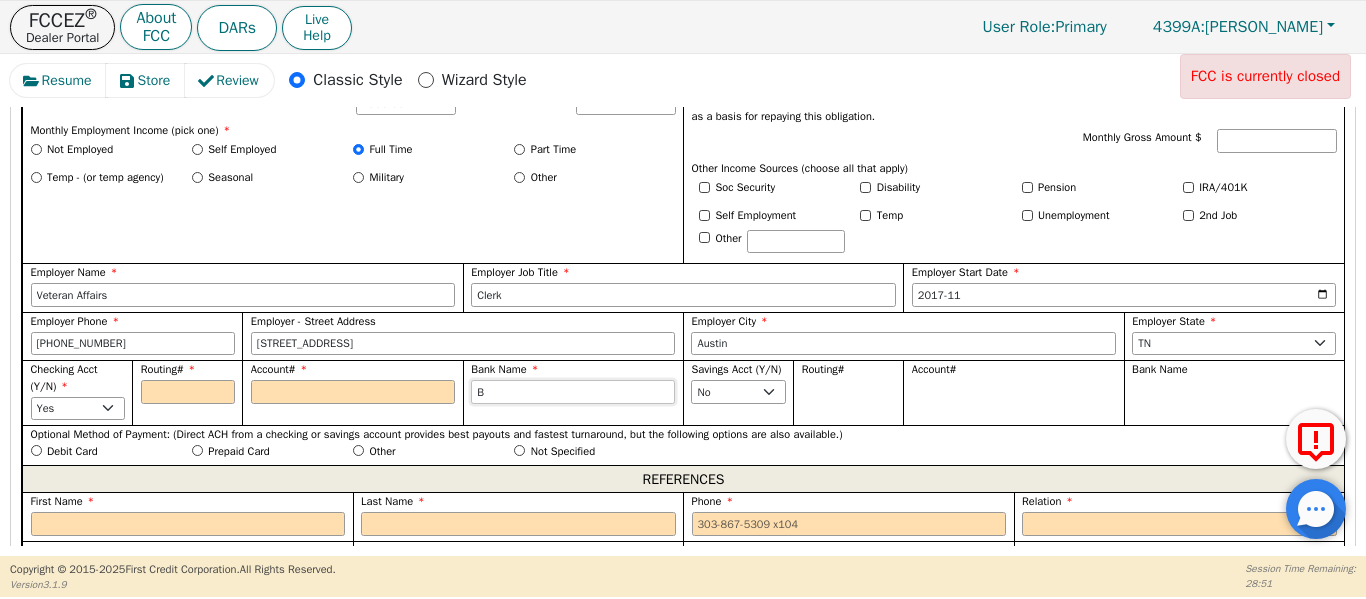 type on "Ba" 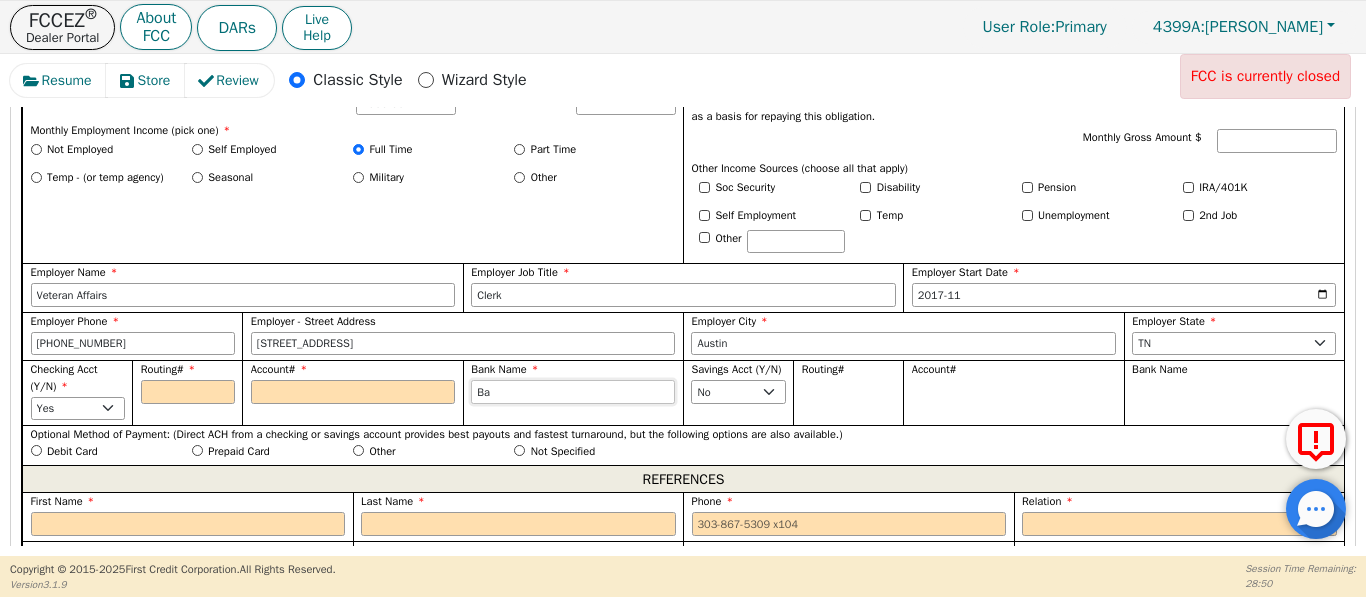 type on "Ban" 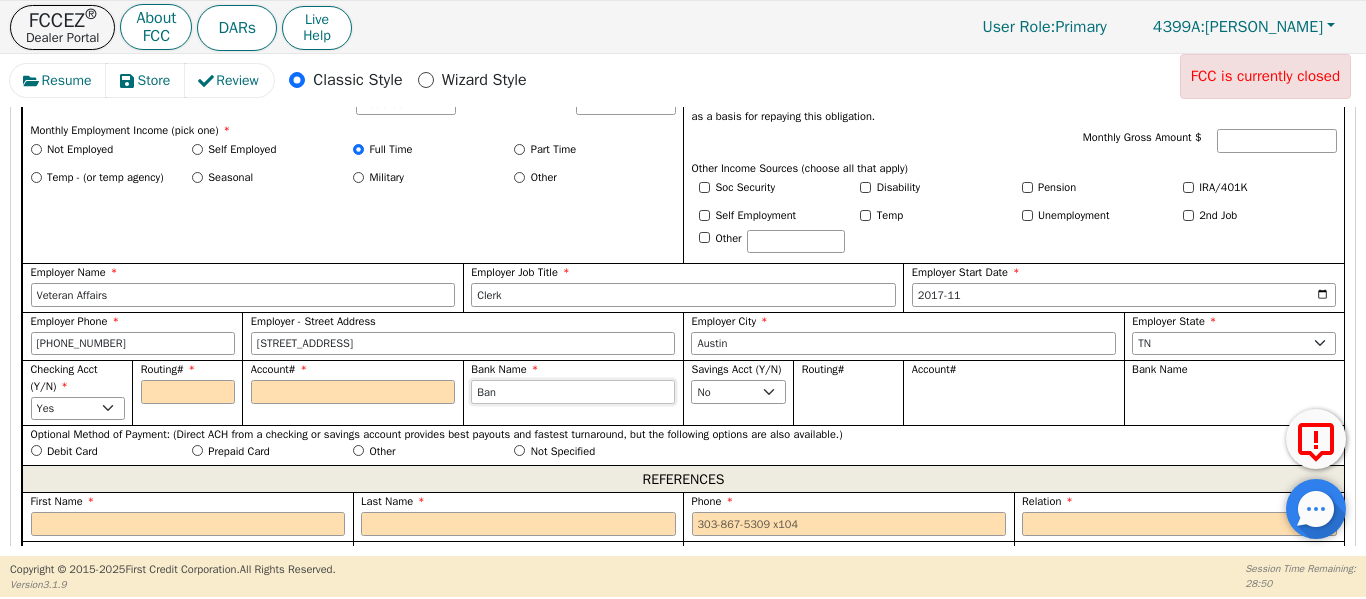 type on "Bank" 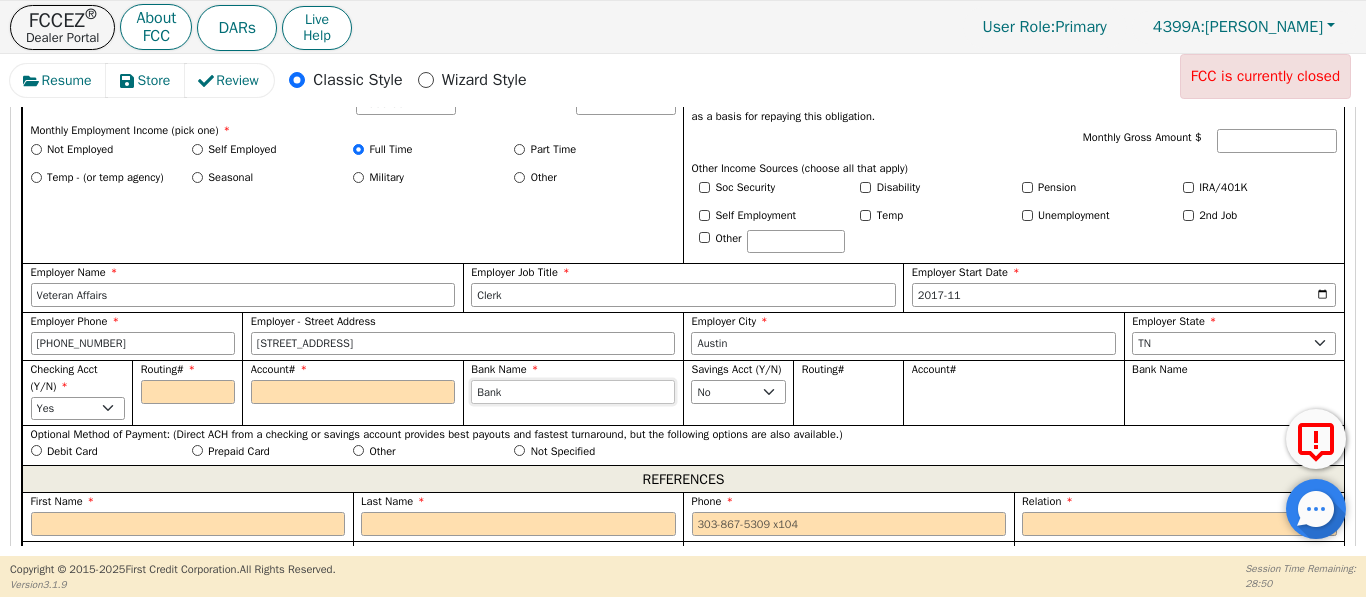 type on "Bank" 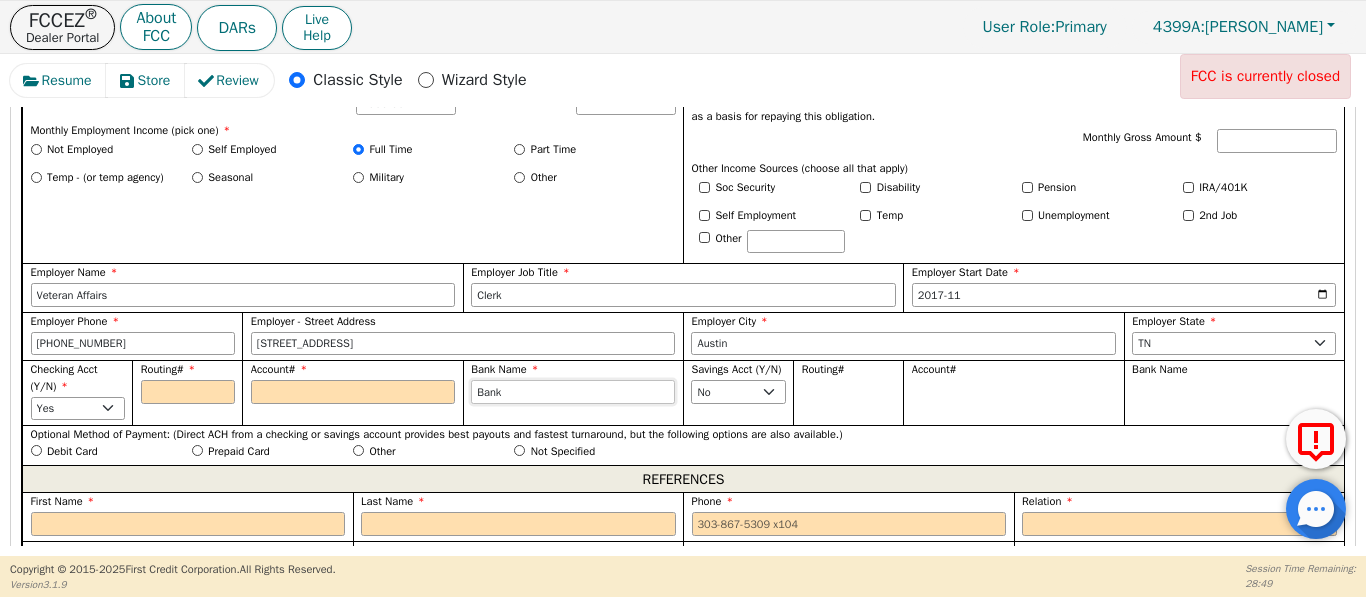 type on "Bank o" 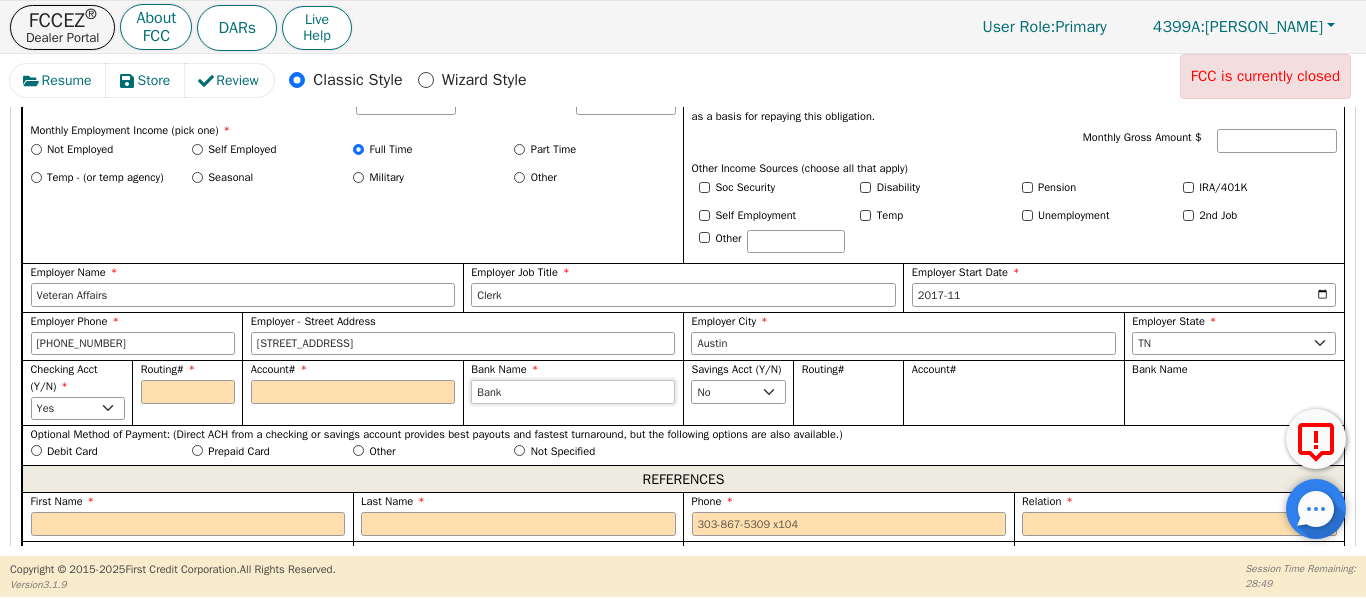 type on "Bank o" 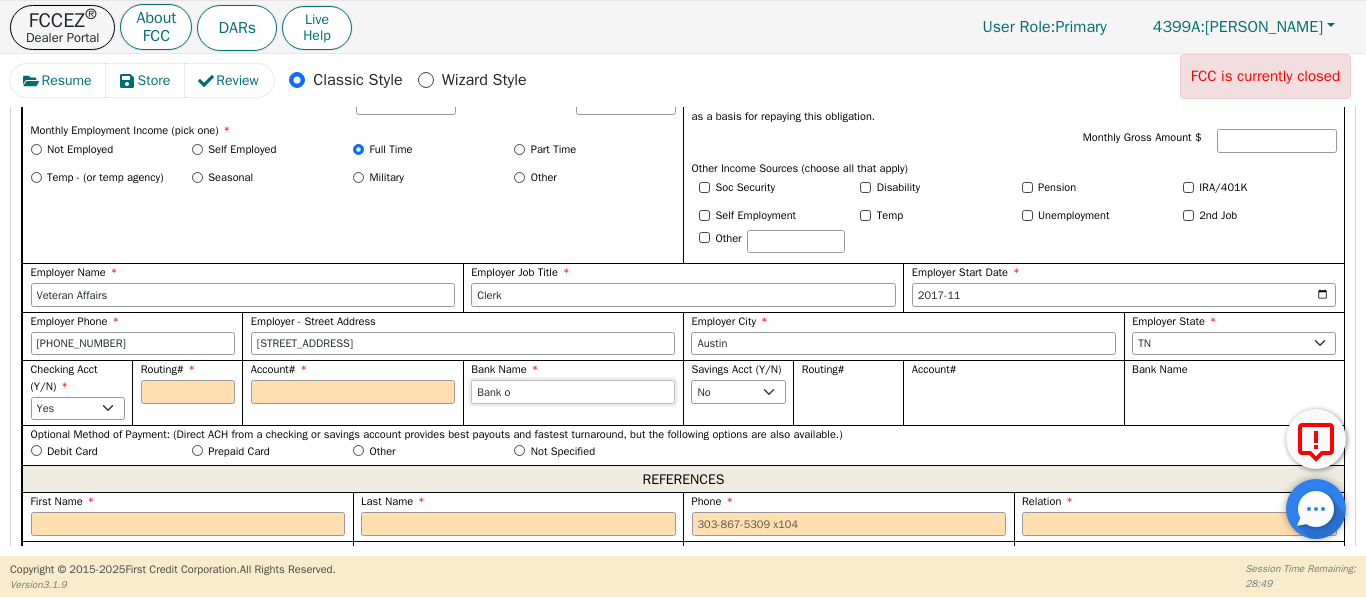 type on "Bank of" 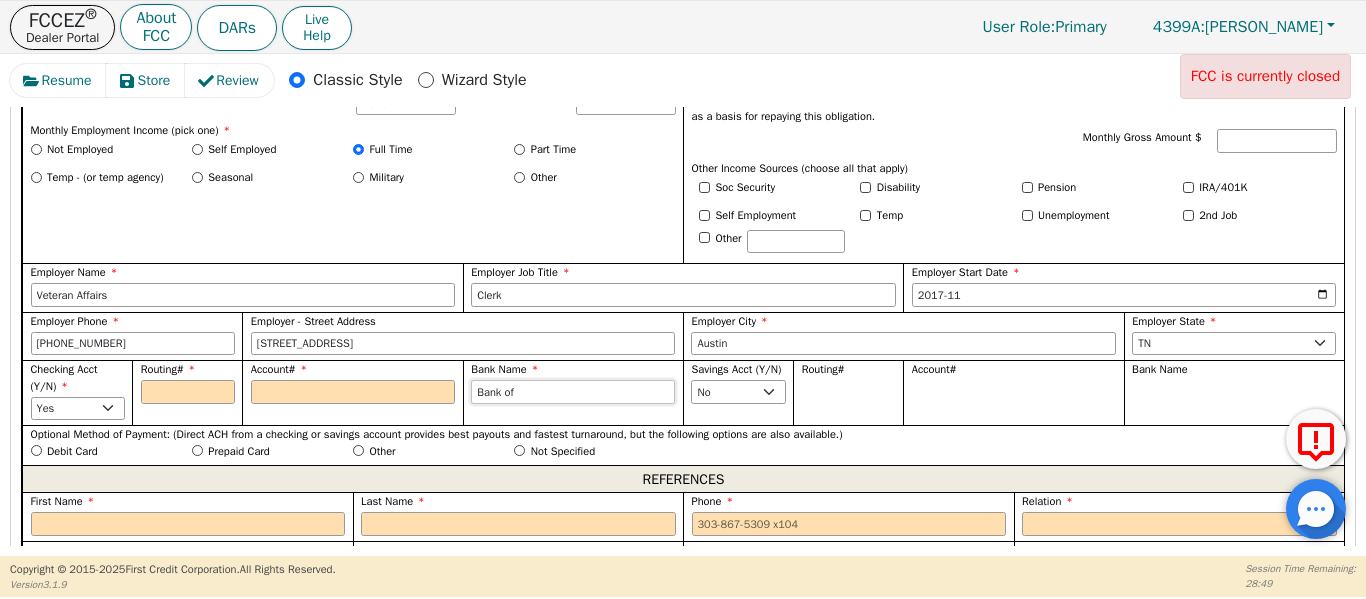 type on "Bank of" 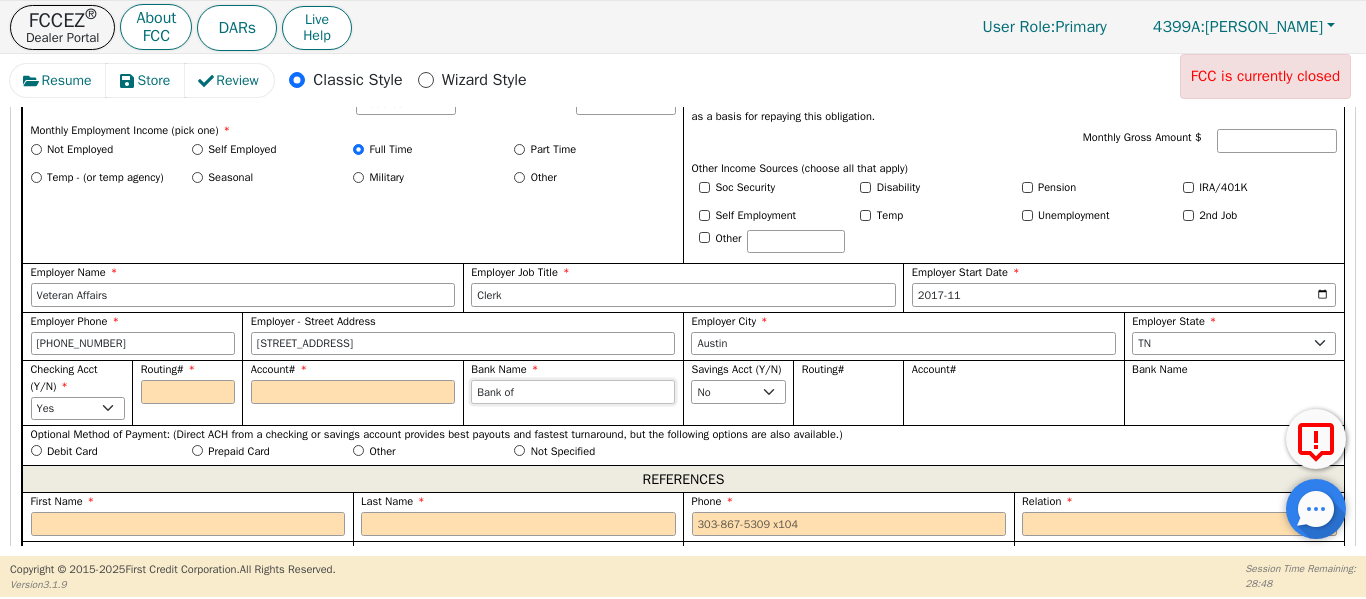 type on "Bank of A" 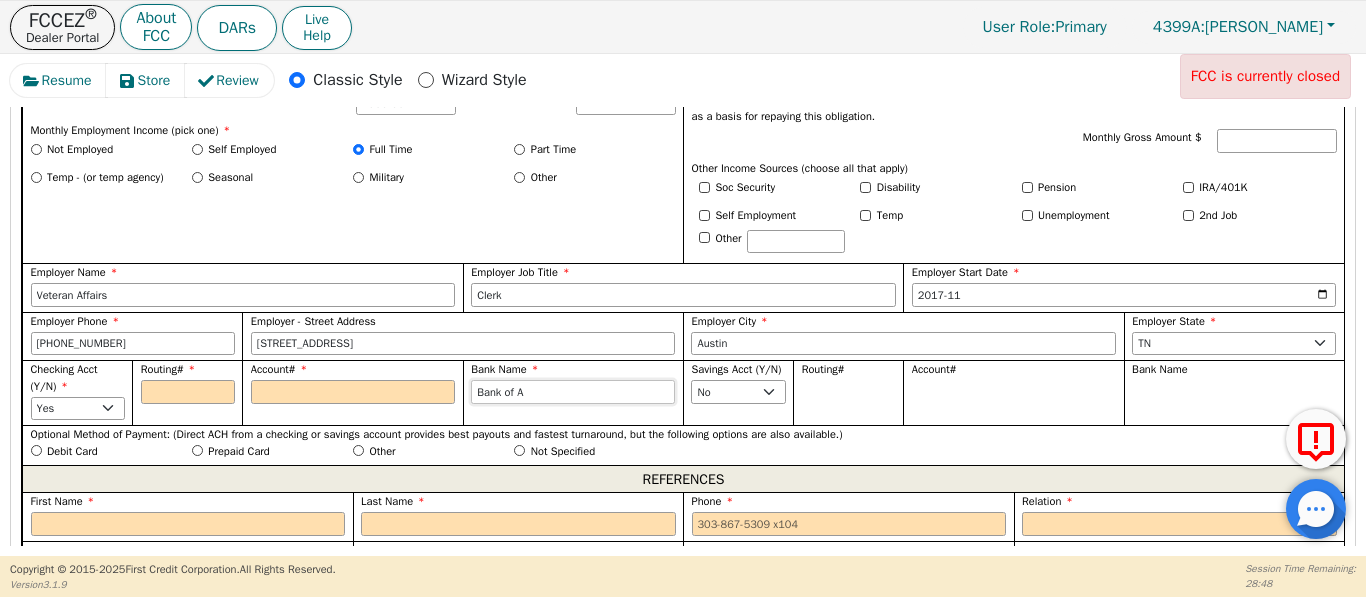 type on "Bank of Am" 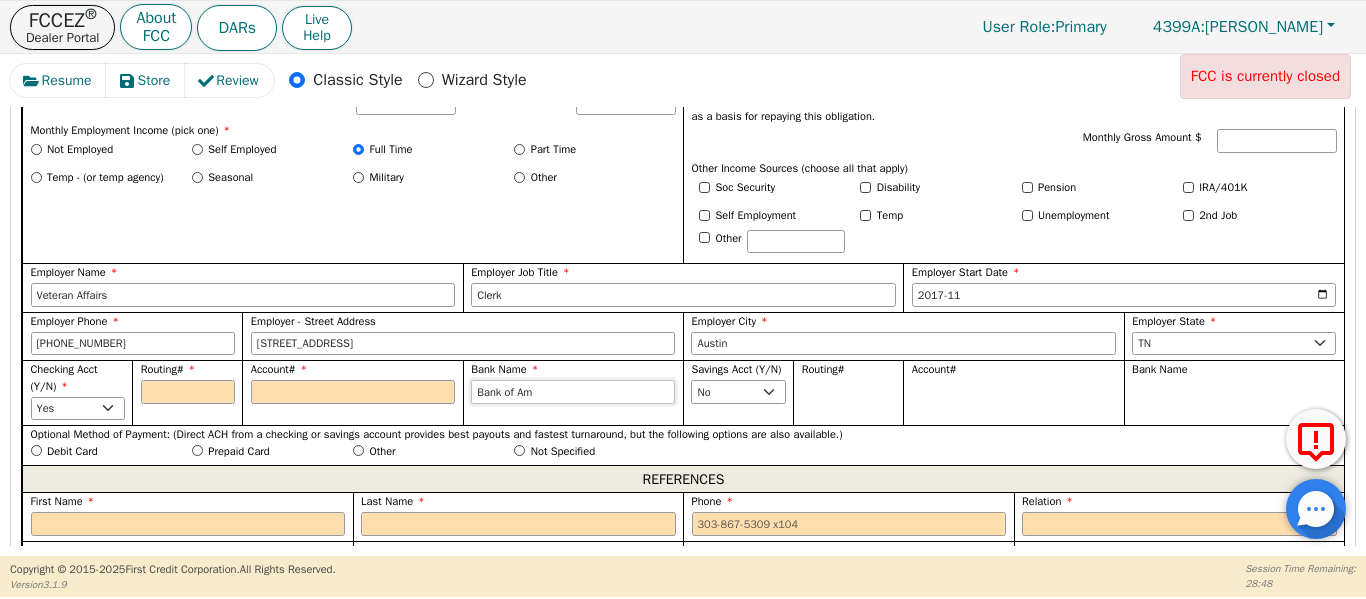 type on "Bank of Ame" 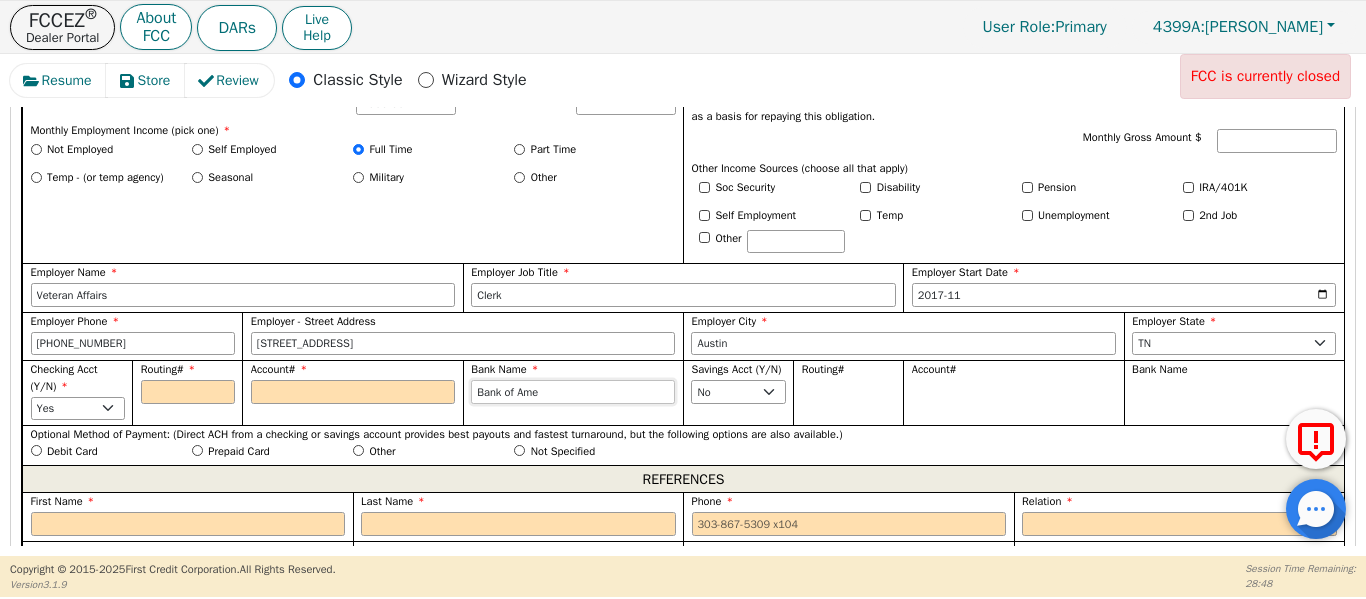 type on "Bank of Amer" 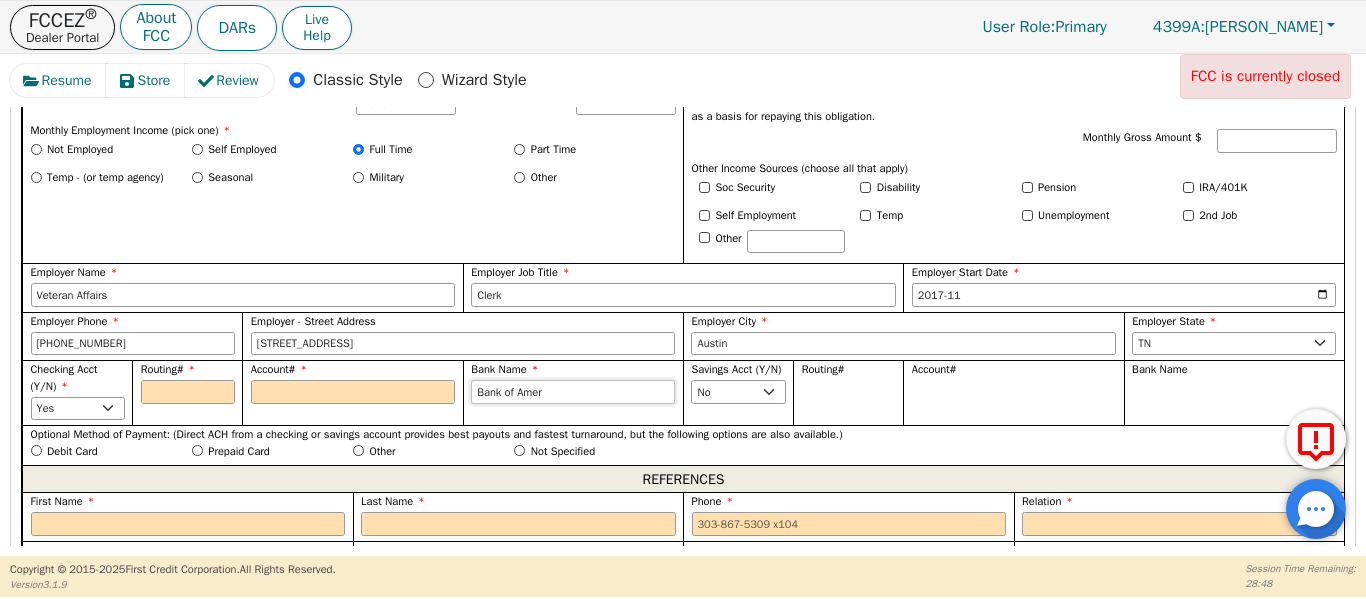 type on "Bank of Ameri" 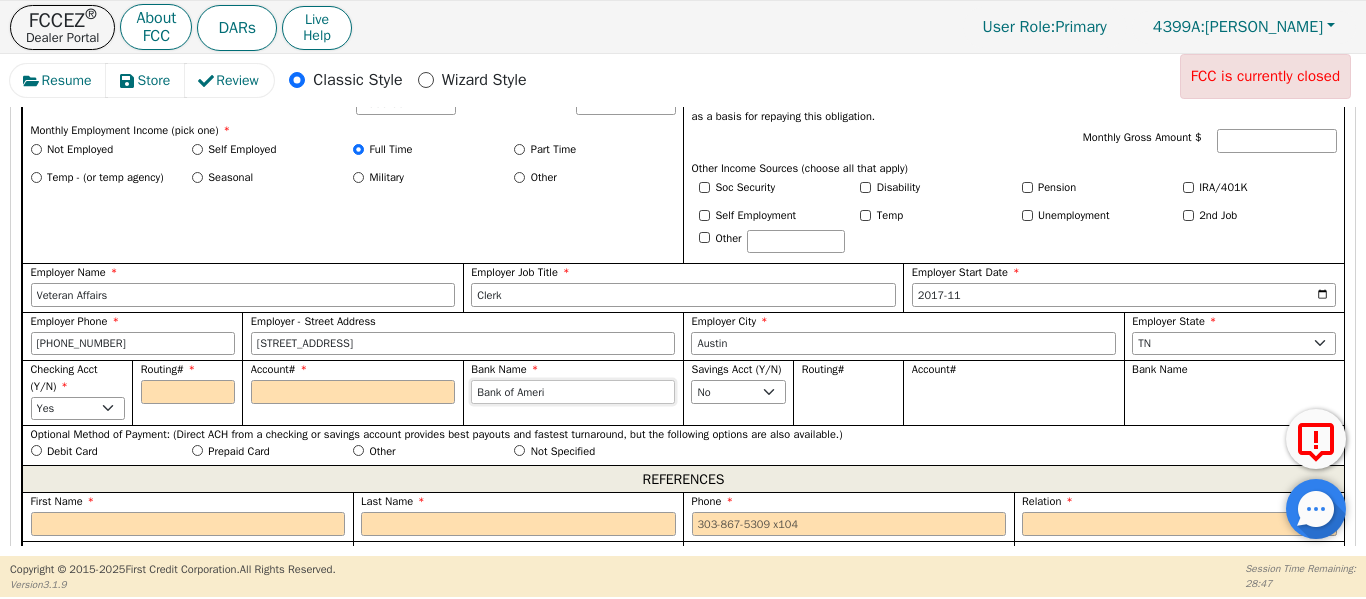type on "Bank of Americ" 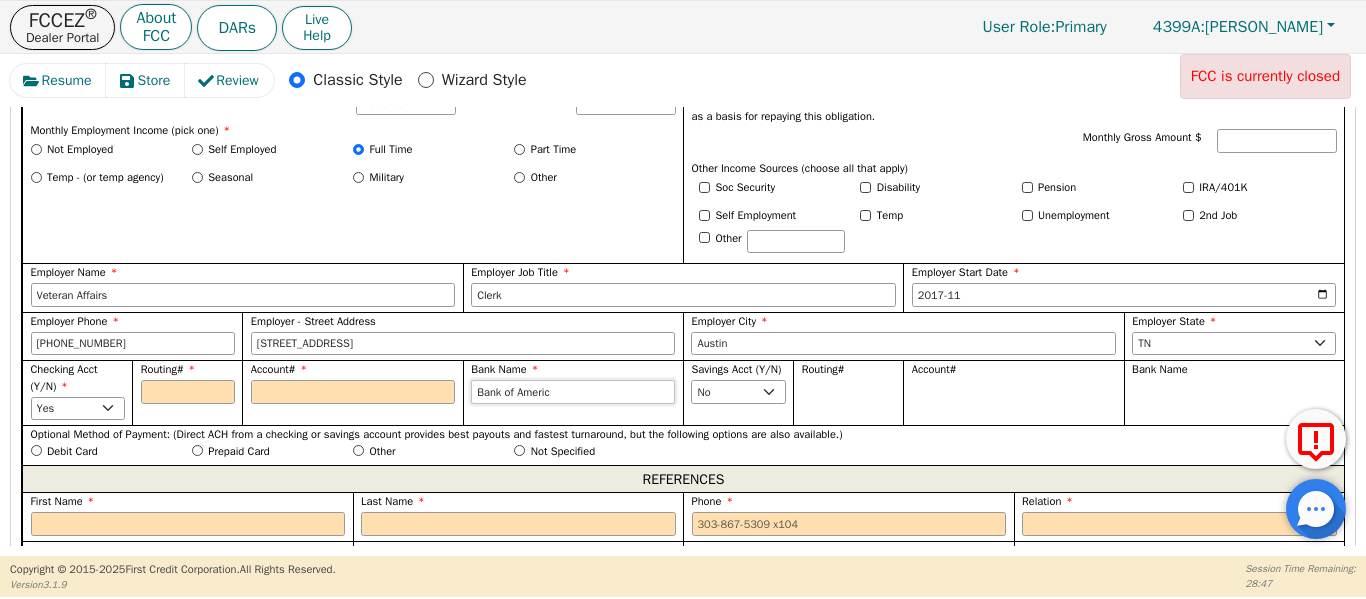 type on "Bank of America" 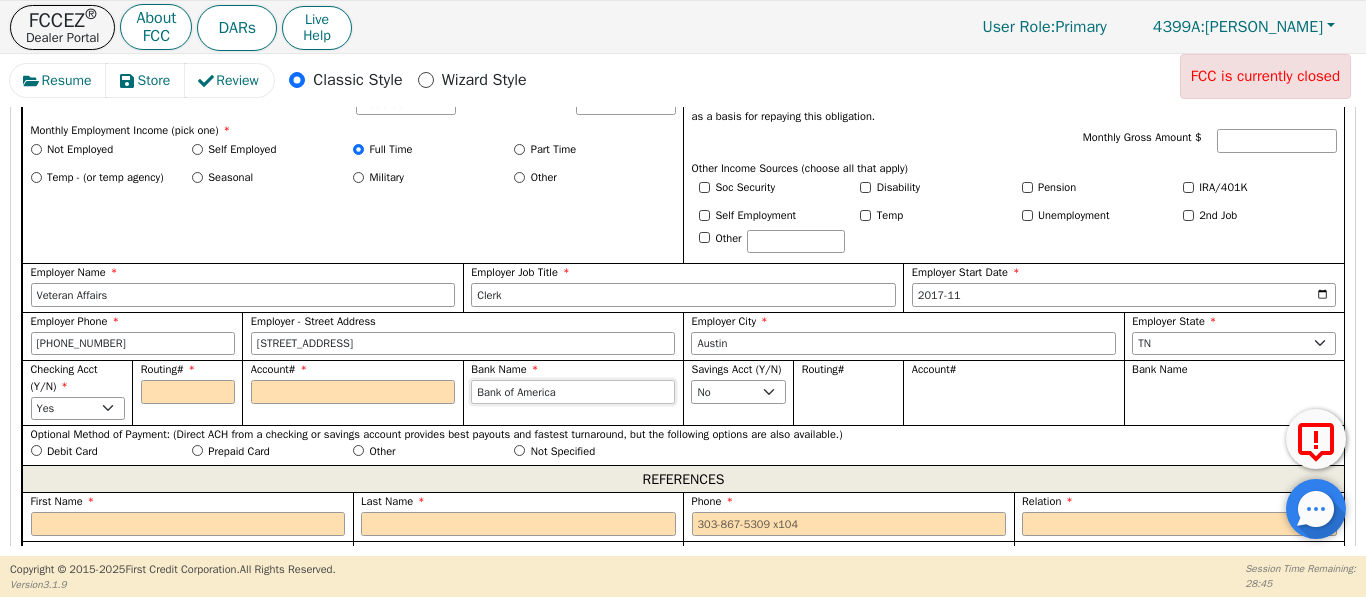 type on "Bank of America" 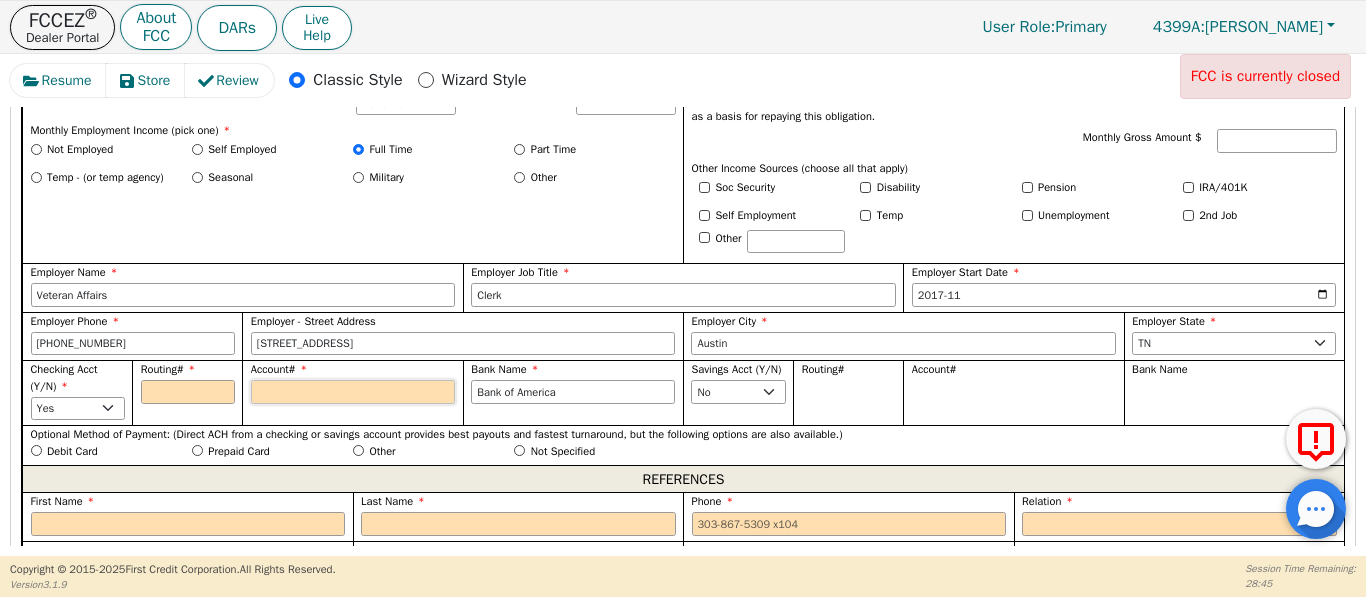 click on "Account#" at bounding box center [353, 392] 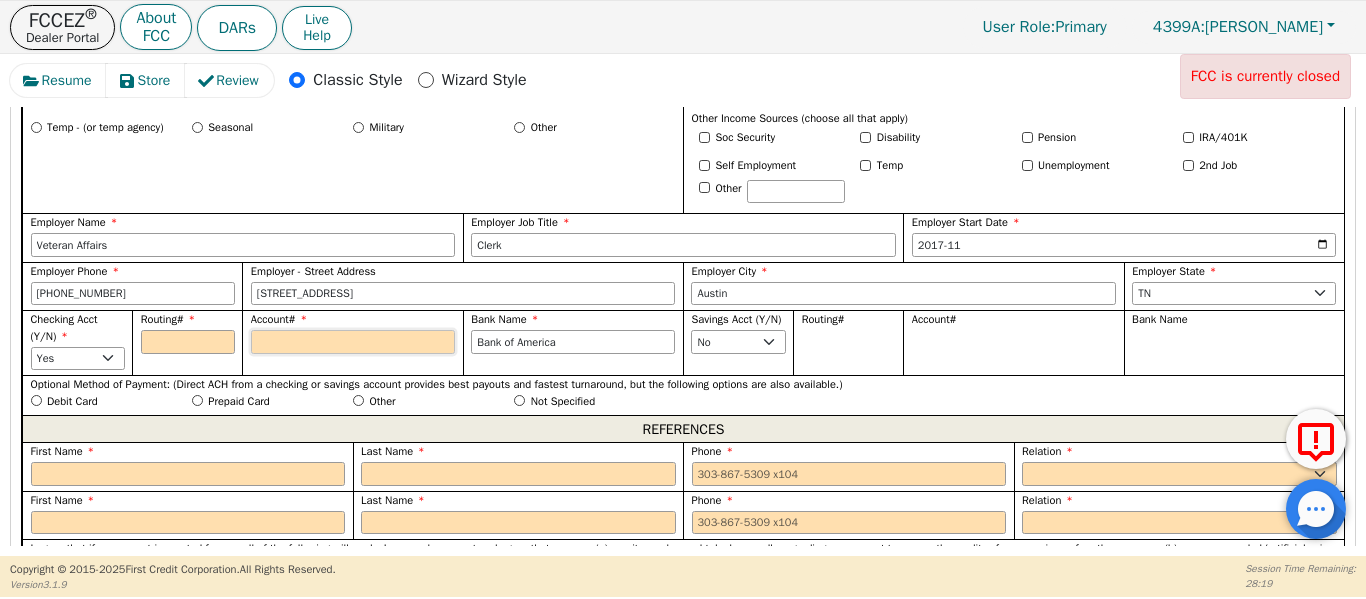 scroll, scrollTop: 1436, scrollLeft: 0, axis: vertical 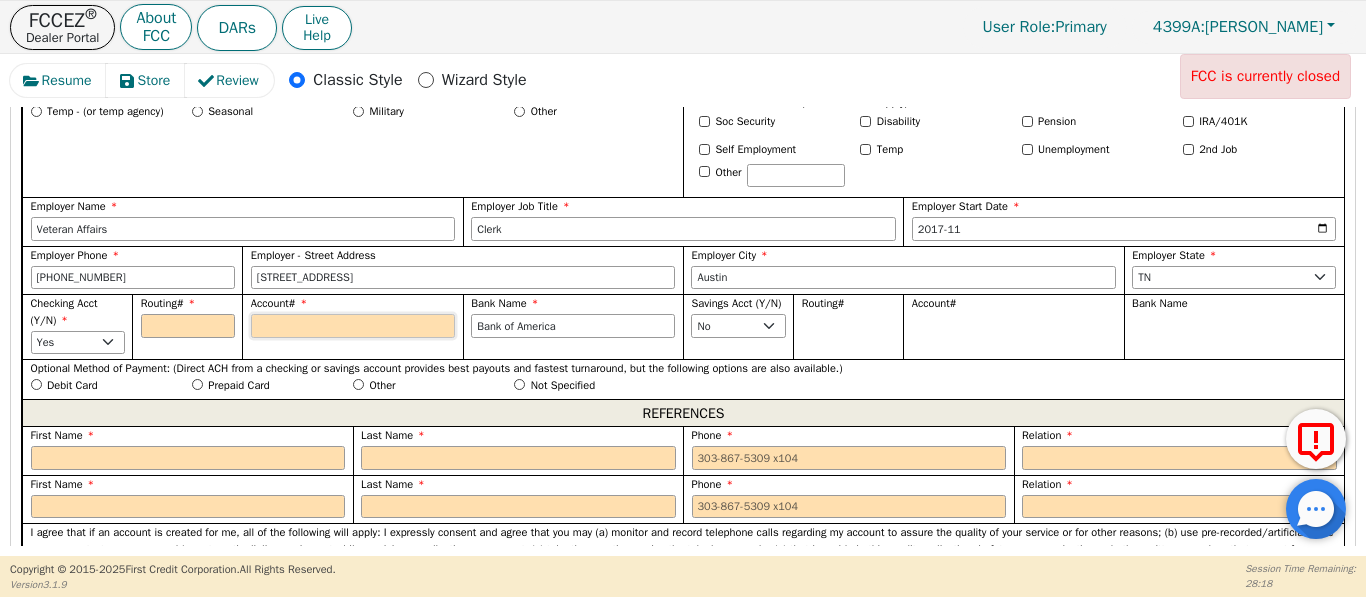 click on "Account#" at bounding box center (353, 326) 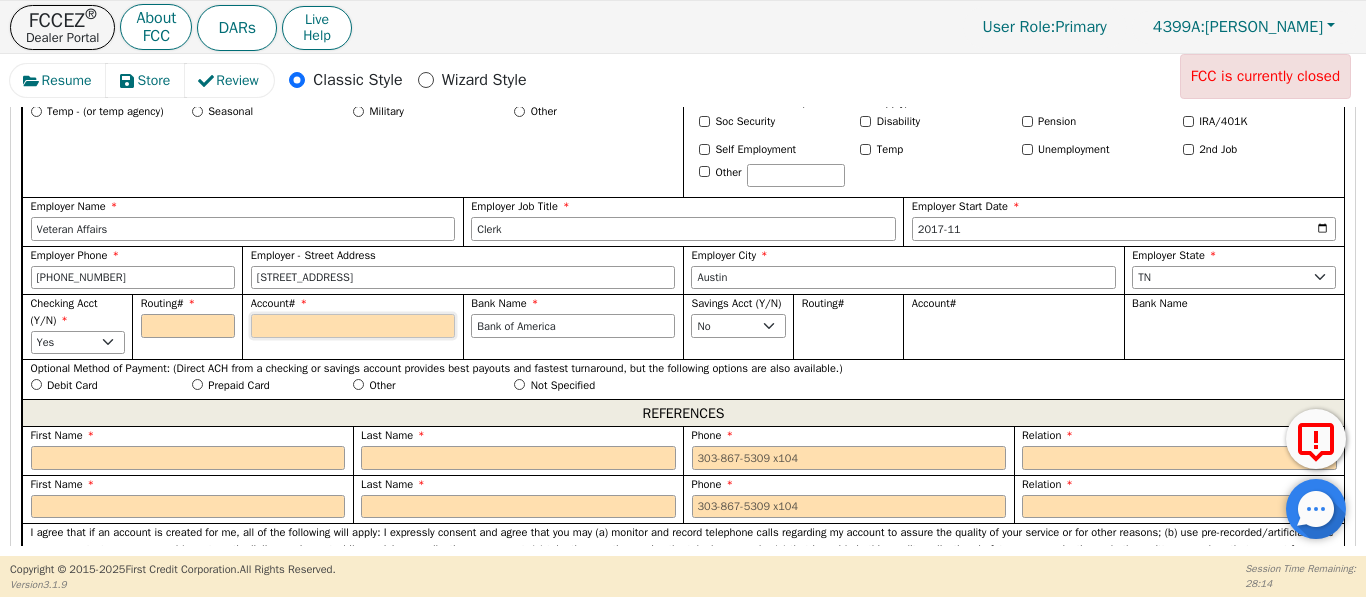 click on "Account#" at bounding box center (353, 326) 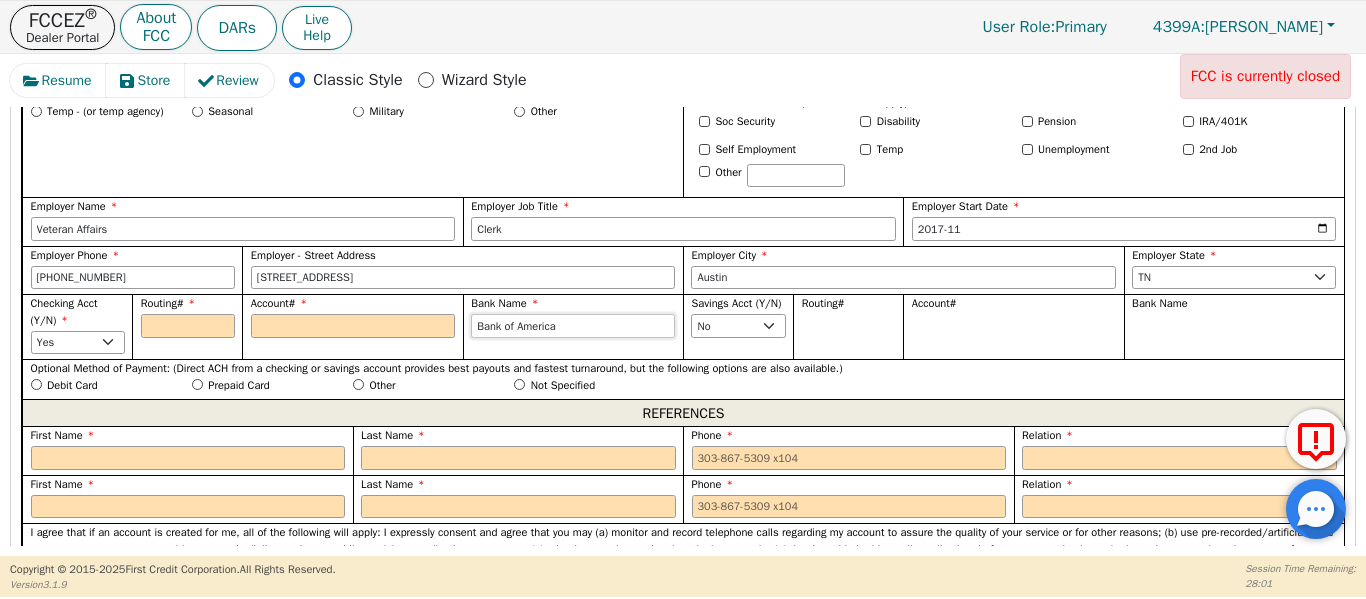 drag, startPoint x: 574, startPoint y: 339, endPoint x: 399, endPoint y: 356, distance: 175.82378 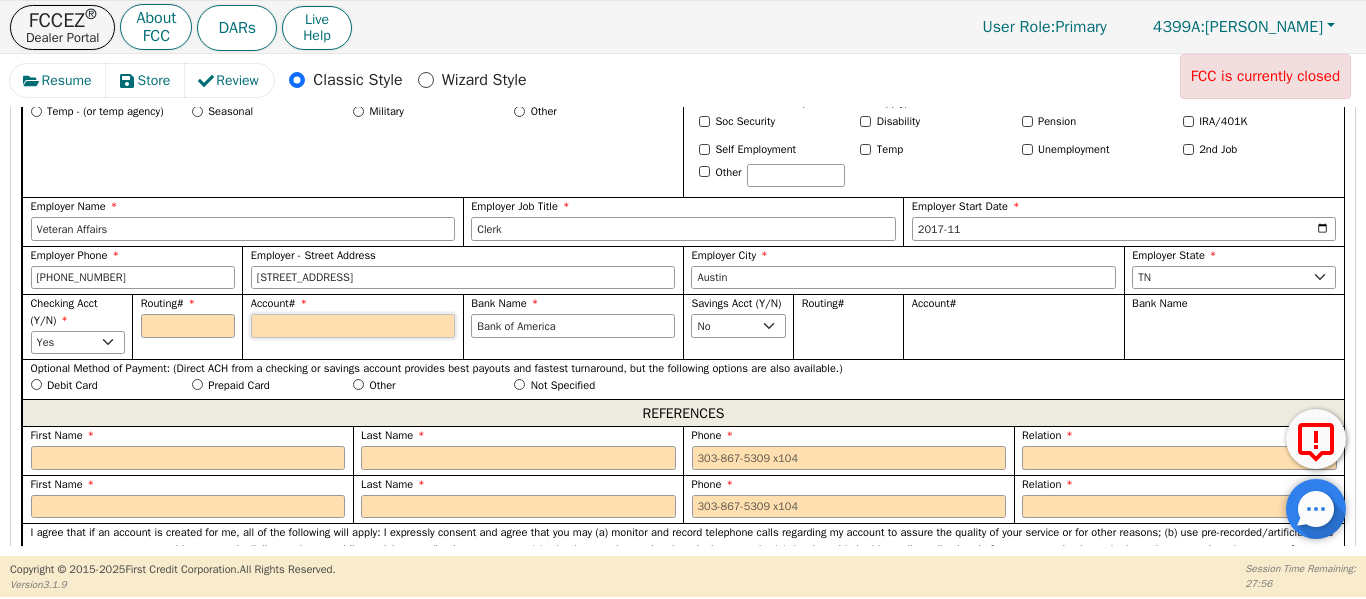 click on "Account#" at bounding box center [353, 326] 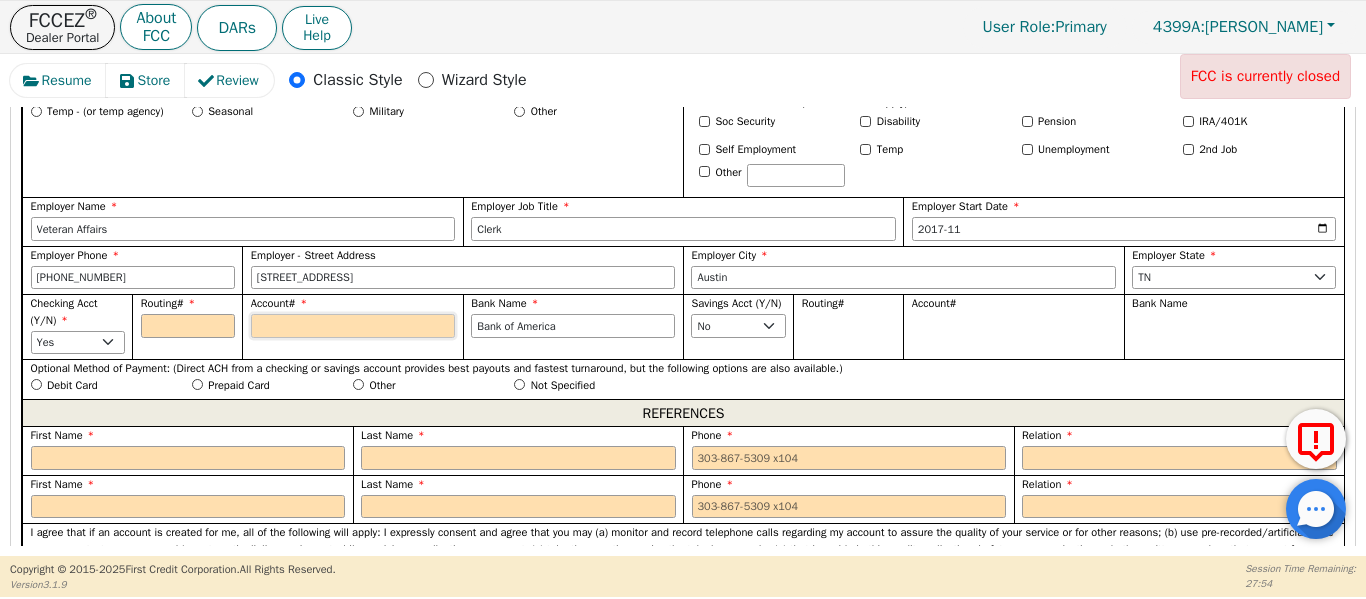 click on "Account#" at bounding box center (353, 326) 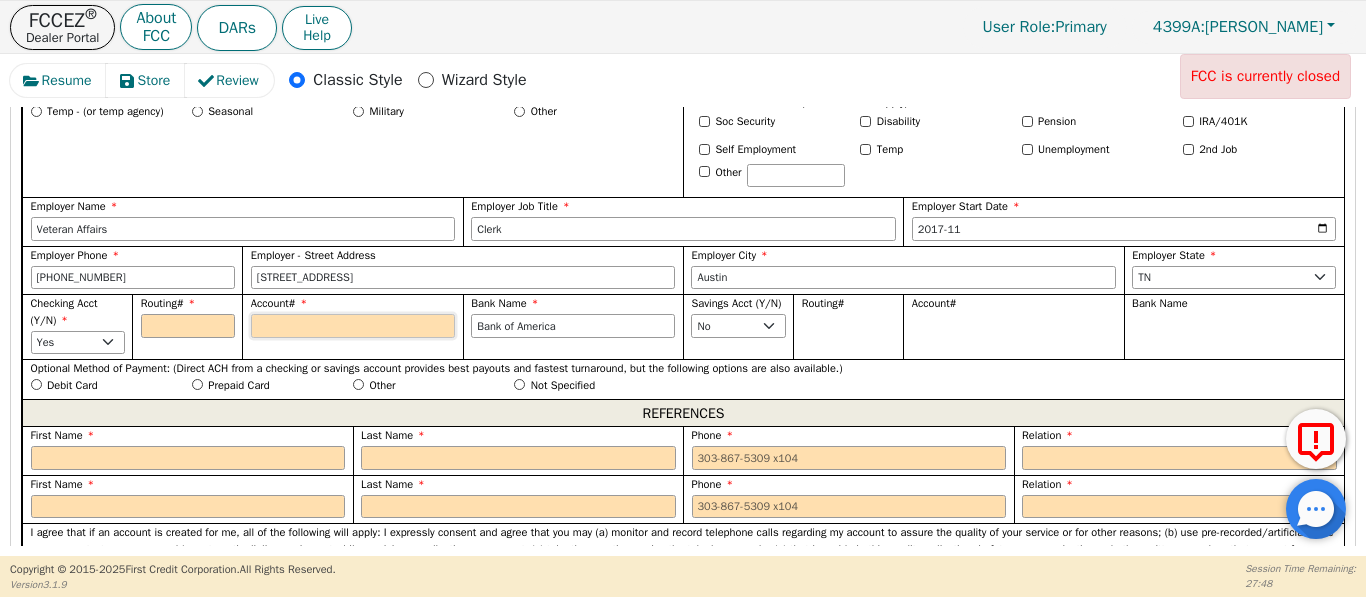click on "Account#" at bounding box center [353, 326] 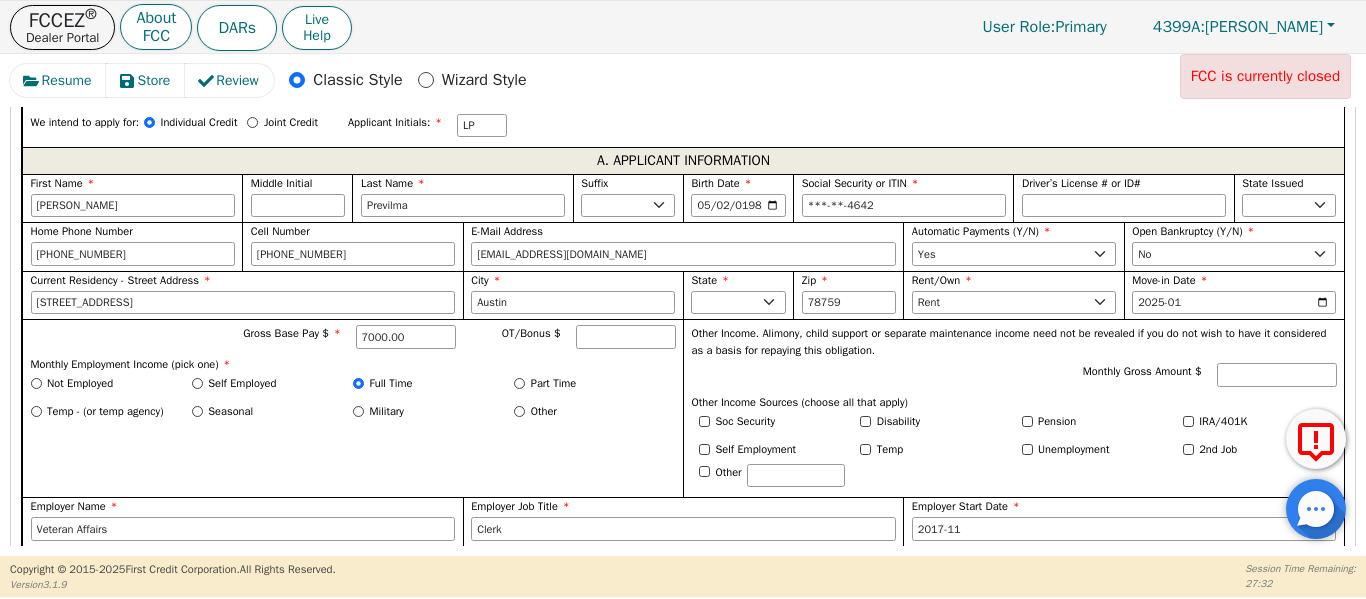 scroll, scrollTop: 1103, scrollLeft: 0, axis: vertical 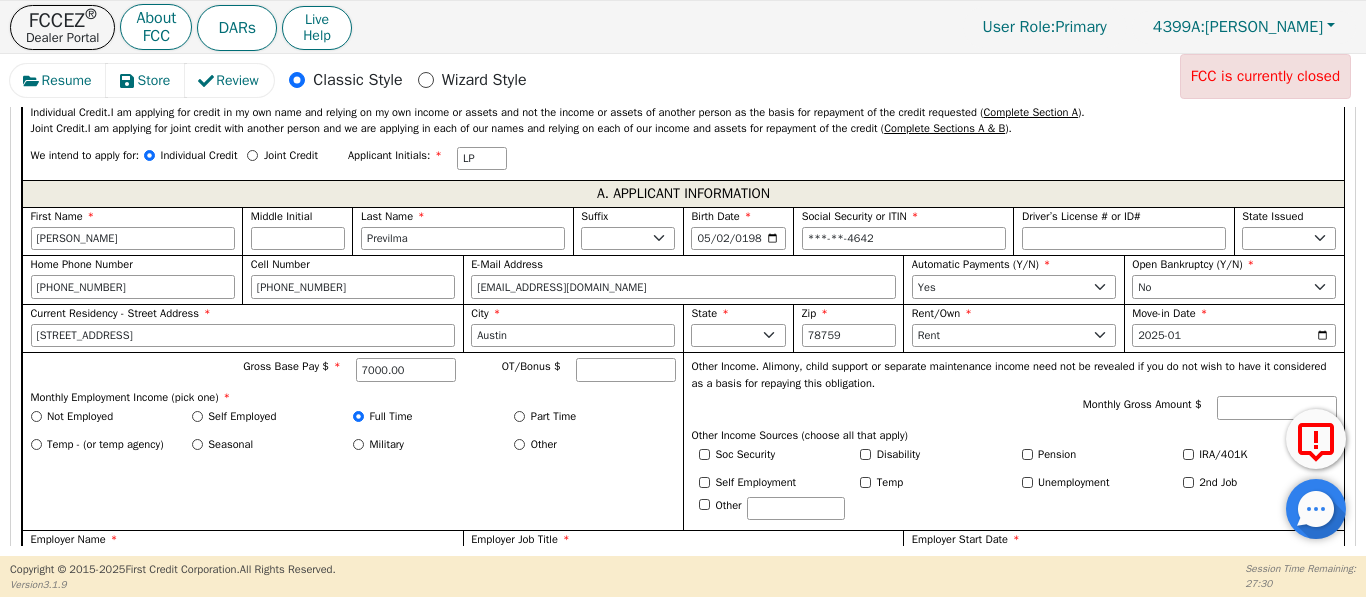 click on "Social Security or ITIN ***-**-4642" at bounding box center (903, 231) 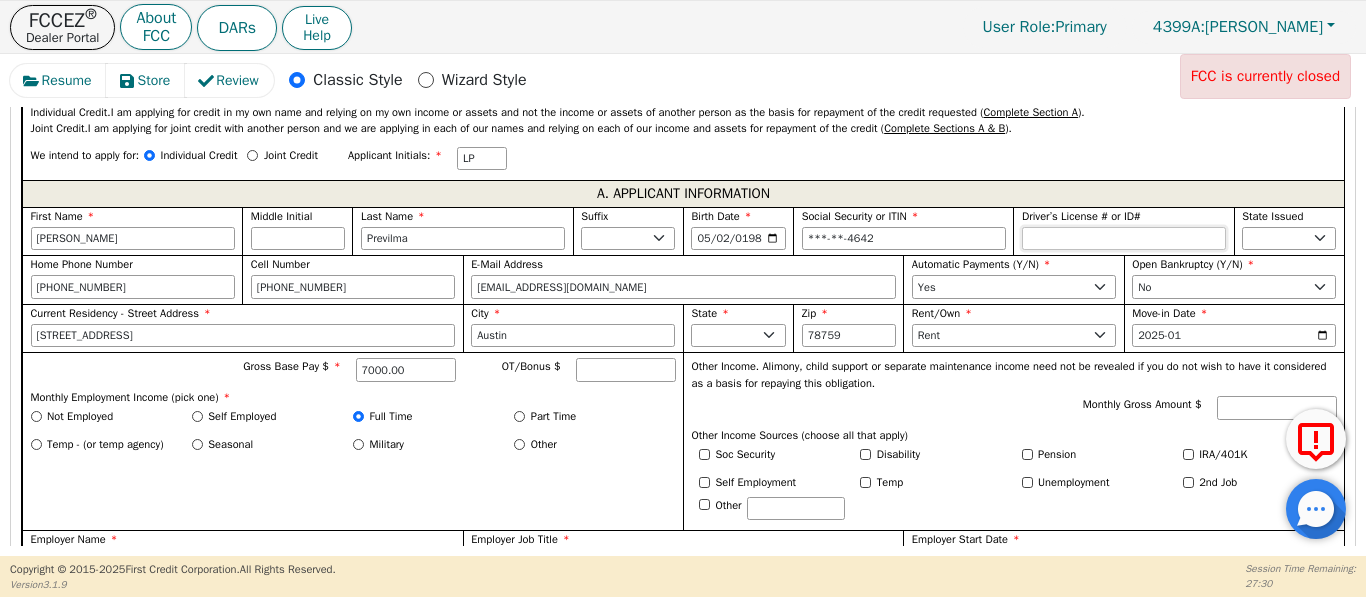 click on "Driver’s License # or ID#" at bounding box center (1124, 239) 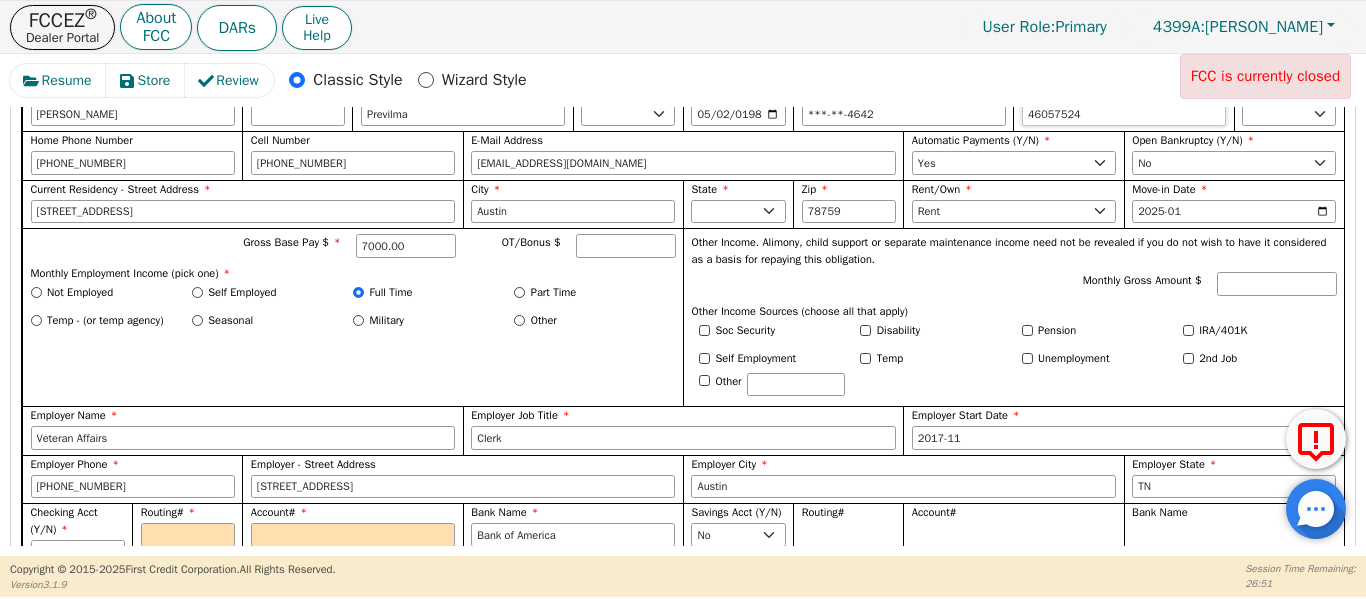 scroll, scrollTop: 1336, scrollLeft: 0, axis: vertical 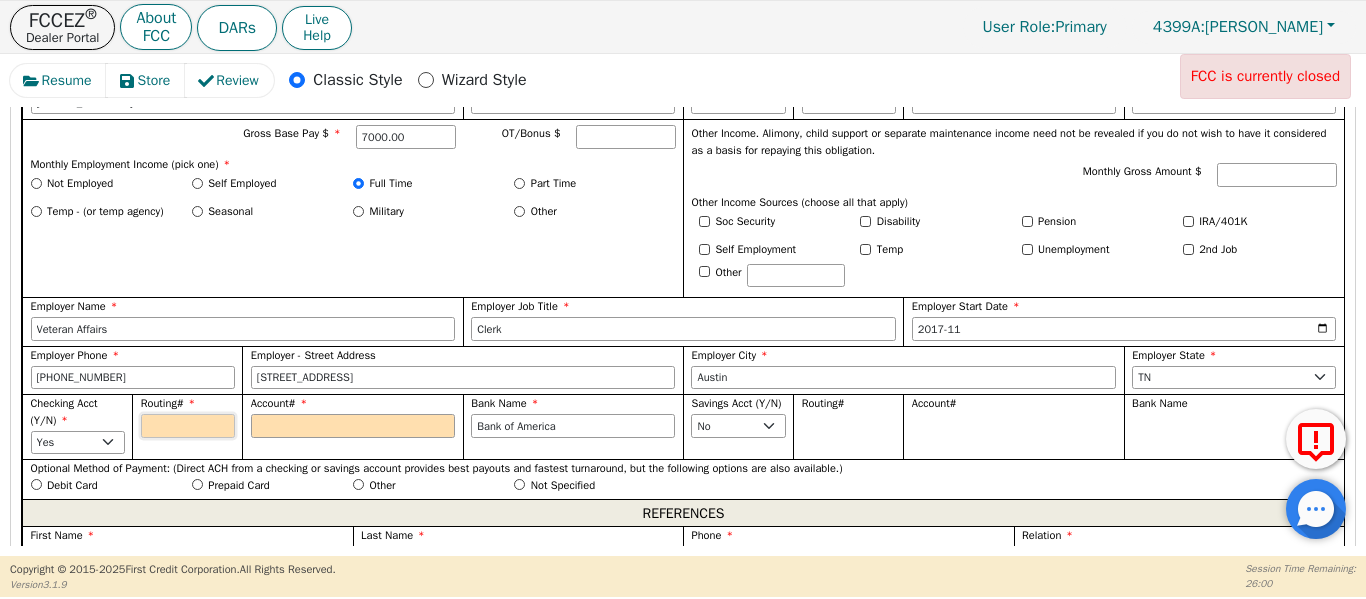type on "********" 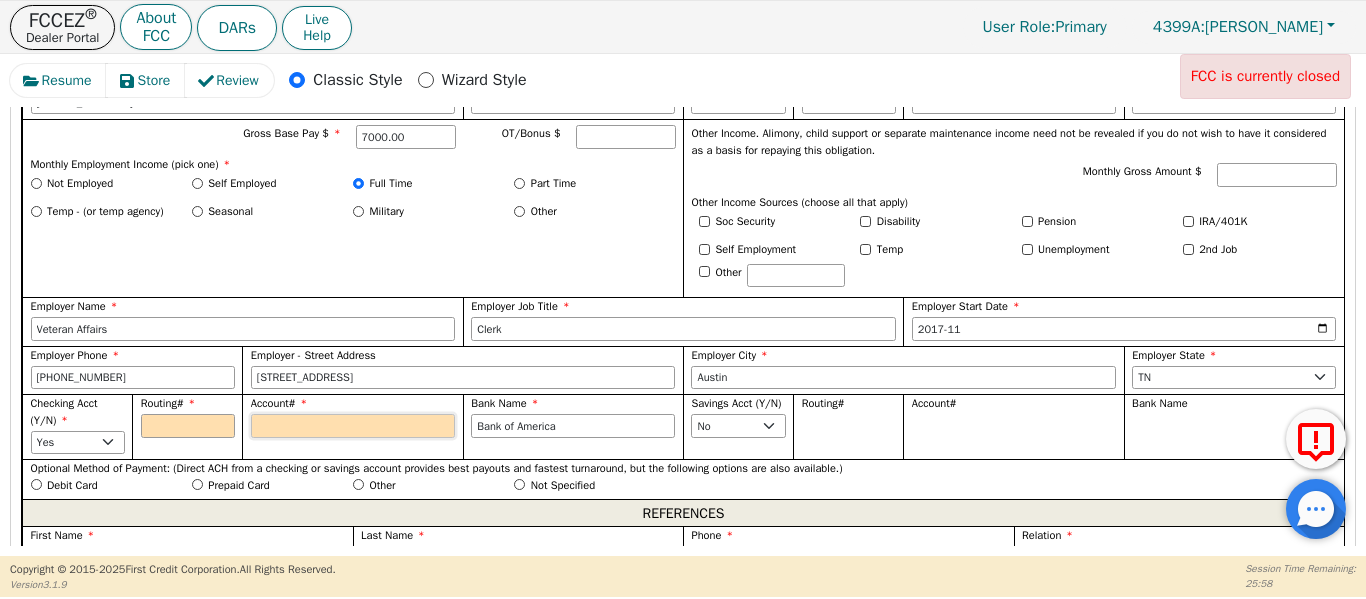 click on "Account#" at bounding box center (353, 426) 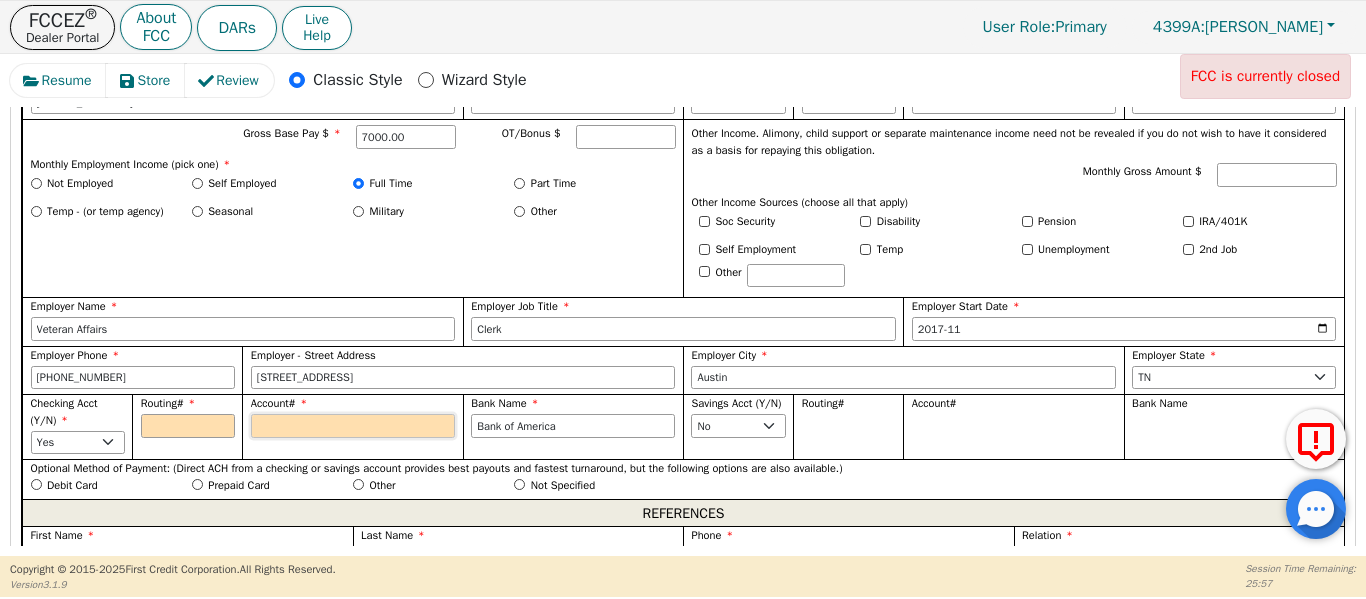 type on "2" 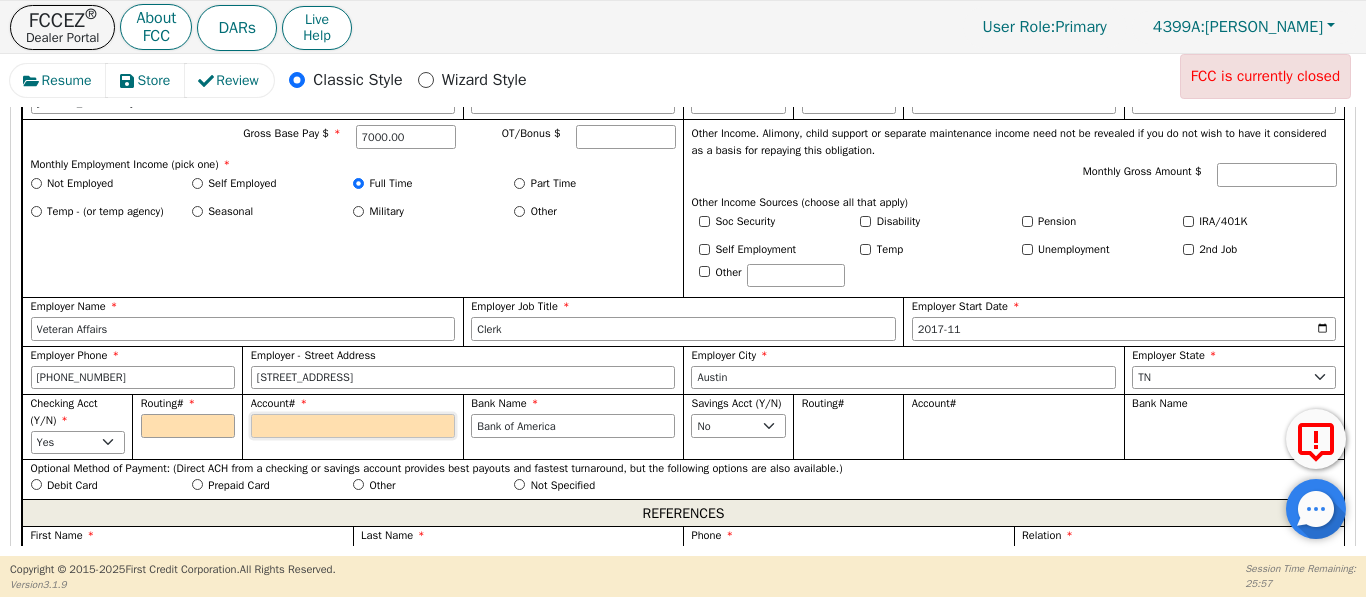 type on "*" 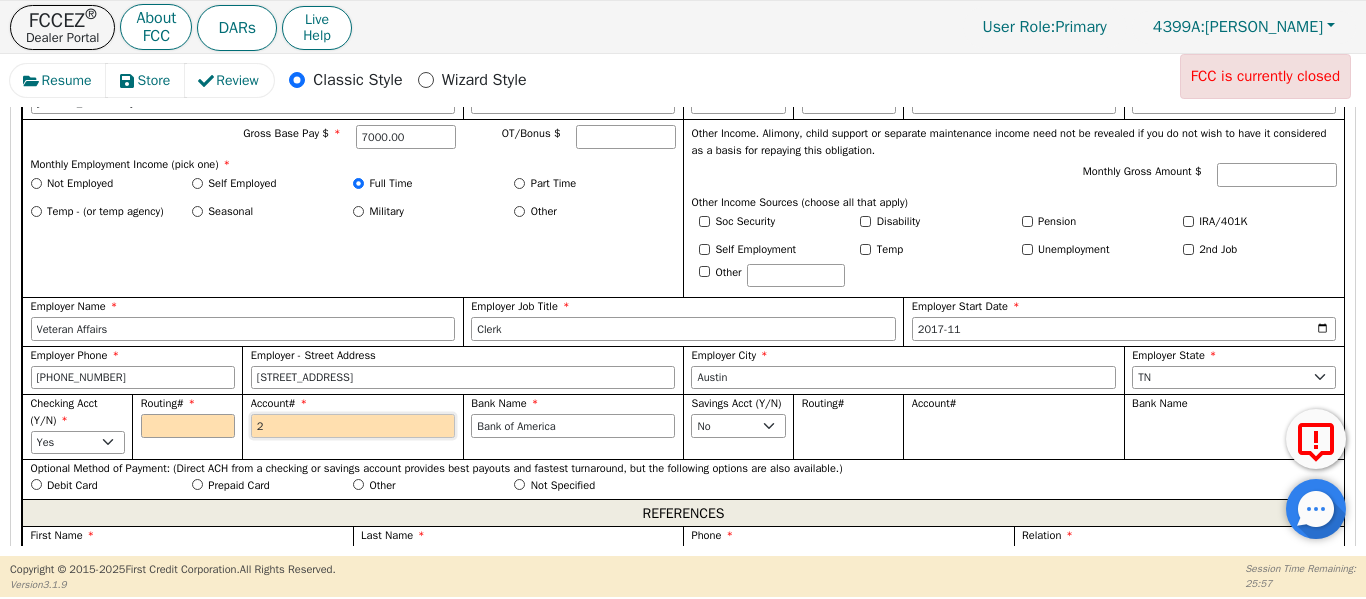 type on "22" 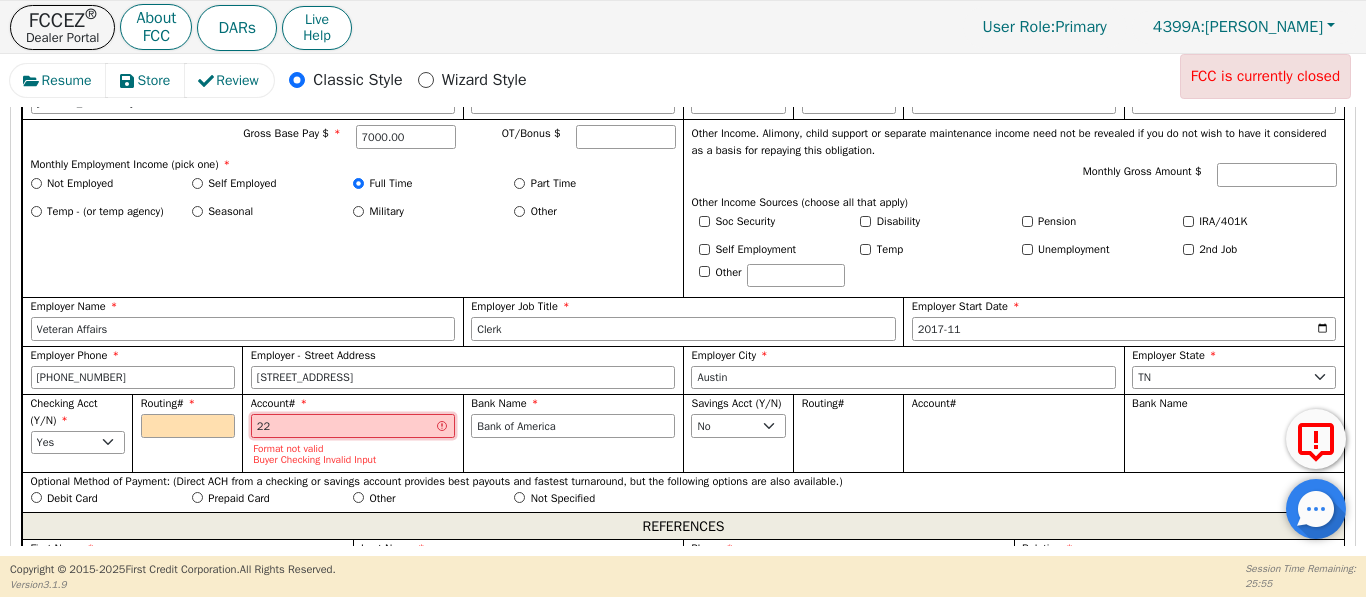 type on "229" 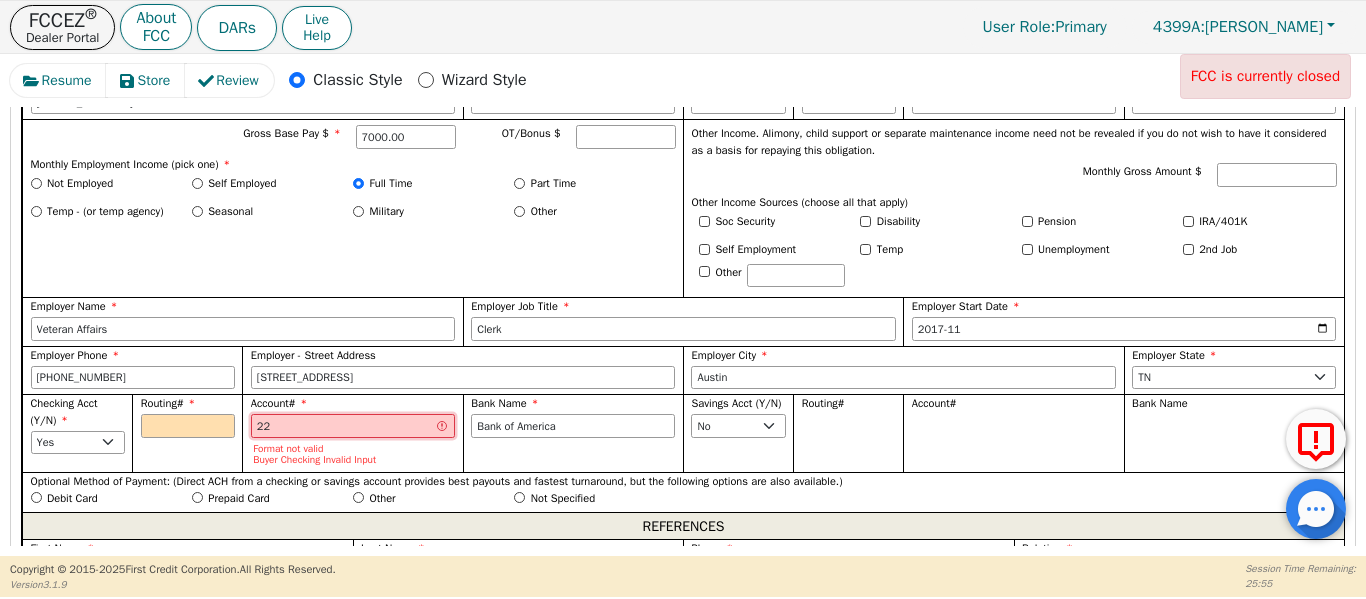 type on "***" 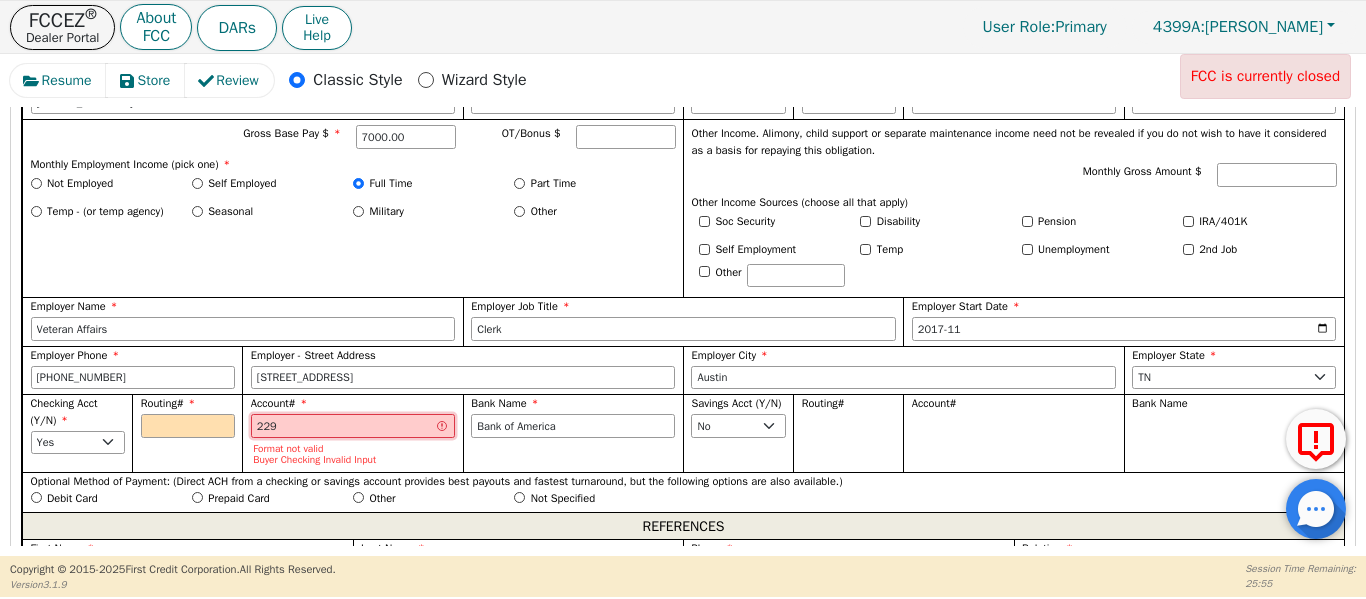 type on "2290" 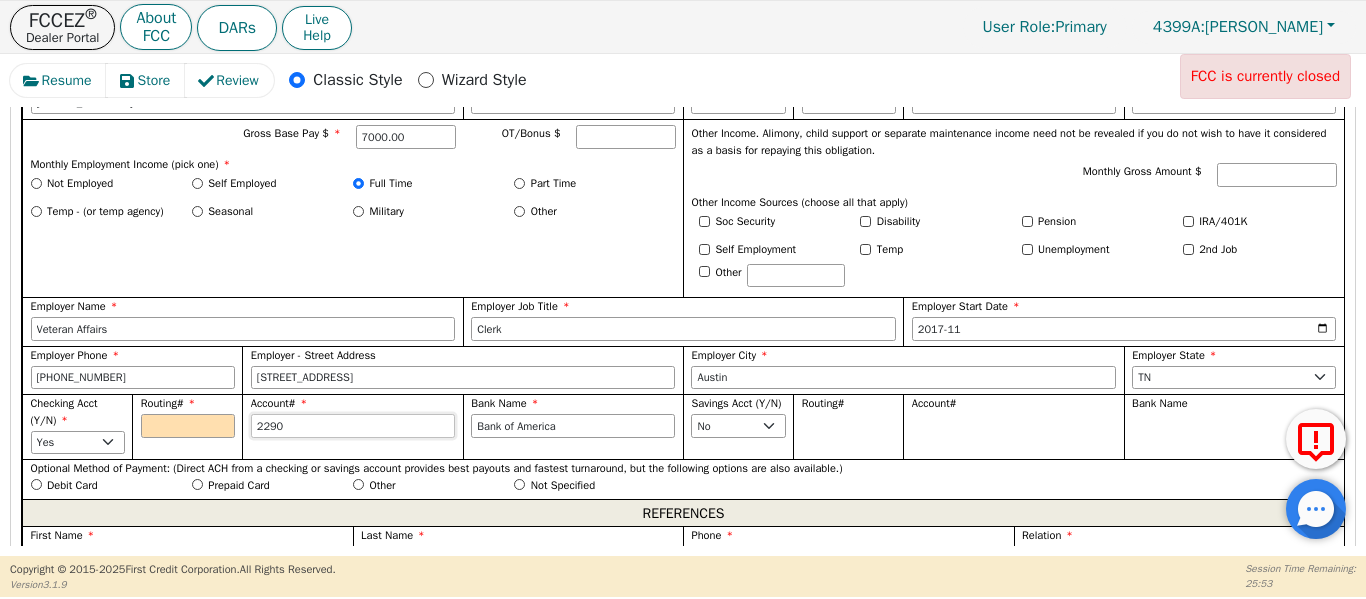 type on "22904" 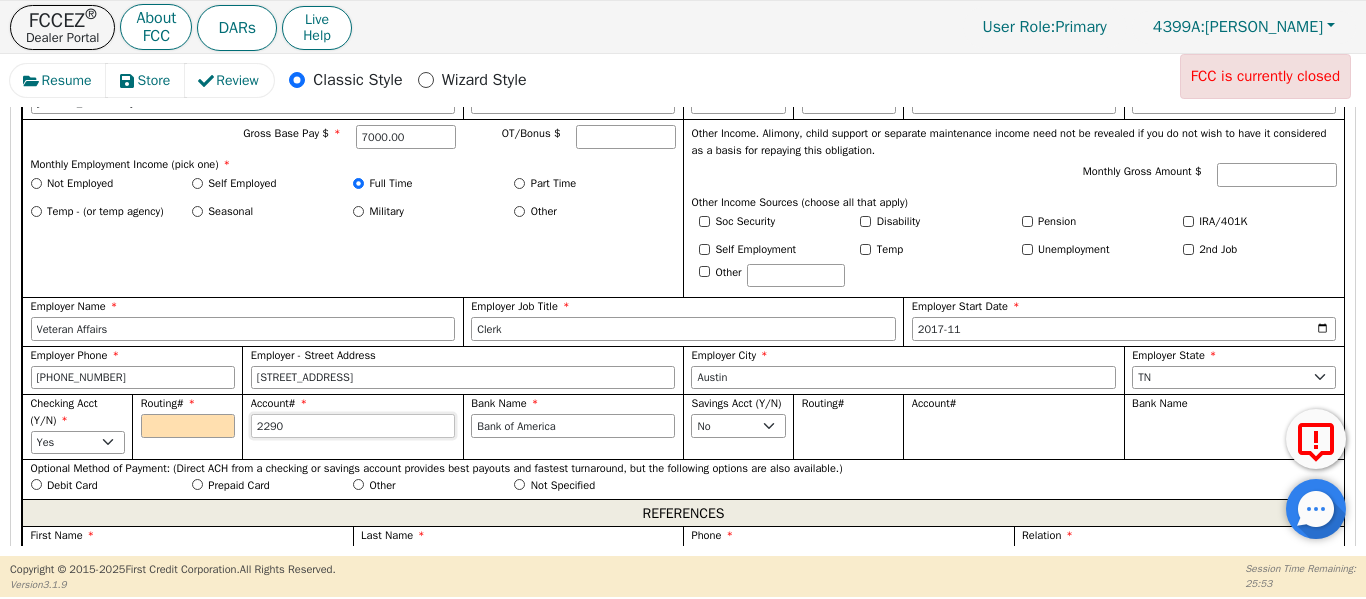 type on "*****" 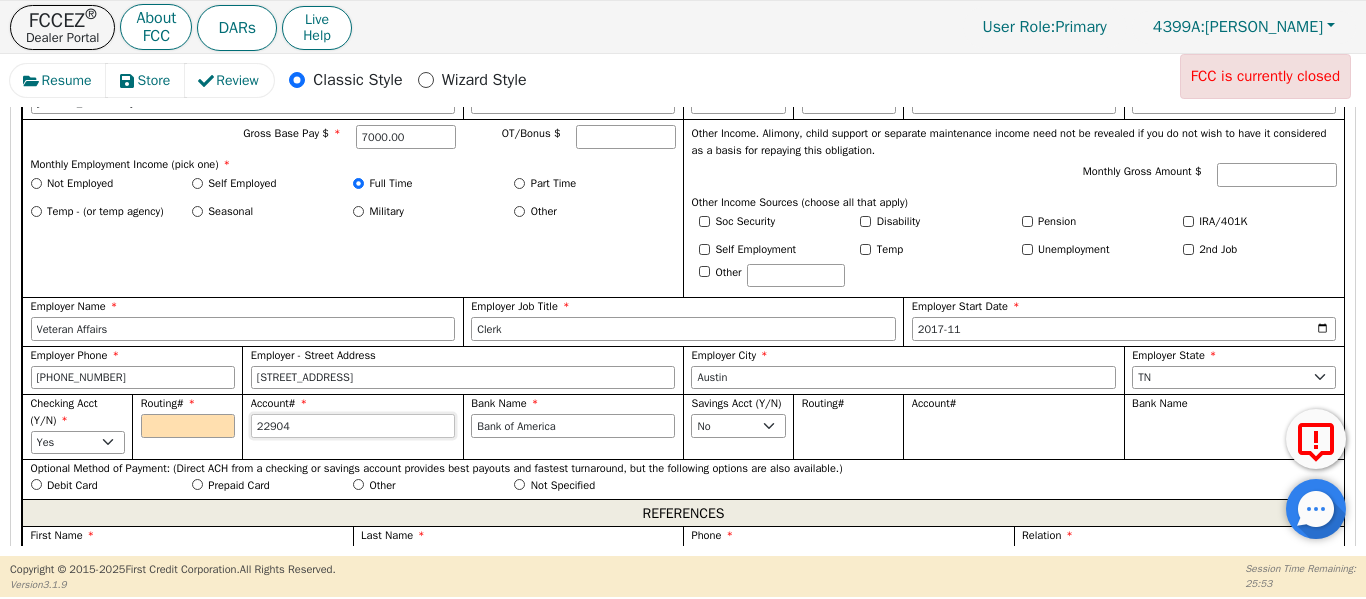 type on "229040" 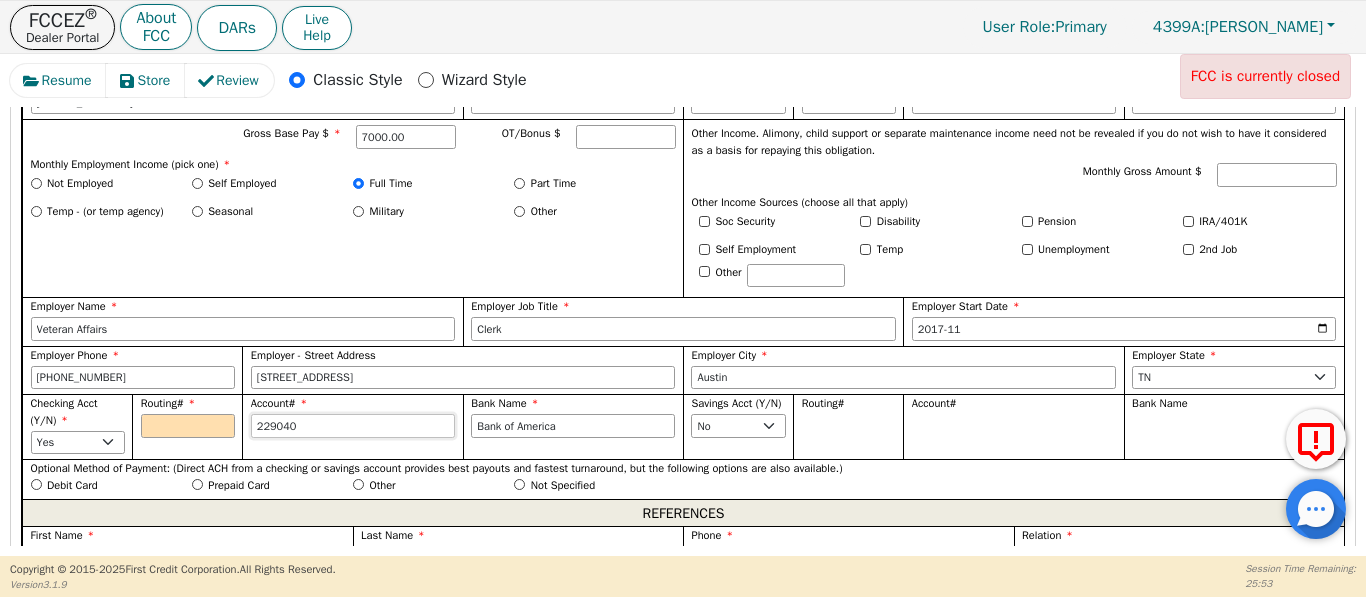 type on "2290401" 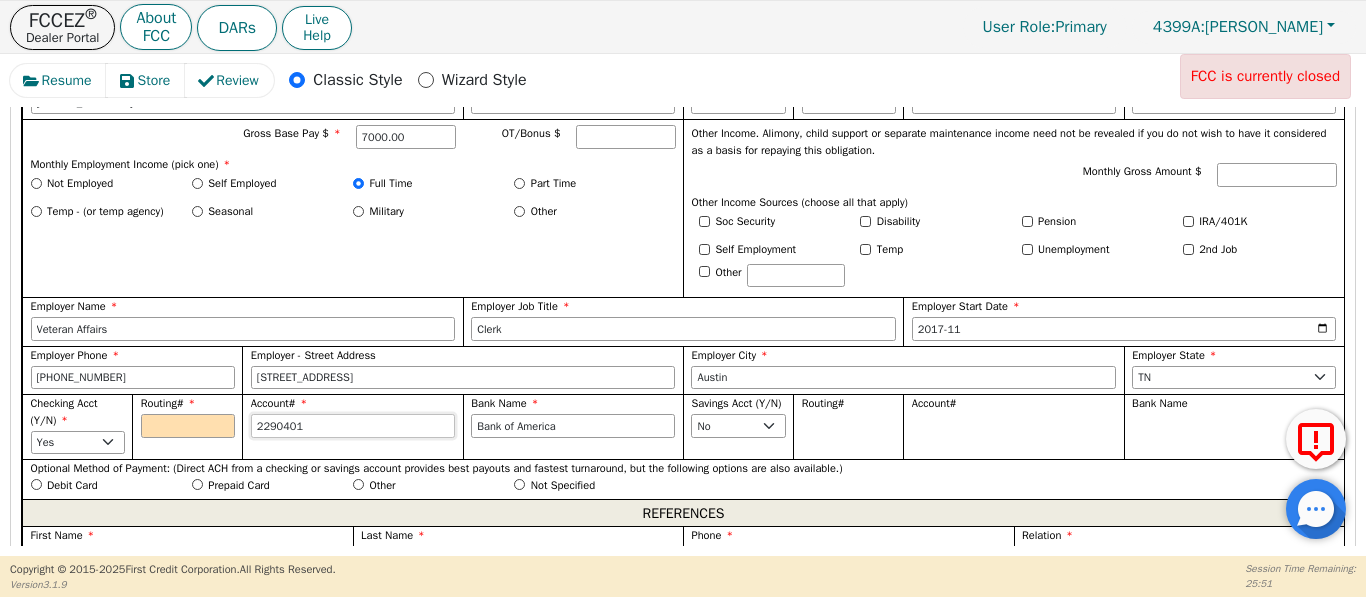 type on "22904013" 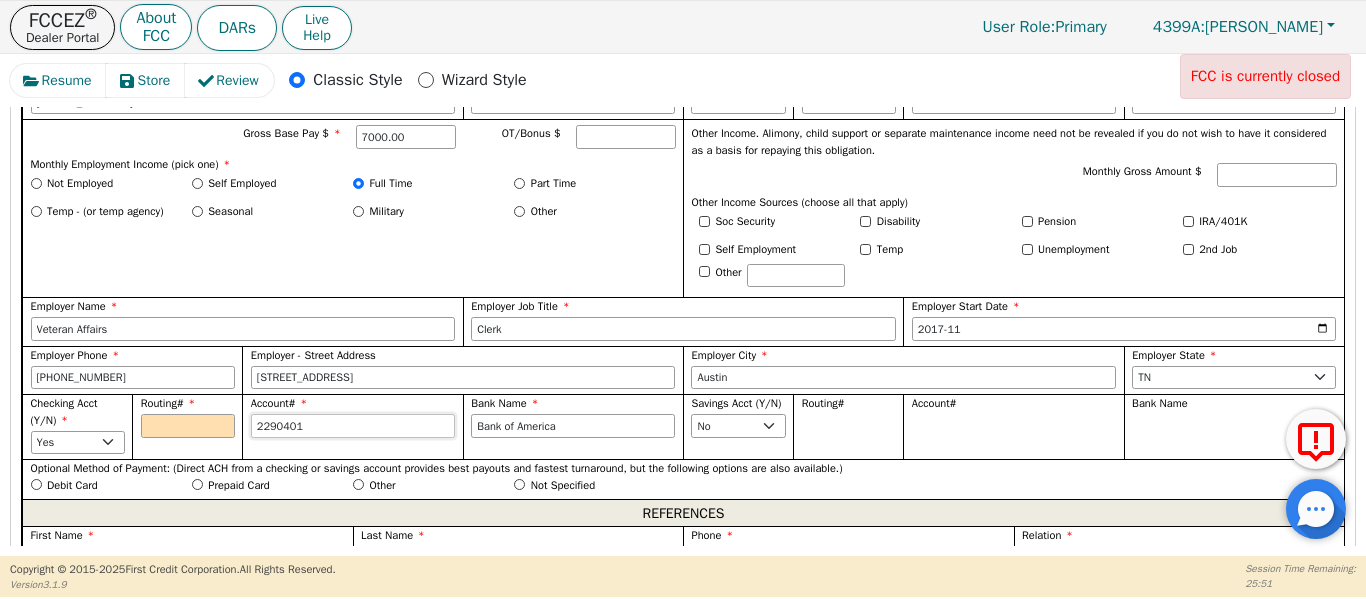 type on "********" 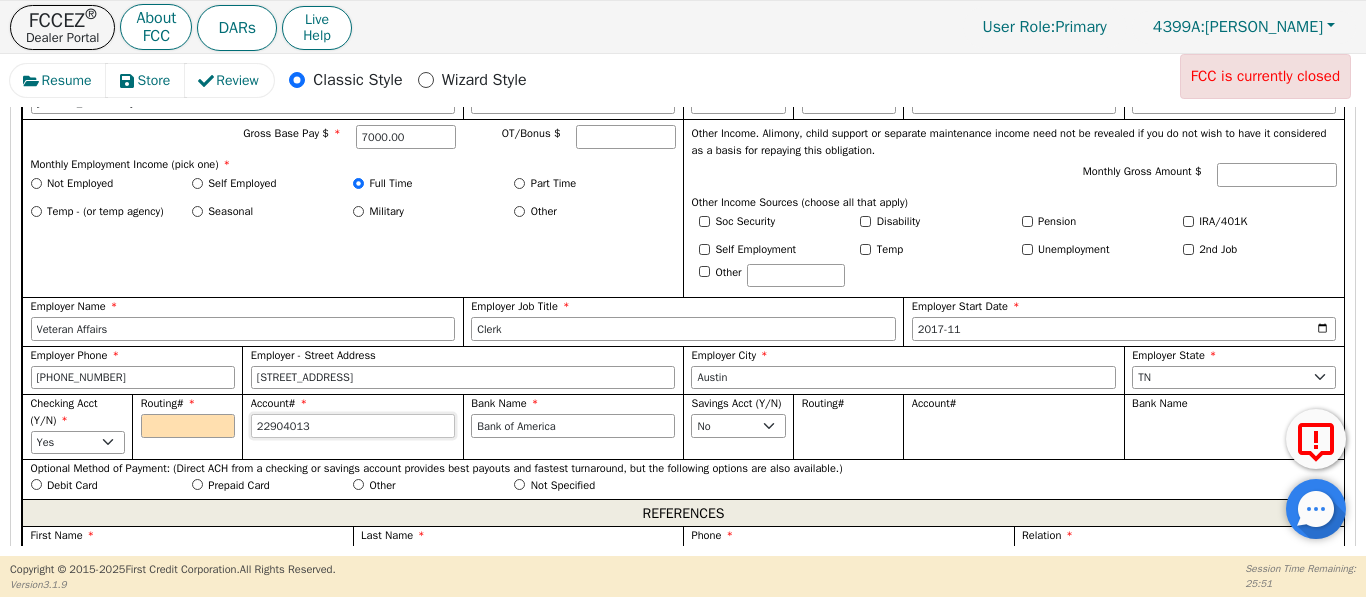 type on "229040132" 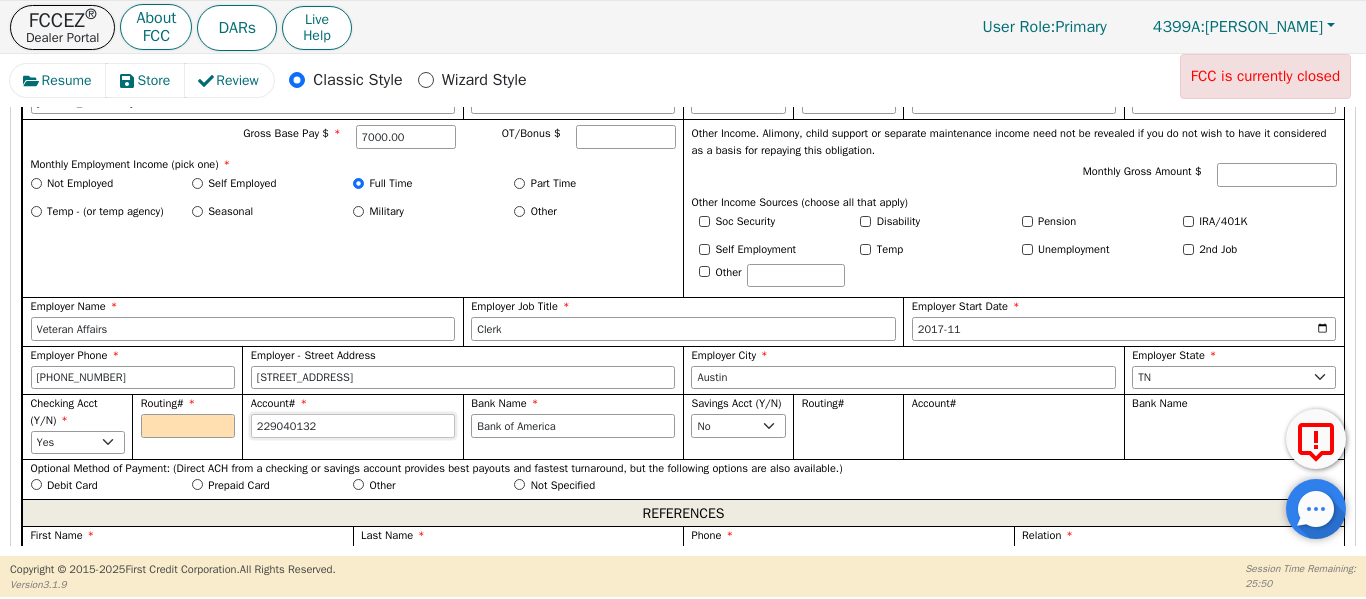 type on "2290401325" 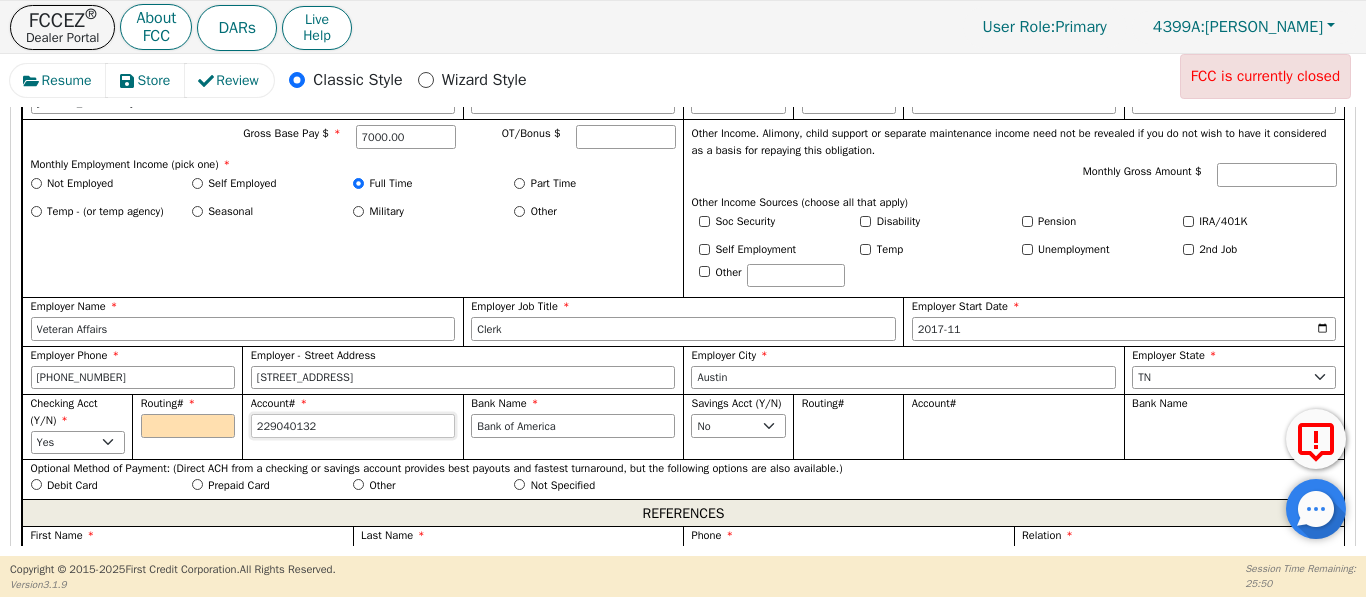 type on "**********" 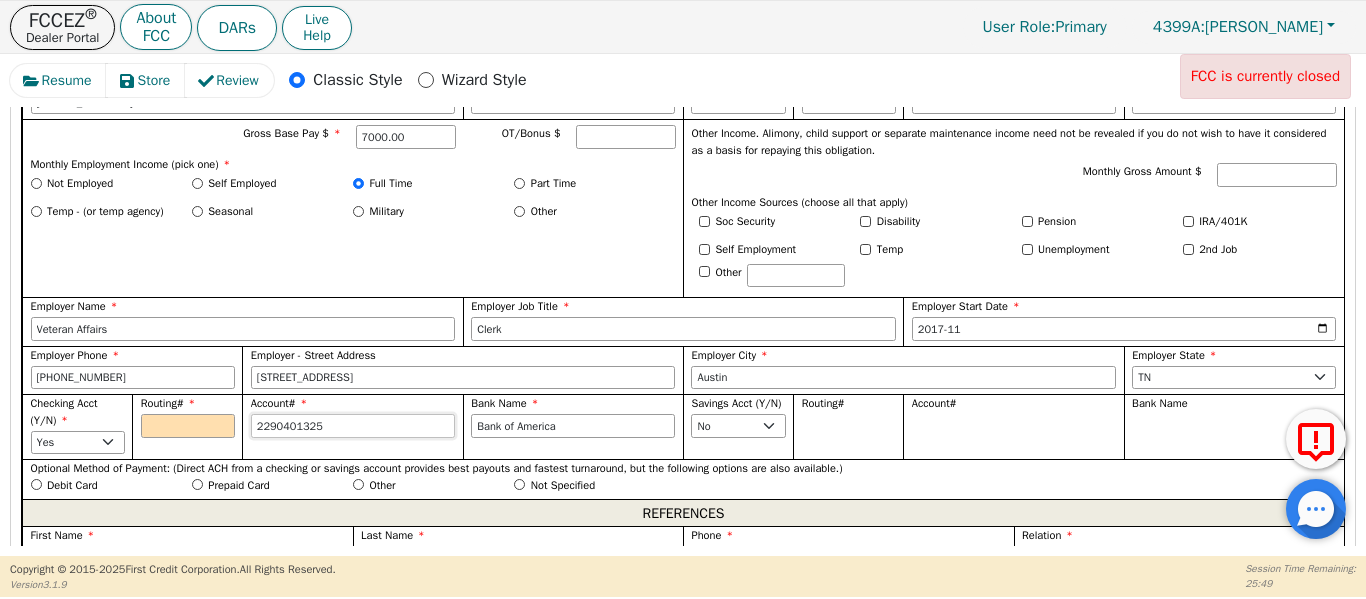 type on "22904013253" 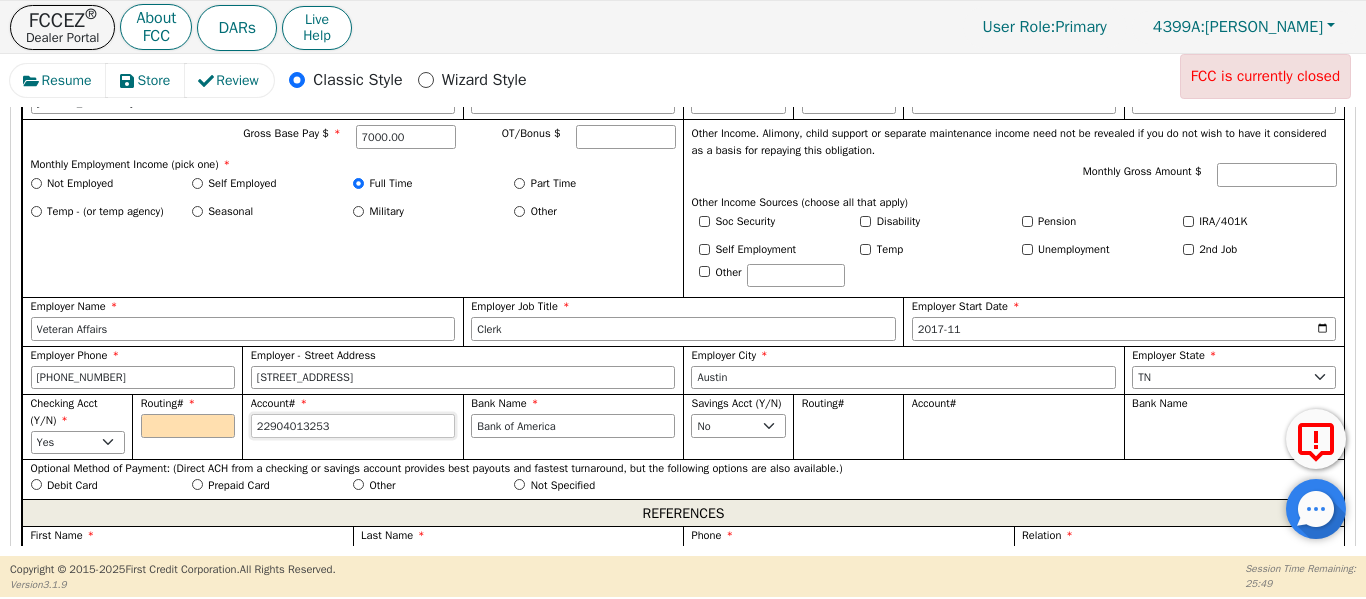 type on "**********" 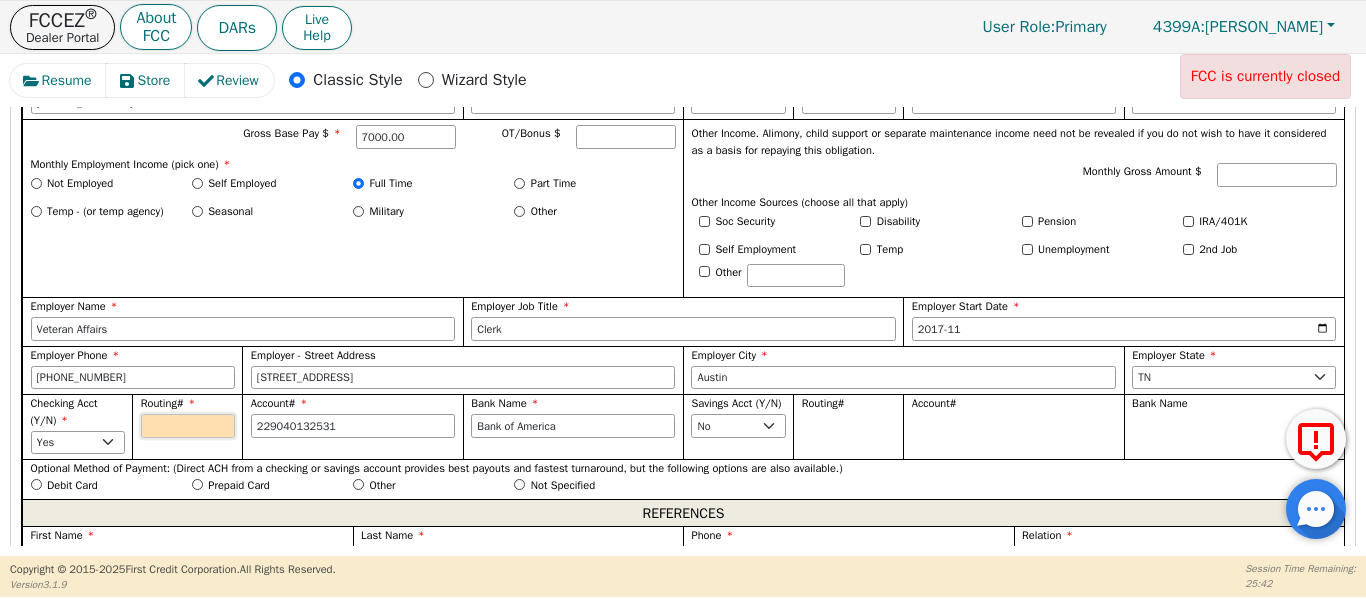 type on "**********" 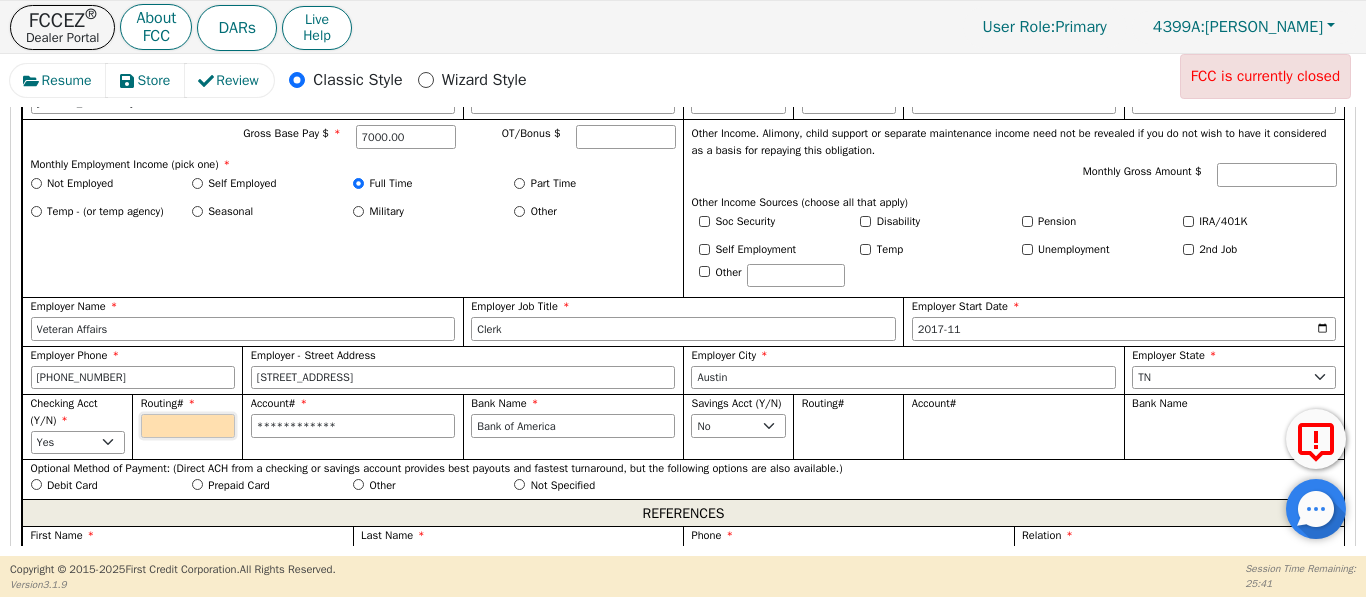 click on "Routing#" at bounding box center [188, 426] 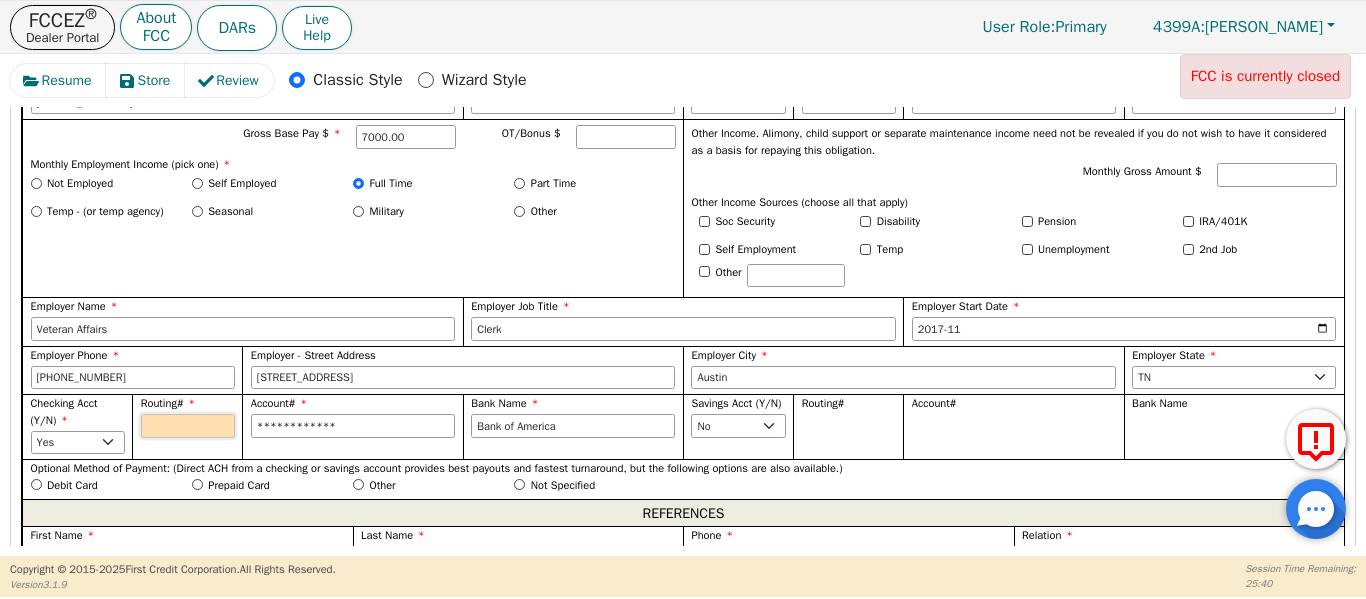 type on "0" 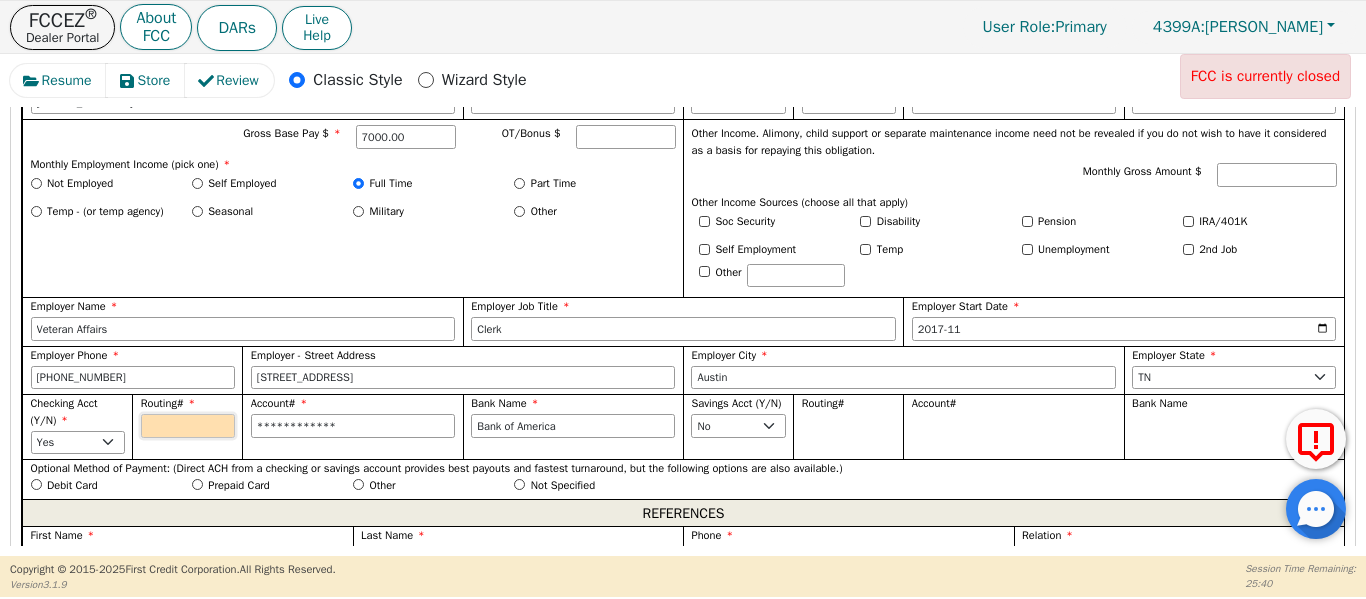 type on "*" 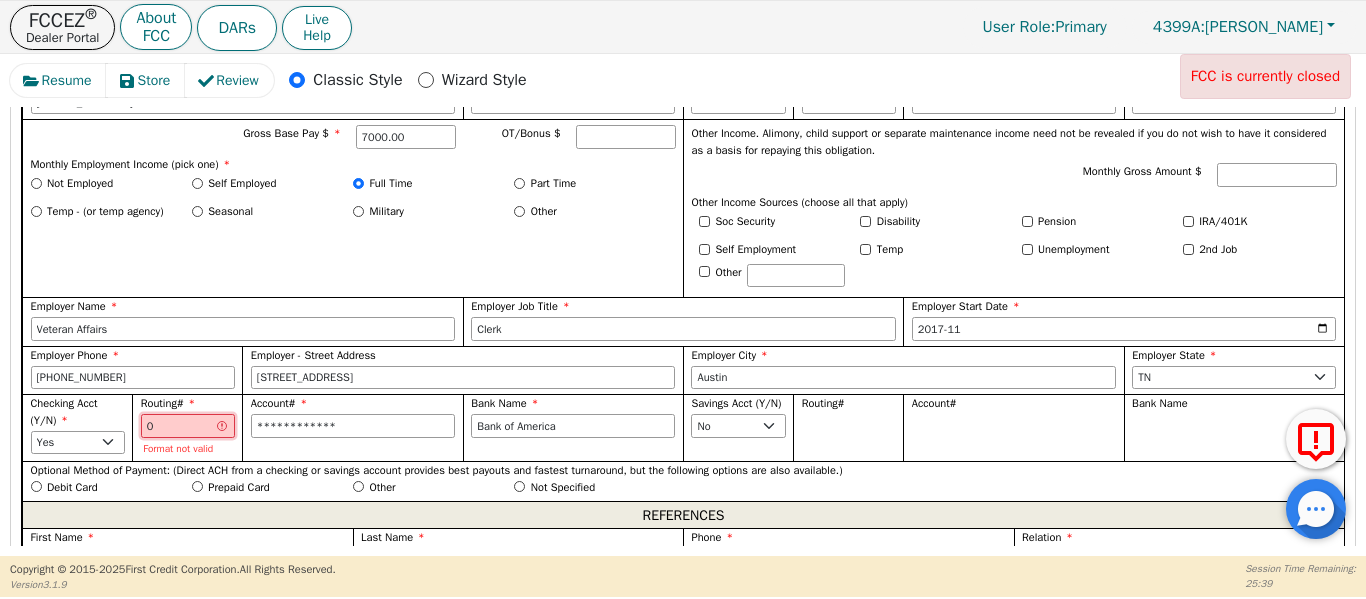type on "06" 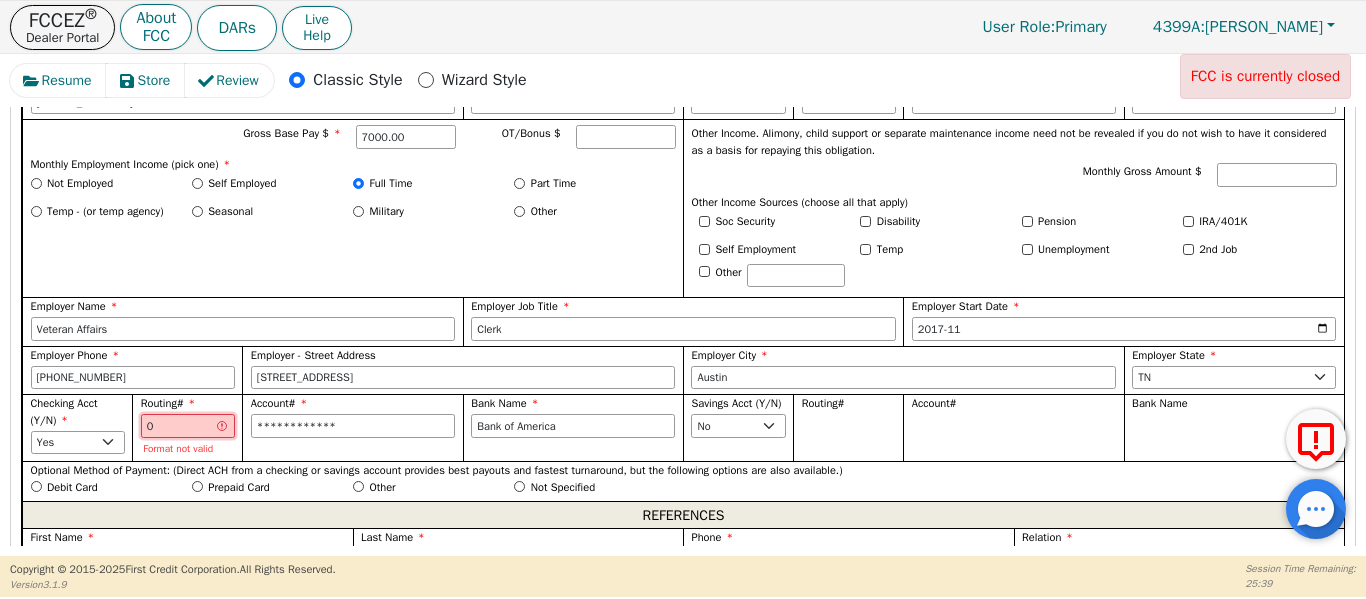 type on "**" 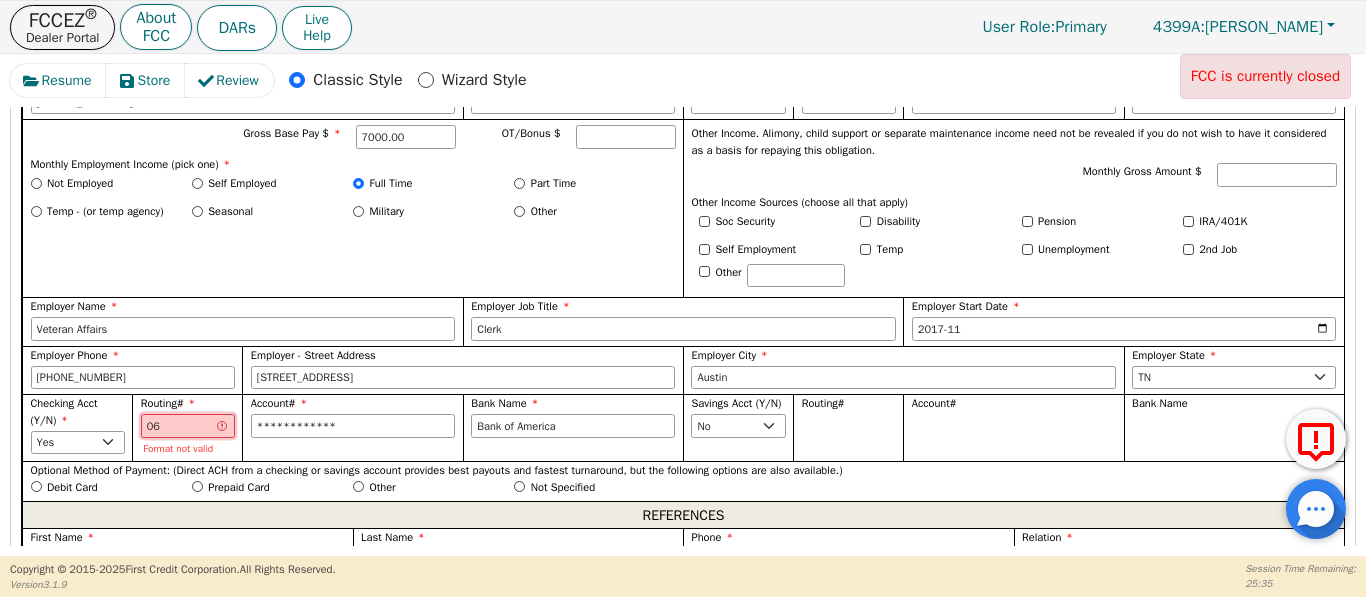 type on "063" 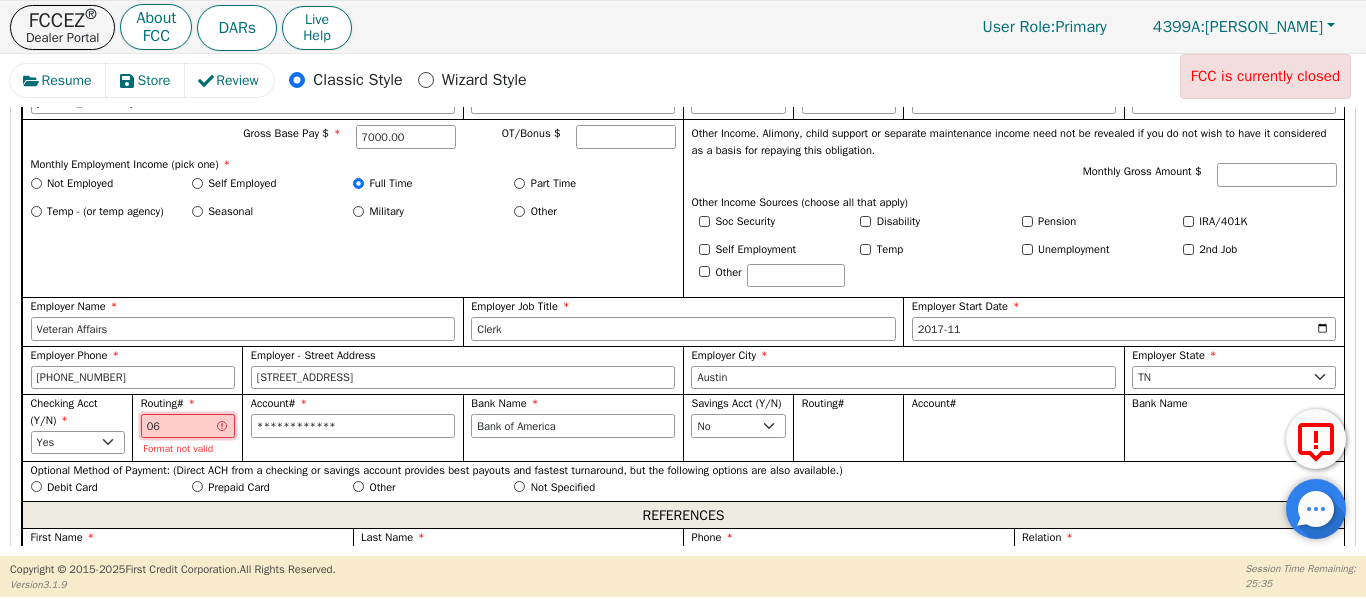 type on "***" 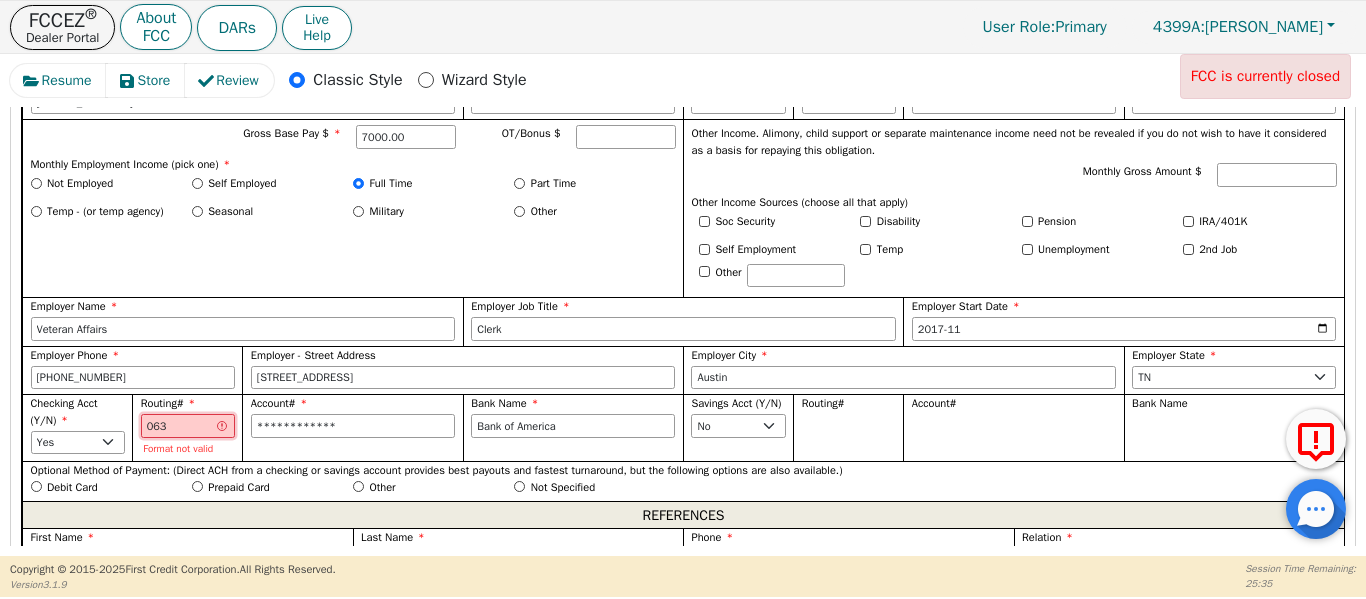 type on "0631" 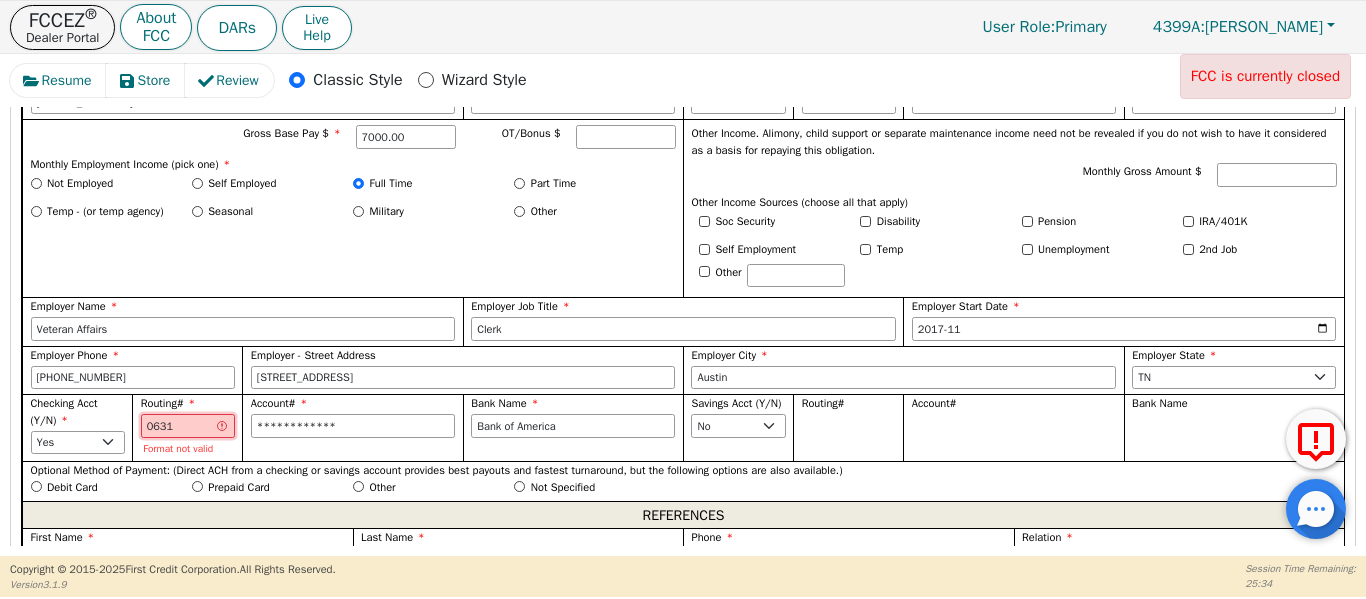 type on "06310" 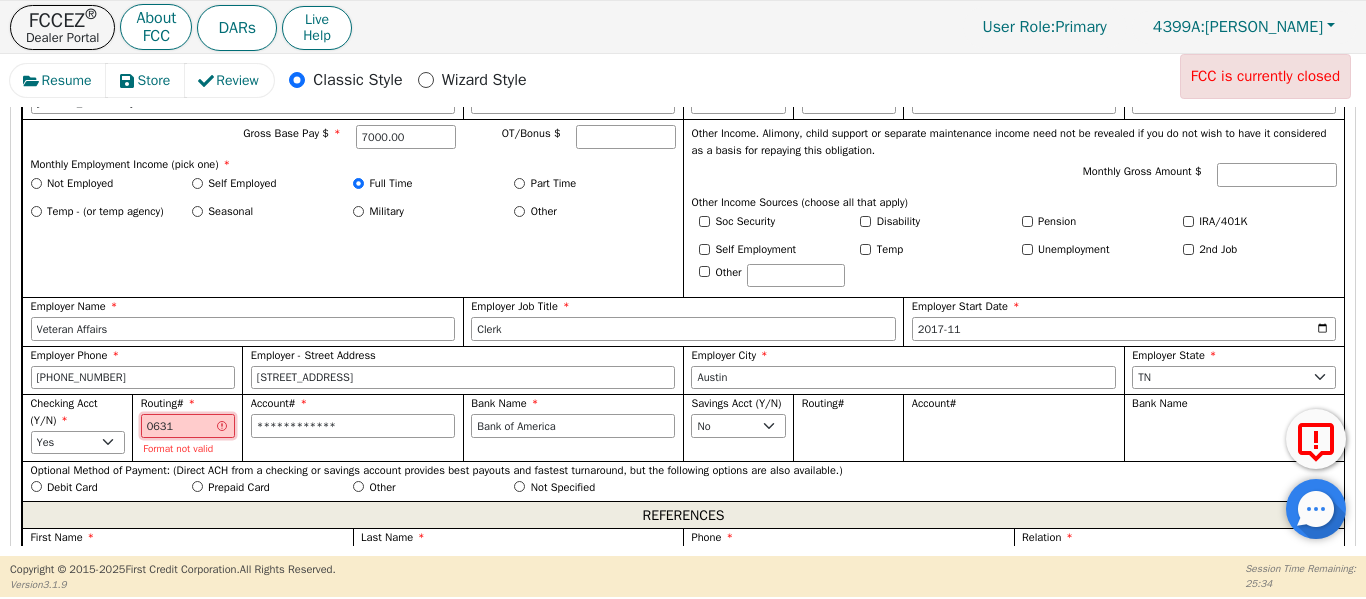 type on "*****" 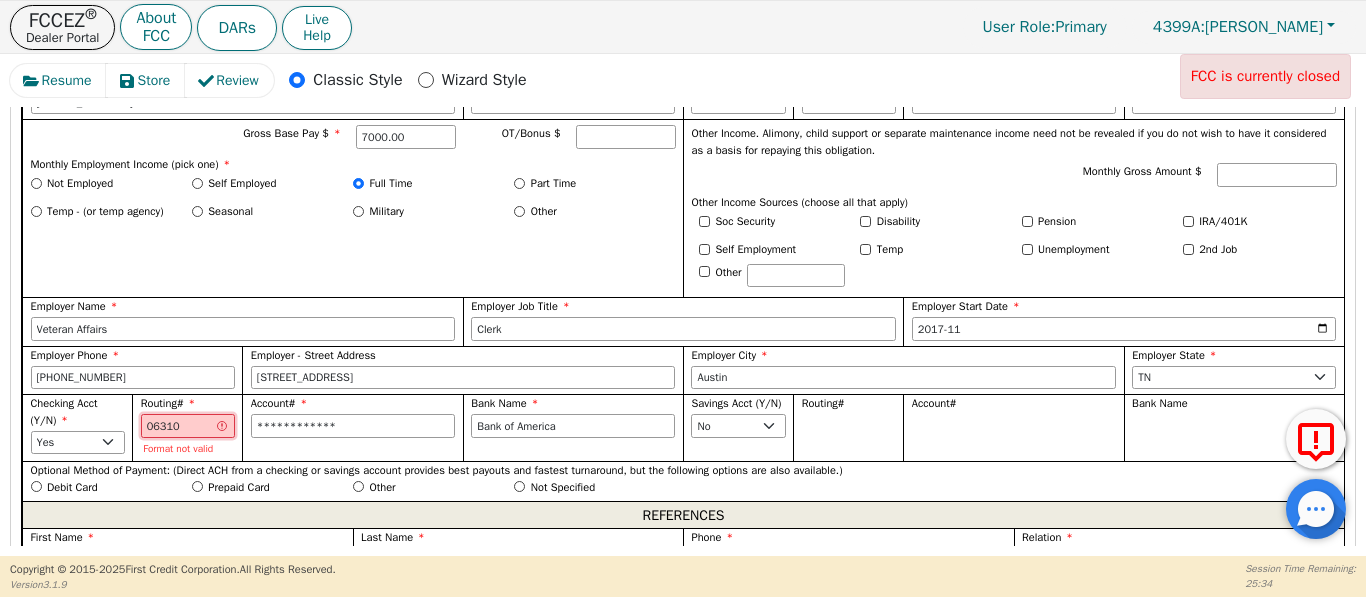 type on "063100" 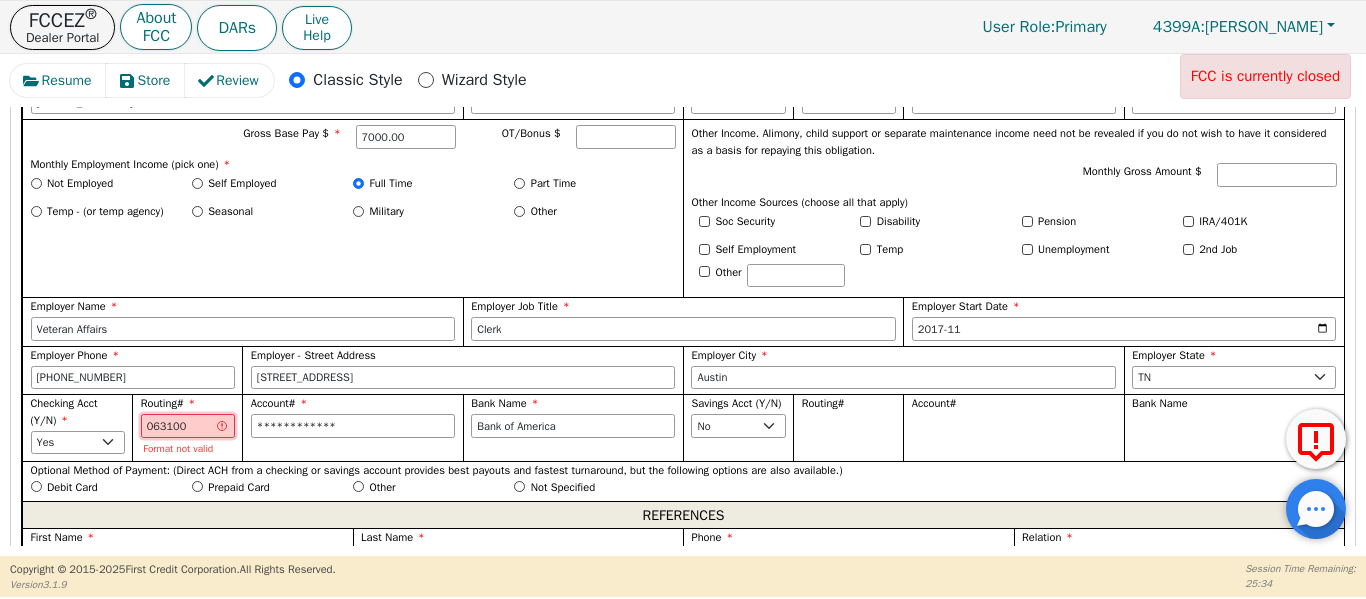 type on "0631002" 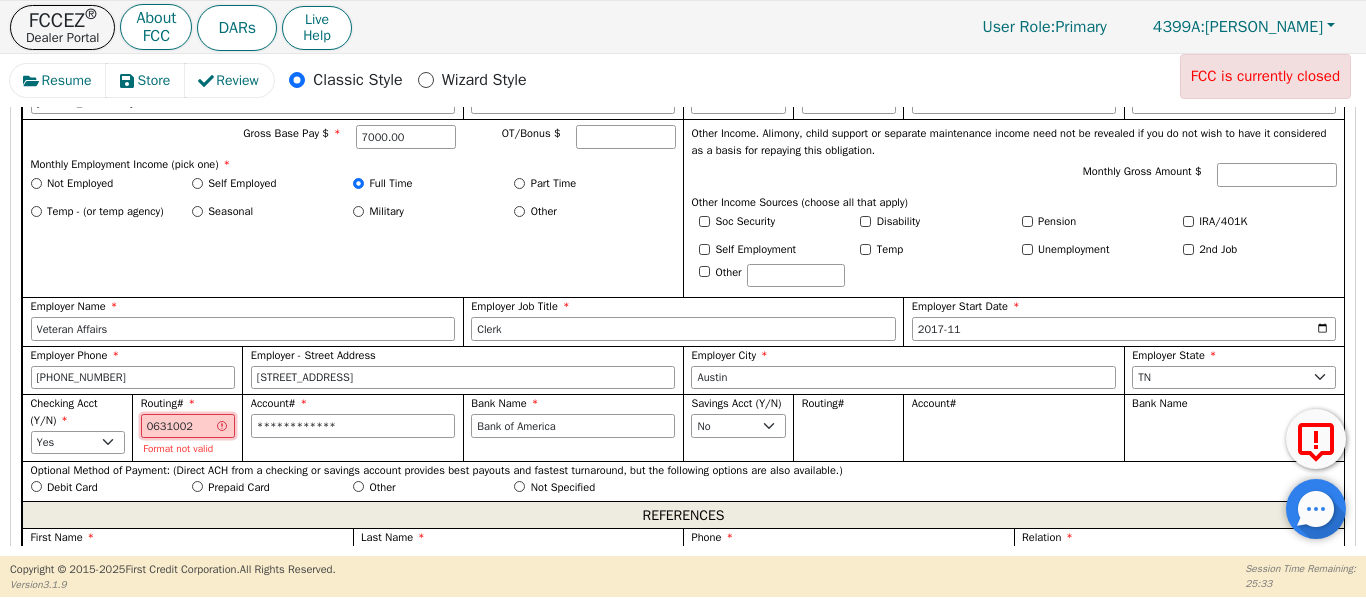 type on "06310027" 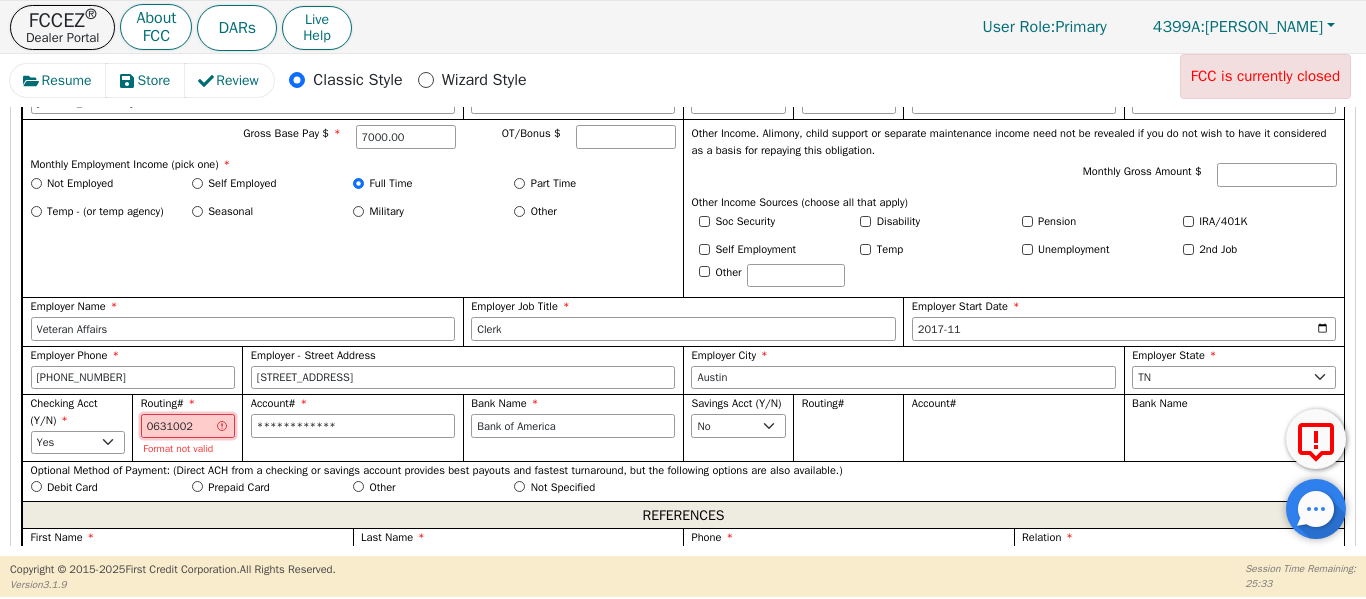 type on "********" 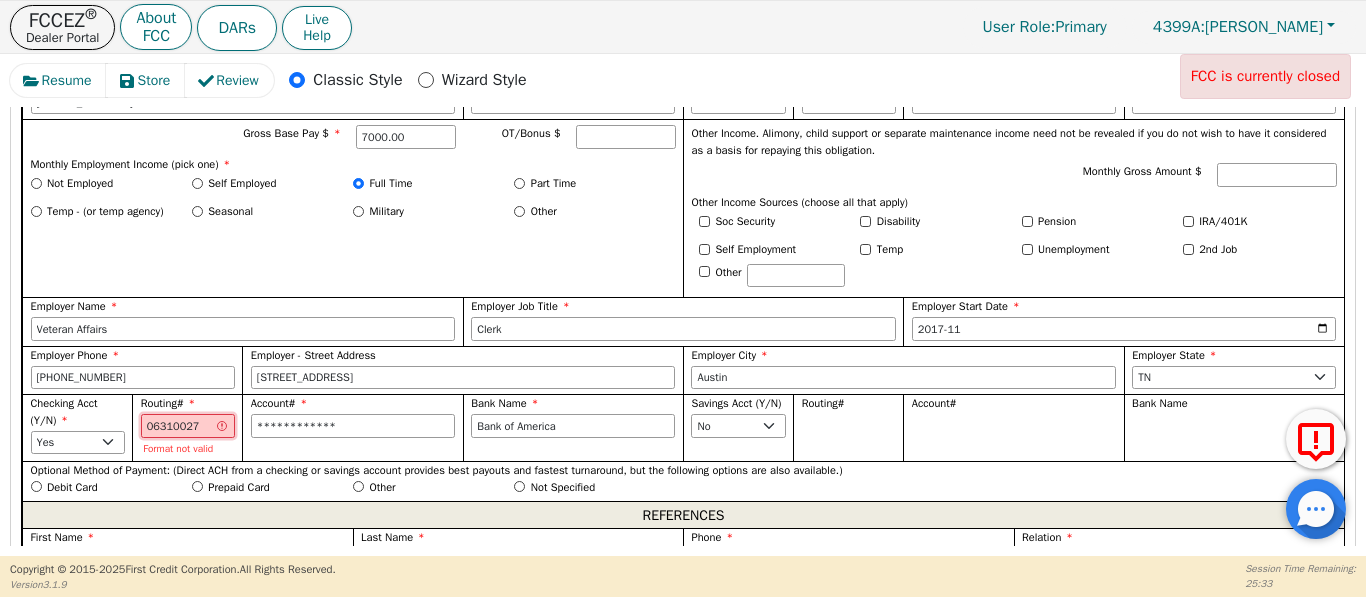 type on "063100277" 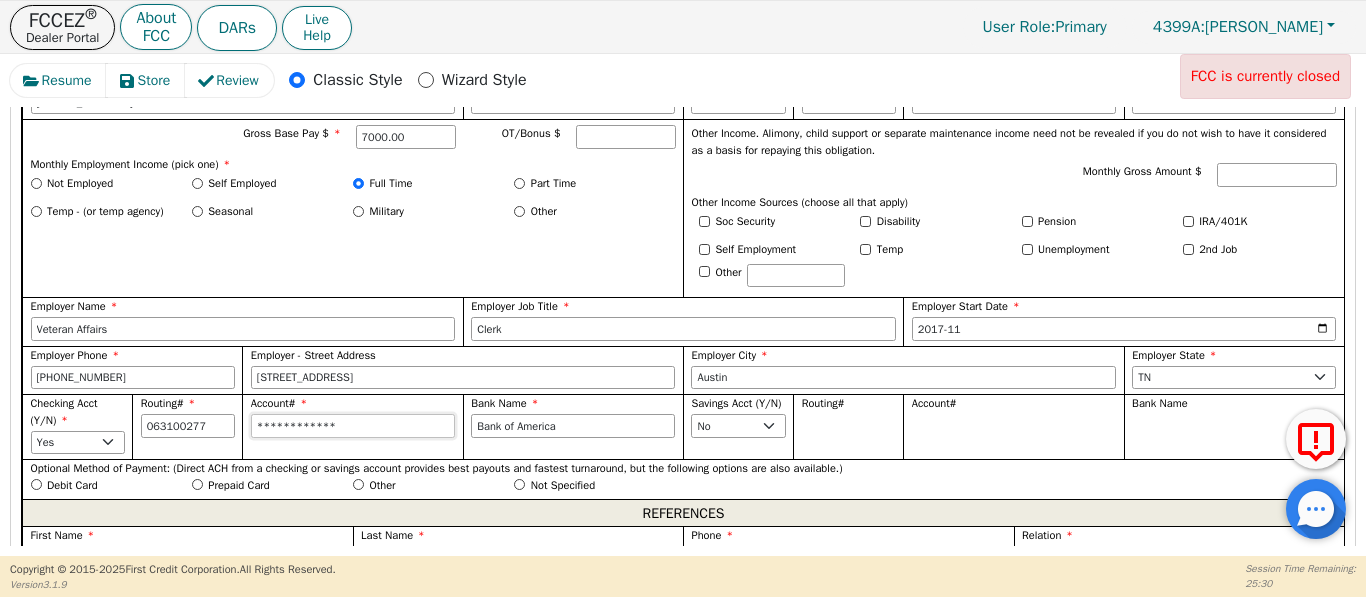 type on "*********" 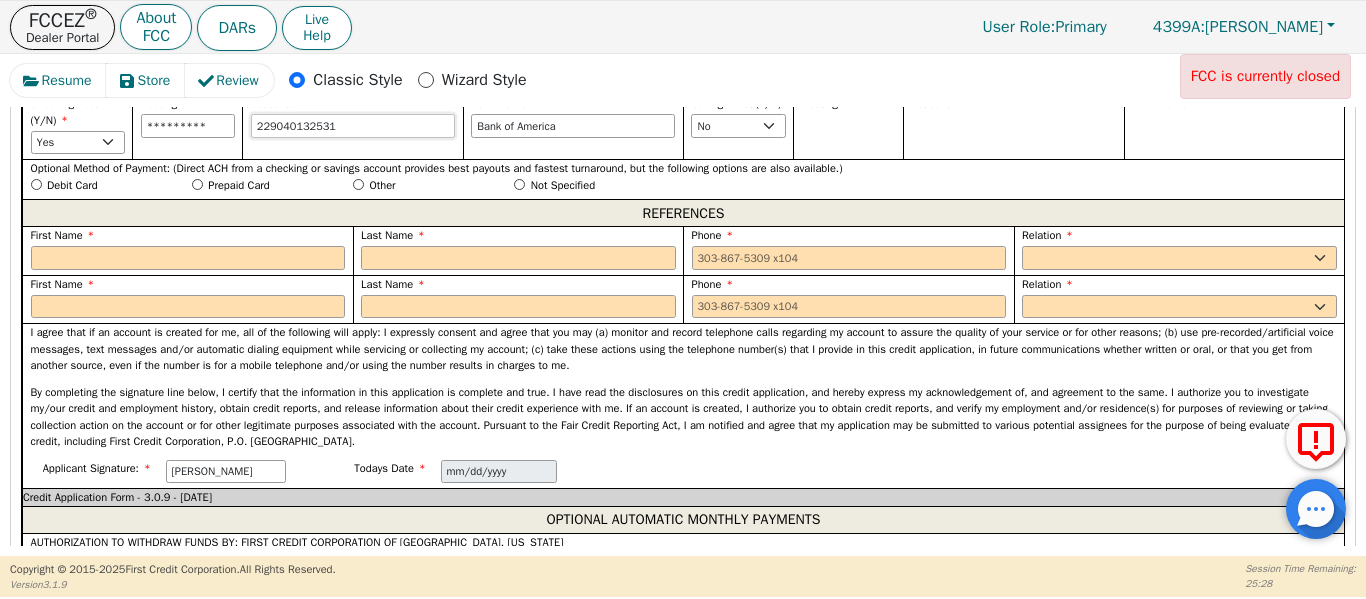 scroll, scrollTop: 1670, scrollLeft: 0, axis: vertical 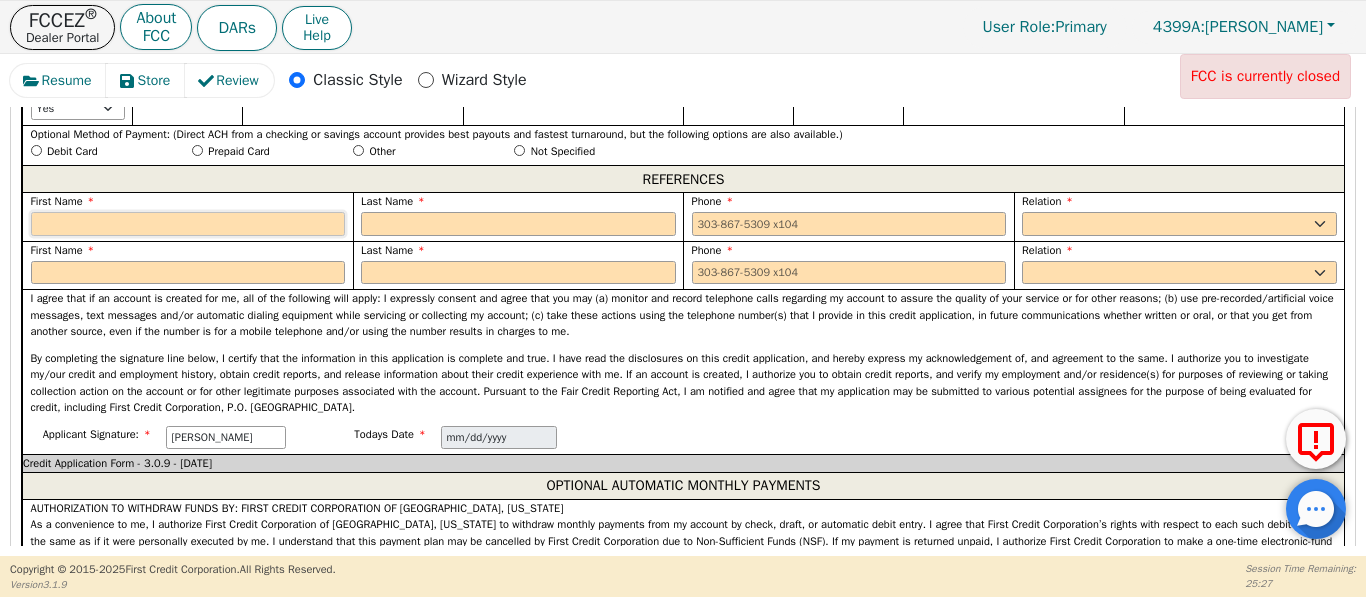 type on "**********" 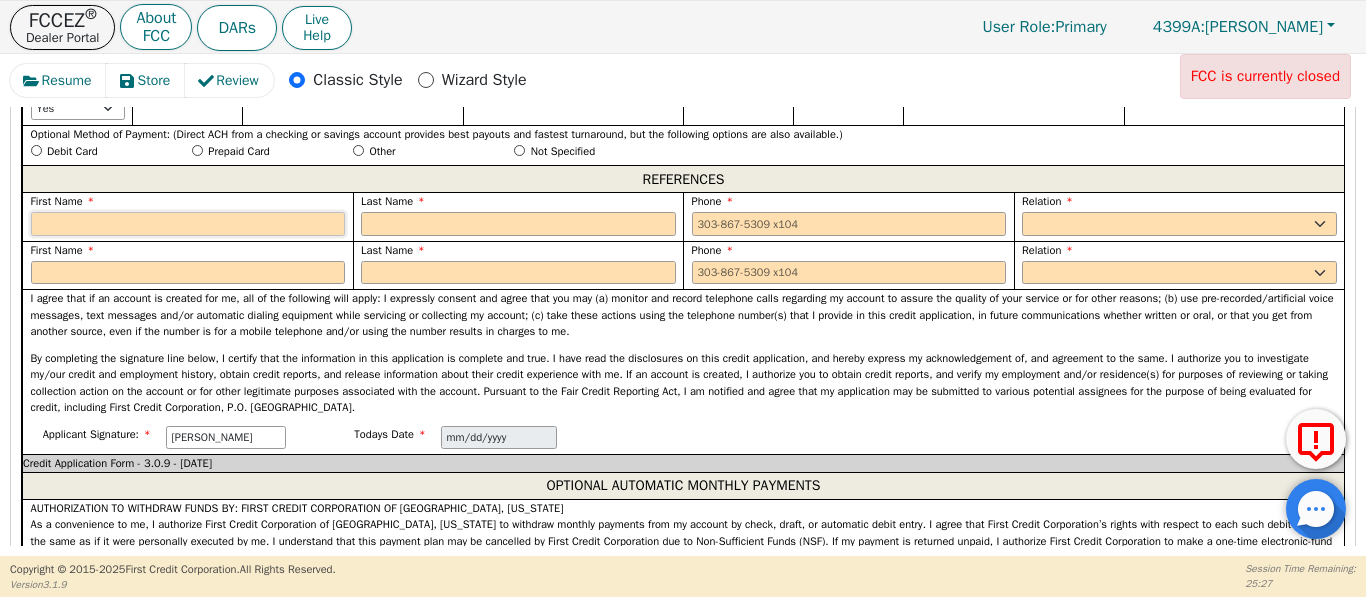 click at bounding box center [188, 224] 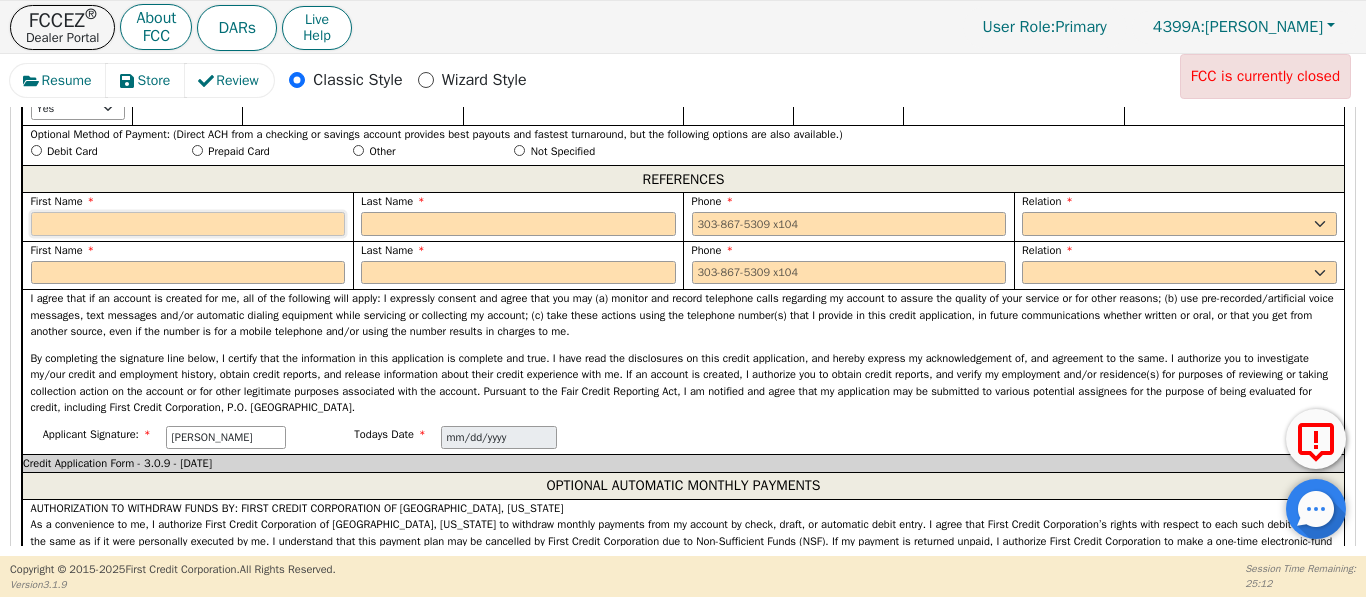 click at bounding box center [188, 224] 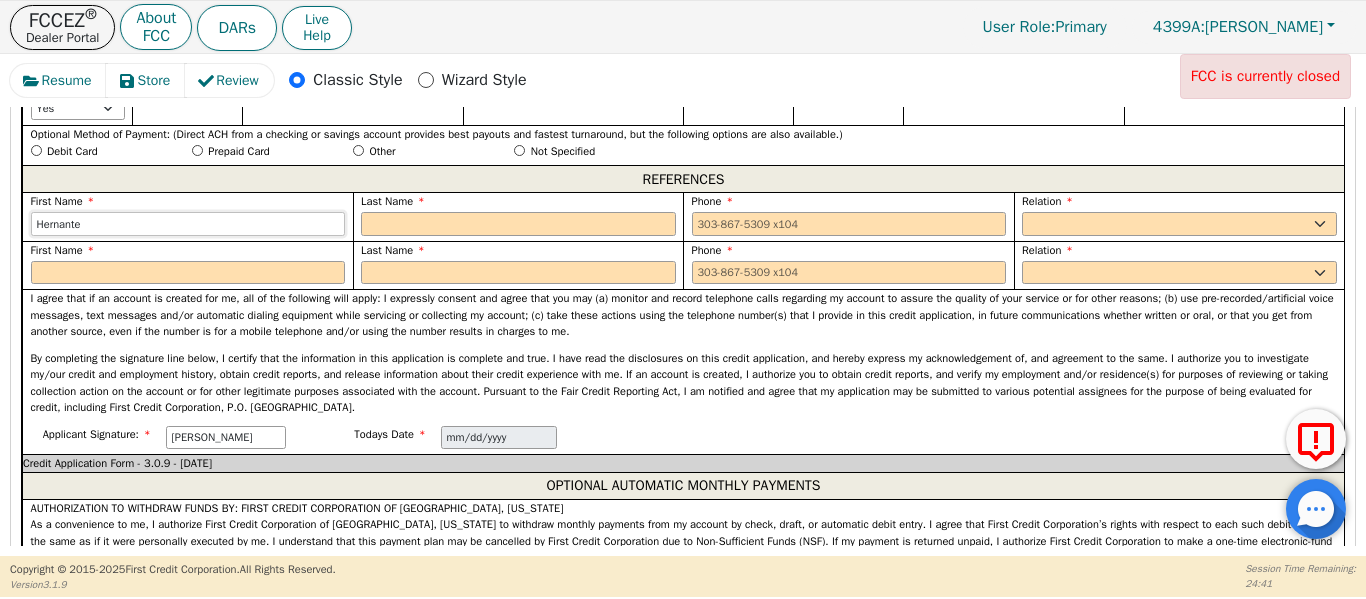 type on "Hernante" 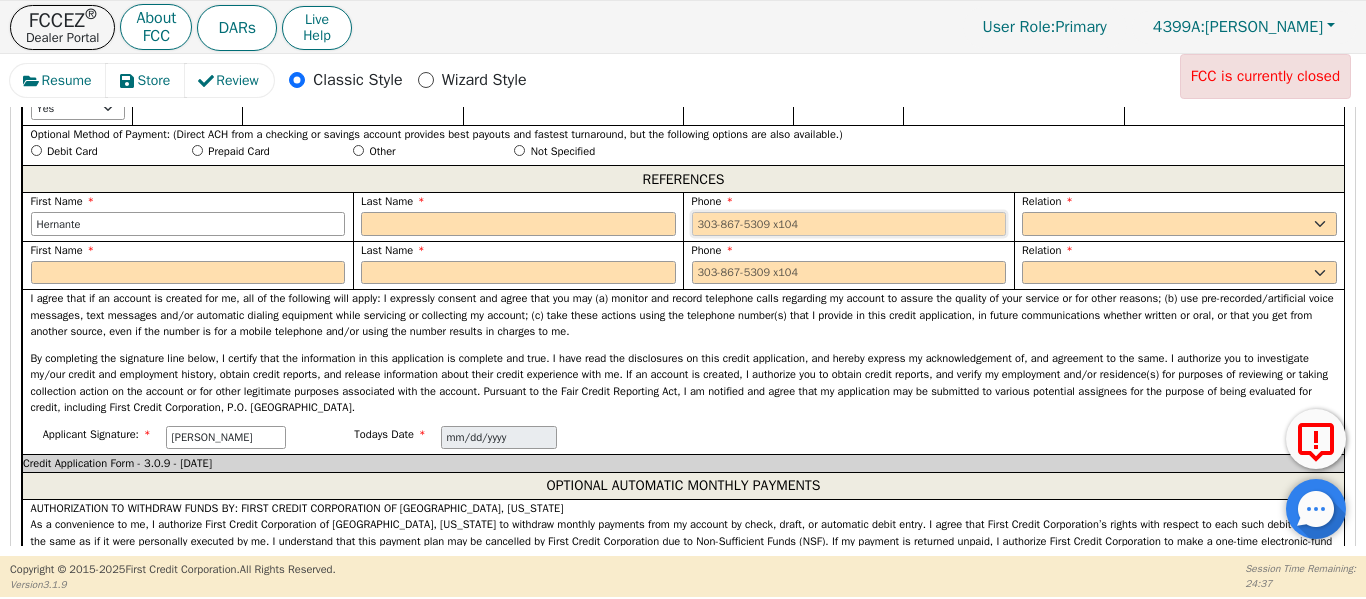 click at bounding box center (849, 224) 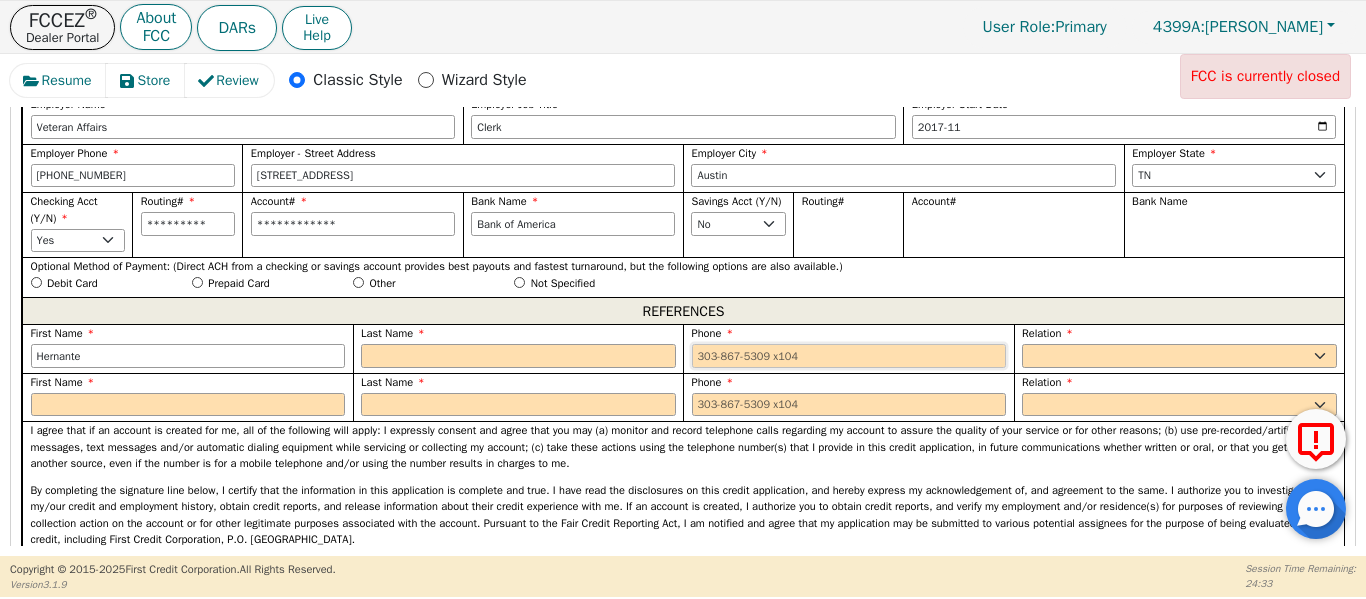scroll, scrollTop: 1536, scrollLeft: 0, axis: vertical 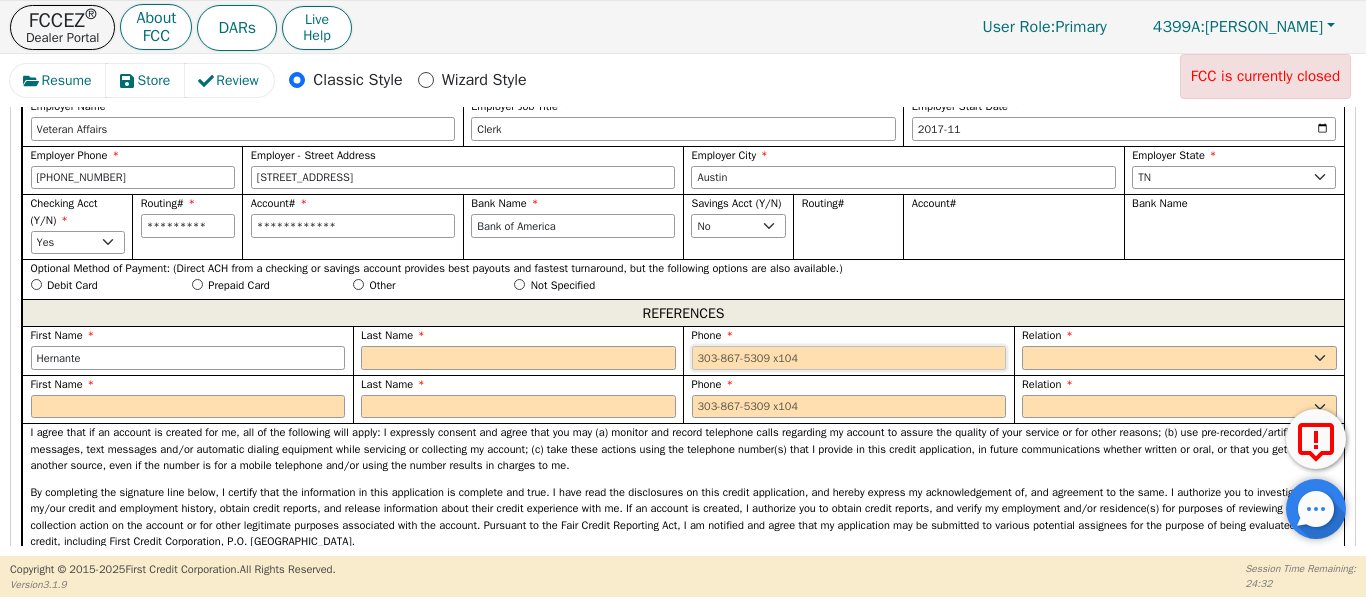 click at bounding box center (849, 358) 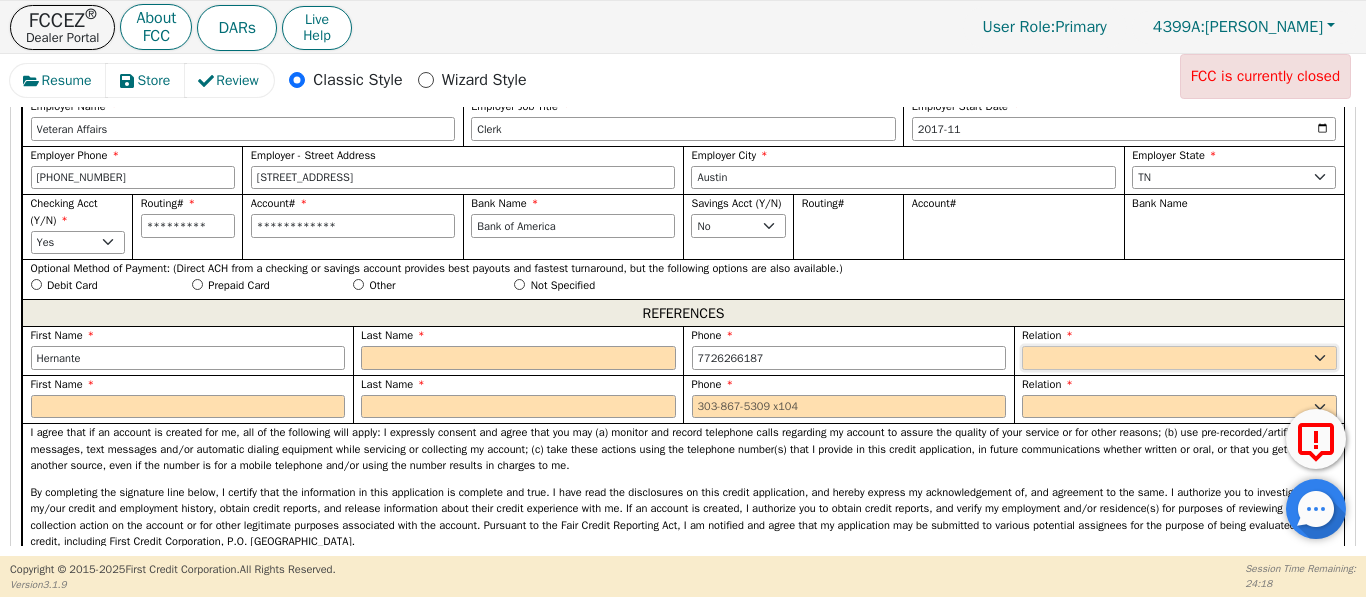 type on "[PHONE_NUMBER]" 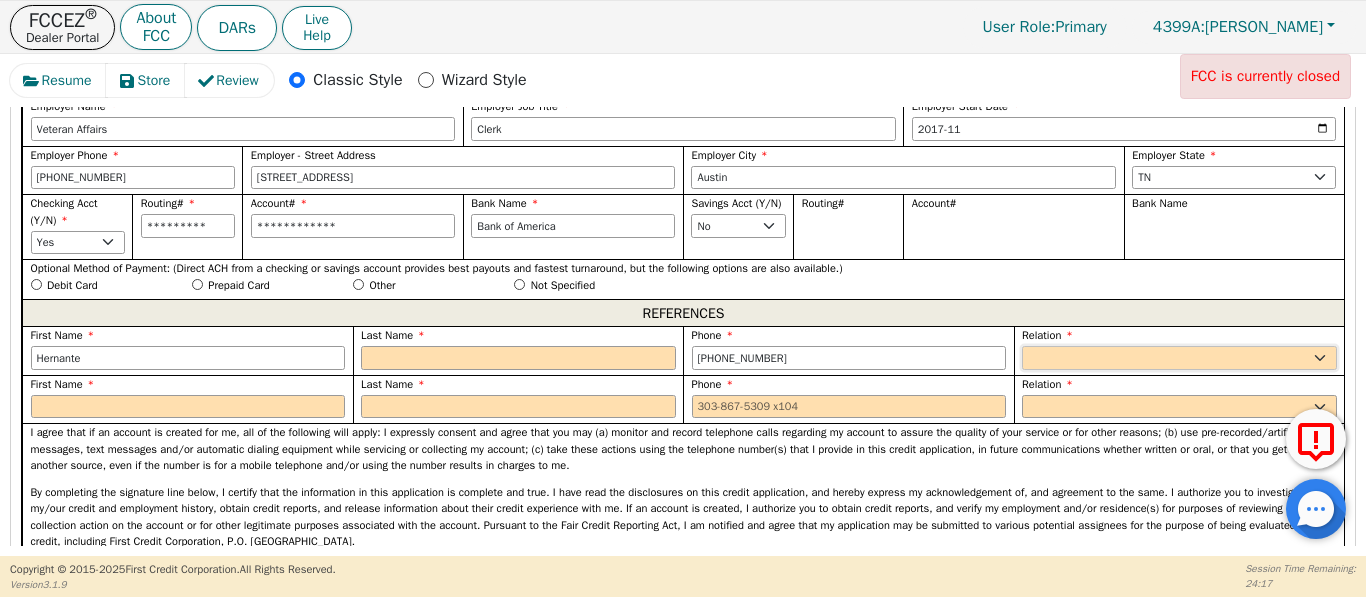 click on "FATHER MOTHER SISTER BROTHER DAUGHTER SON CO-WORKER NEIGHBOR FRIEND COUSIN G-MOTHER G-FATHER SIGNIFICANT OTHER M-I-L B-I-L F-I-L S-I-L BOSS NEICE NEPHEW OTHER" at bounding box center (1179, 358) 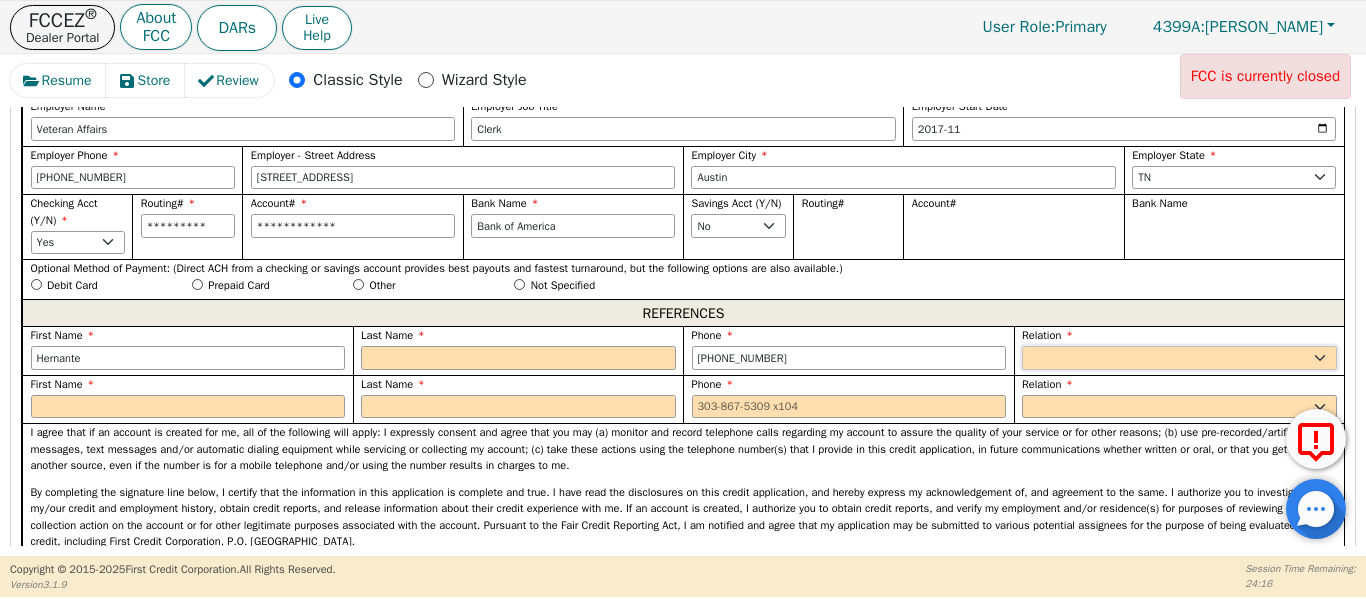 select on "BROTHER" 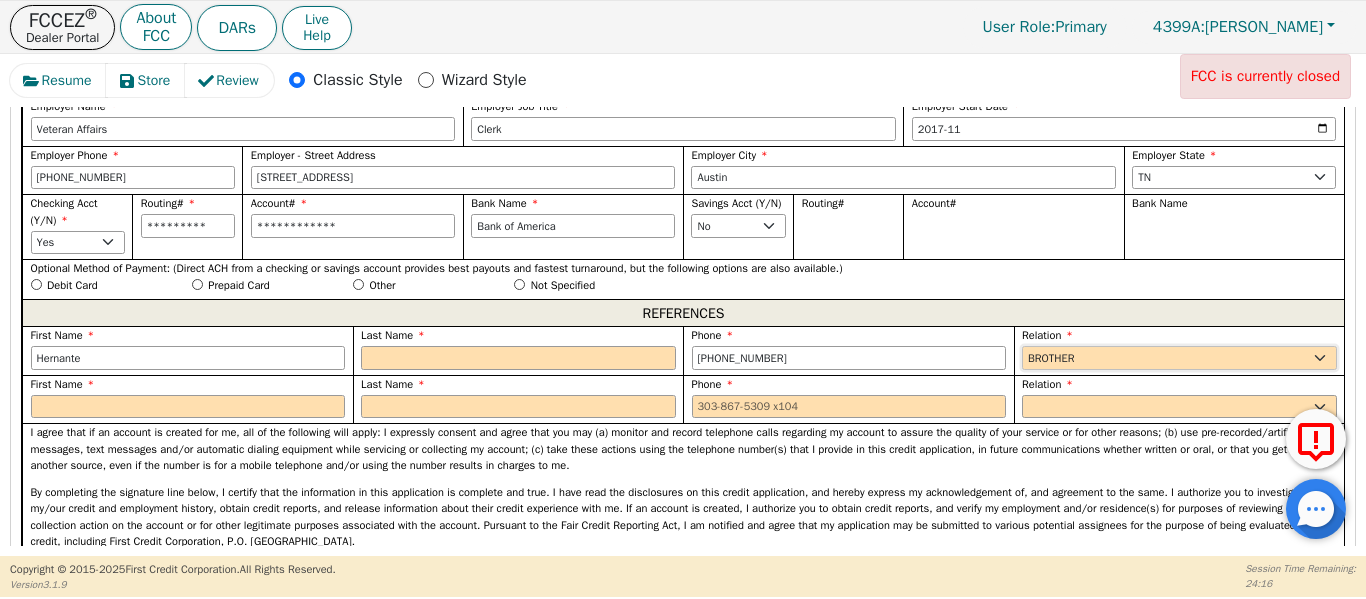 click on "FATHER MOTHER SISTER BROTHER DAUGHTER SON CO-WORKER NEIGHBOR FRIEND COUSIN G-MOTHER G-FATHER SIGNIFICANT OTHER M-I-L B-I-L F-I-L S-I-L BOSS NEICE NEPHEW OTHER" at bounding box center [1179, 358] 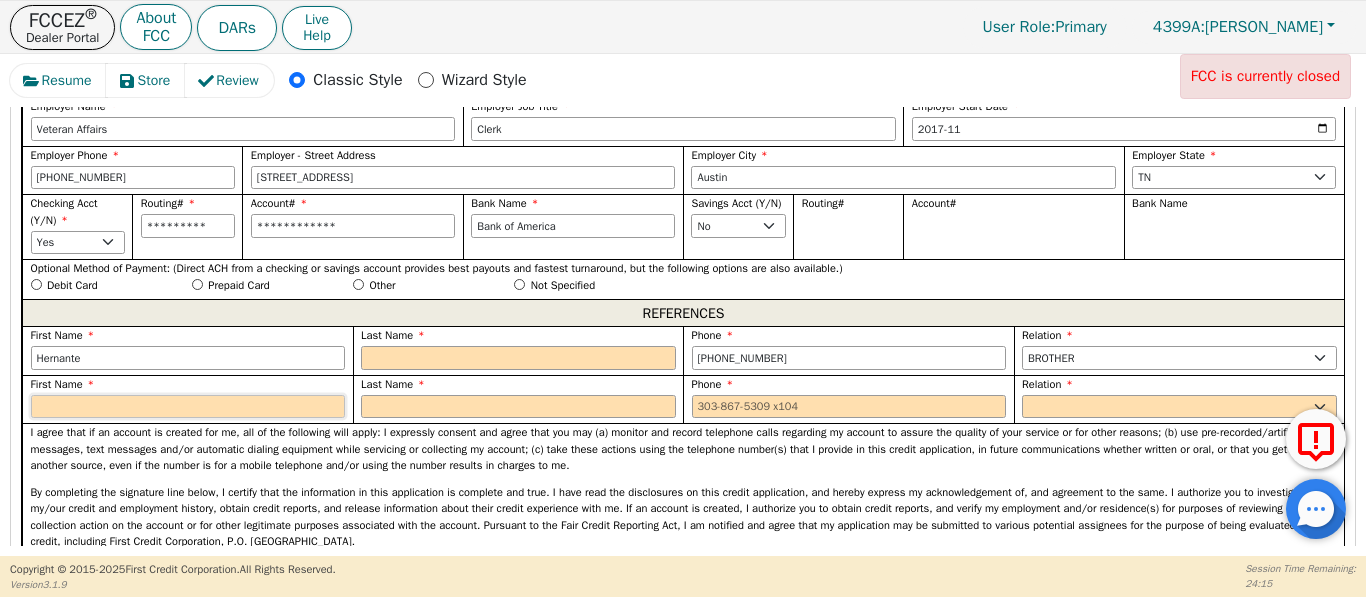 click at bounding box center [188, 407] 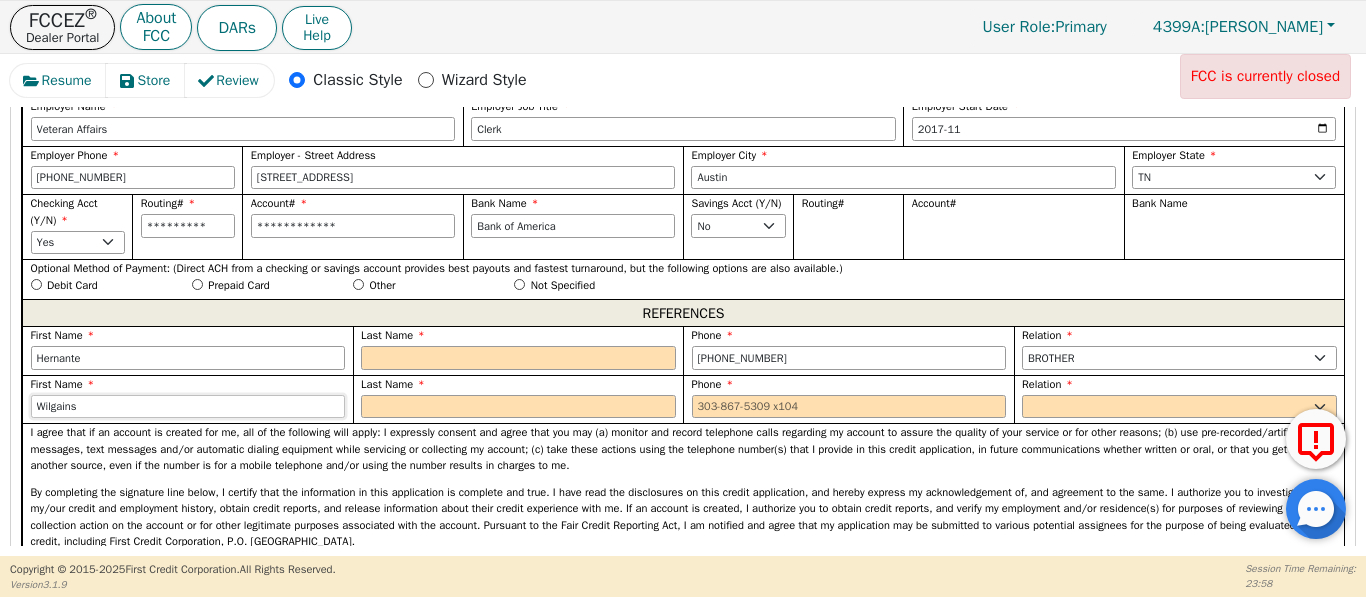 type on "Wilgains" 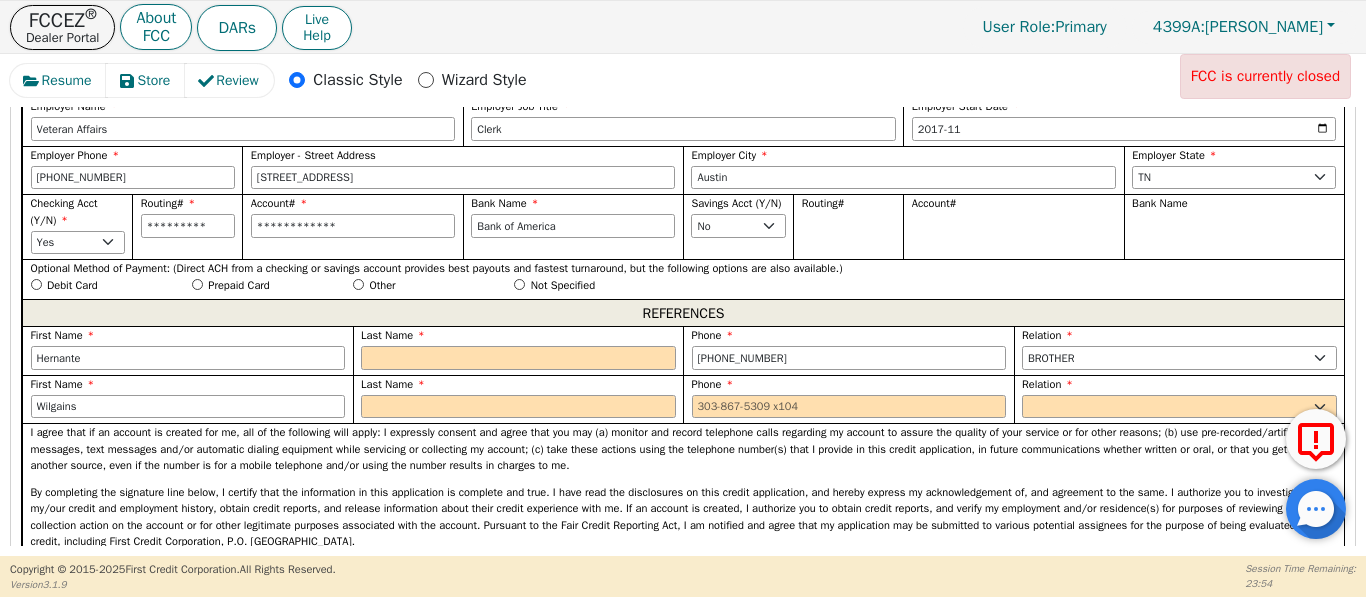 click on "I agree that if an account is created for me, all of the following will apply: I expressly consent and
agree that you may (a) monitor and record telephone calls regarding my account to assure the
quality of your service or for other reasons; (b) use pre-recorded/artificial voice messages, text
messages and/or automatic dialing equipment while servicing or collecting my account; (c) take
these actions using the telephone number(s) that I provide in this credit application, in future
communications whether written or oral, or that you get from another source, even if the number is
for a mobile telephone and/or using the number results in charges to me." at bounding box center [684, 449] 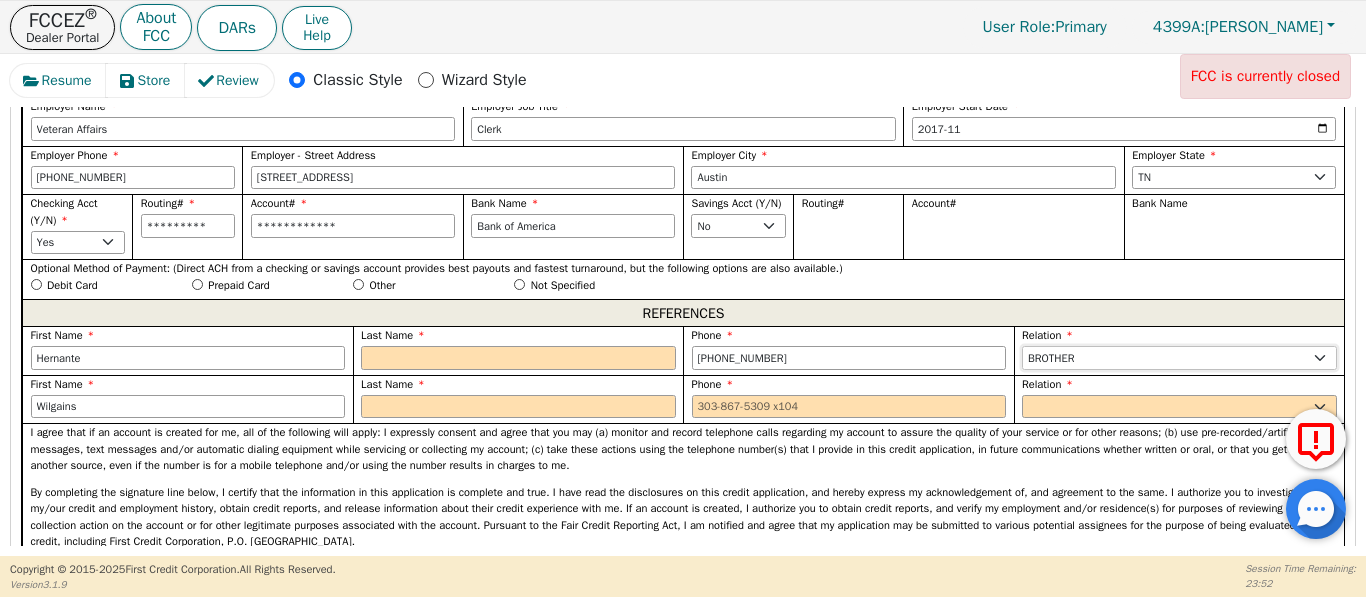 click on "FATHER MOTHER SISTER BROTHER DAUGHTER SON CO-WORKER NEIGHBOR FRIEND COUSIN G-MOTHER G-FATHER SIGNIFICANT OTHER M-I-L B-I-L F-I-L S-I-L BOSS NEICE NEPHEW OTHER" at bounding box center (1179, 358) 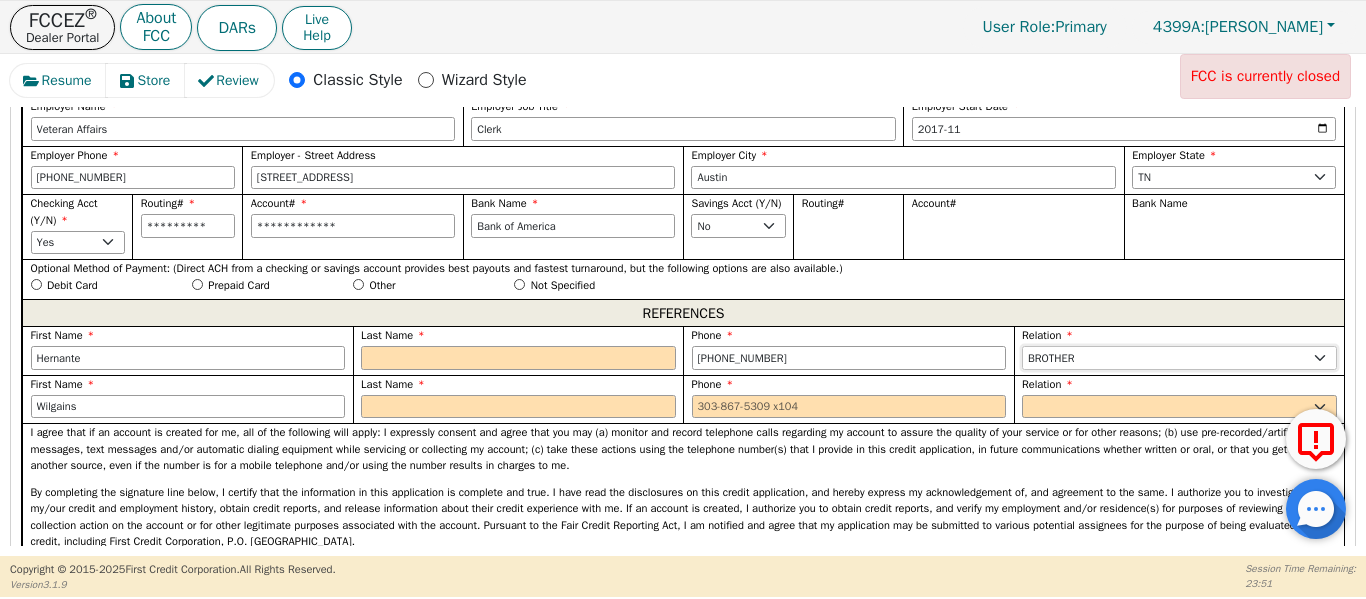 select on "SISTER" 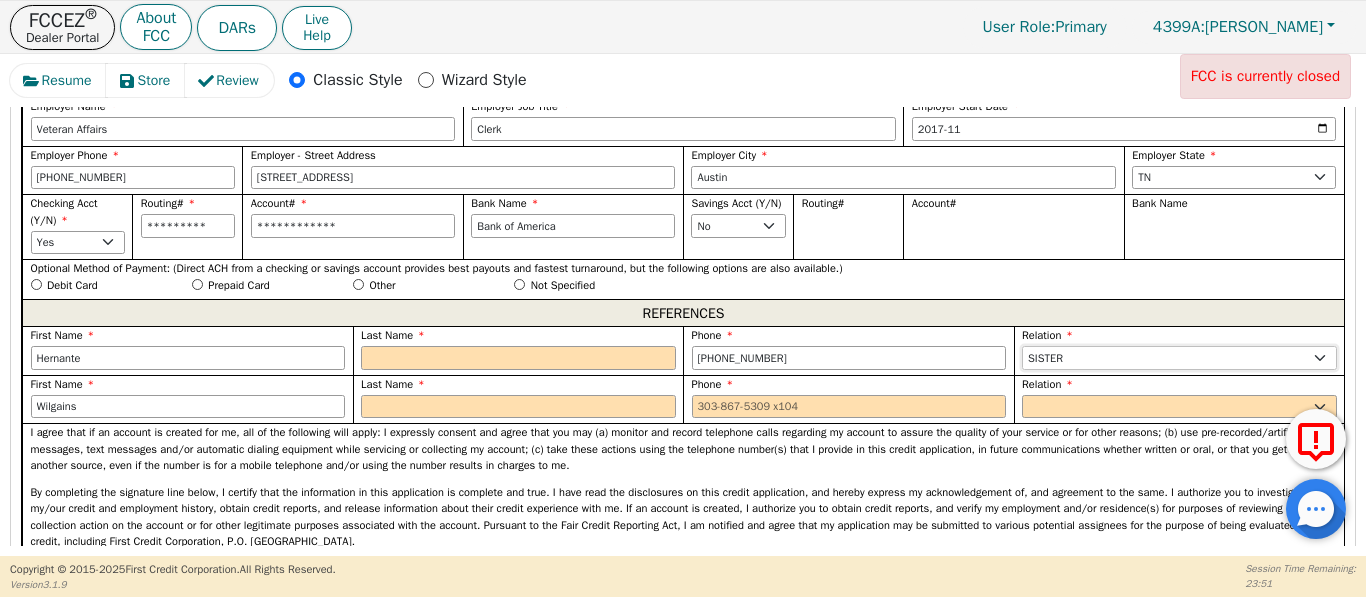 click on "FATHER MOTHER SISTER BROTHER DAUGHTER SON CO-WORKER NEIGHBOR FRIEND COUSIN G-MOTHER G-FATHER SIGNIFICANT OTHER M-I-L B-I-L F-I-L S-I-L BOSS NEICE NEPHEW OTHER" at bounding box center (1179, 358) 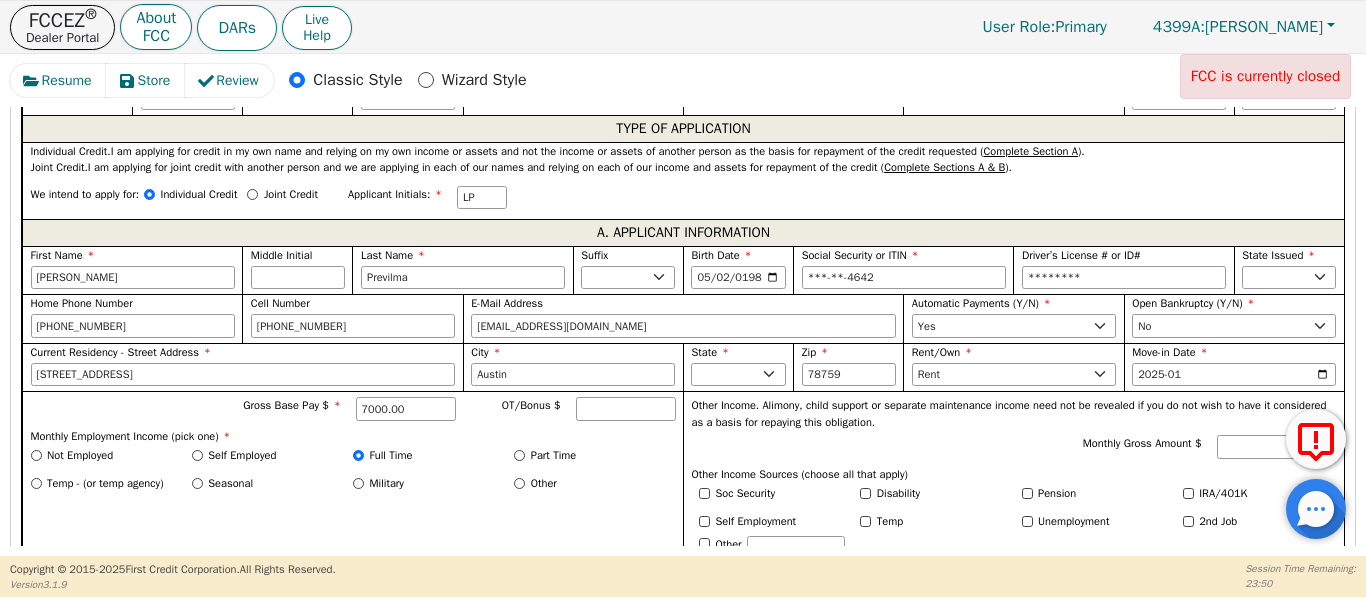 scroll, scrollTop: 1003, scrollLeft: 0, axis: vertical 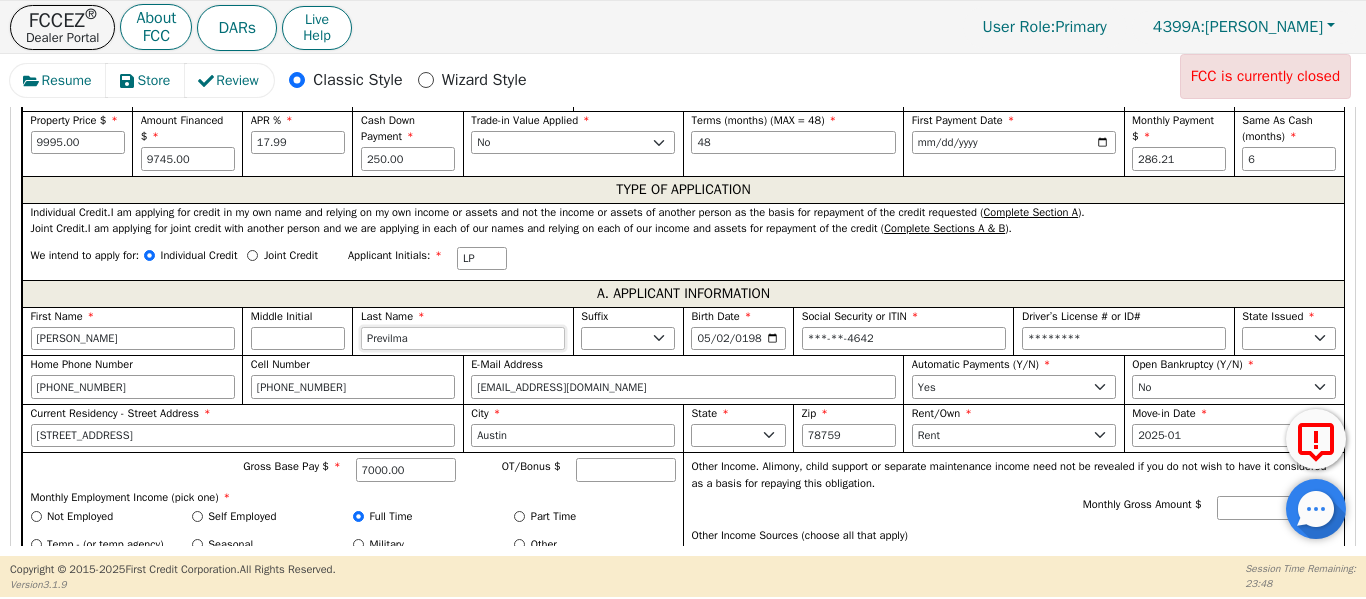 drag, startPoint x: 437, startPoint y: 340, endPoint x: 304, endPoint y: 348, distance: 133.24039 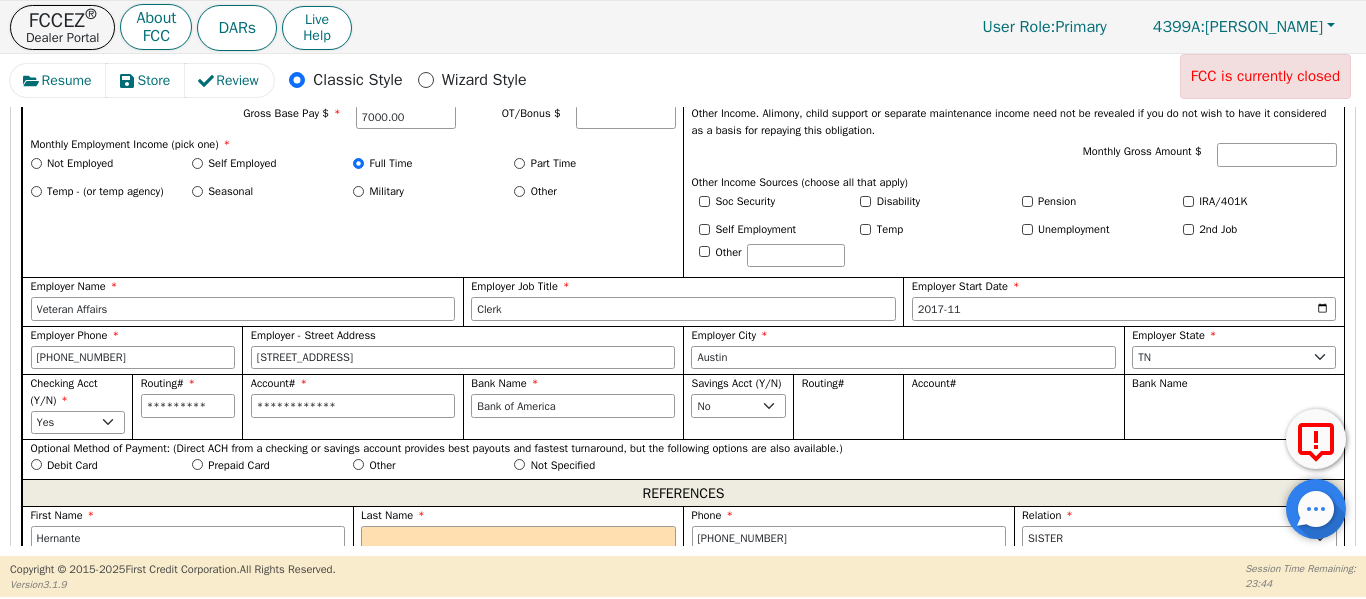 scroll, scrollTop: 1436, scrollLeft: 0, axis: vertical 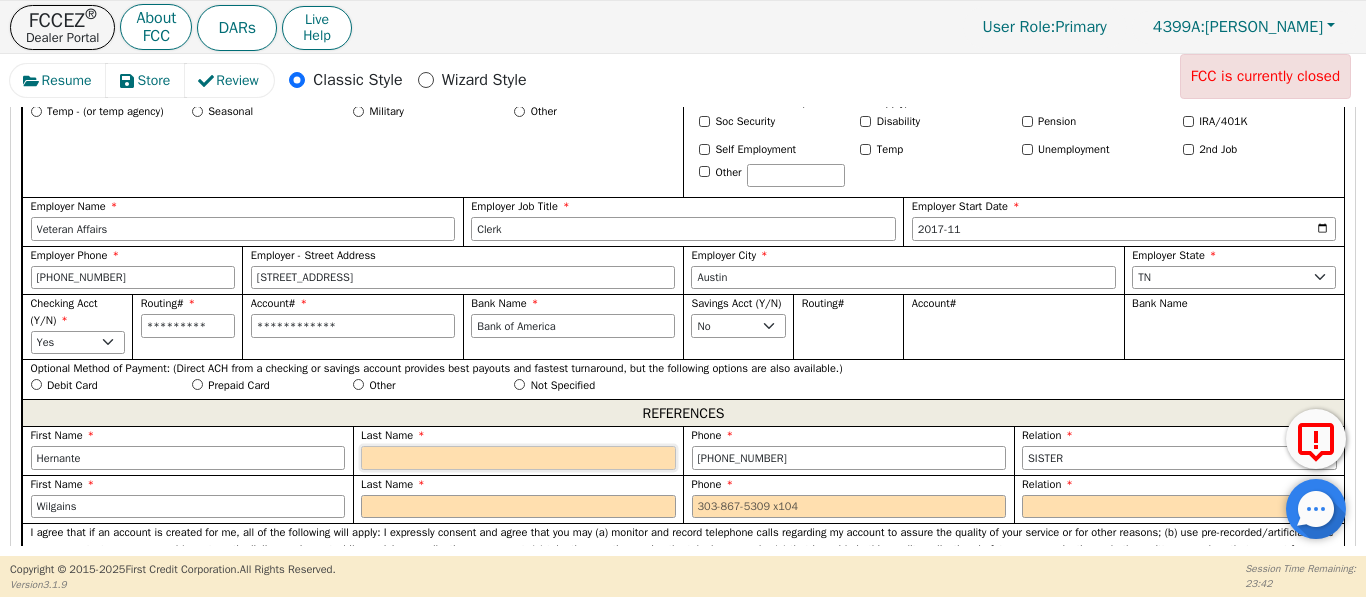 paste on "Previlma" 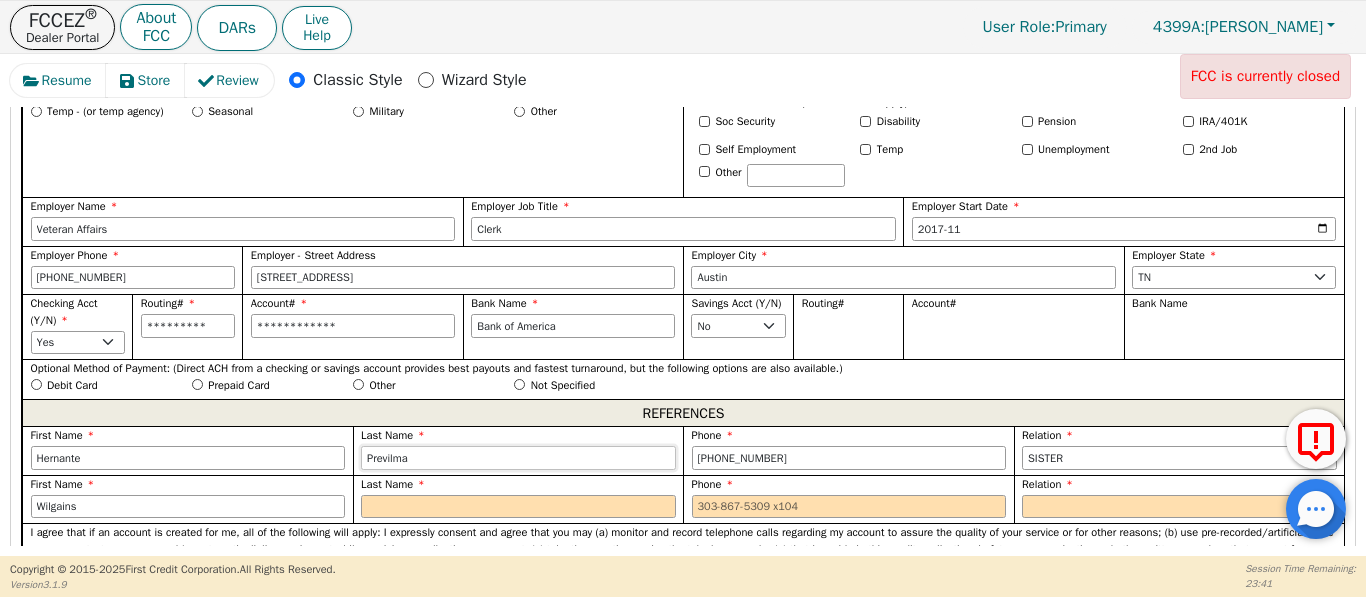 type on "Previlma" 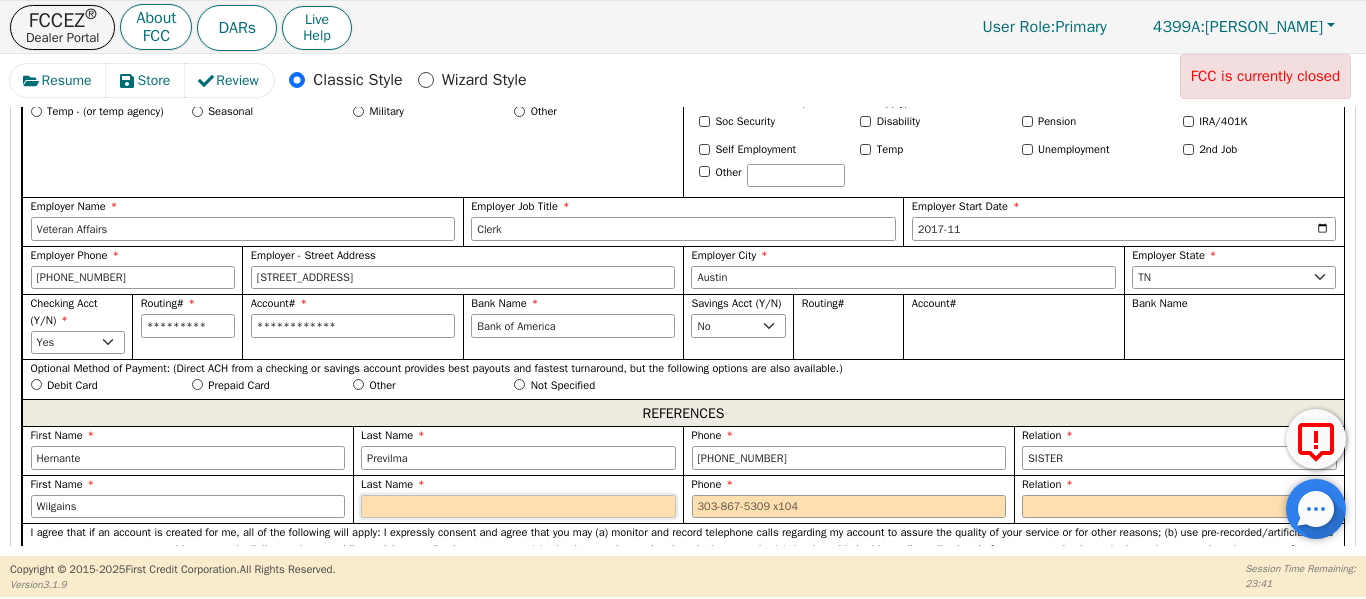 click at bounding box center [518, 507] 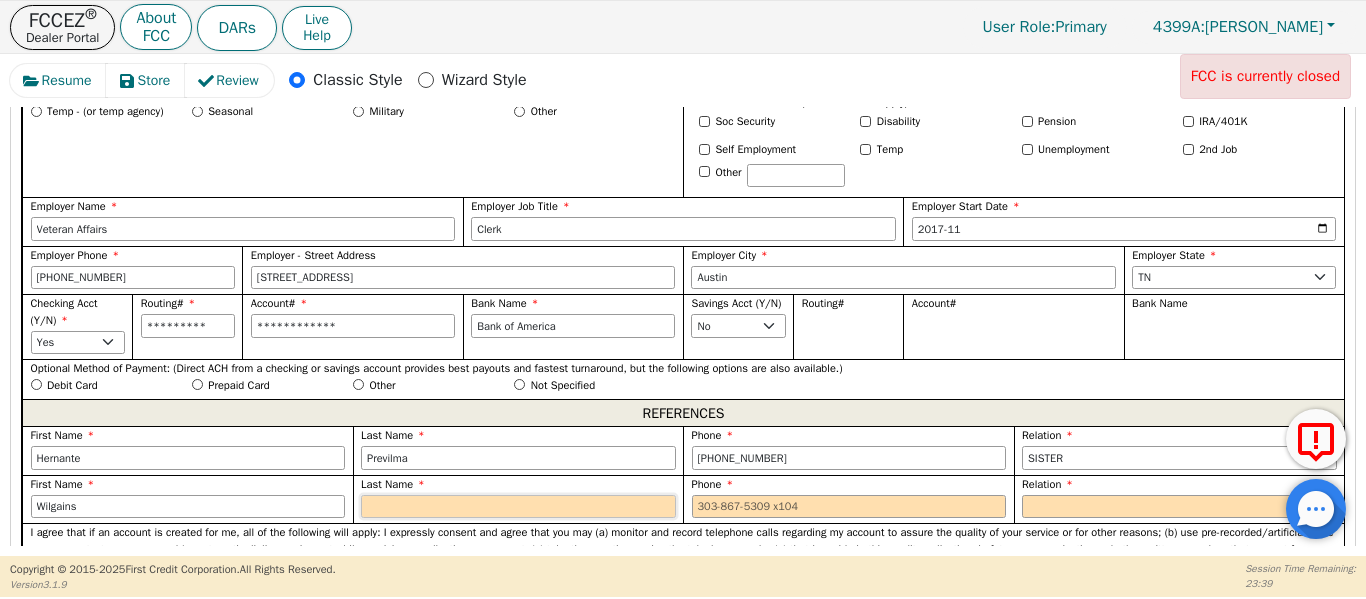 paste on "Previlma" 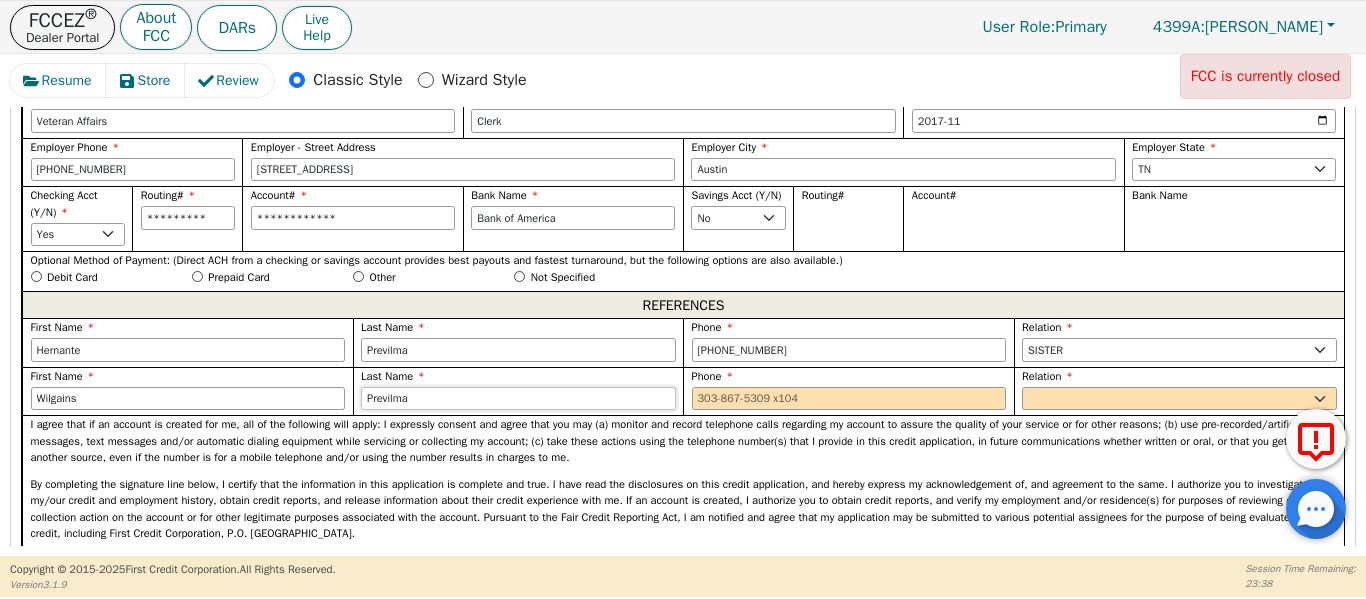 scroll, scrollTop: 1603, scrollLeft: 0, axis: vertical 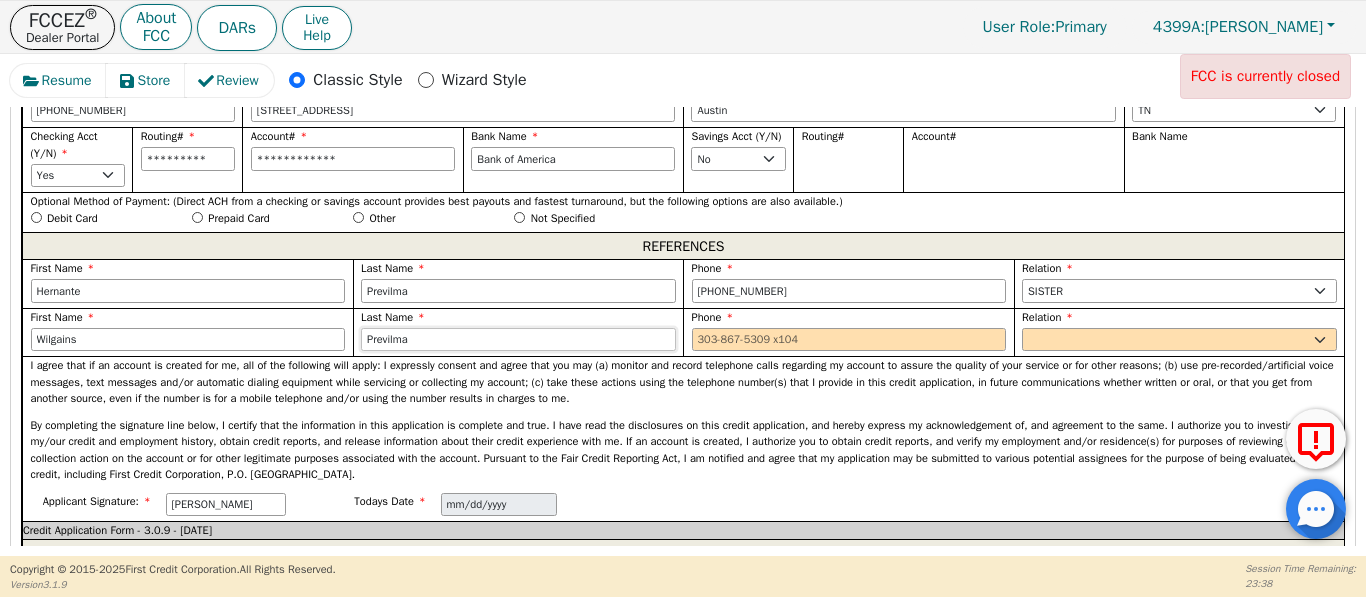 type on "Previlma" 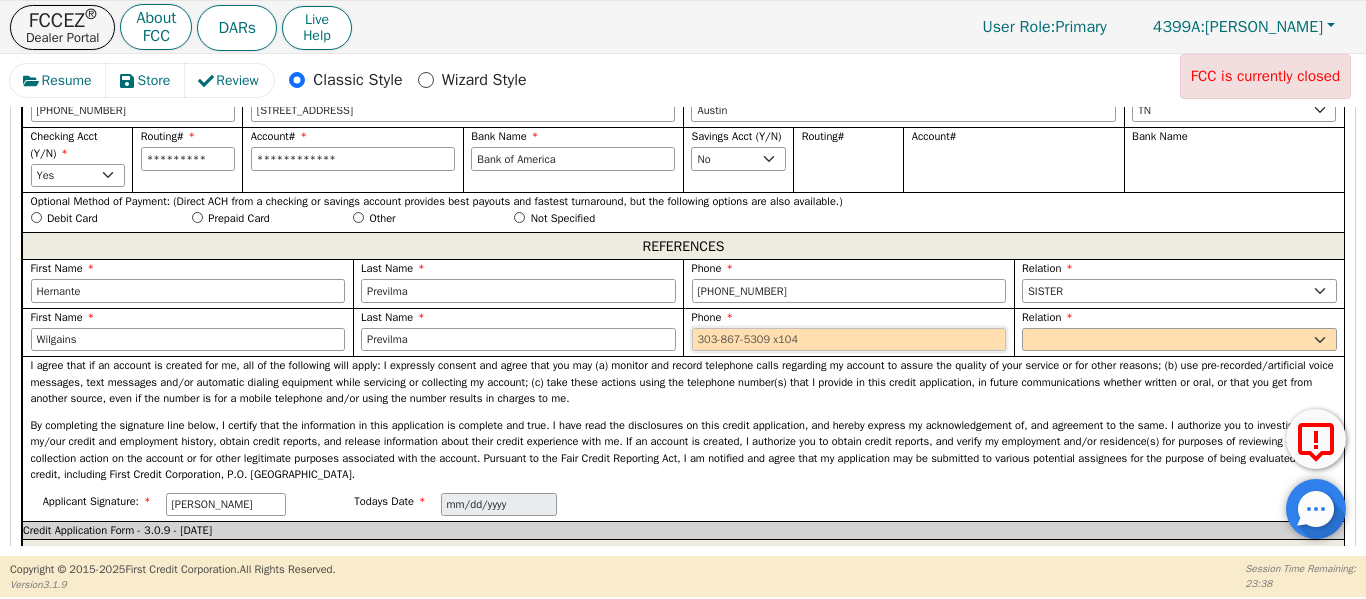 click at bounding box center (849, 340) 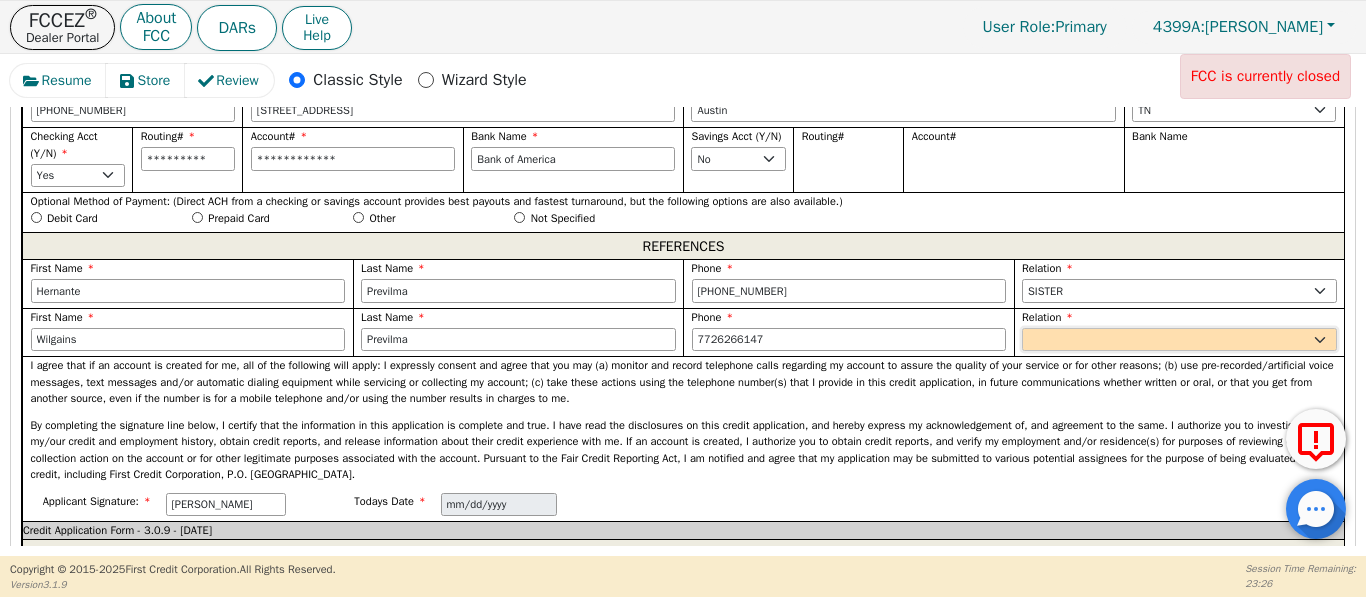 type on "[PHONE_NUMBER]" 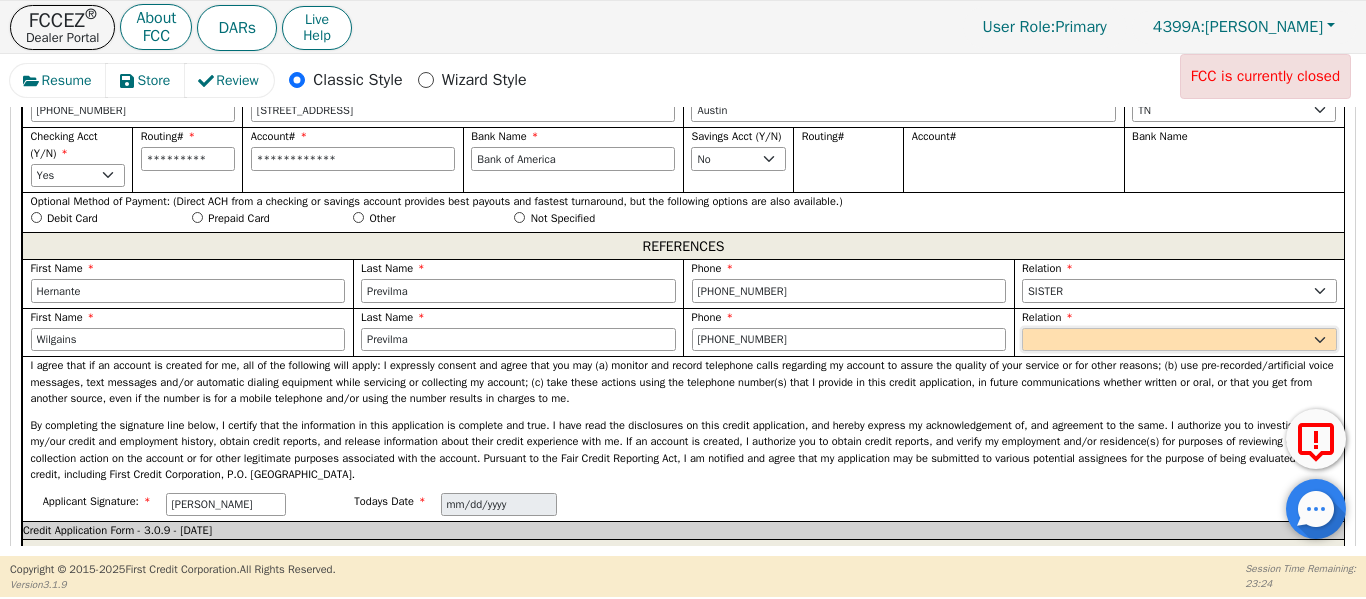 click on "FATHER MOTHER SISTER BROTHER DAUGHTER SON CO-WORKER NEIGHBOR FRIEND COUSIN G-MOTHER G-FATHER SIGNIFICANT OTHER M-I-L B-I-L F-I-L S-I-L BOSS NEICE NEPHEW OTHER" at bounding box center (1179, 340) 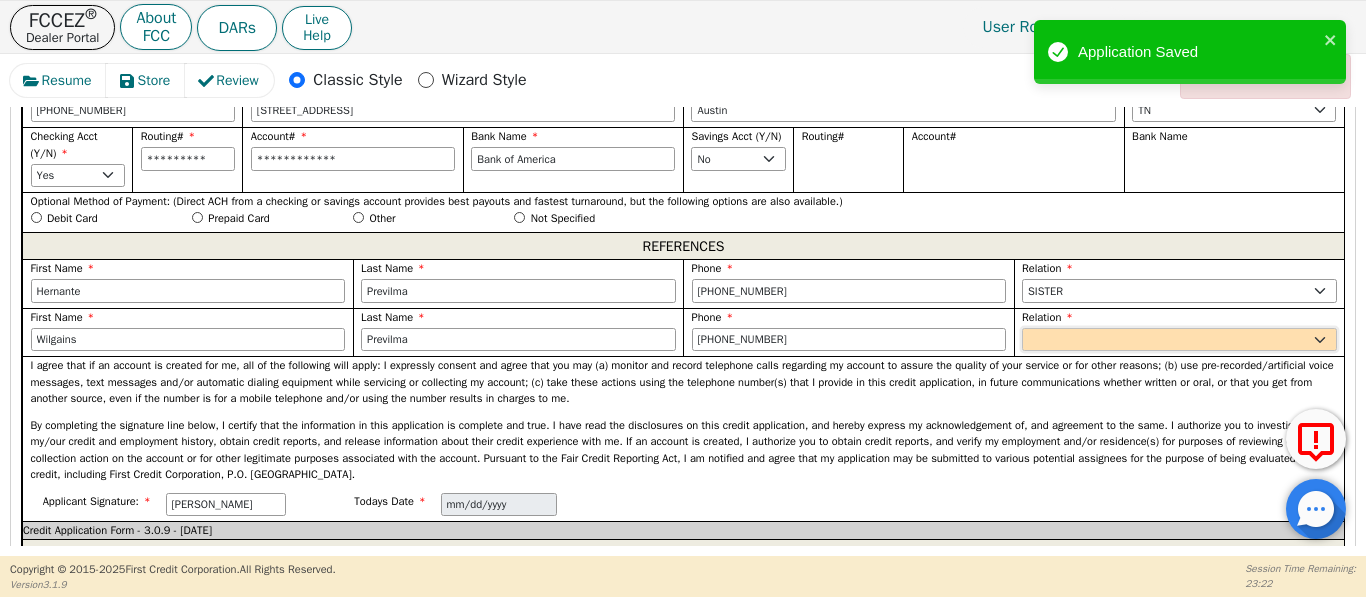 select on "BROTHER" 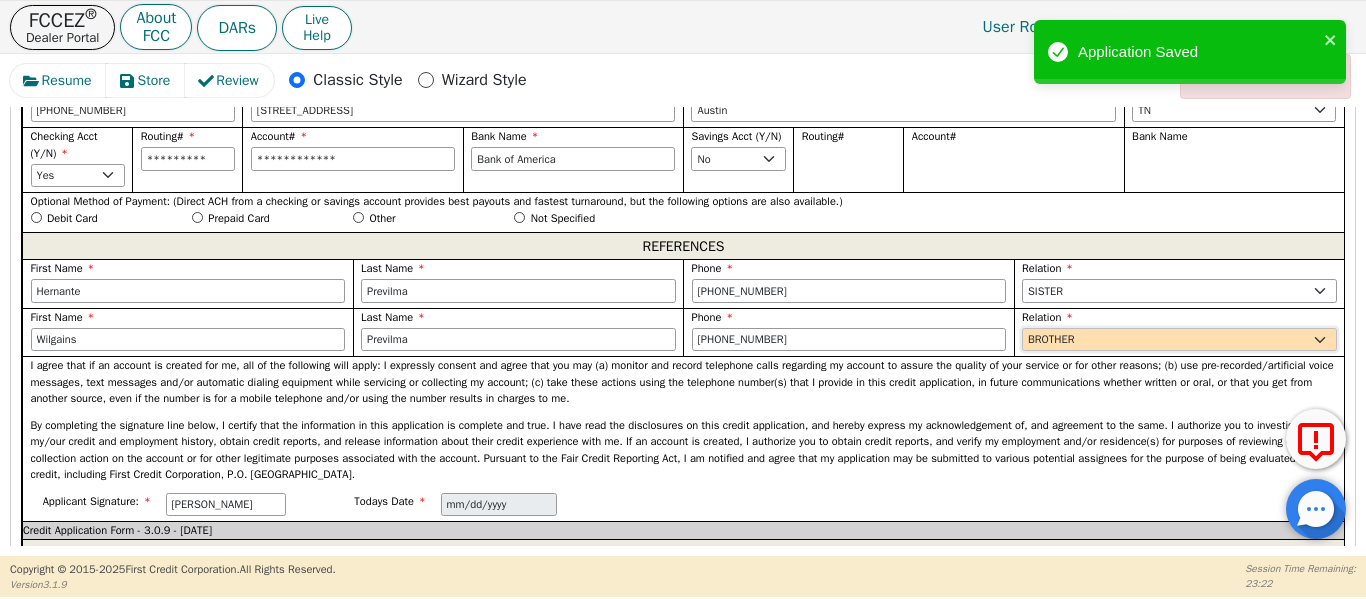 click on "FATHER MOTHER SISTER BROTHER DAUGHTER SON CO-WORKER NEIGHBOR FRIEND COUSIN G-MOTHER G-FATHER SIGNIFICANT OTHER M-I-L B-I-L F-I-L S-I-L BOSS NEICE NEPHEW OTHER" at bounding box center (1179, 340) 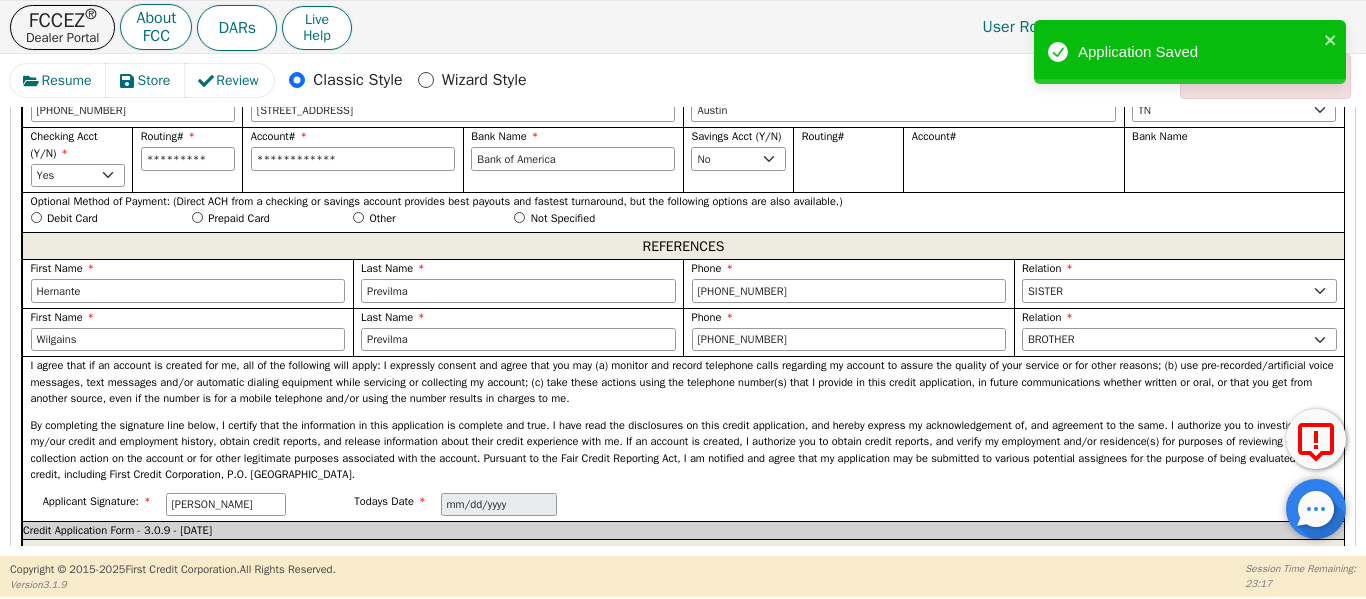 click on "By completing the signature line below, I certify that the information in this application is complete
and true. I have read the disclosures on this credit application, and hereby
express my acknowledgement of, and agreement to the same. I authorize you to
investigate my/our credit and employment history, obtain credit reports, and release
information about their credit experience with me. If an account is created, I
authorize you to obtain credit reports, and verify my employment and/or residence(s)
for purposes of reviewing or taking collection action on the account or for other
legitimate purposes associated with the account. Pursuant to the Fair Credit
Reporting Act, I am notified and agree that my application may be submitted to various
potential assignees for the purpose of being evaluated for credit, including First
Credit Corporation, P.O. [GEOGRAPHIC_DATA]." at bounding box center [684, 450] 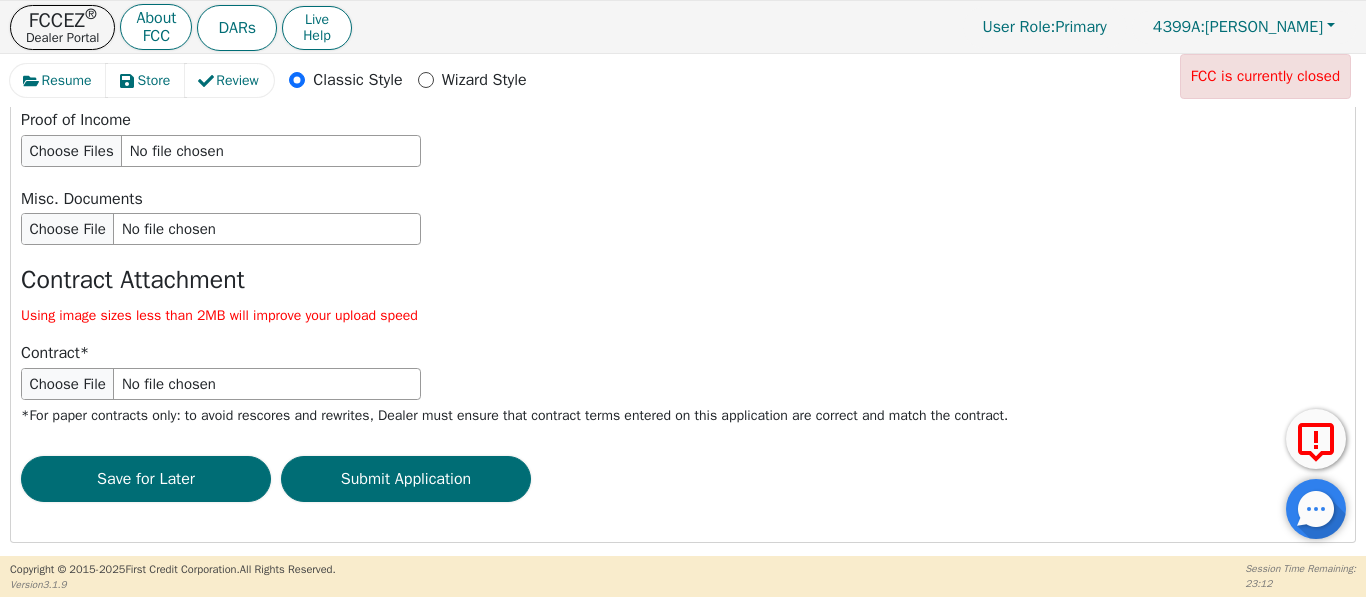 scroll, scrollTop: 2726, scrollLeft: 0, axis: vertical 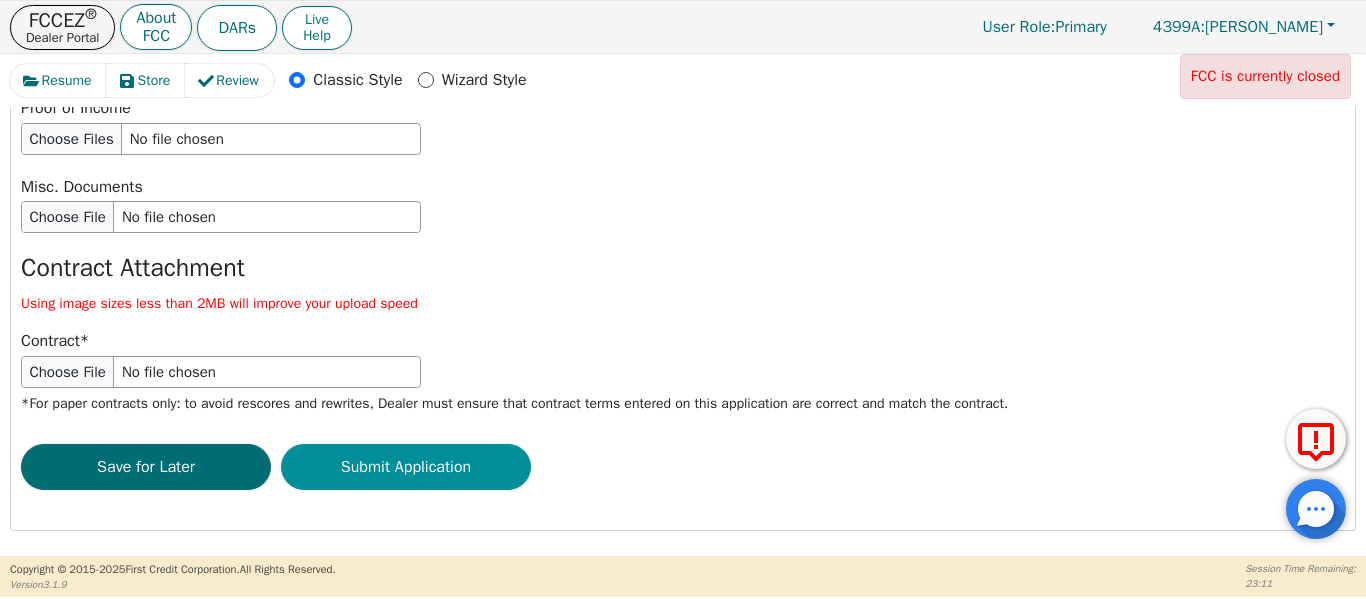 click on "Submit Application" at bounding box center [406, 467] 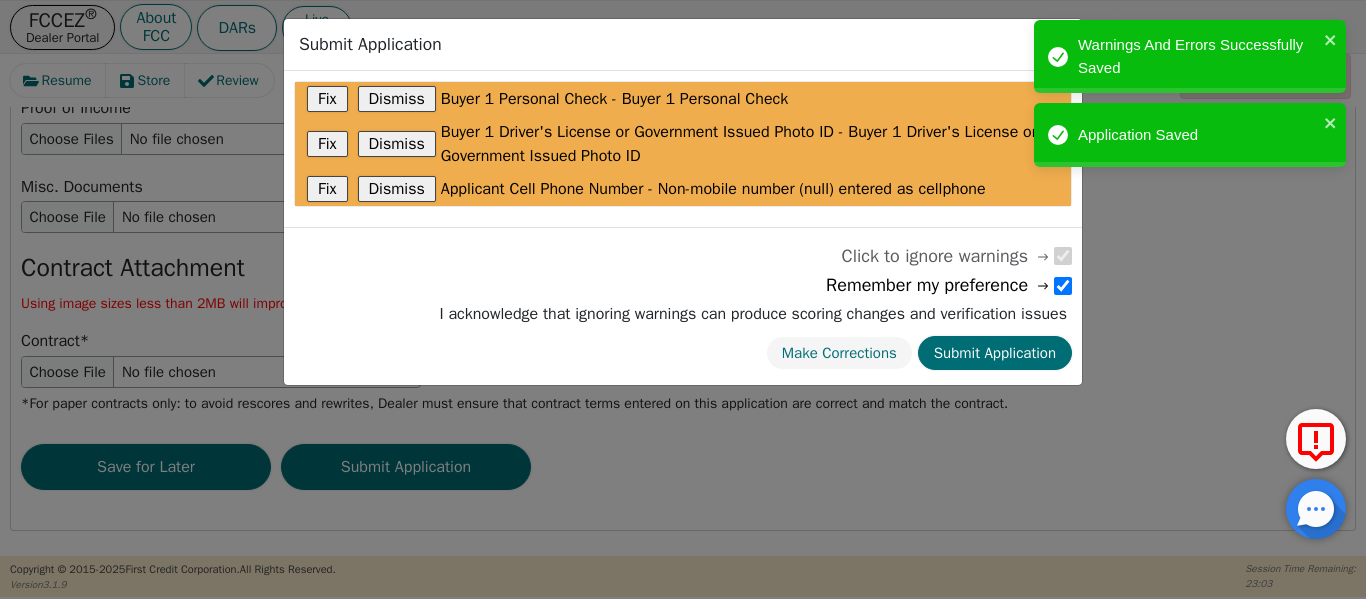 click on "Submit Application" at bounding box center [995, 353] 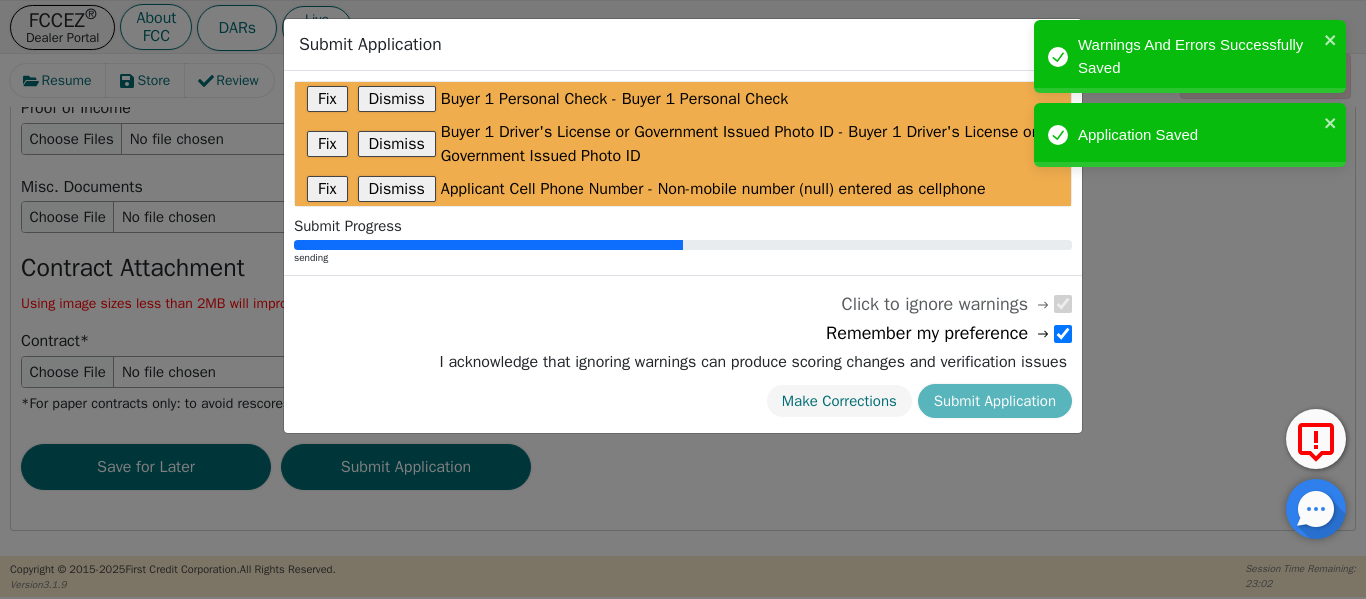 radio on "false" 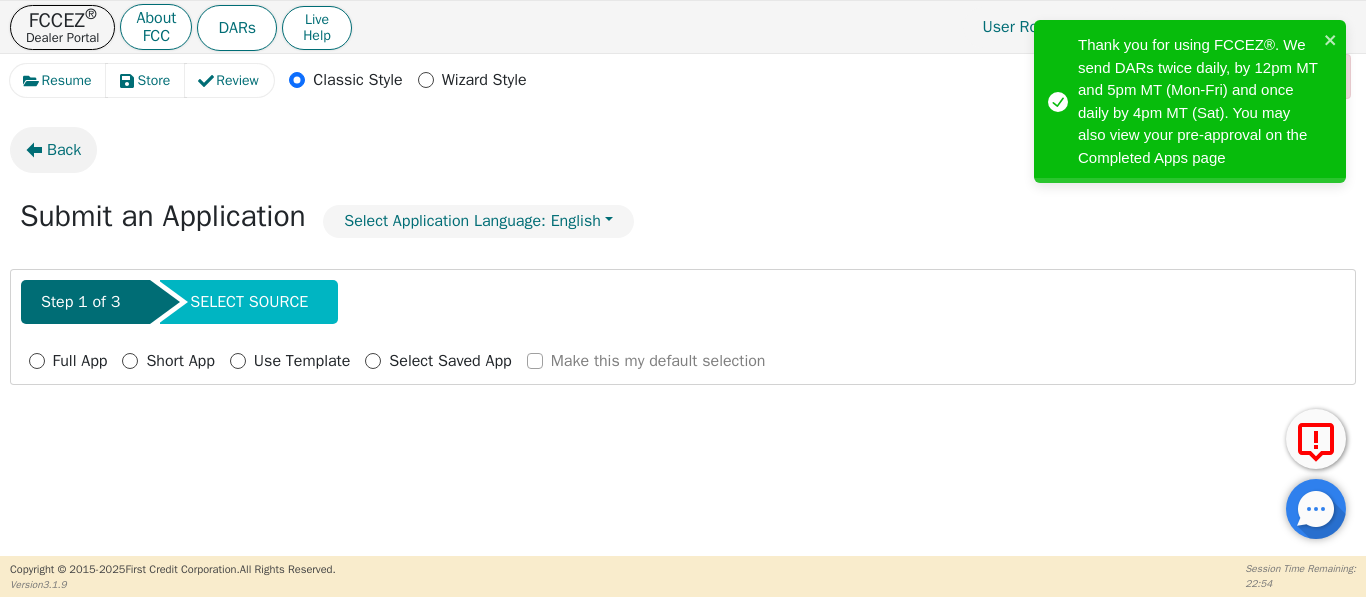 click on "Back" at bounding box center (53, 150) 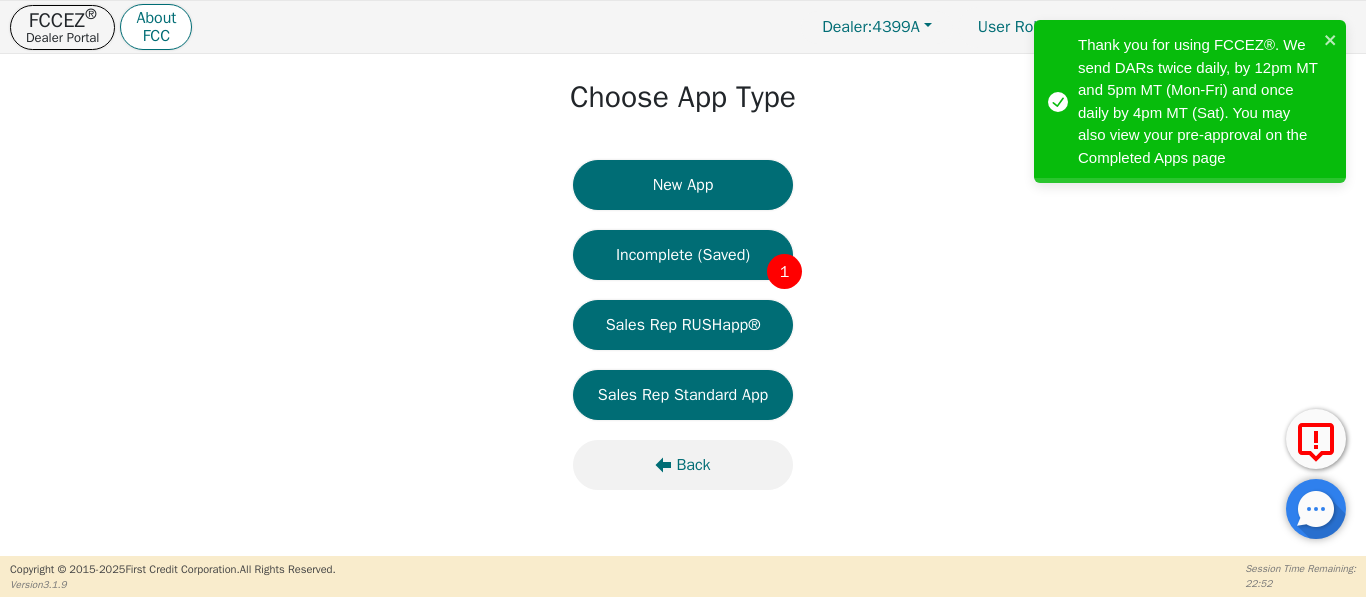 click 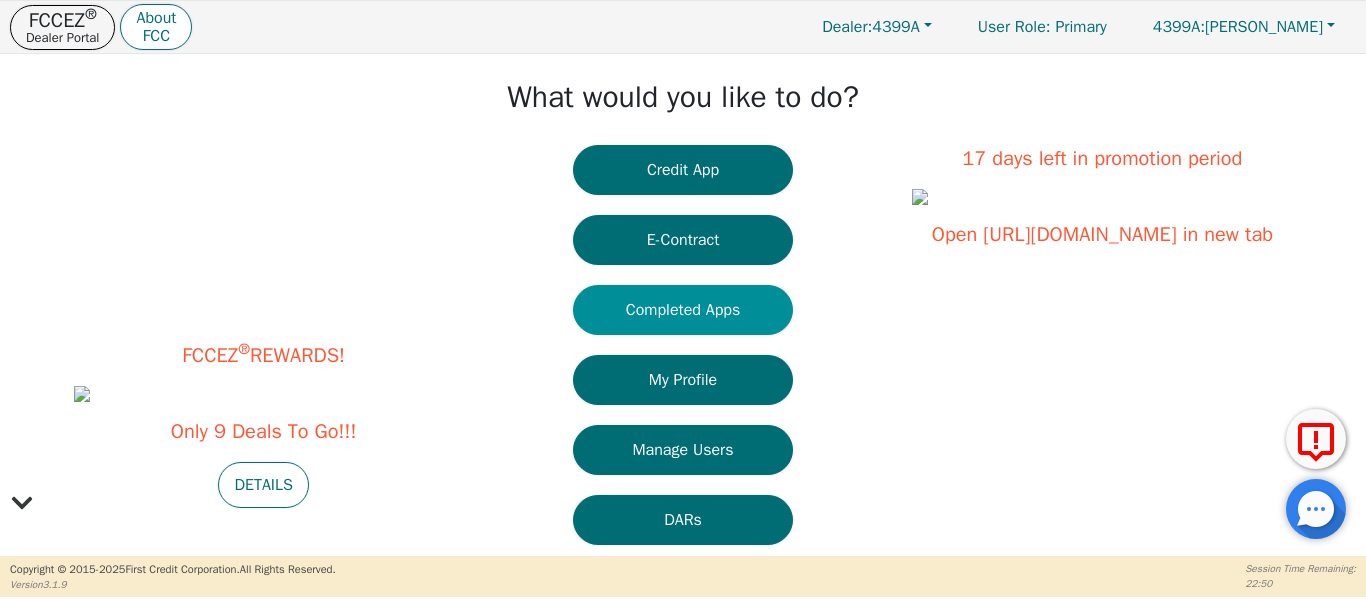 click on "Completed Apps" at bounding box center (683, 310) 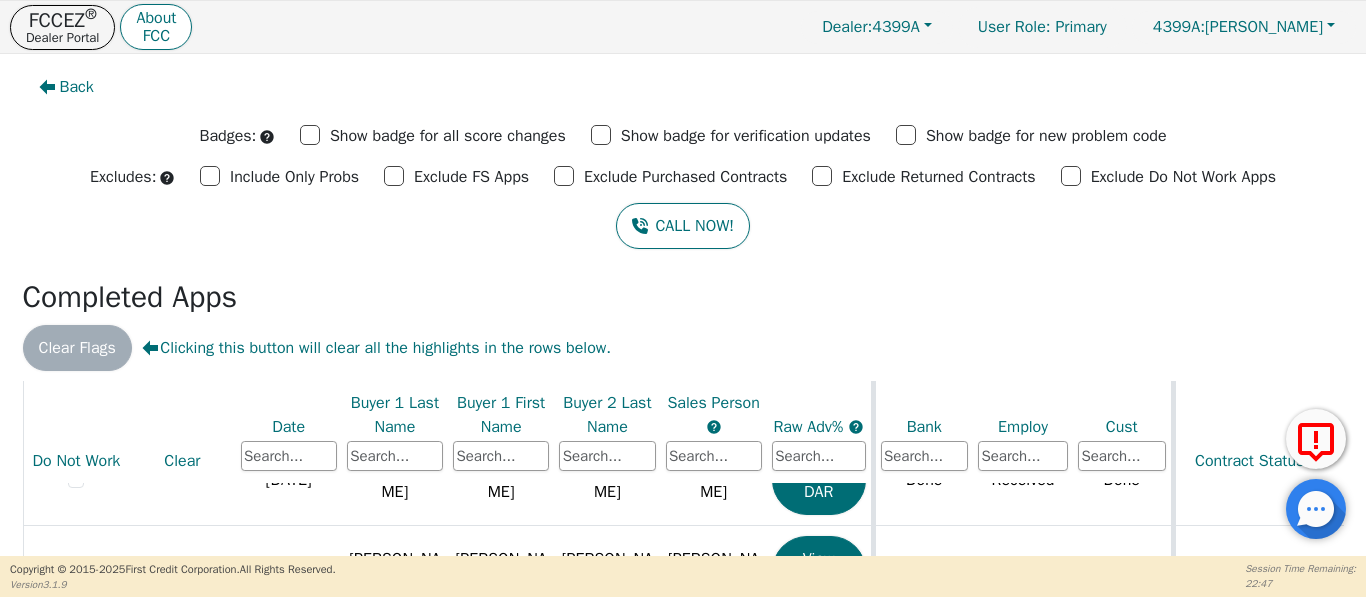 scroll, scrollTop: 557, scrollLeft: 0, axis: vertical 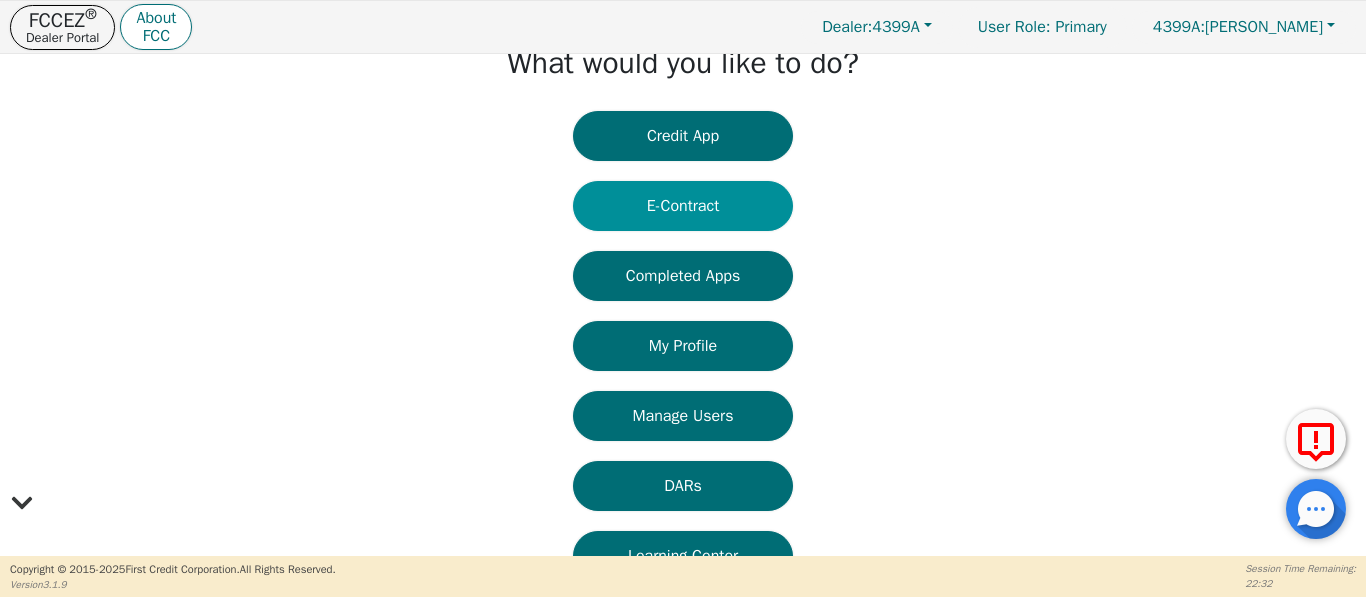click on "E-Contract" at bounding box center (683, 206) 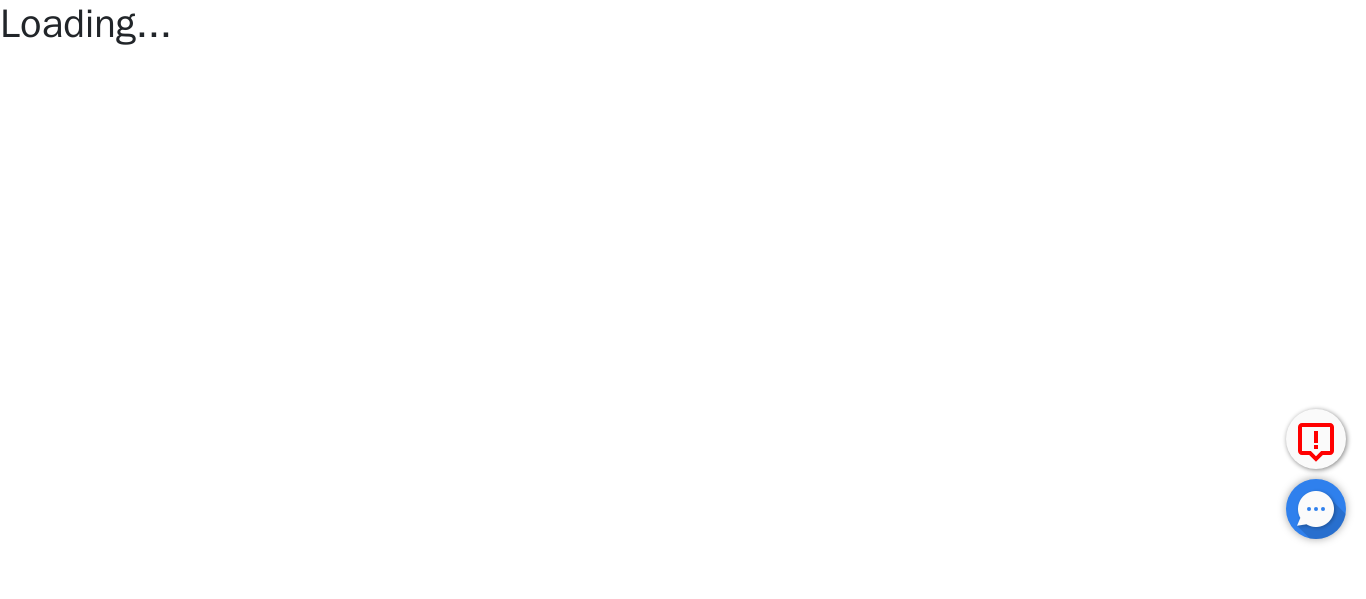 scroll, scrollTop: 0, scrollLeft: 0, axis: both 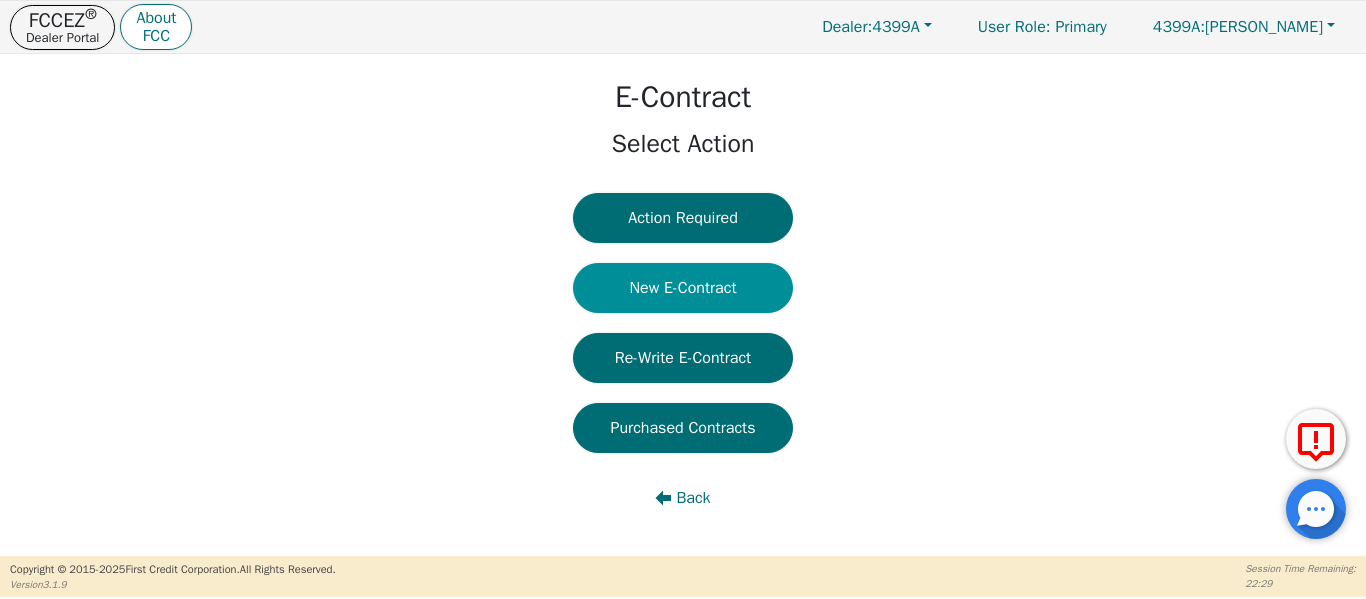 click on "New E-Contract" at bounding box center [683, 288] 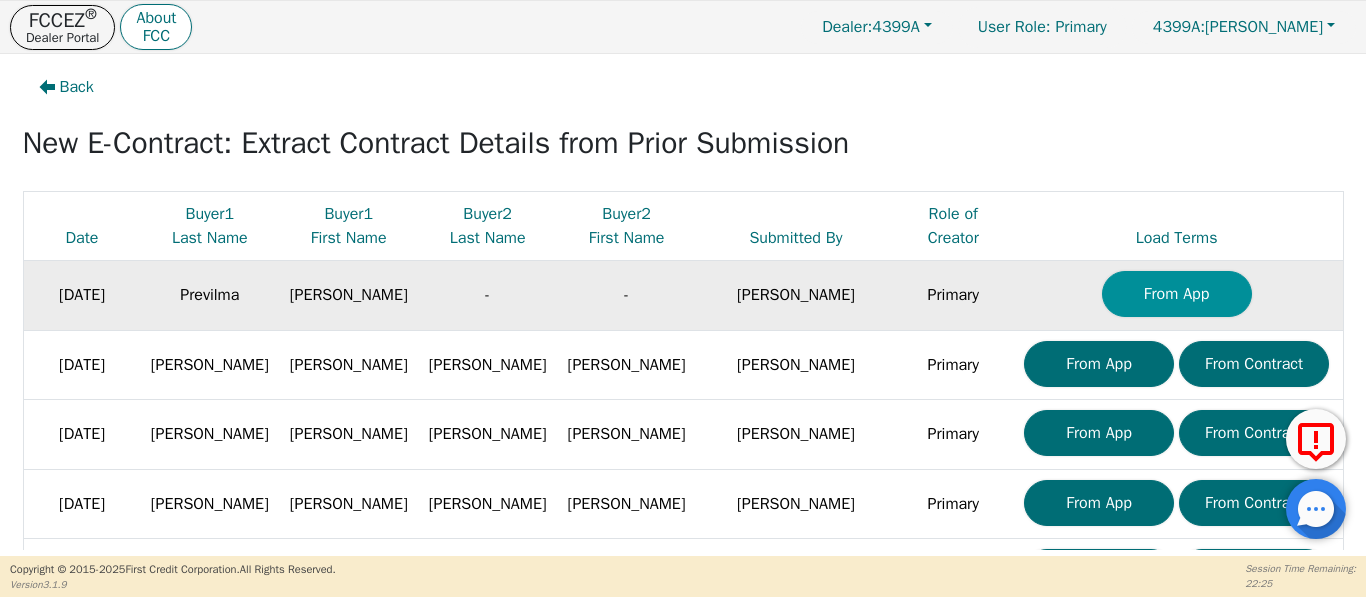 click on "From App" at bounding box center [1177, 294] 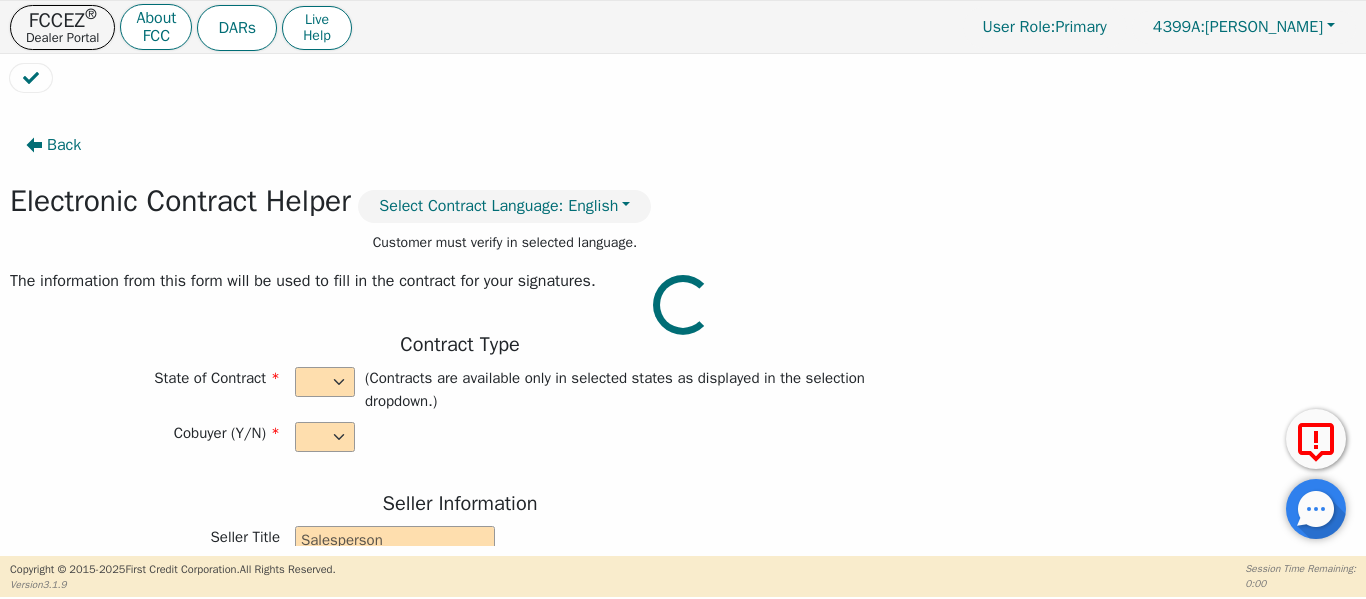 select on "n" 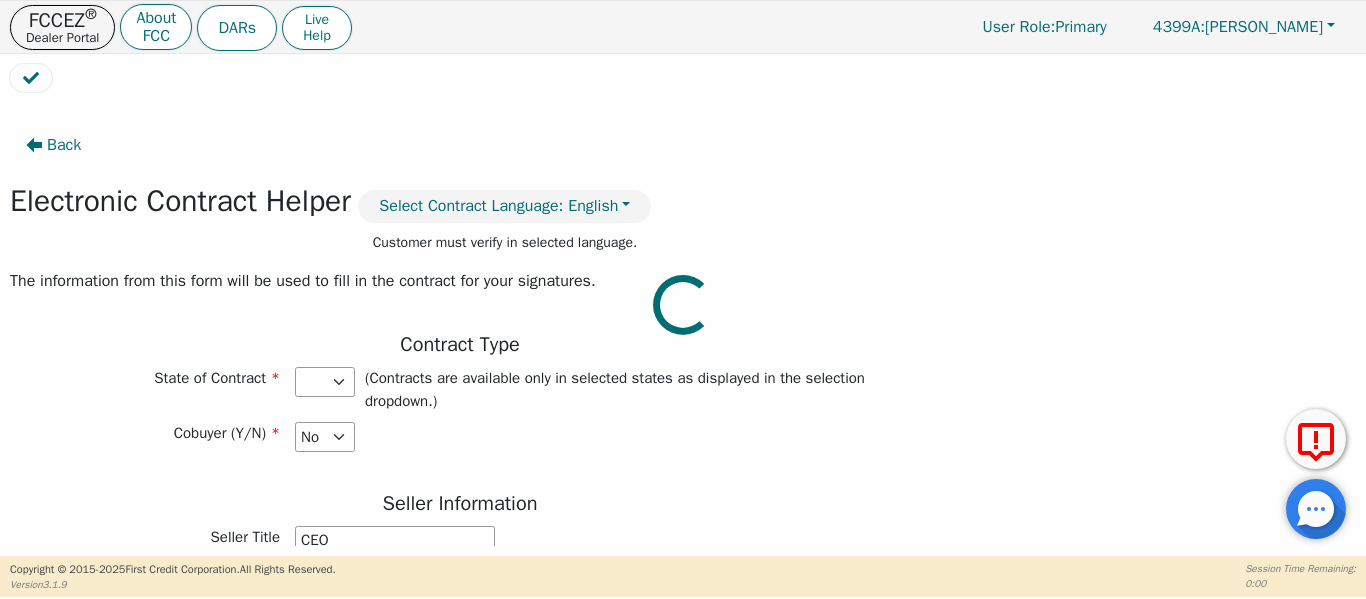 select on "[GEOGRAPHIC_DATA]" 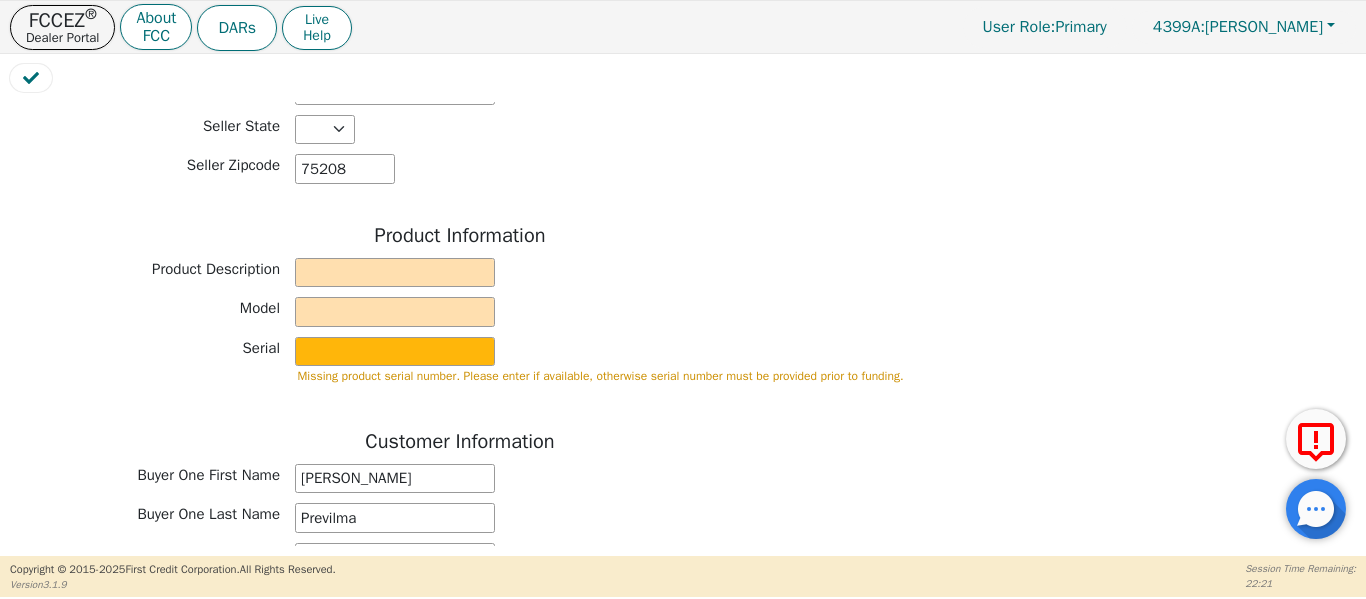 scroll, scrollTop: 671, scrollLeft: 0, axis: vertical 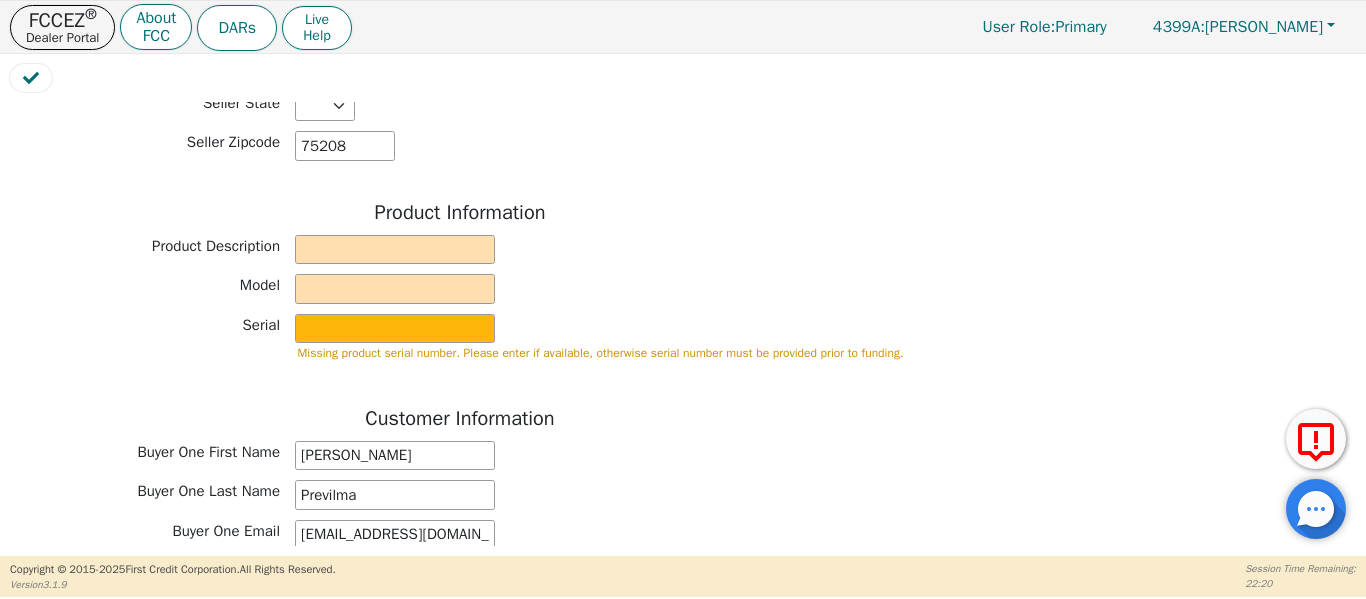 click on "Product Description" at bounding box center (460, 252) 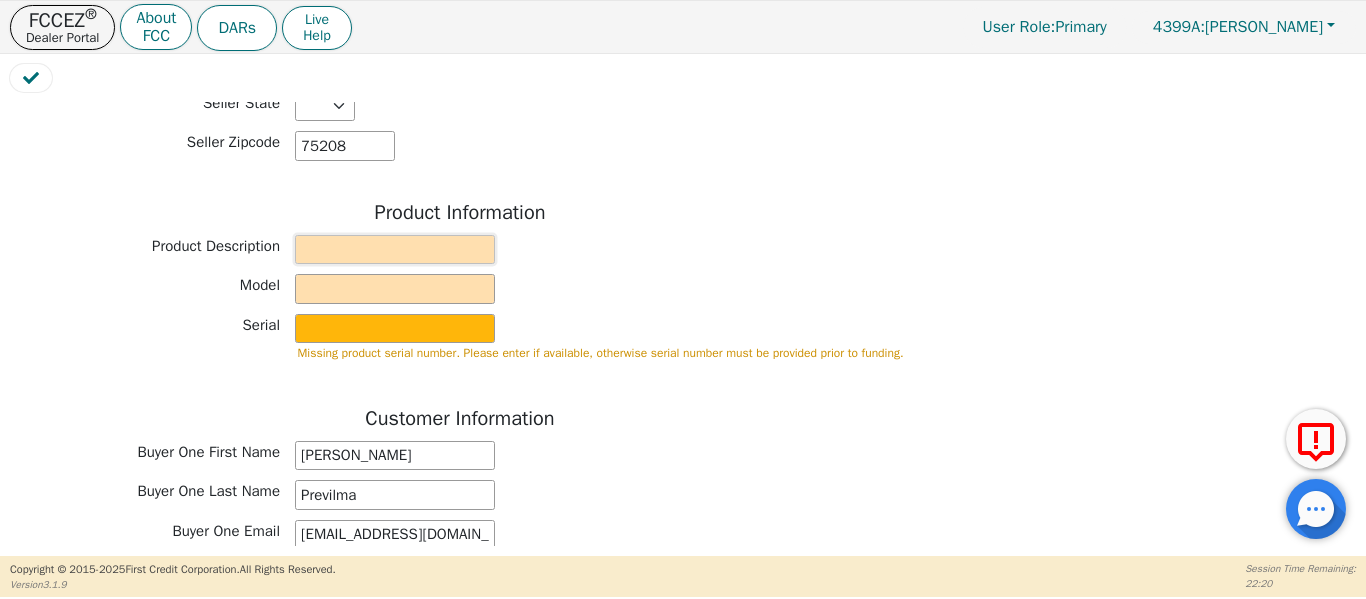 drag, startPoint x: 383, startPoint y: 258, endPoint x: 497, endPoint y: 205, distance: 125.71794 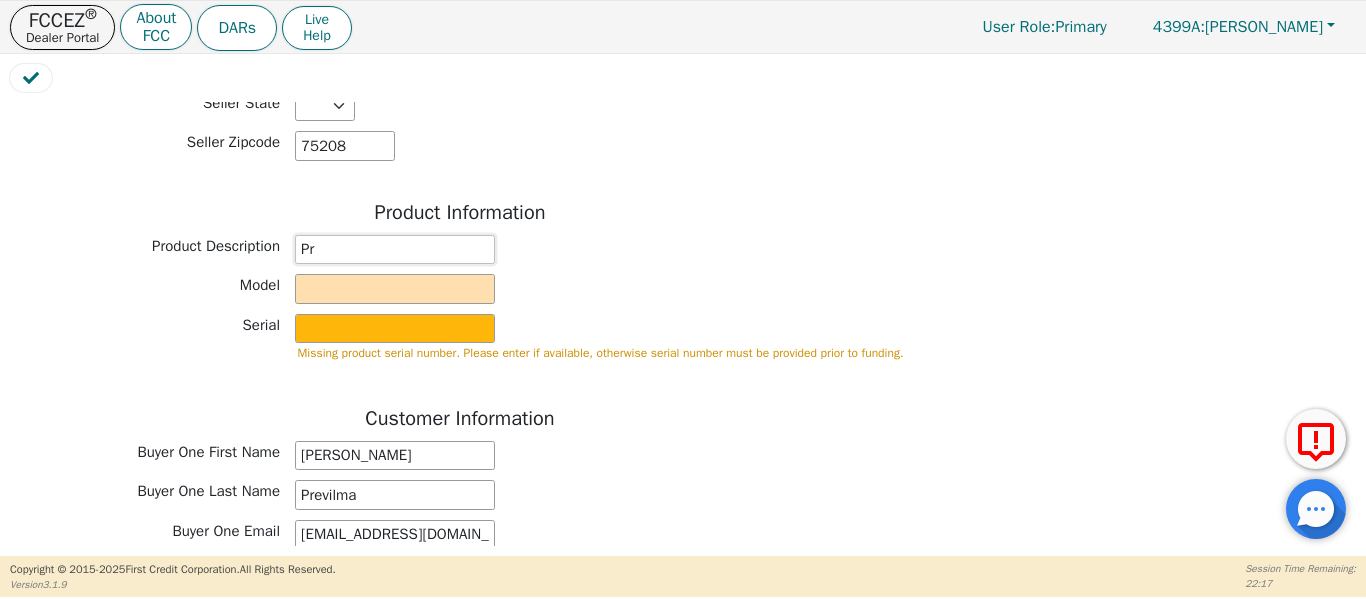 type on "P" 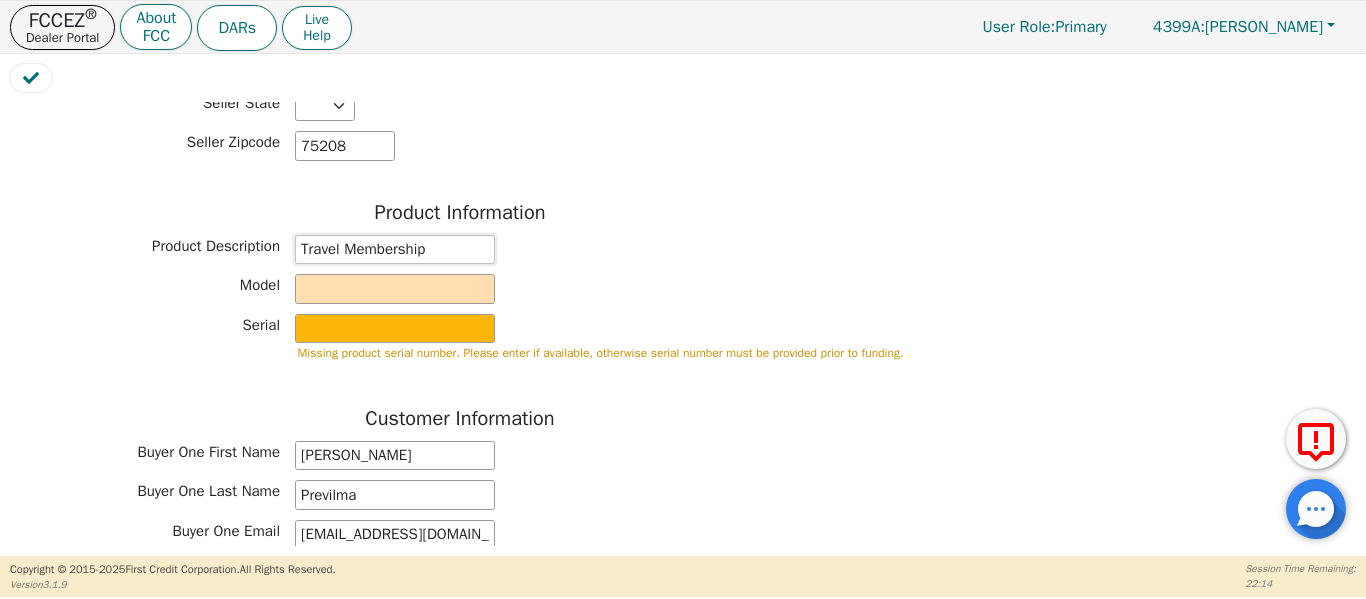 type on "Travel Membership" 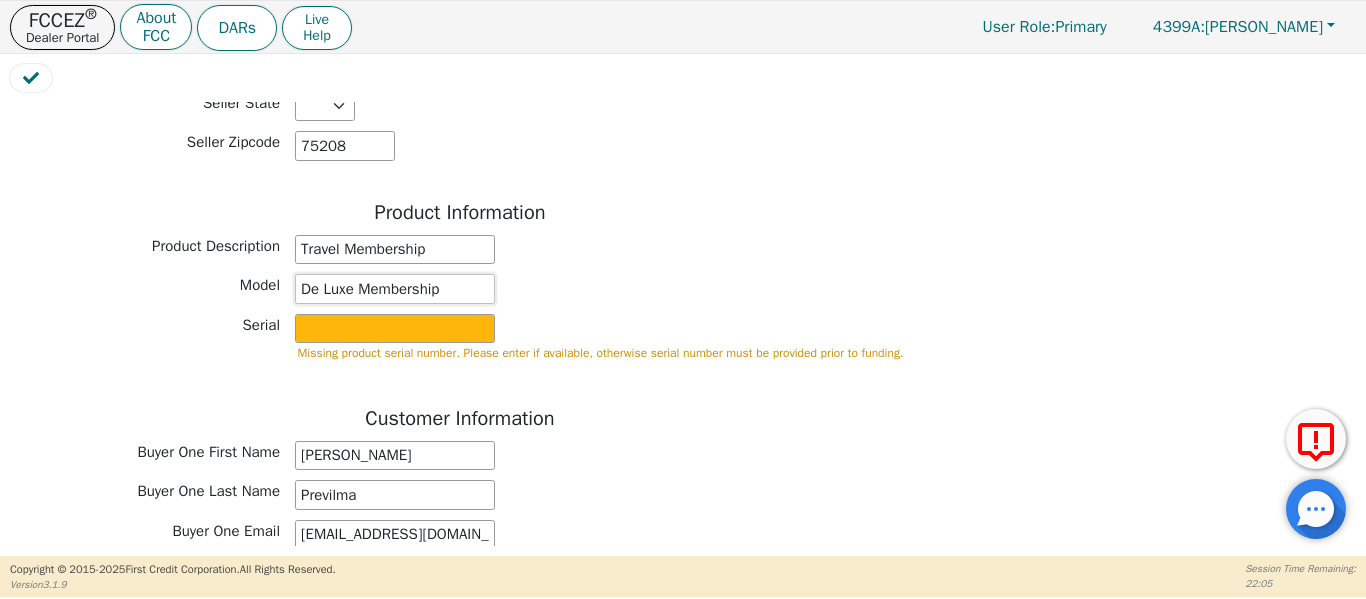 type on "De Luxe Membership" 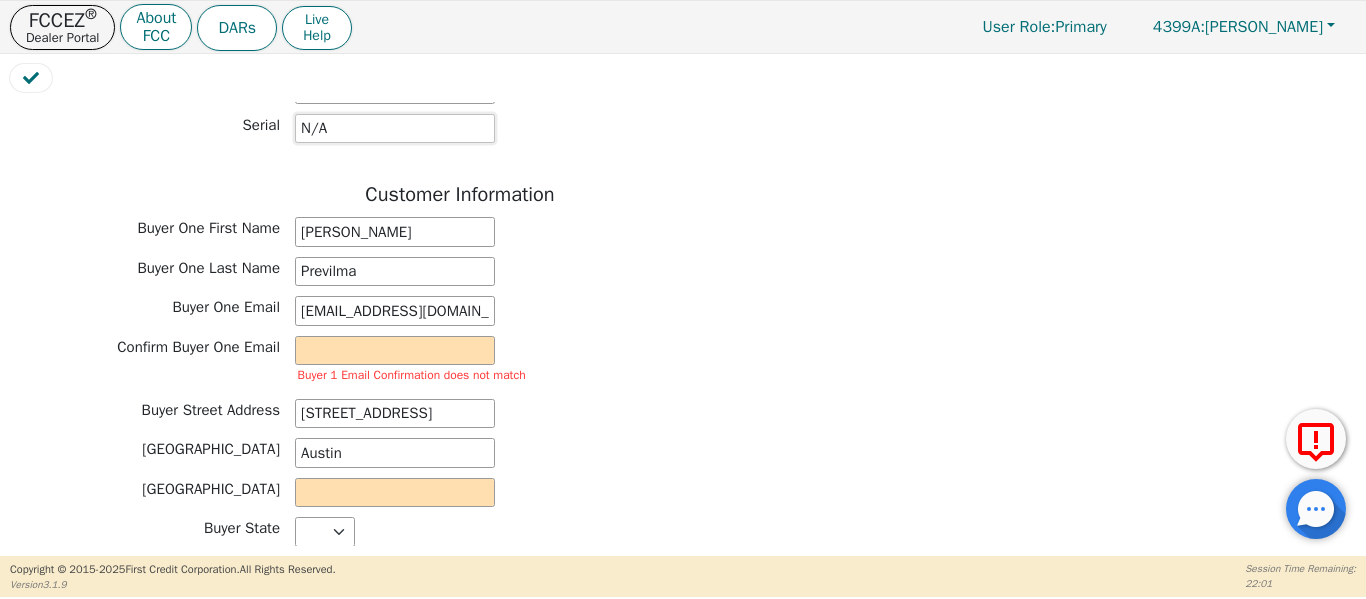 scroll, scrollTop: 904, scrollLeft: 0, axis: vertical 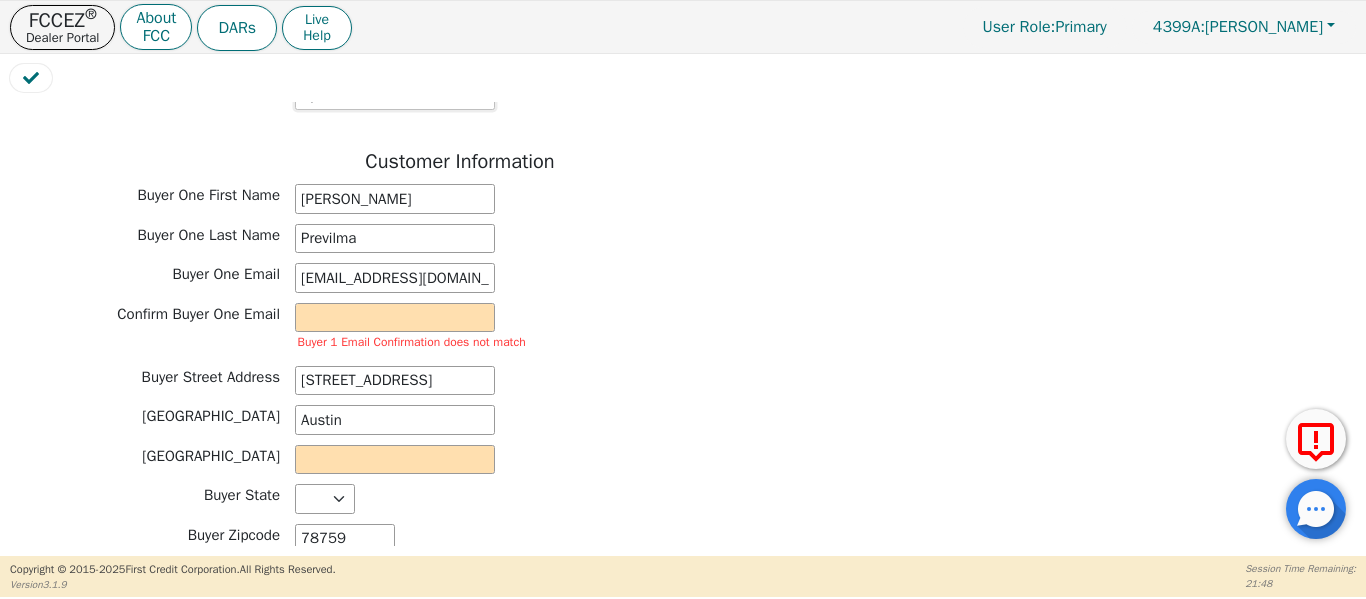 type on "N/A" 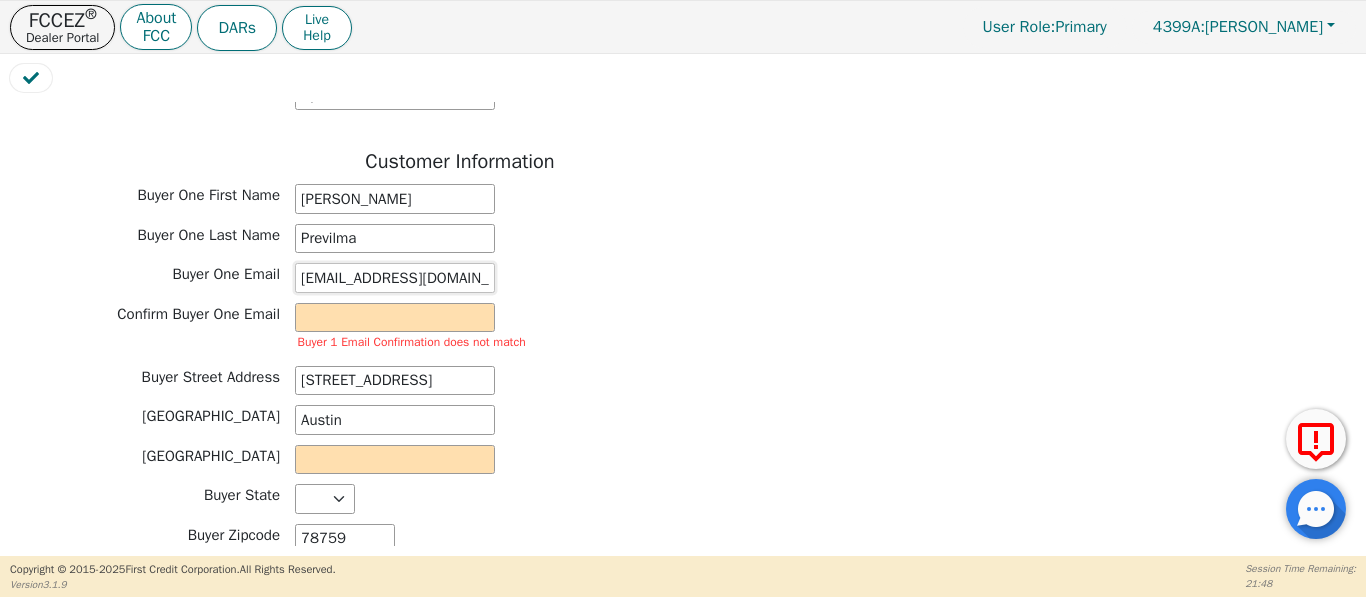 drag, startPoint x: 297, startPoint y: 284, endPoint x: 529, endPoint y: 299, distance: 232.4844 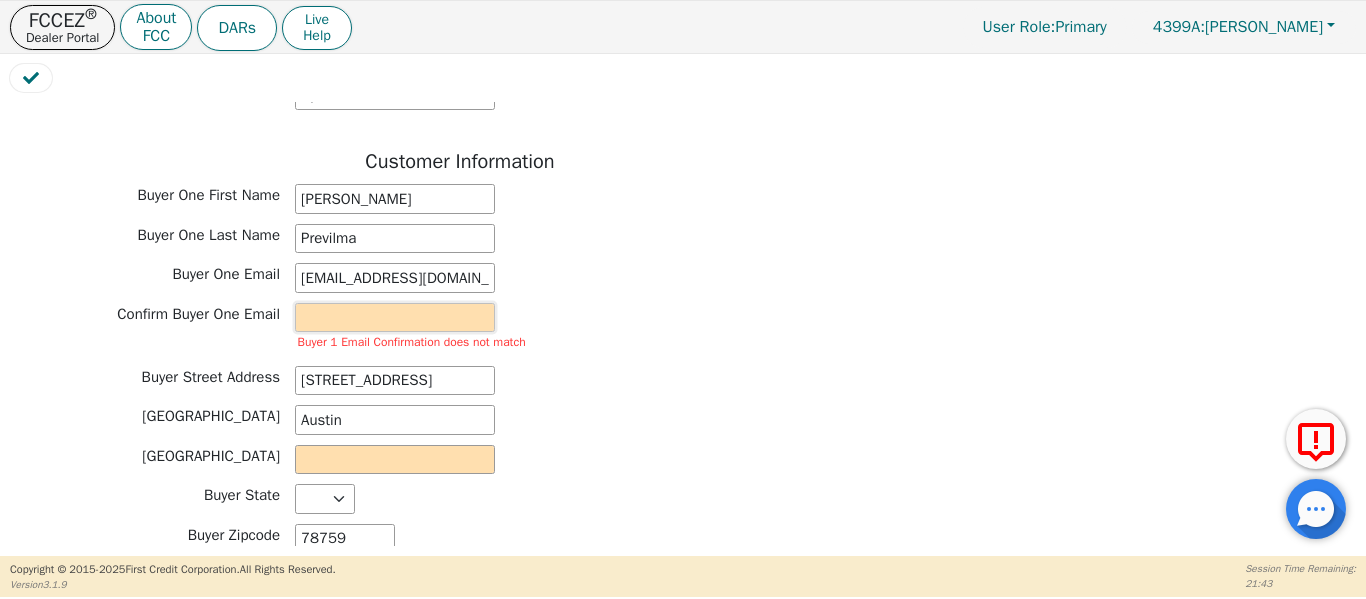 paste on "[EMAIL_ADDRESS][DOMAIN_NAME]" 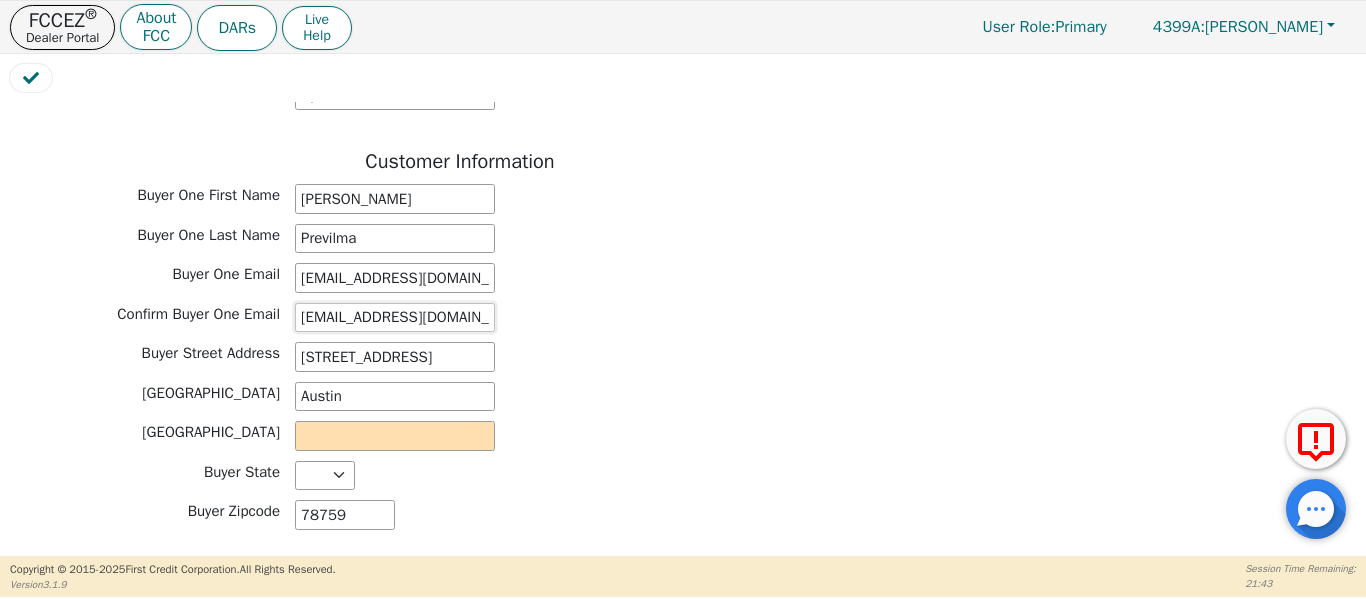 type on "[EMAIL_ADDRESS][DOMAIN_NAME]" 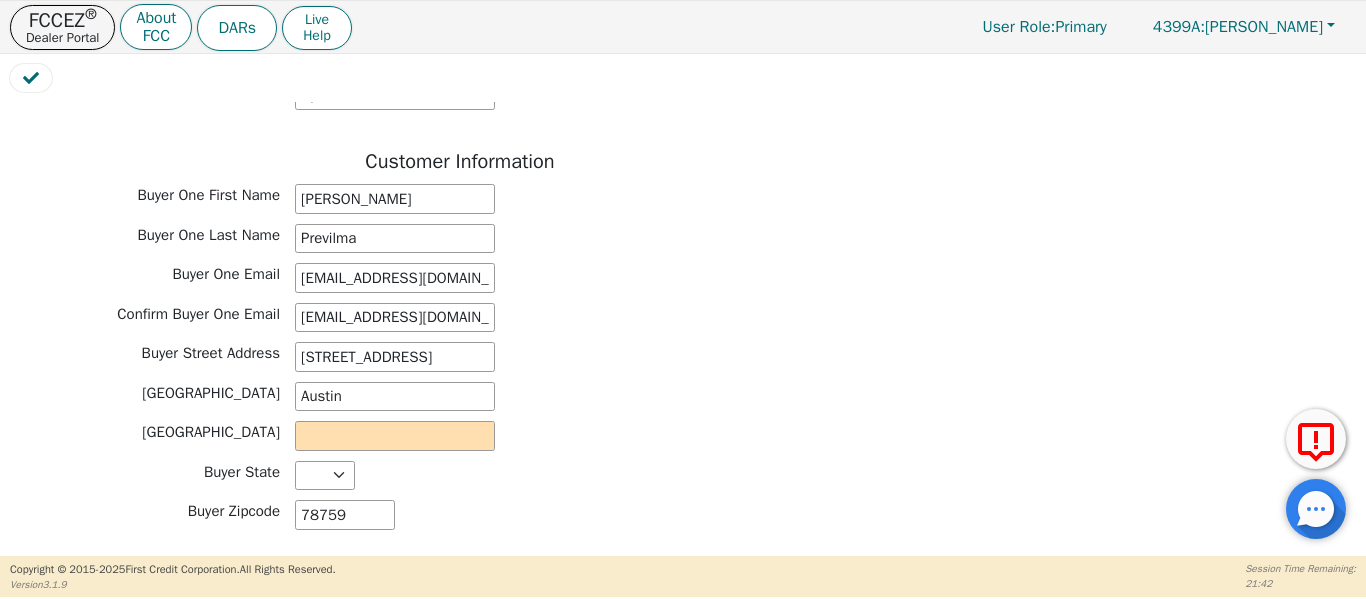 drag, startPoint x: 672, startPoint y: 291, endPoint x: 670, endPoint y: 313, distance: 22.090721 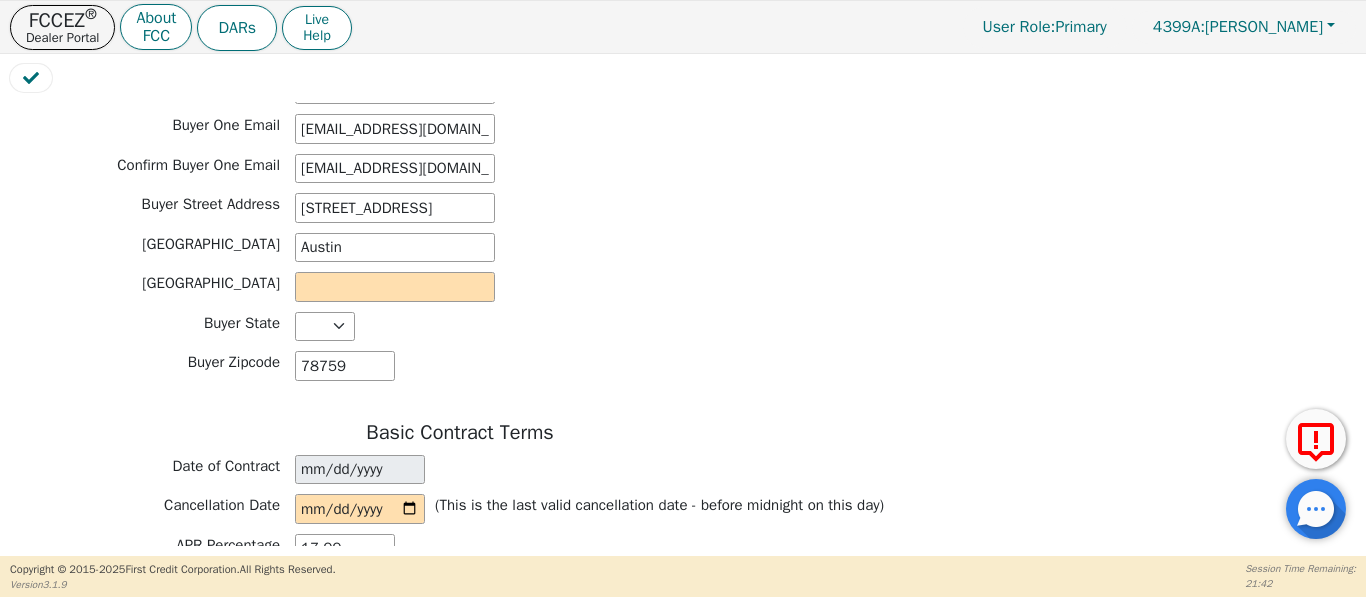 scroll, scrollTop: 1071, scrollLeft: 0, axis: vertical 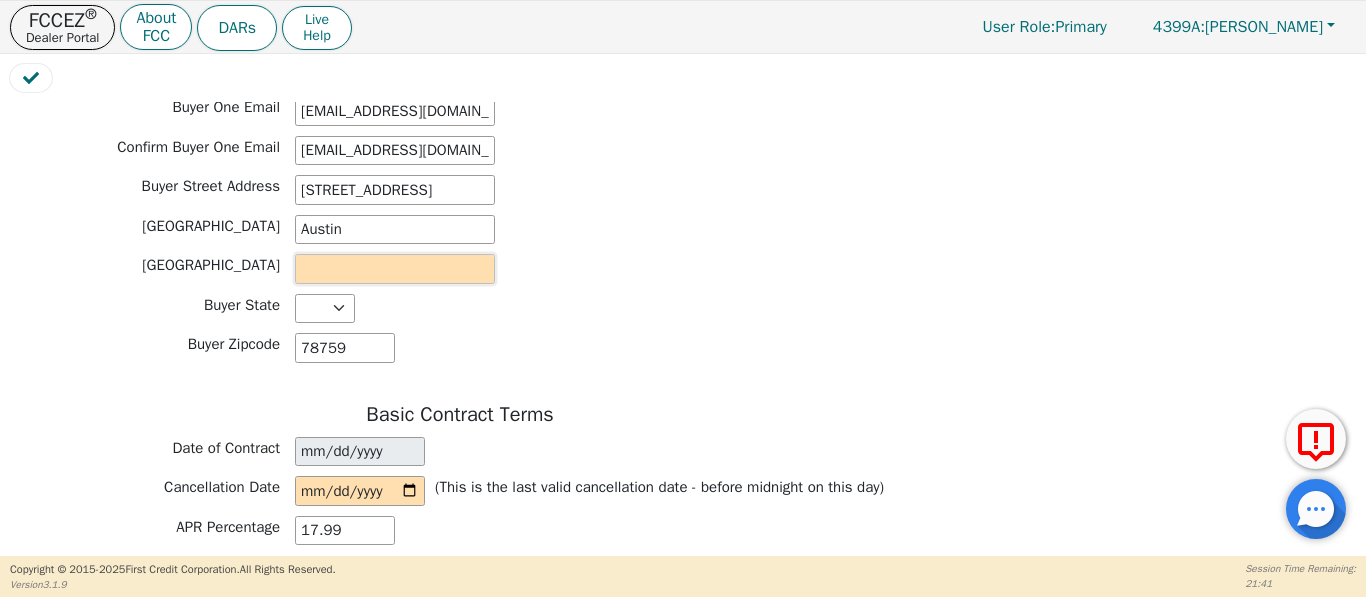 click at bounding box center (395, 269) 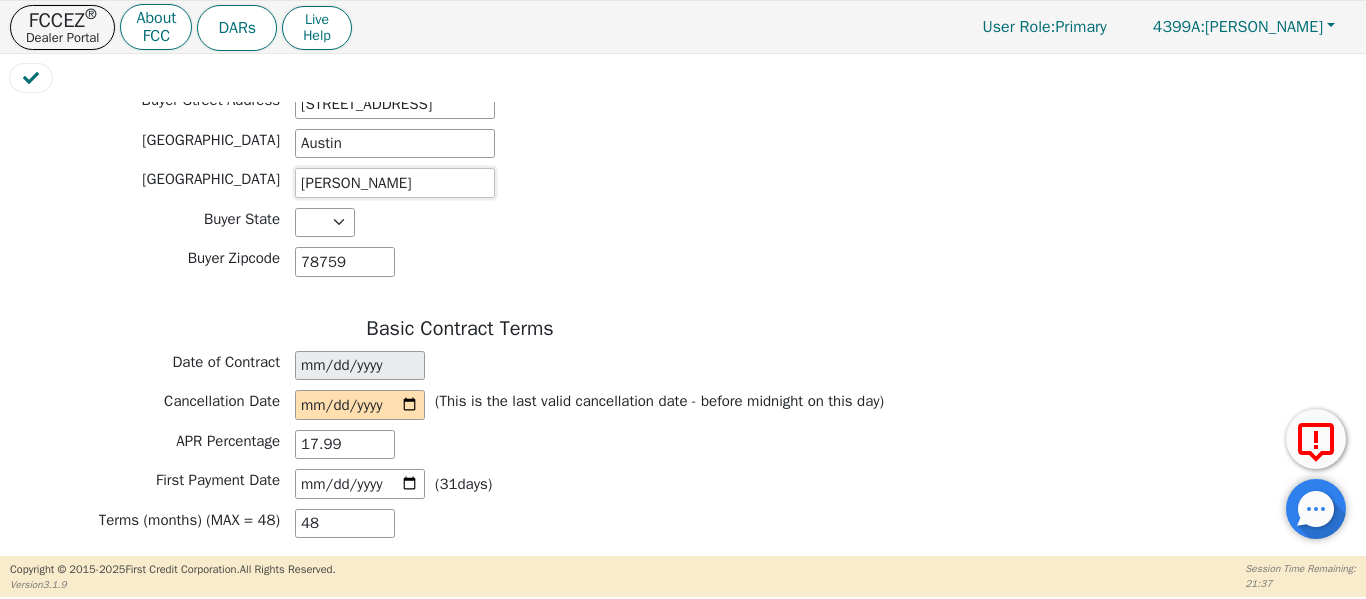 scroll, scrollTop: 1237, scrollLeft: 0, axis: vertical 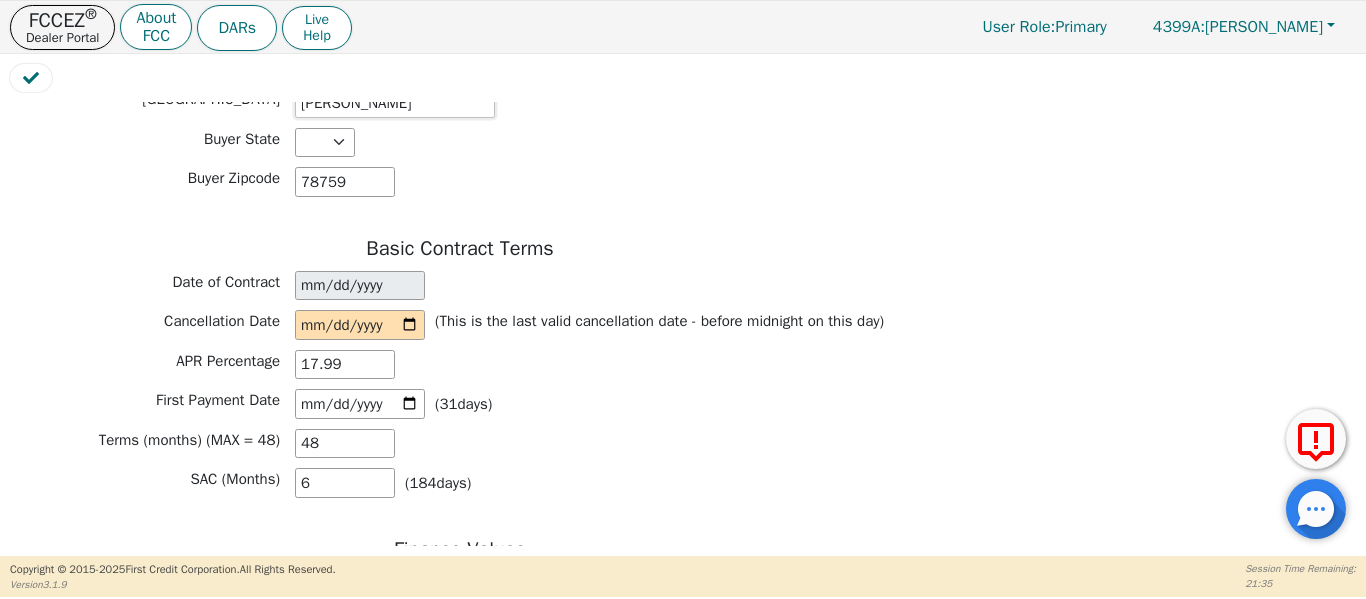 type on "Travis" 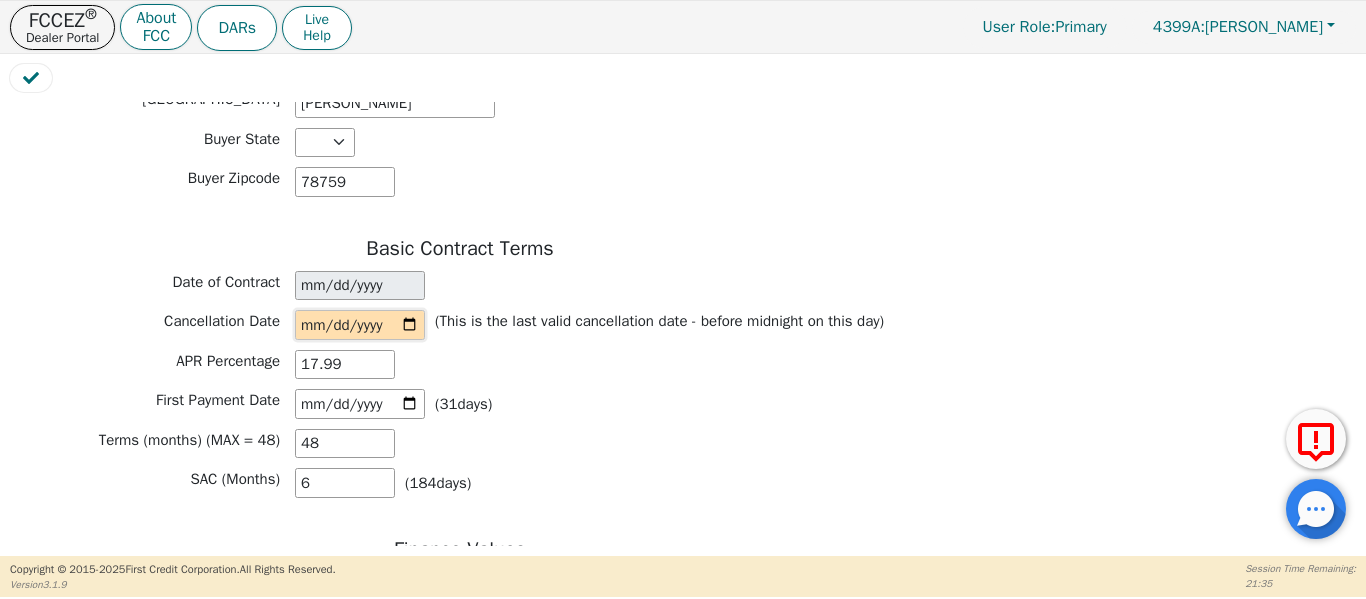 drag, startPoint x: 409, startPoint y: 327, endPoint x: 391, endPoint y: 336, distance: 20.12461 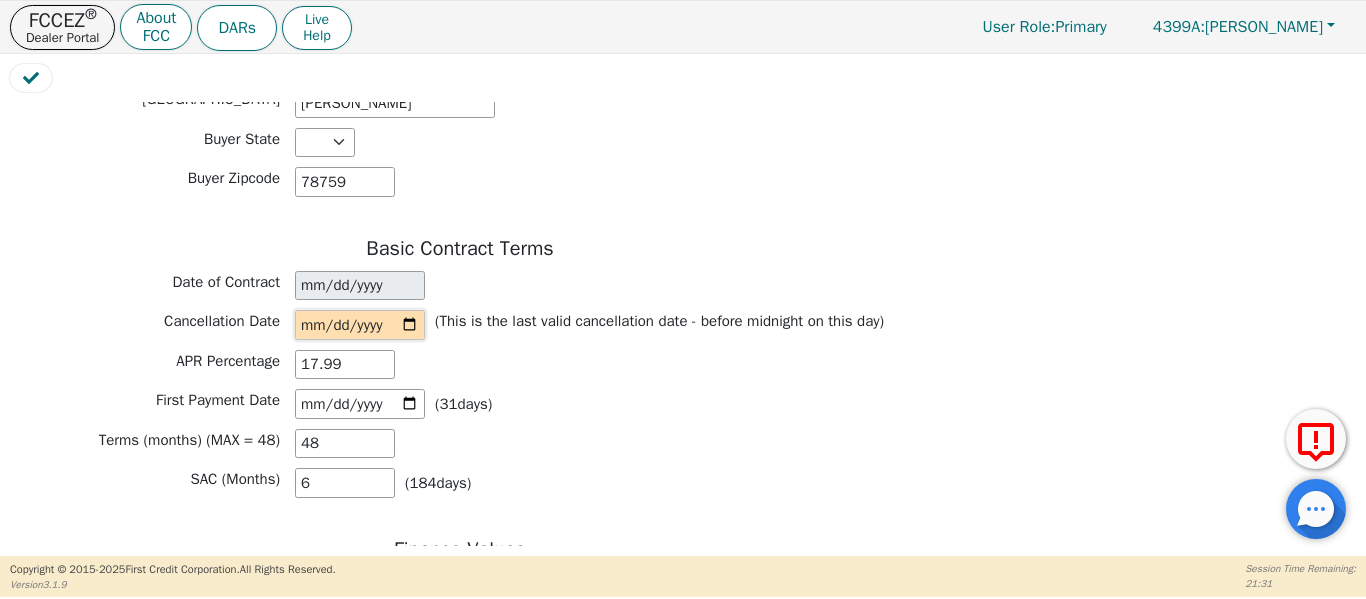 click at bounding box center [360, 325] 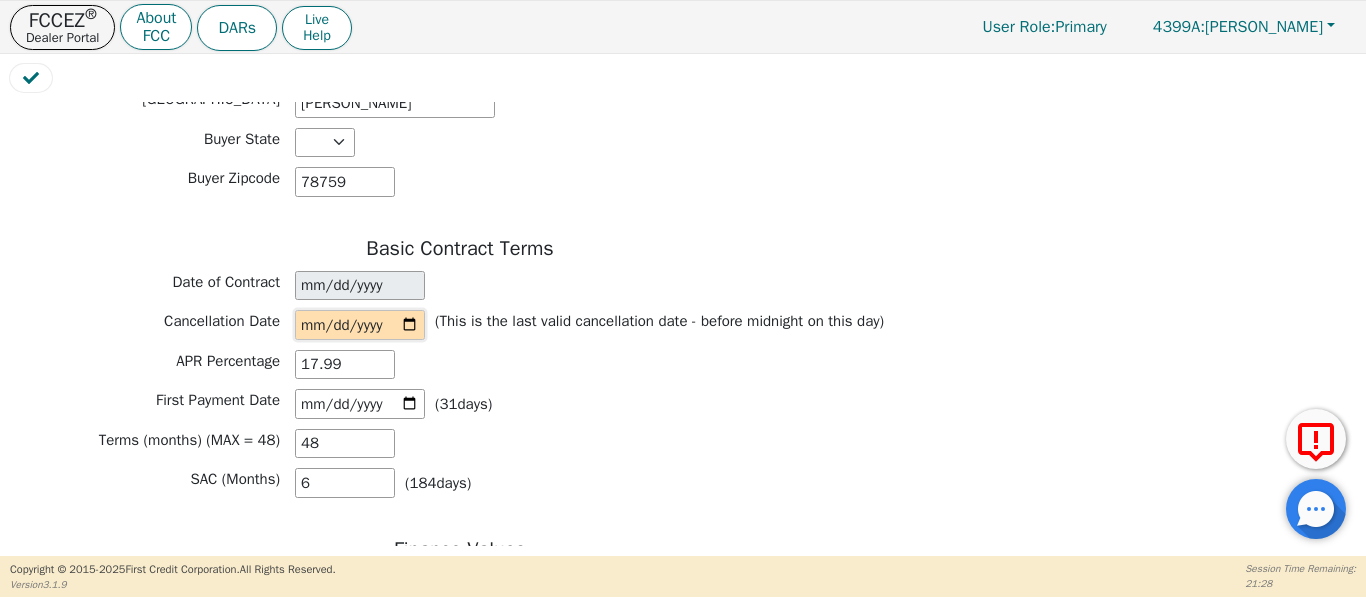 type on "2025-07-05" 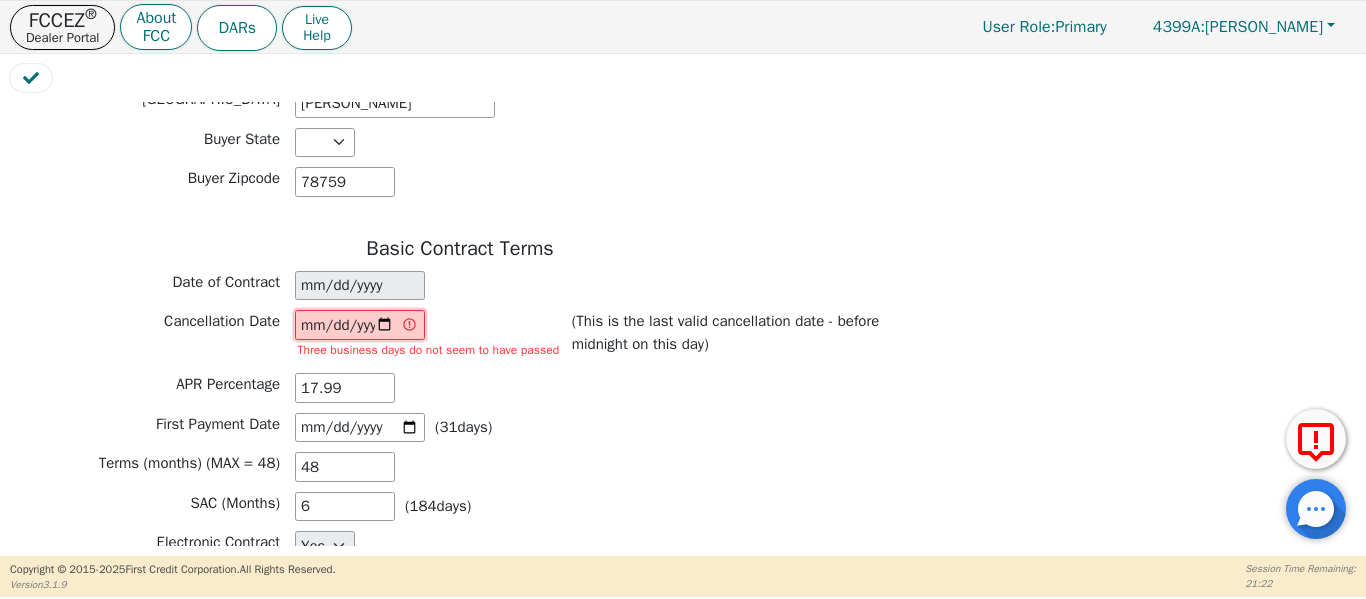 click on "2025-07-05" at bounding box center [360, 325] 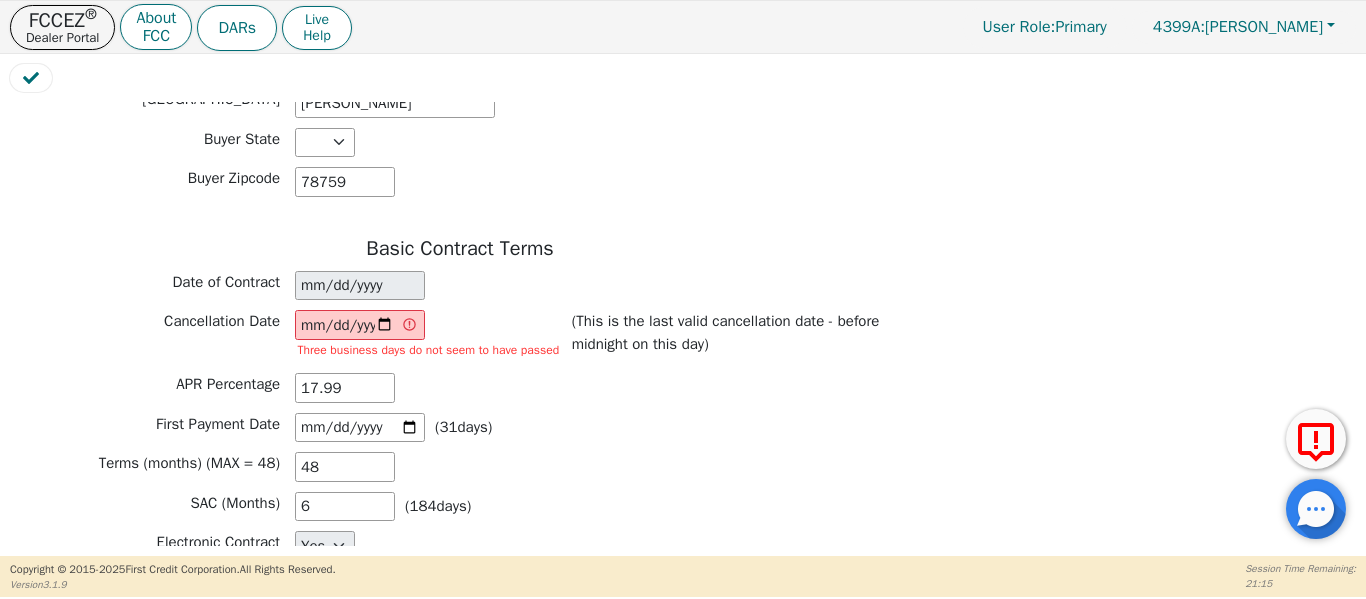 click on "APR Percentage 17.99" at bounding box center (460, 390) 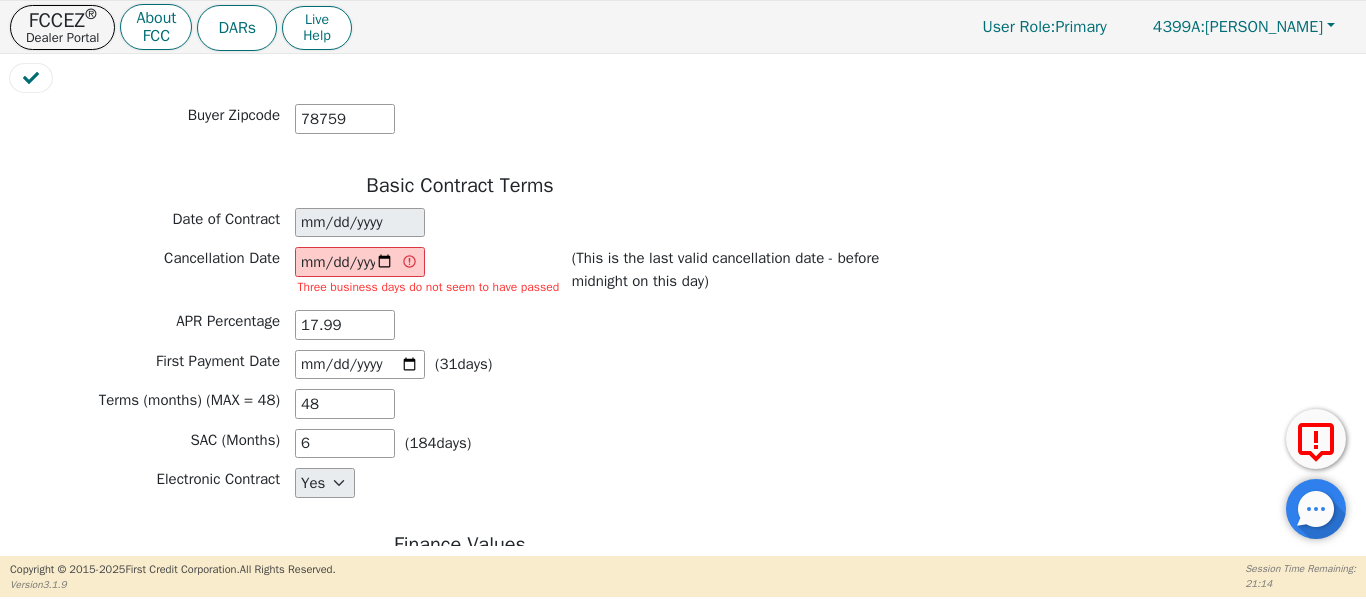 scroll, scrollTop: 1304, scrollLeft: 0, axis: vertical 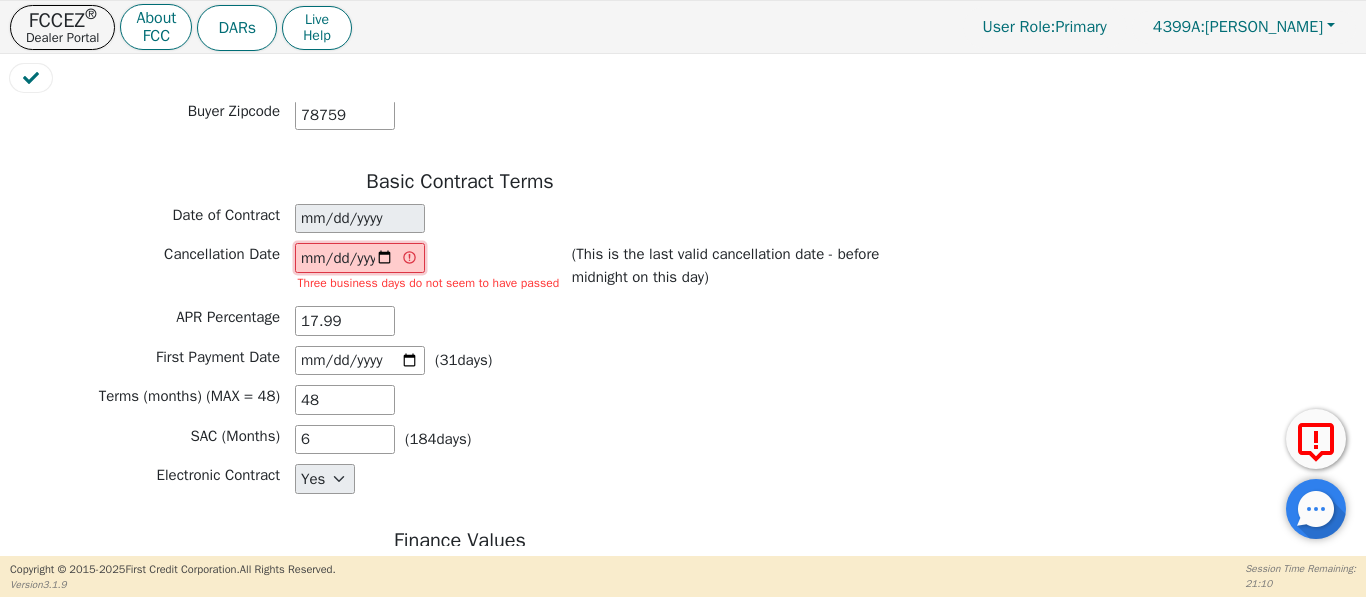 click on "2025-07-05" at bounding box center (360, 258) 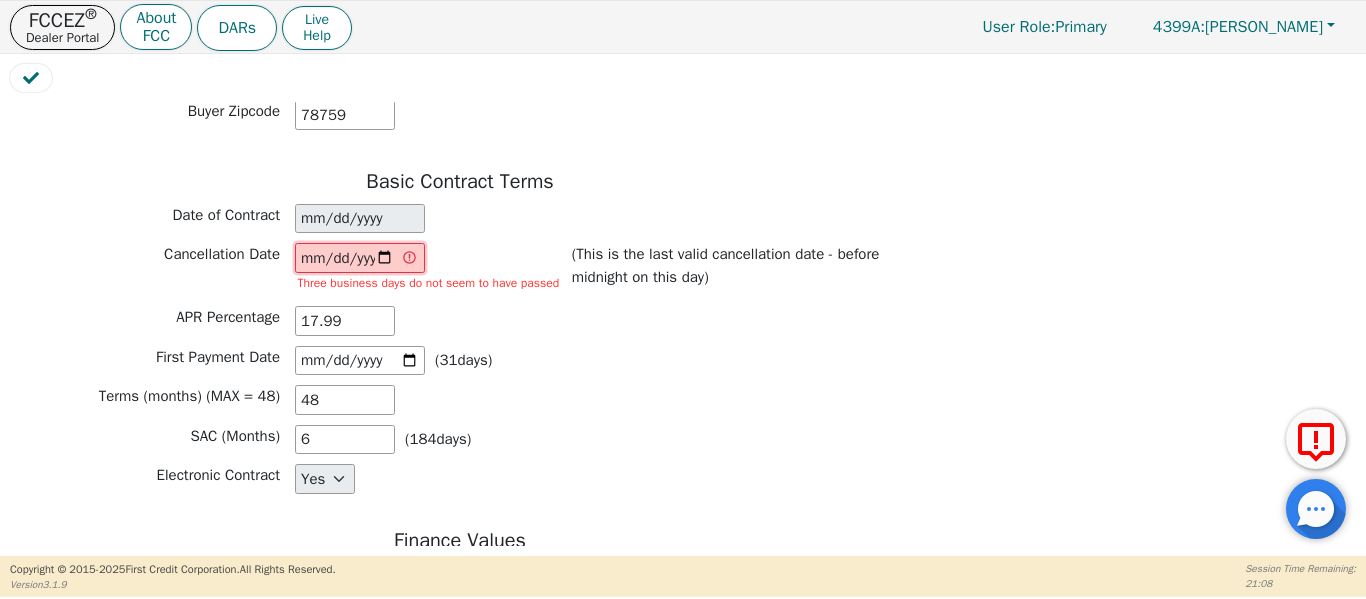 click on "2025-07-05" at bounding box center [360, 258] 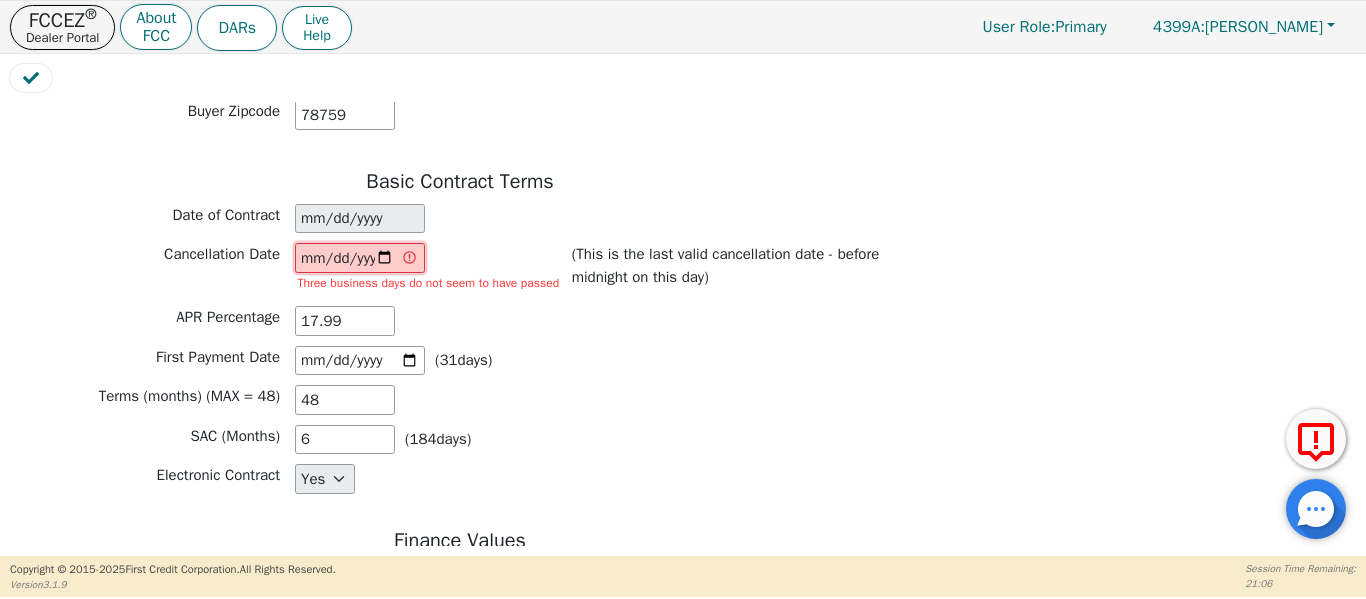 click on "2025-07-05" at bounding box center (360, 258) 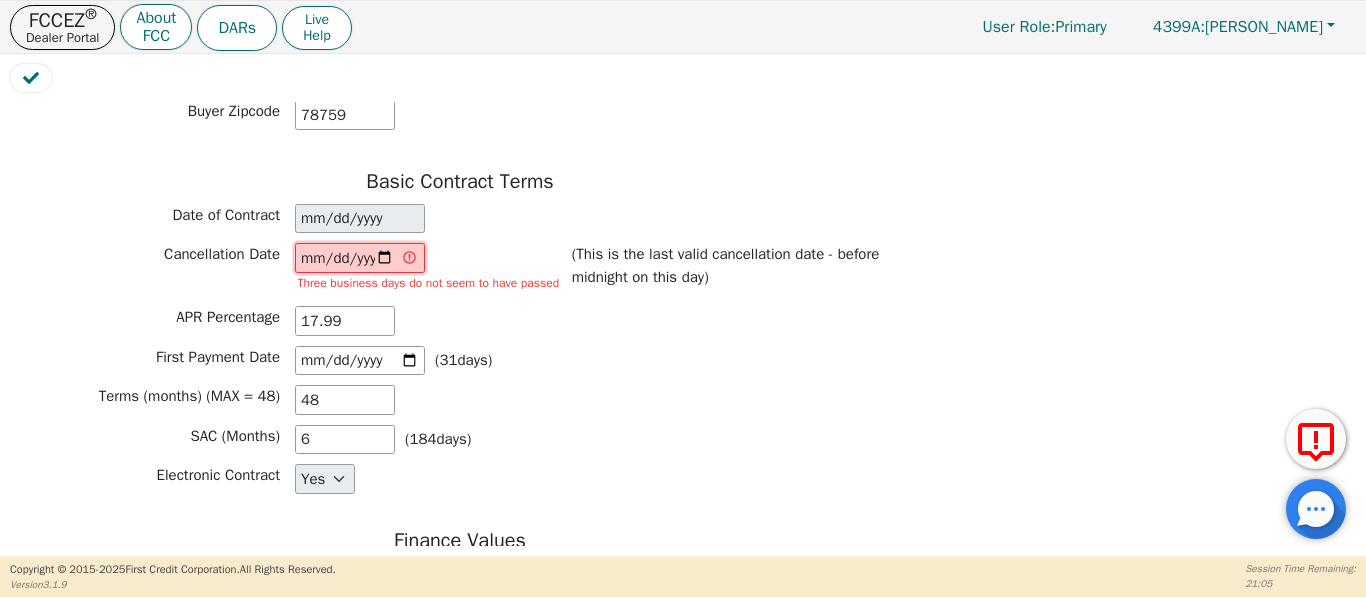 type on "2025-07-25" 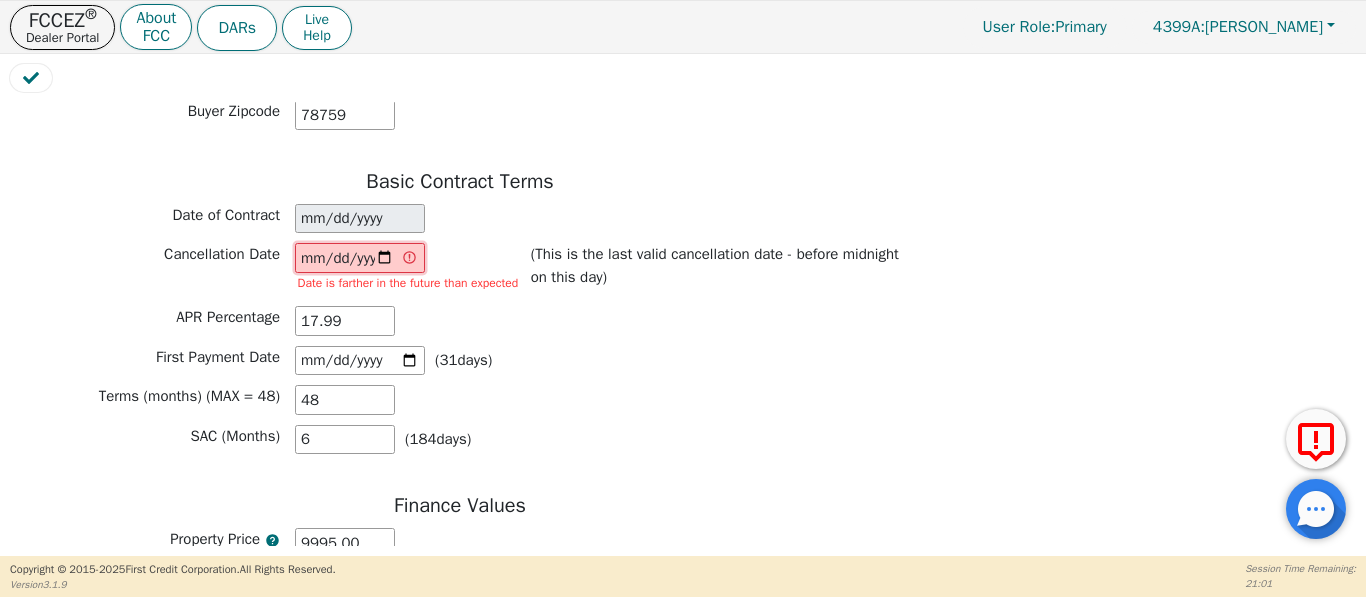 click on "2025-07-25" at bounding box center [360, 258] 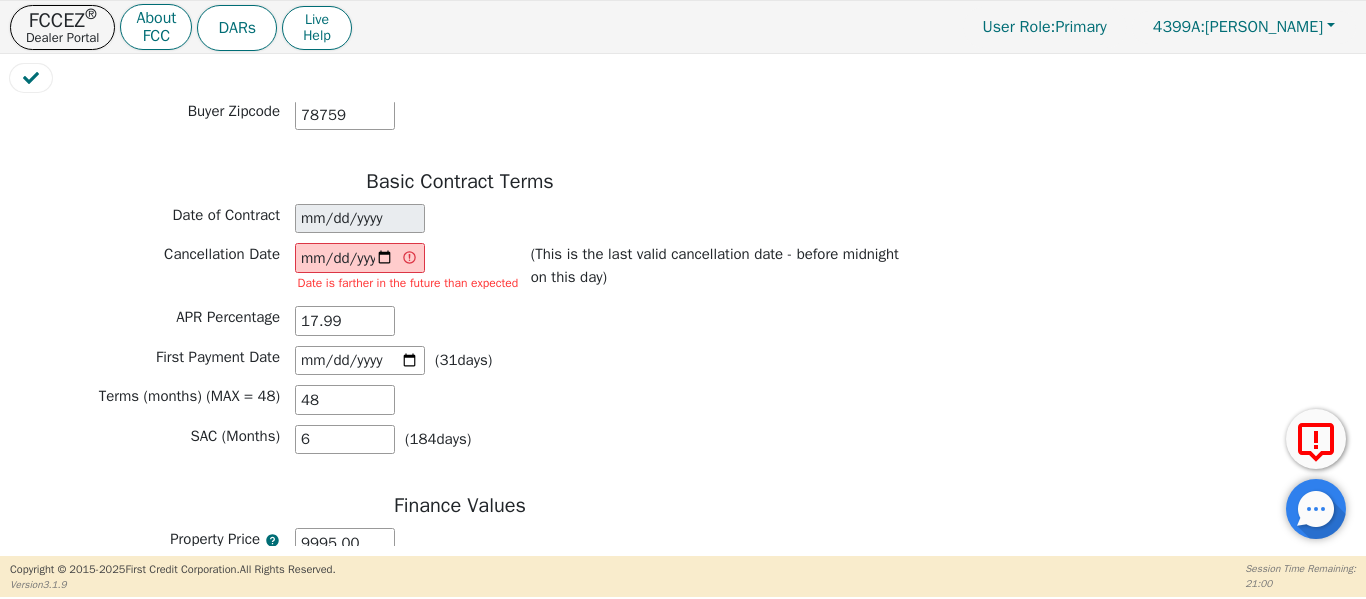 drag, startPoint x: 332, startPoint y: 279, endPoint x: 309, endPoint y: 257, distance: 31.827662 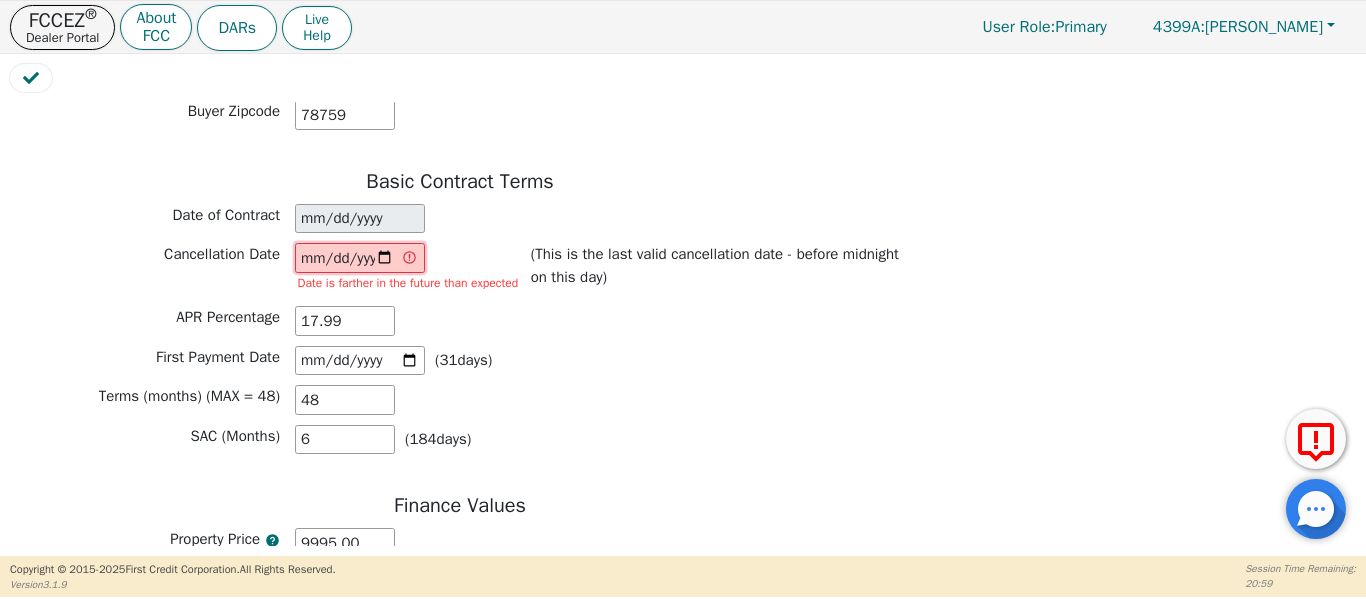 click on "2025-07-25" at bounding box center [360, 258] 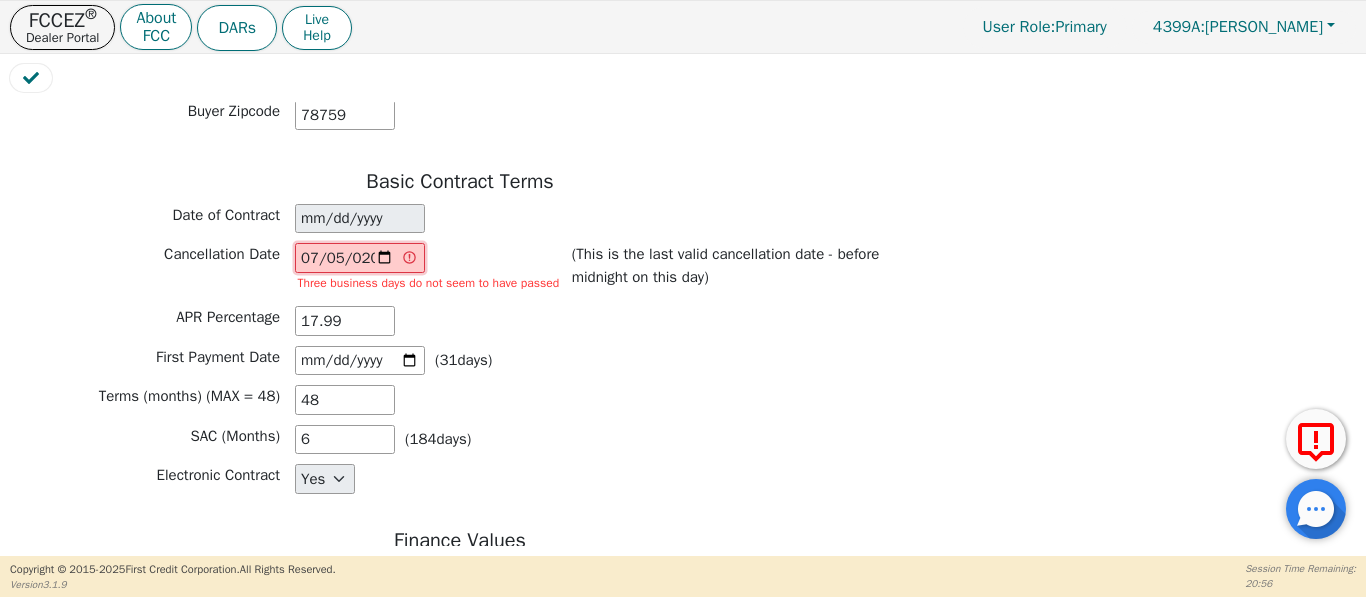 type on "2025-07-05" 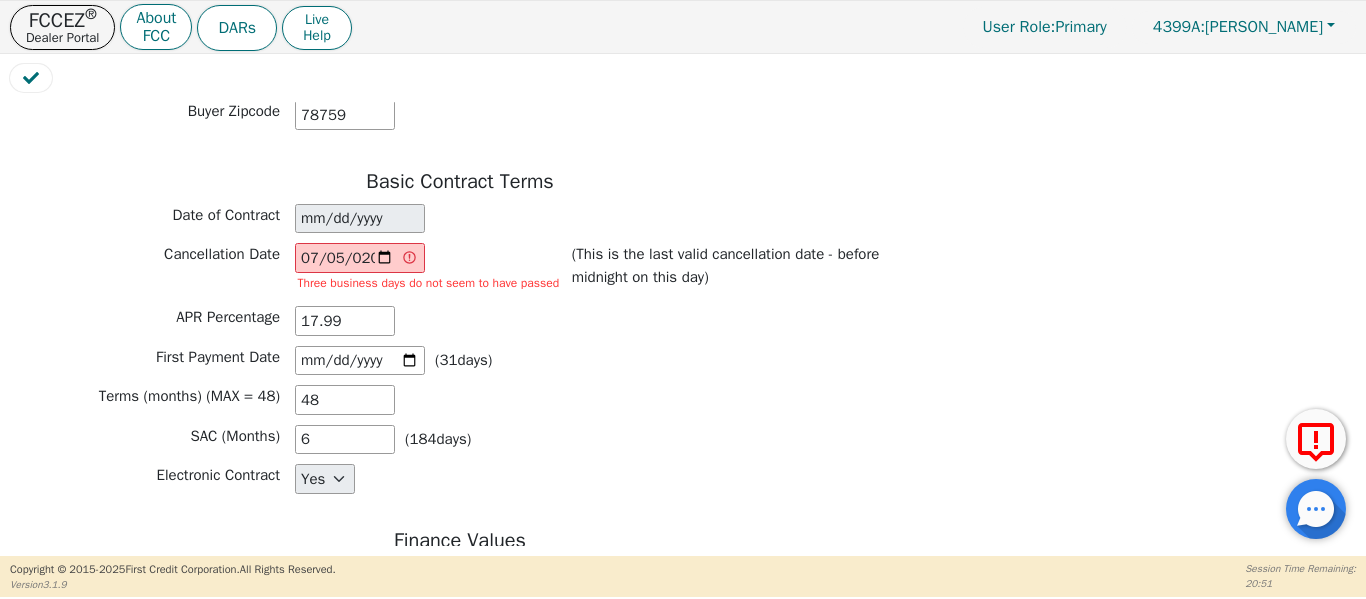 click on "APR Percentage 17.99" at bounding box center (460, 323) 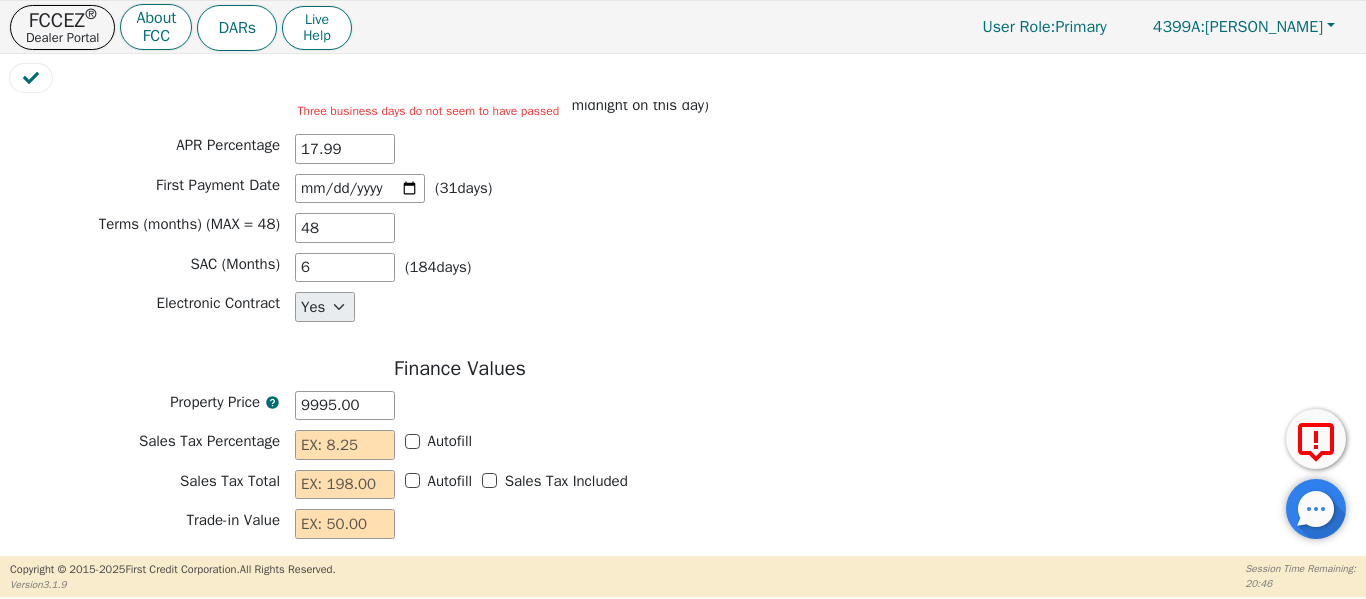 scroll, scrollTop: 1504, scrollLeft: 0, axis: vertical 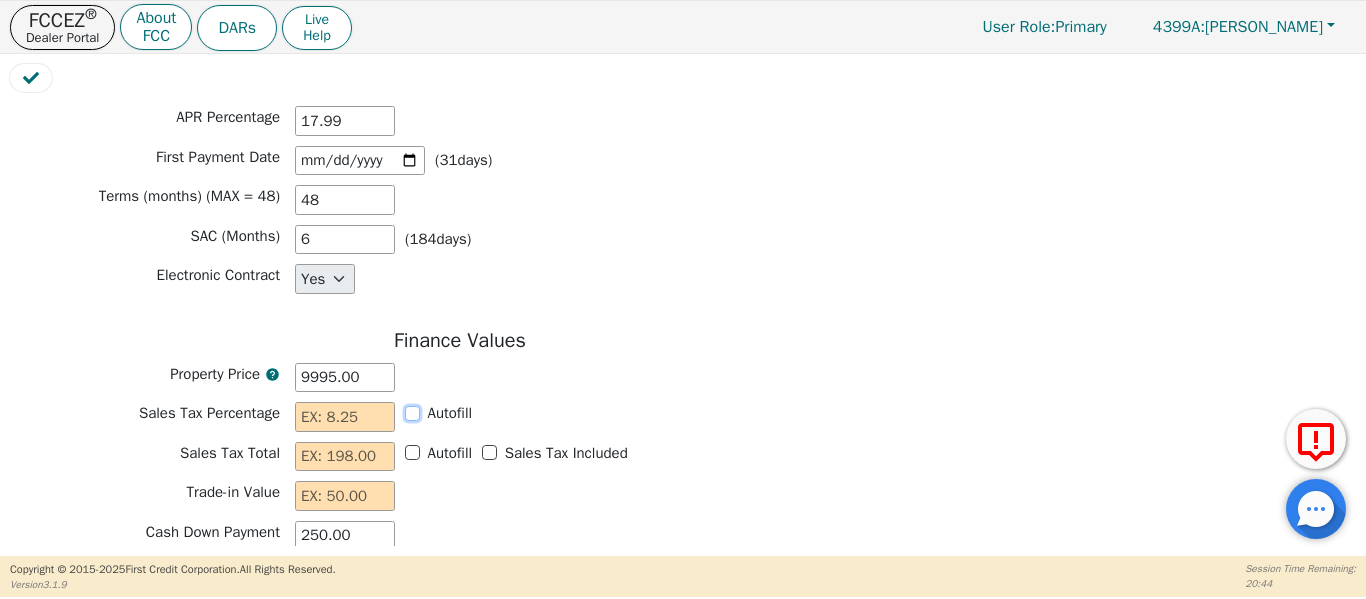 click on "Autofill" at bounding box center (412, 413) 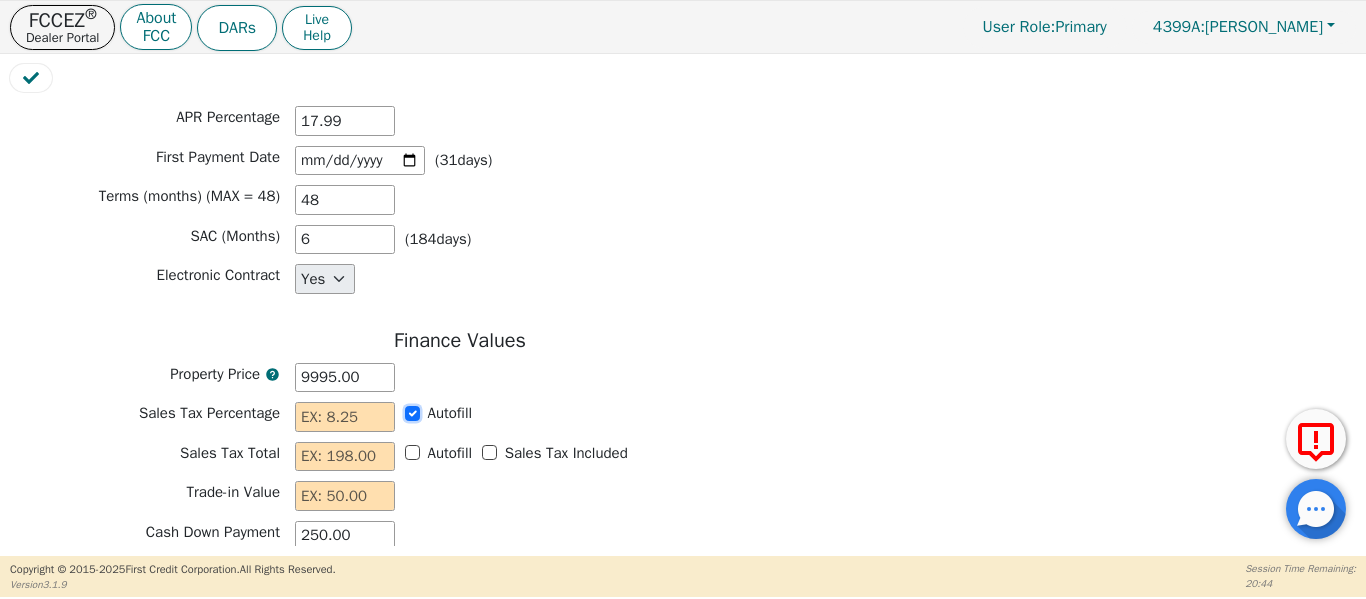 checkbox on "true" 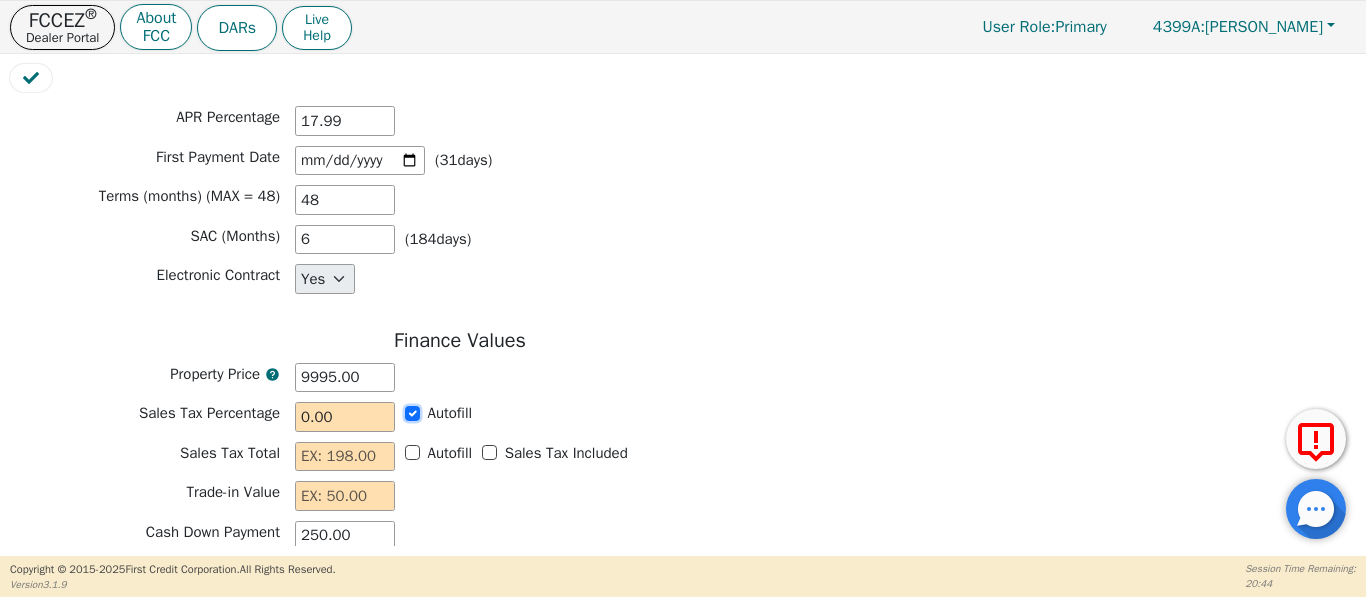 type on "0.00" 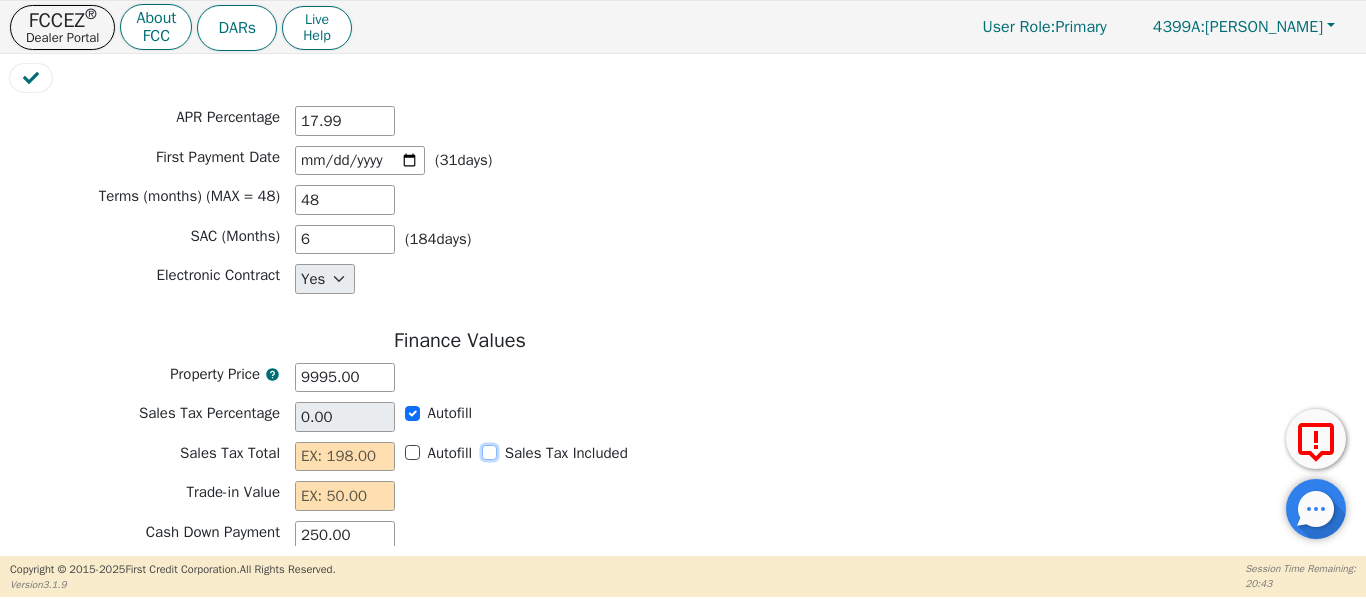 click on "Sales Tax Included" at bounding box center (489, 452) 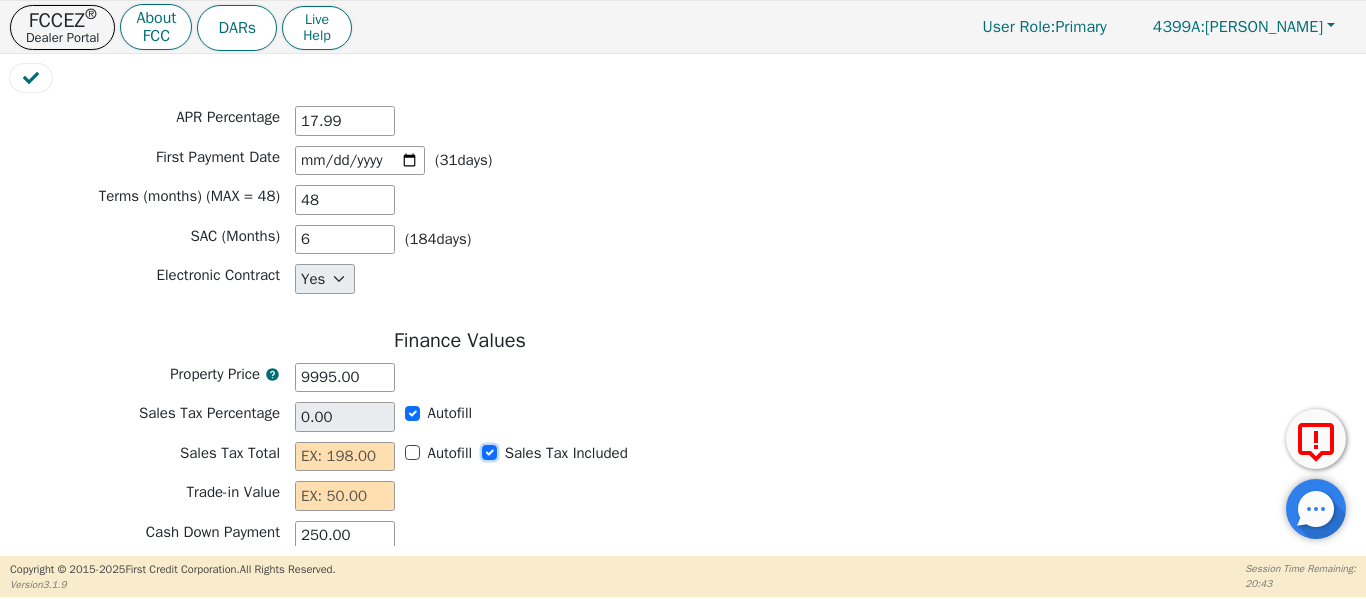 checkbox on "true" 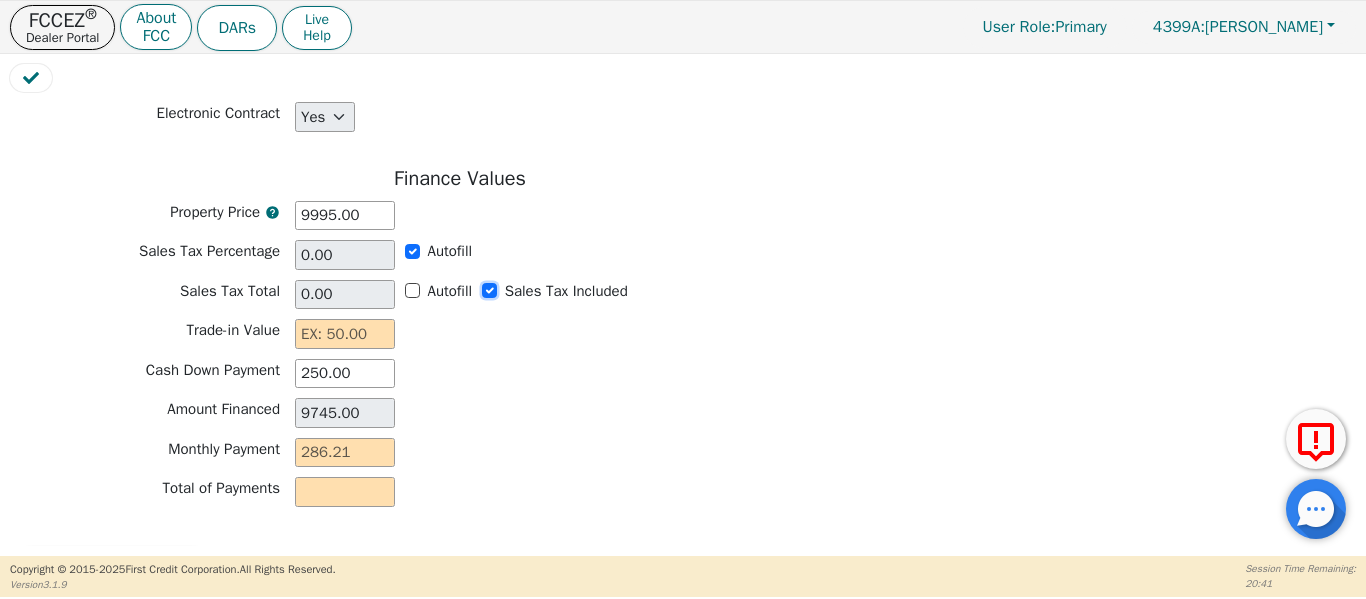scroll, scrollTop: 1671, scrollLeft: 0, axis: vertical 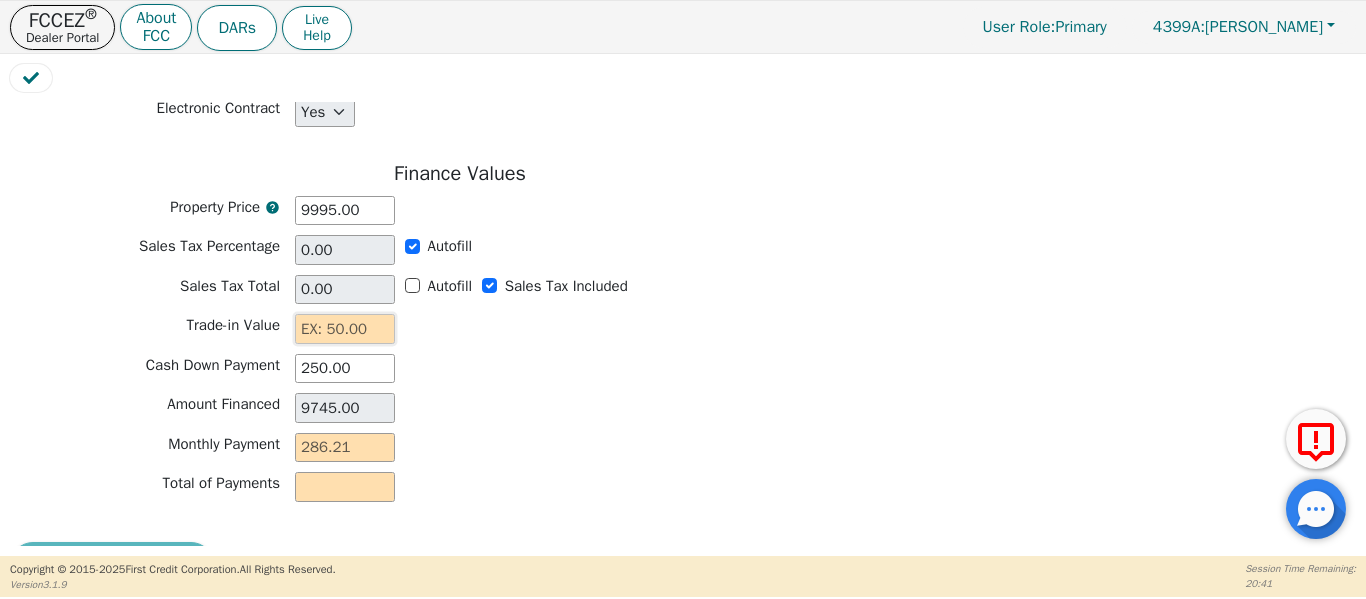 click at bounding box center (345, 329) 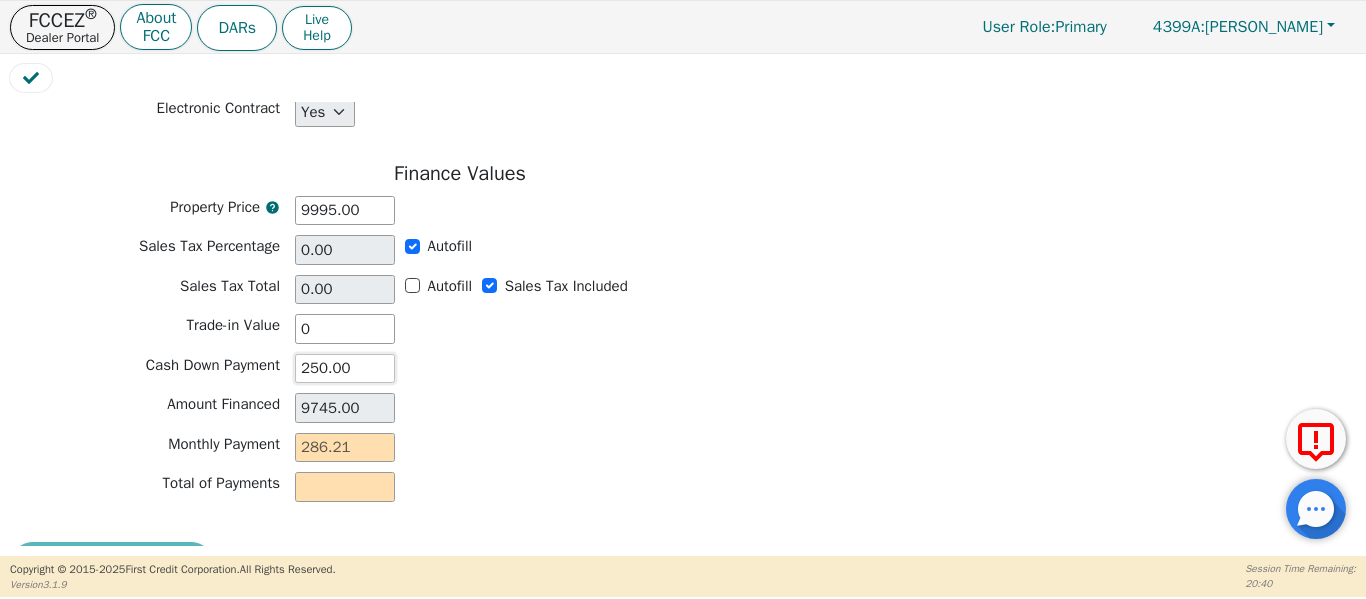 type on "0.00" 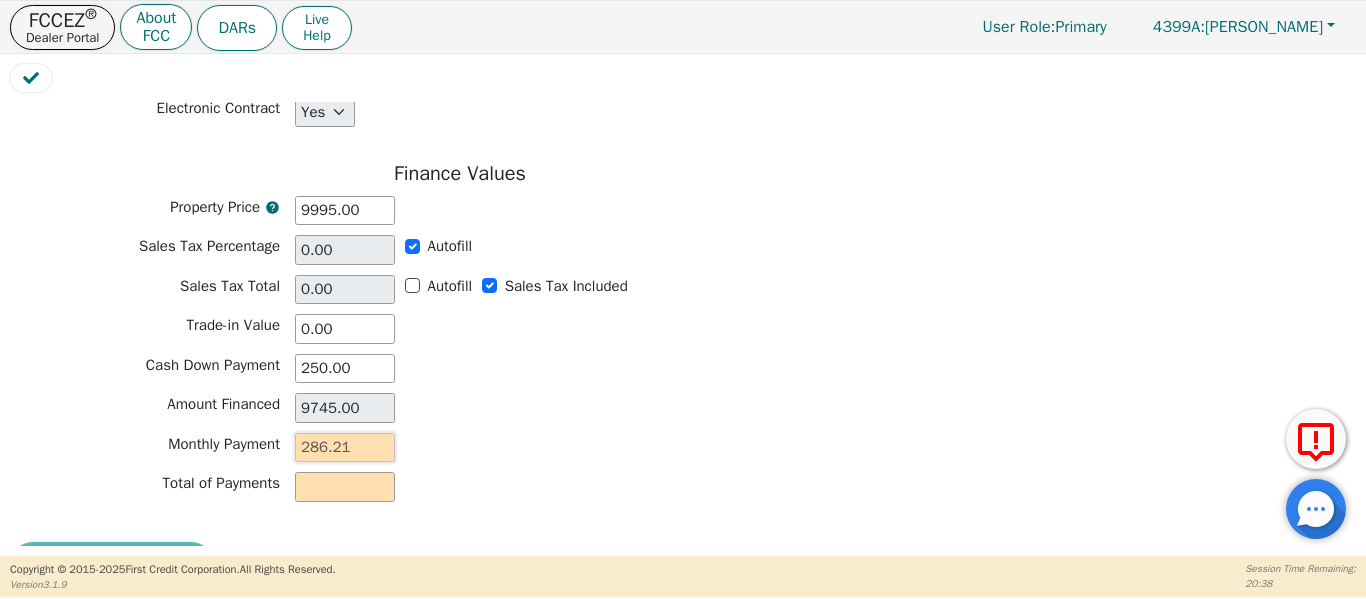 click at bounding box center [345, 448] 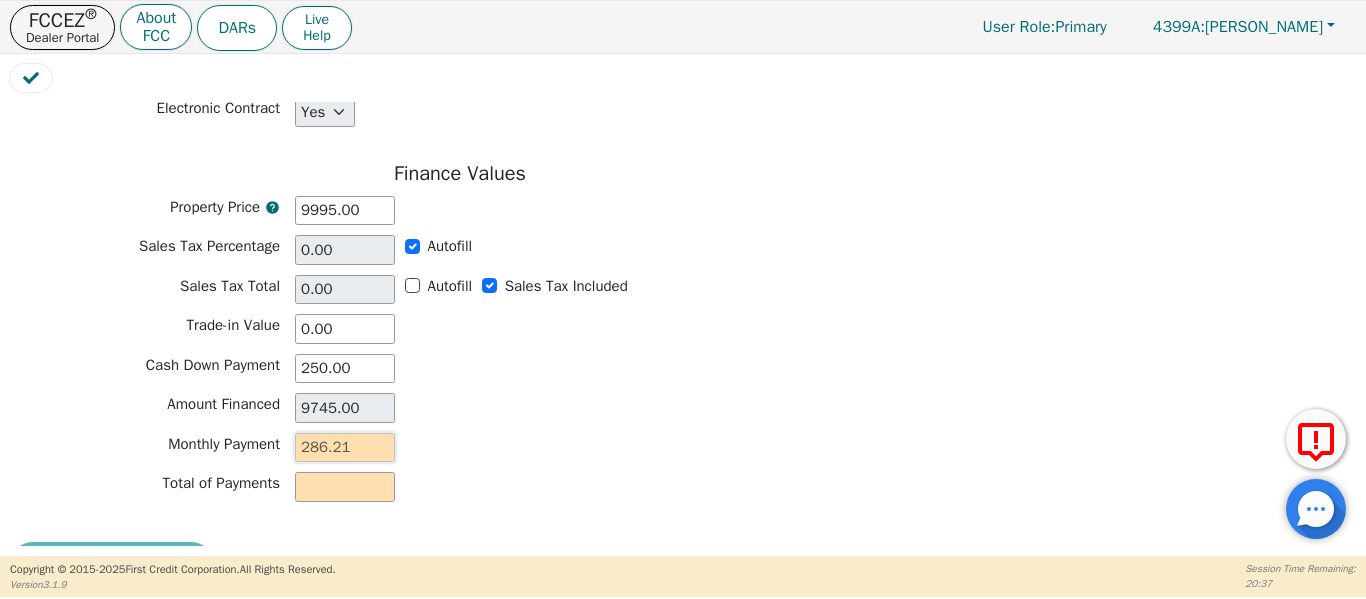 type on "2" 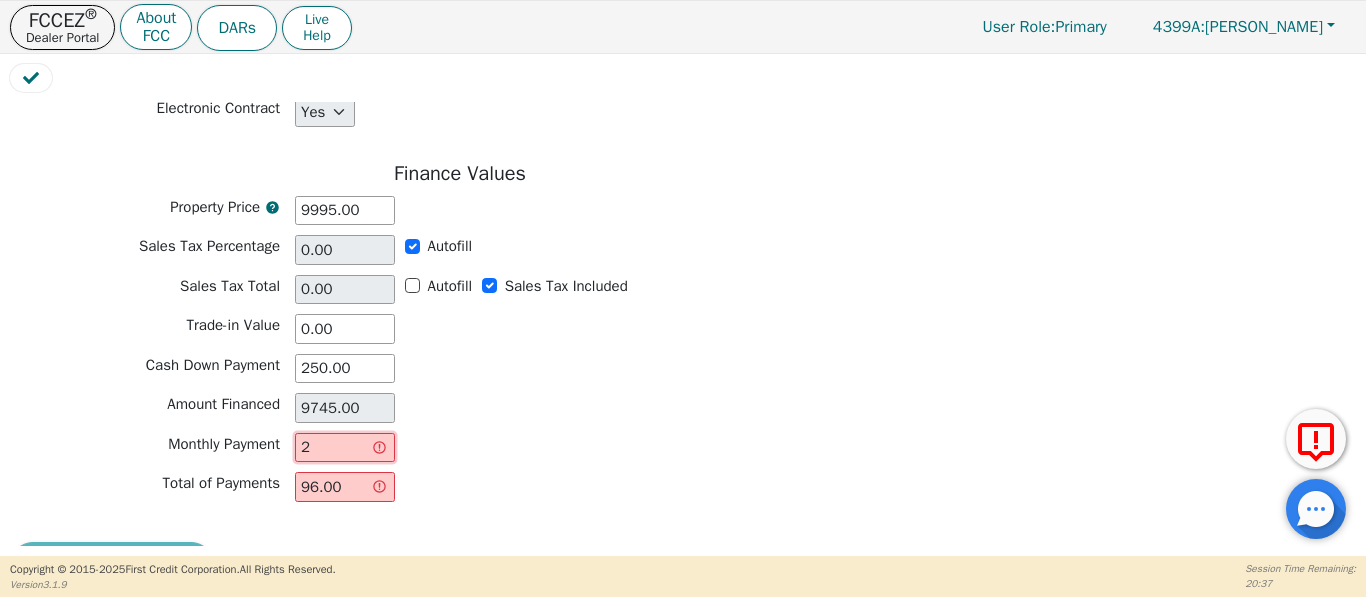 type on "28" 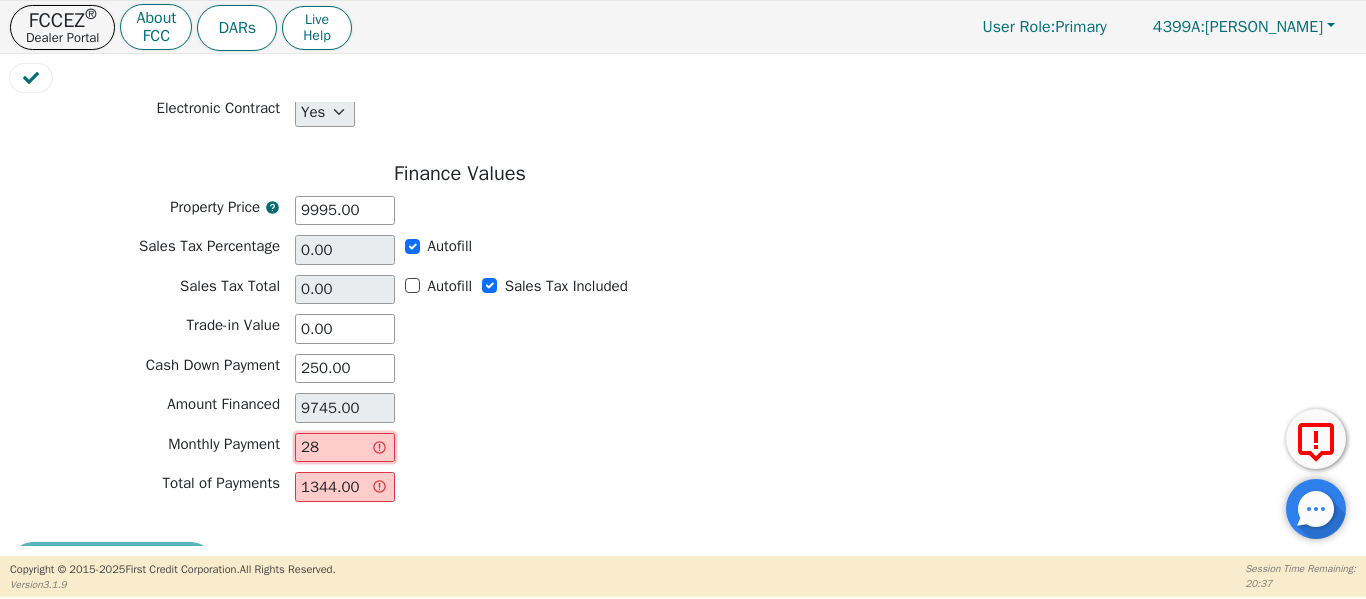 type on "286" 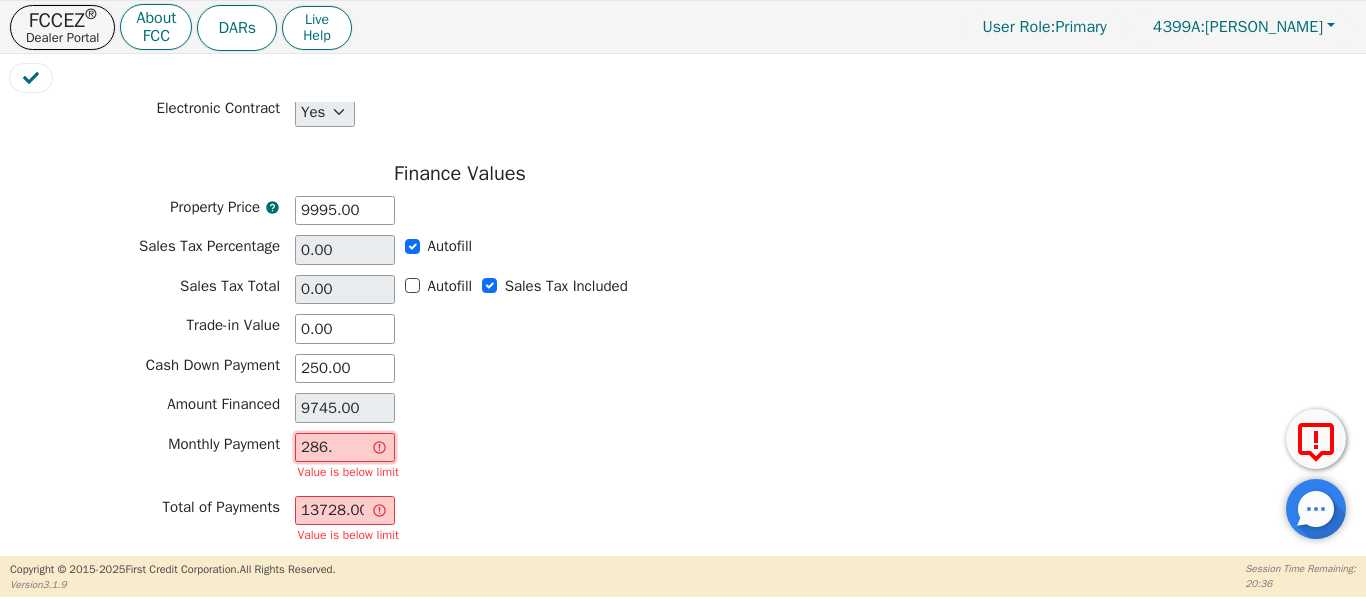 type on "286.2" 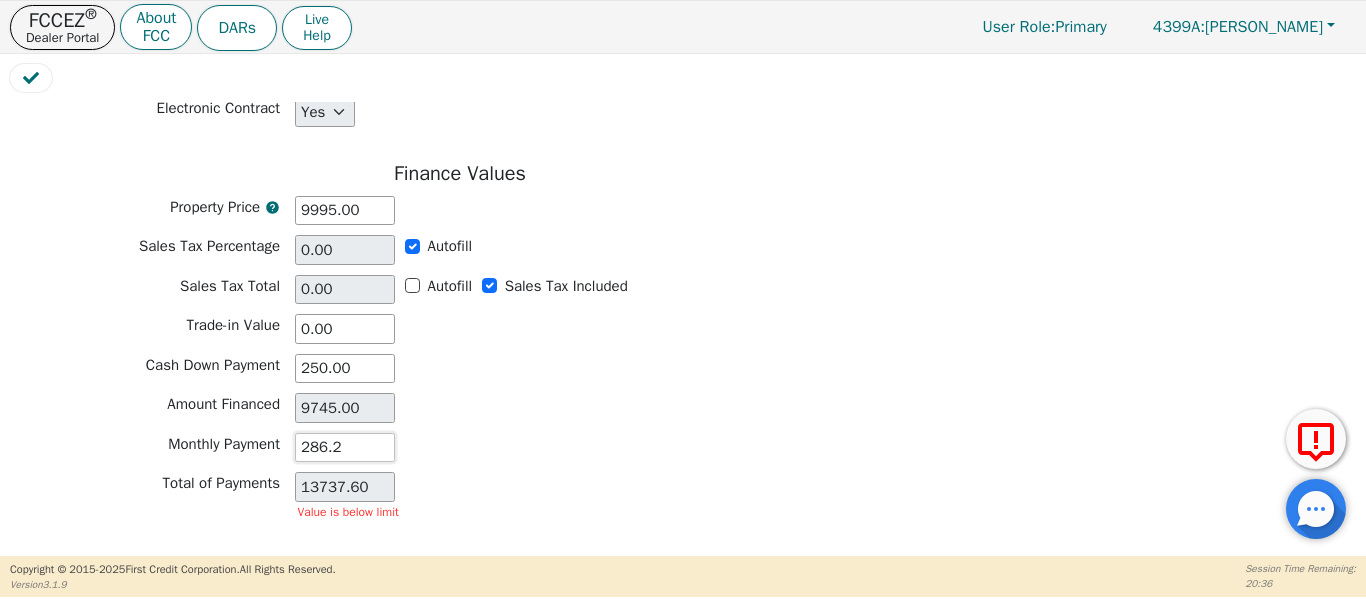 type on "286.21" 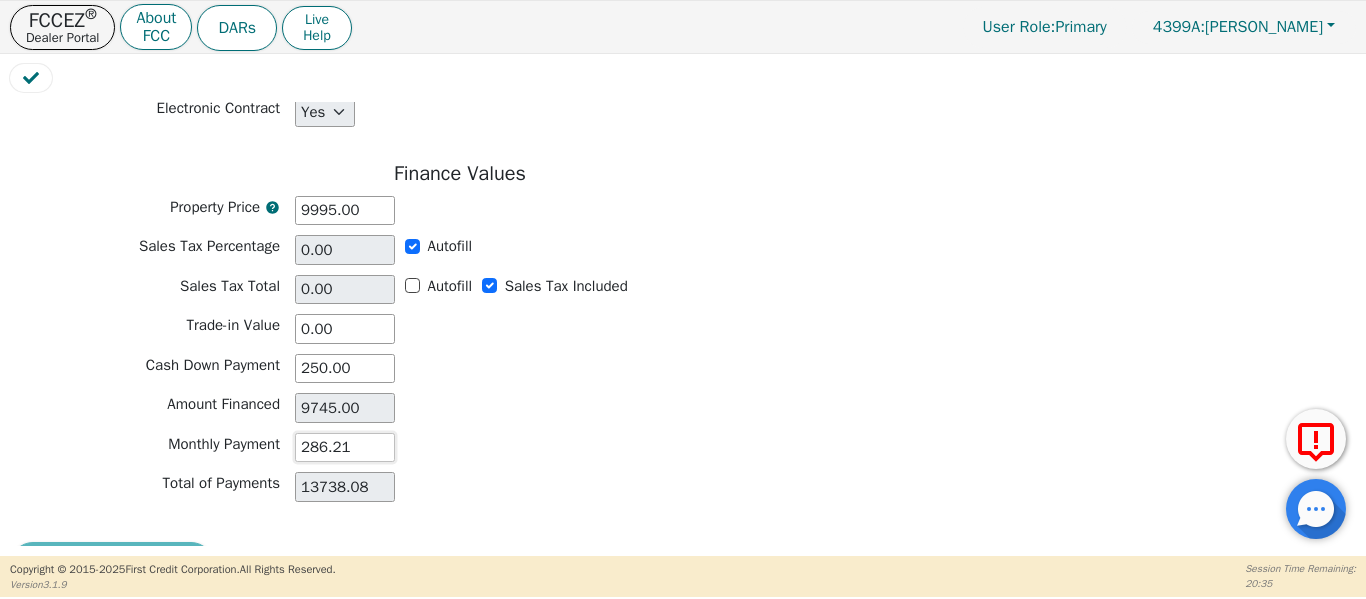 type on "286.21" 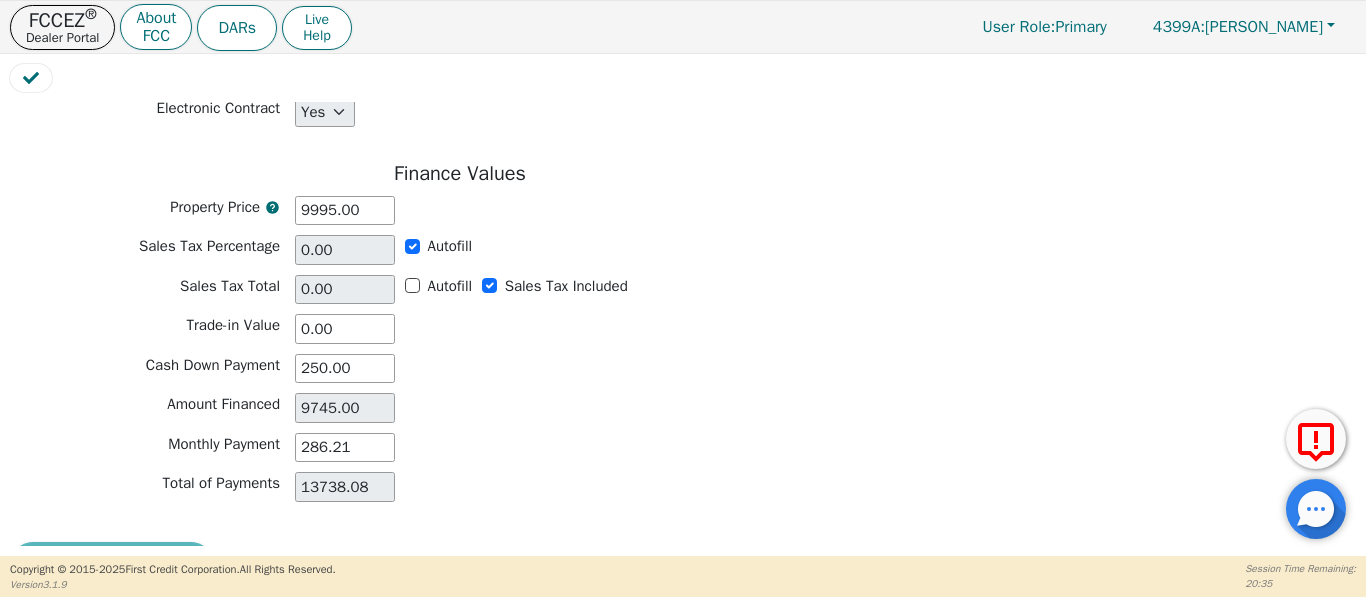 type 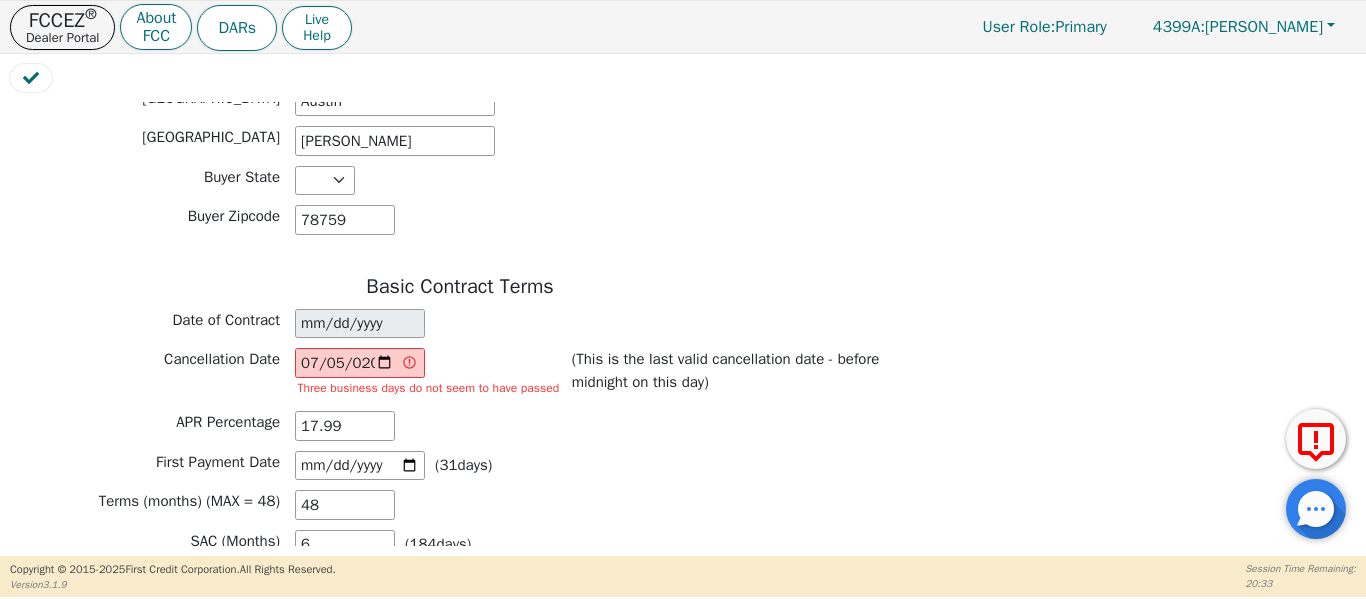 scroll, scrollTop: 1195, scrollLeft: 0, axis: vertical 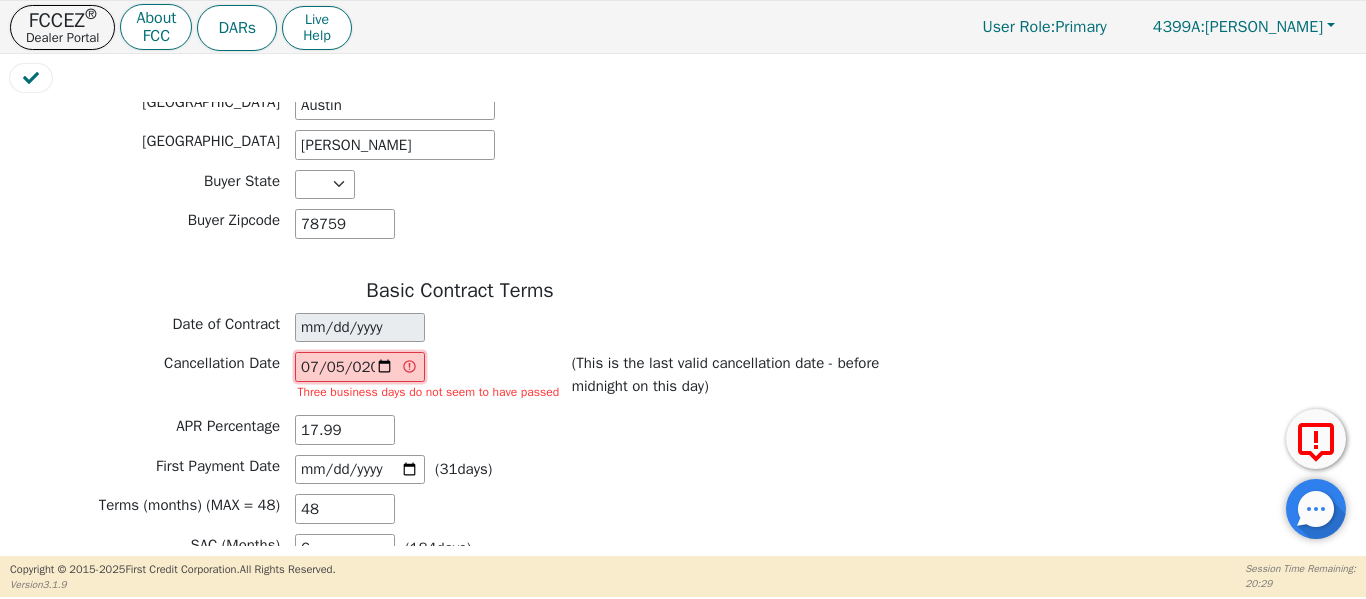 click on "2025-07-05" at bounding box center (360, 367) 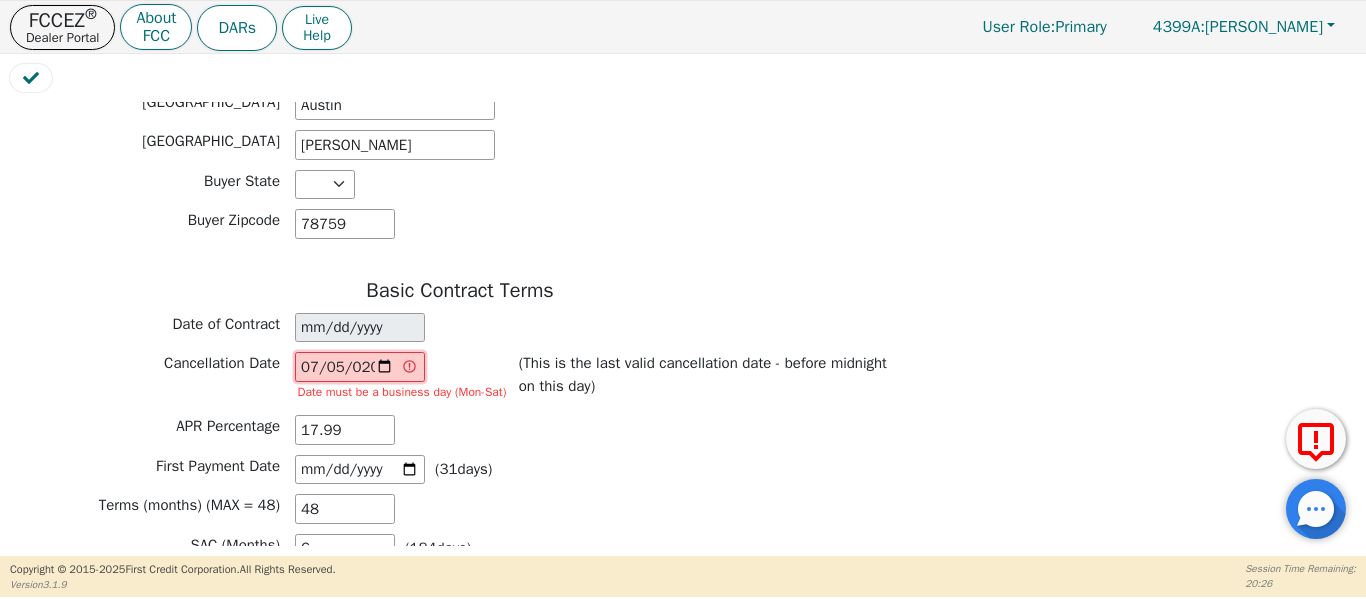 click on "2025-07-06" at bounding box center [360, 367] 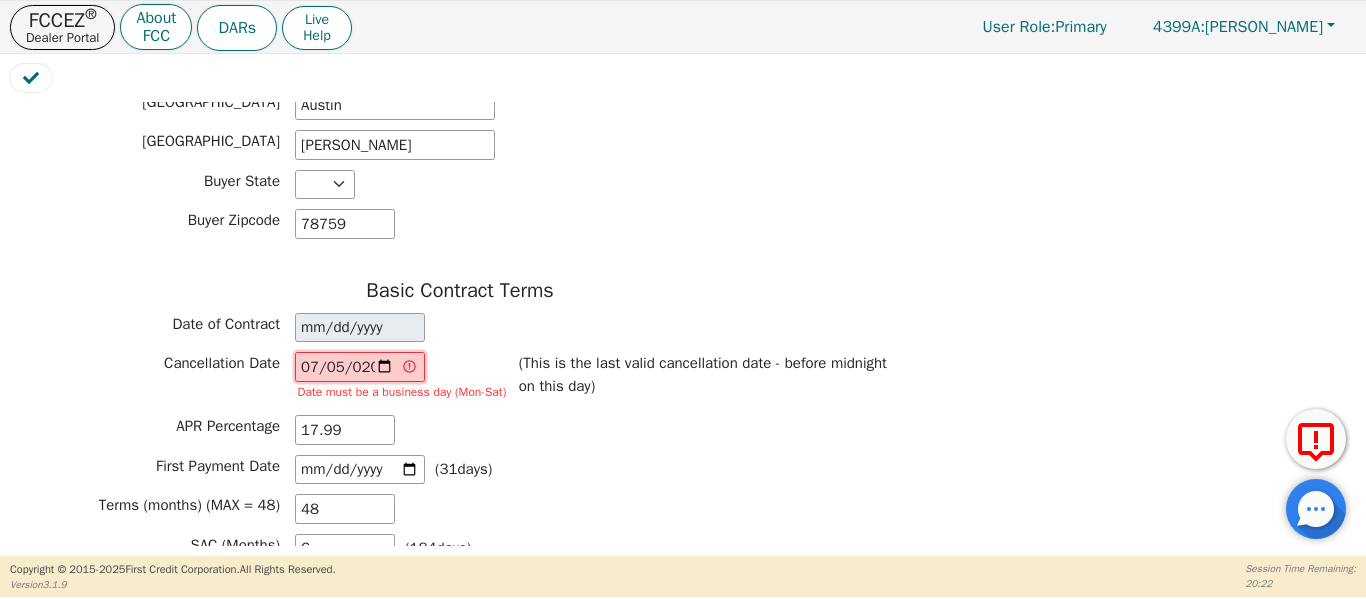 type on "2025-07-07" 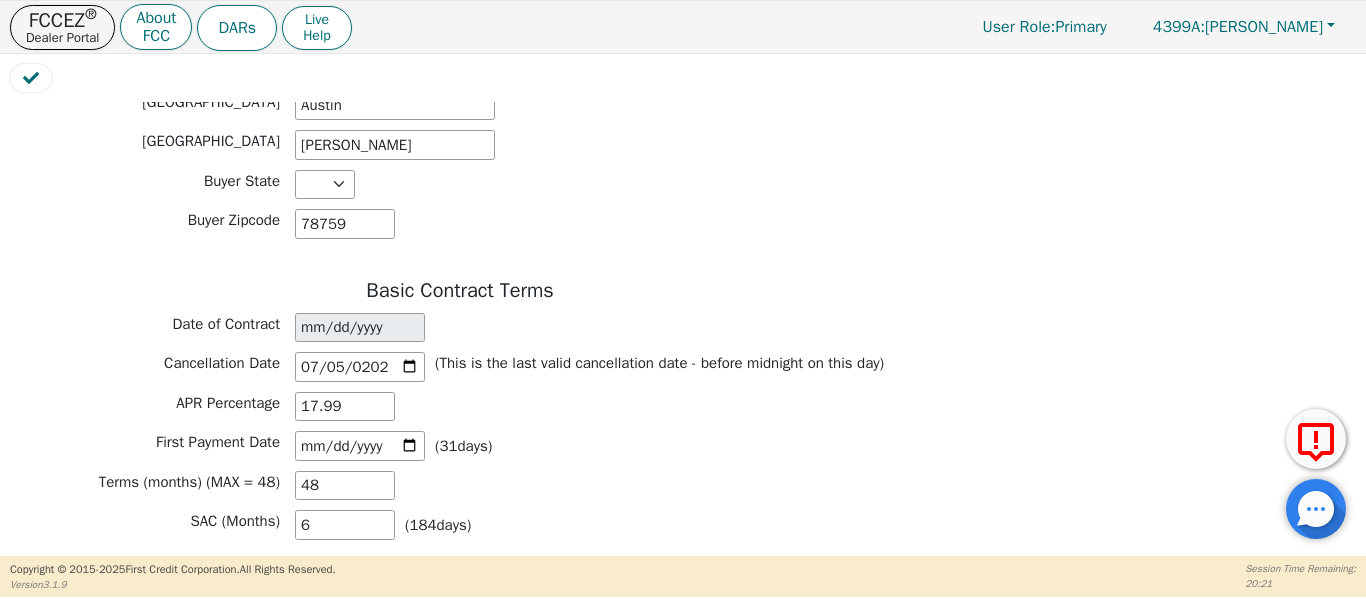 click on "APR Percentage 17.99" at bounding box center (460, 407) 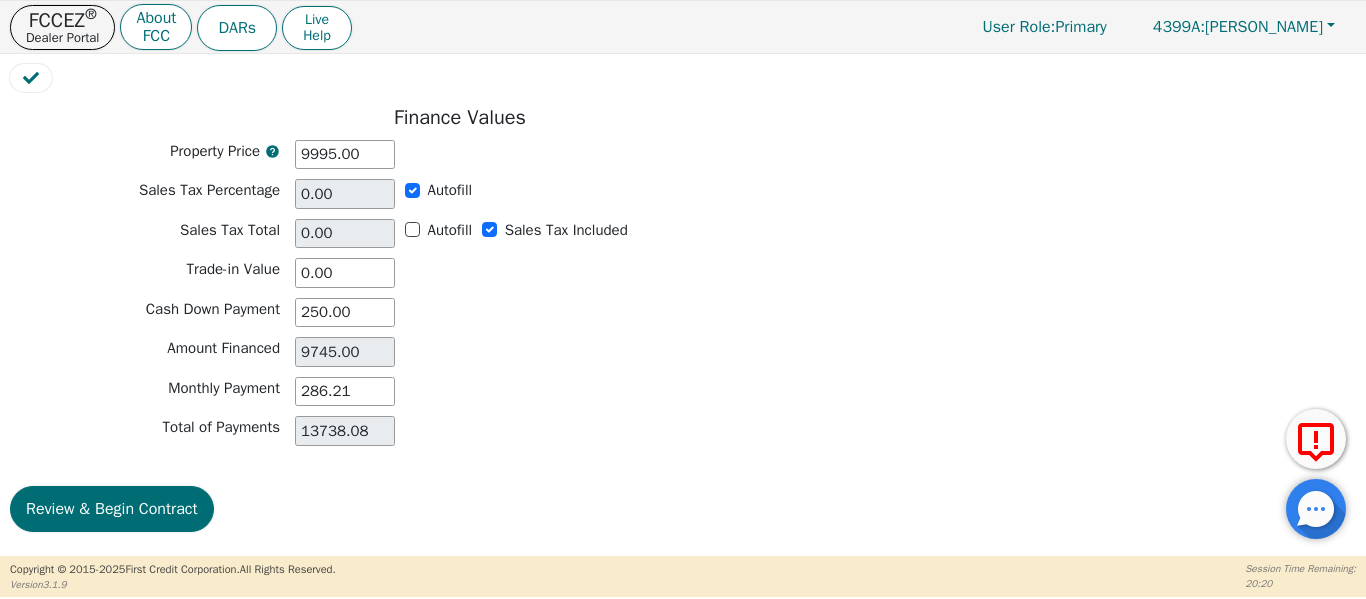 scroll, scrollTop: 1670, scrollLeft: 0, axis: vertical 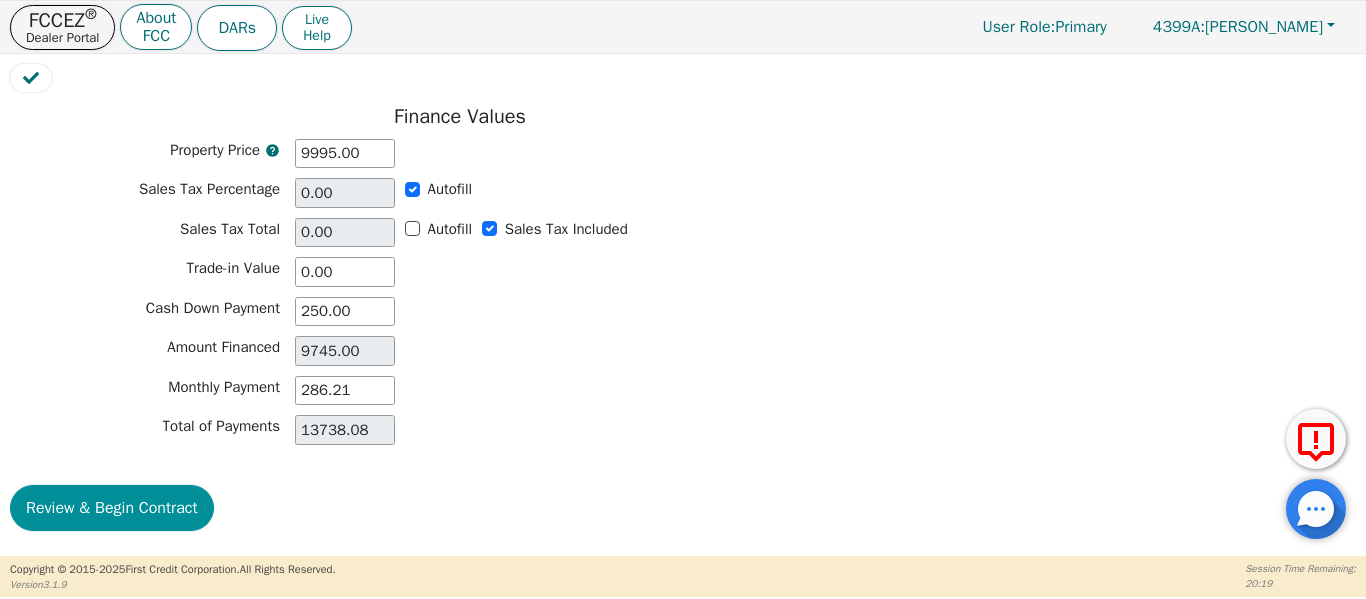 click on "Review & Begin Contract" at bounding box center [112, 508] 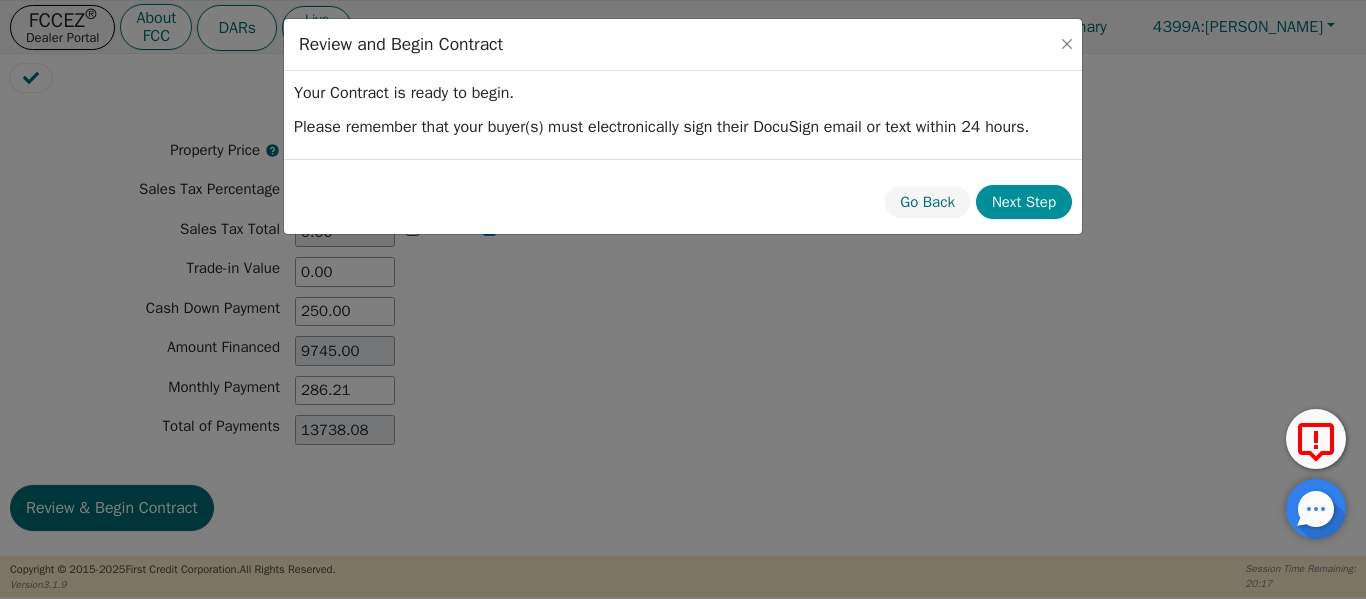 click on "Next Step" at bounding box center (1024, 202) 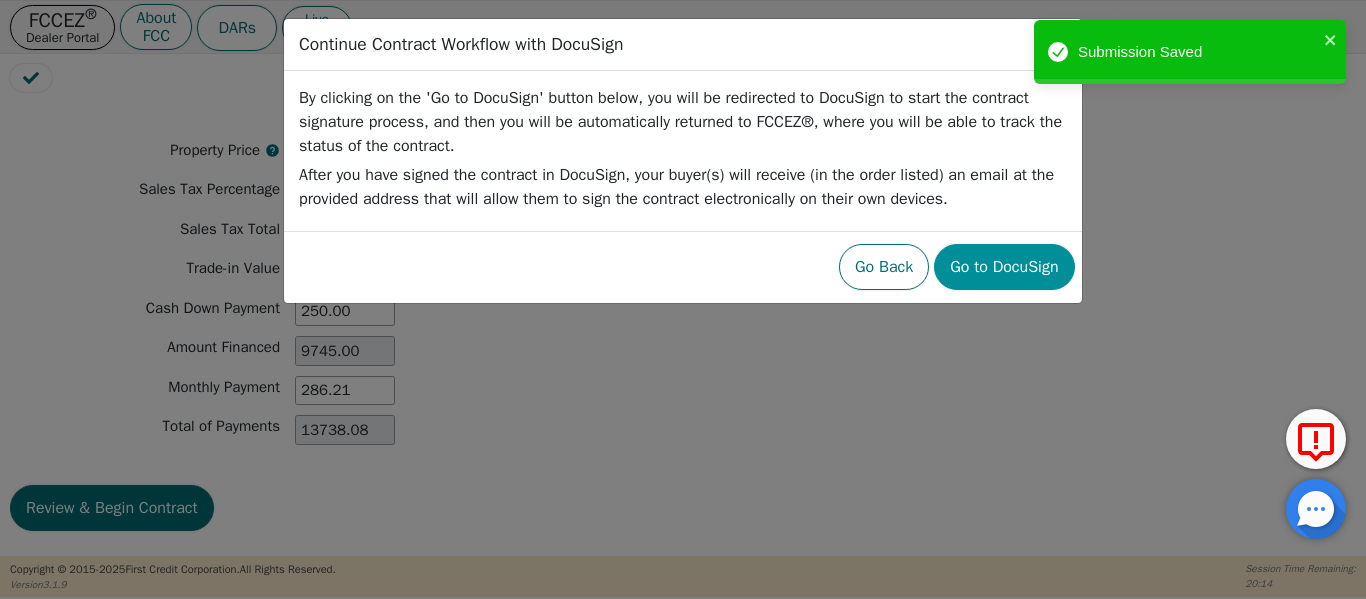 click on "Go to DocuSign" at bounding box center (1004, 267) 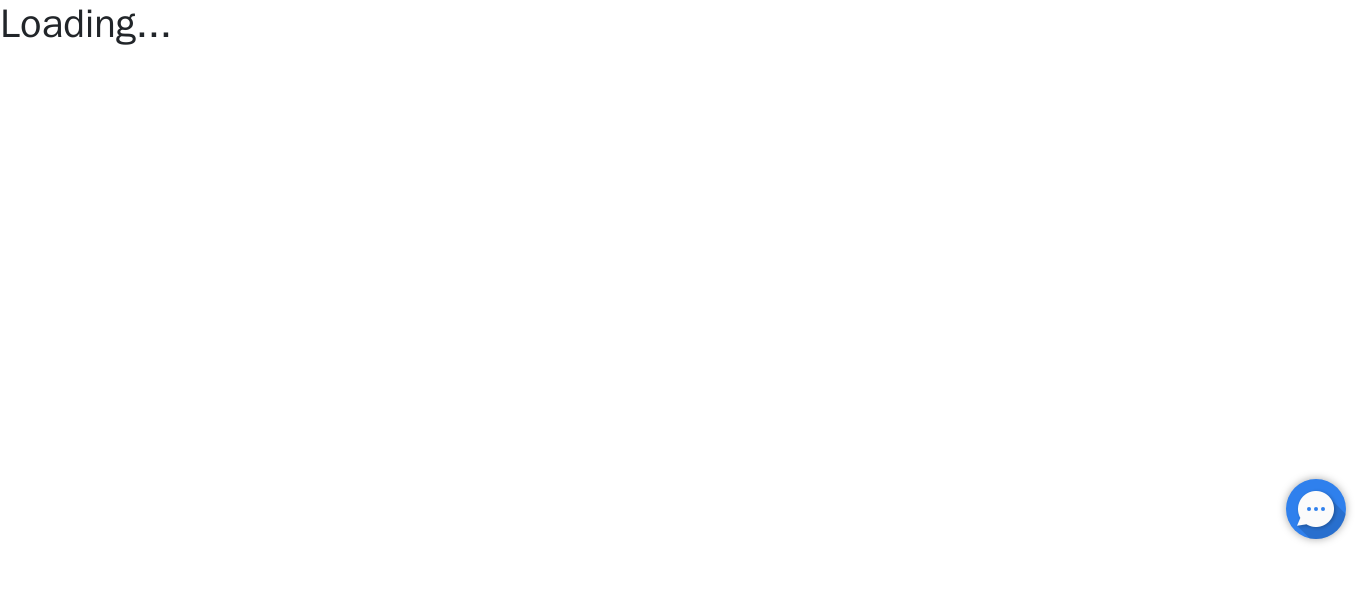scroll, scrollTop: 0, scrollLeft: 0, axis: both 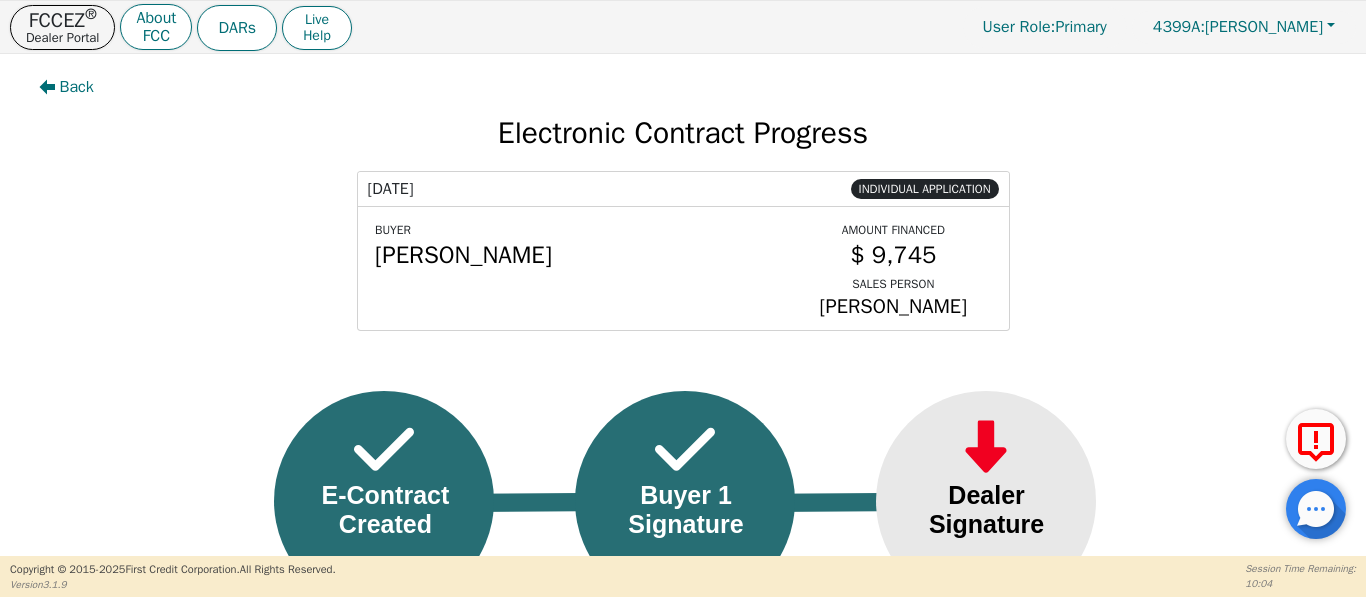drag, startPoint x: 61, startPoint y: 99, endPoint x: 101, endPoint y: 65, distance: 52.49762 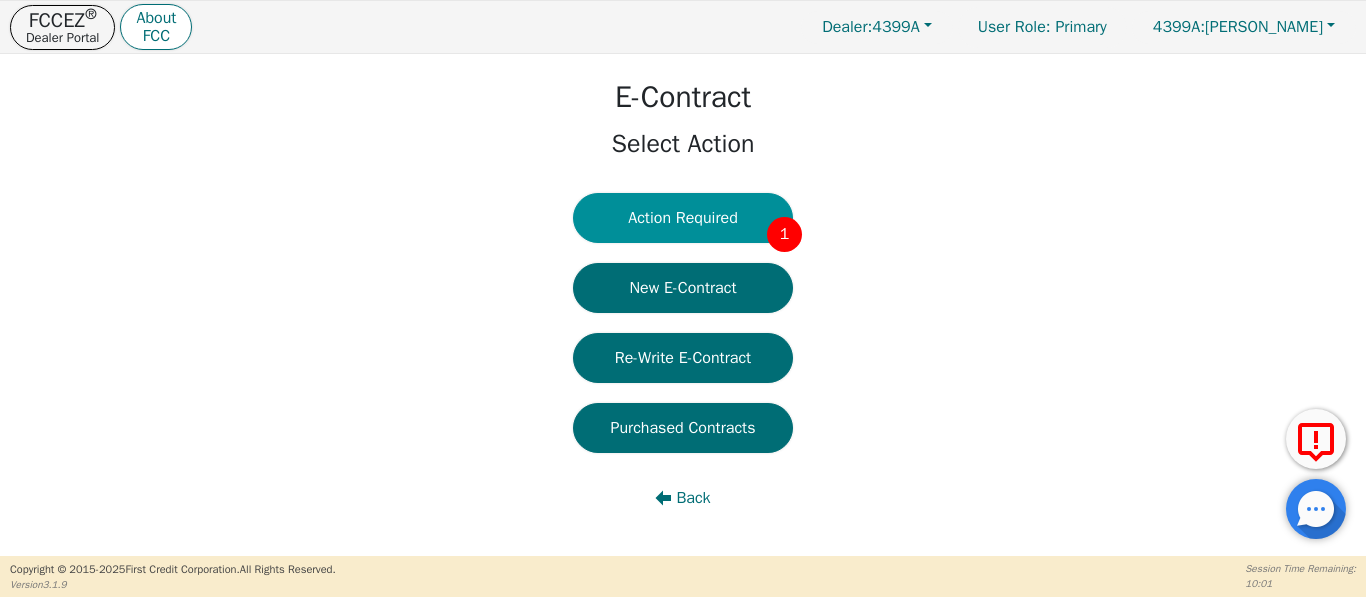 click on "Action Required 1" at bounding box center (683, 218) 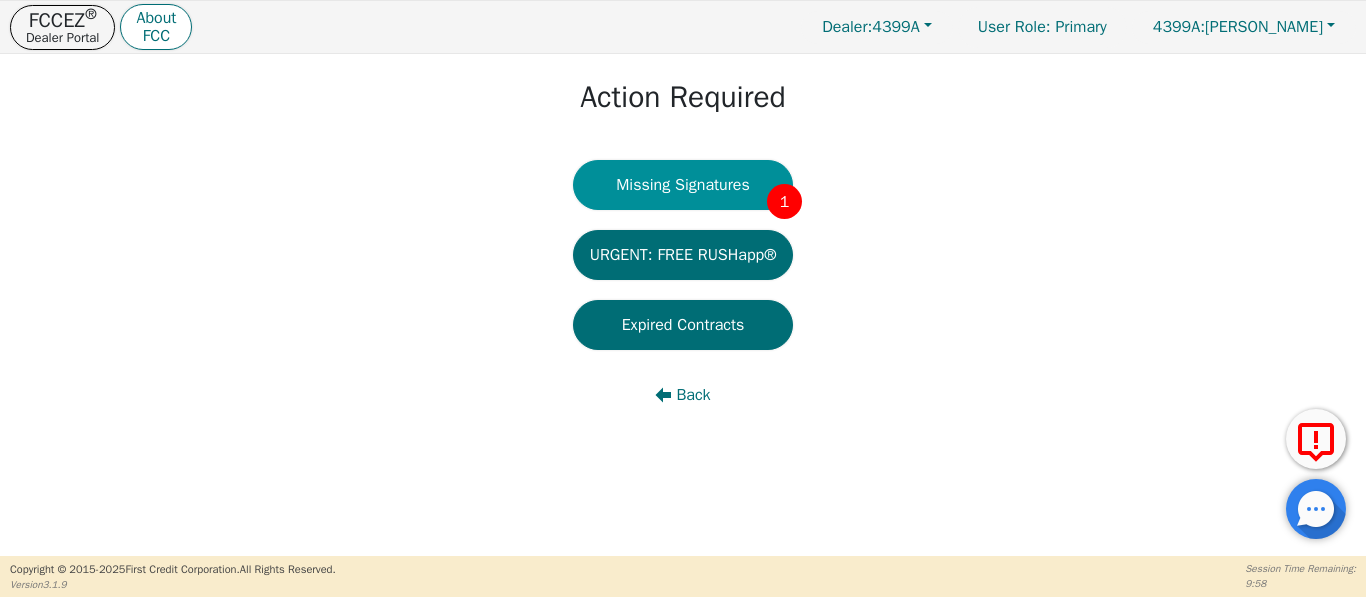click on "Missing Signatures 1" at bounding box center (683, 185) 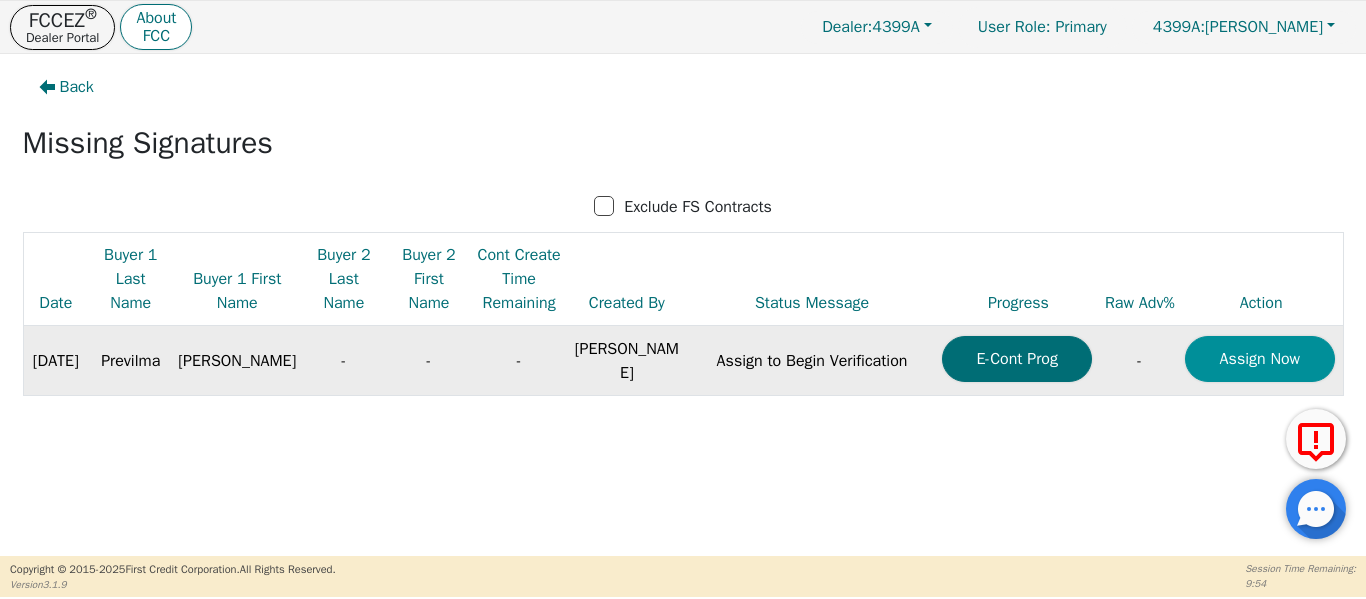 click on "Assign Now" at bounding box center [1260, 359] 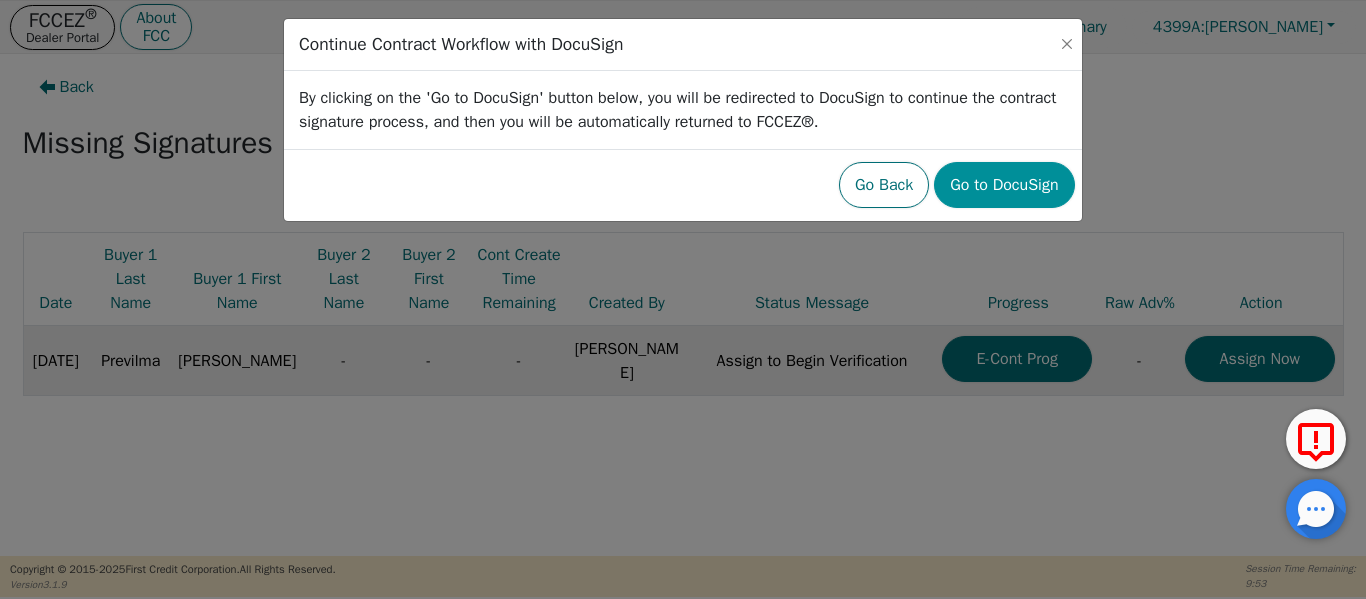 click on "Go to DocuSign" at bounding box center [1004, 185] 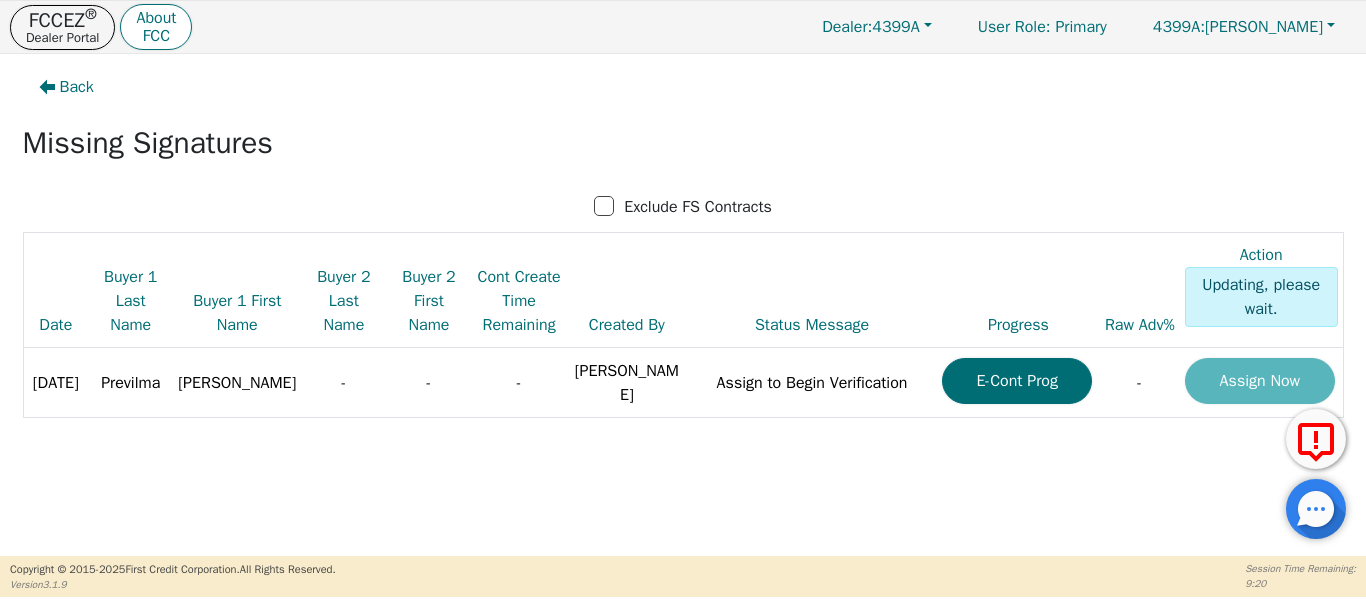 scroll, scrollTop: 0, scrollLeft: 0, axis: both 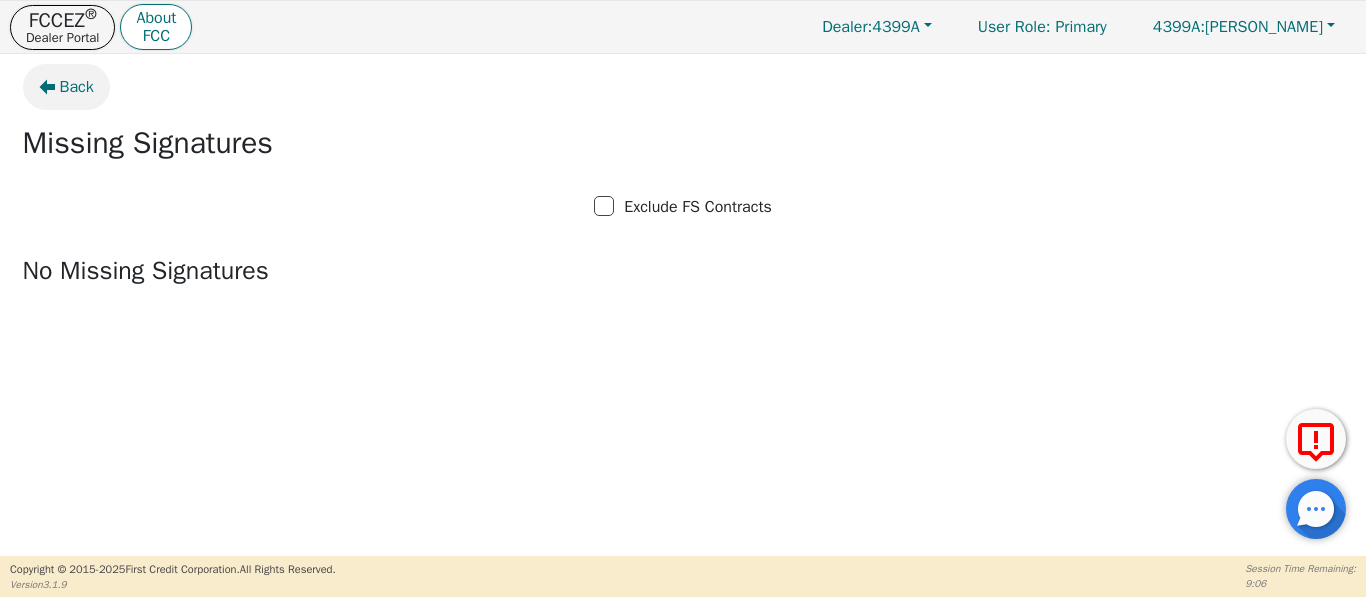click 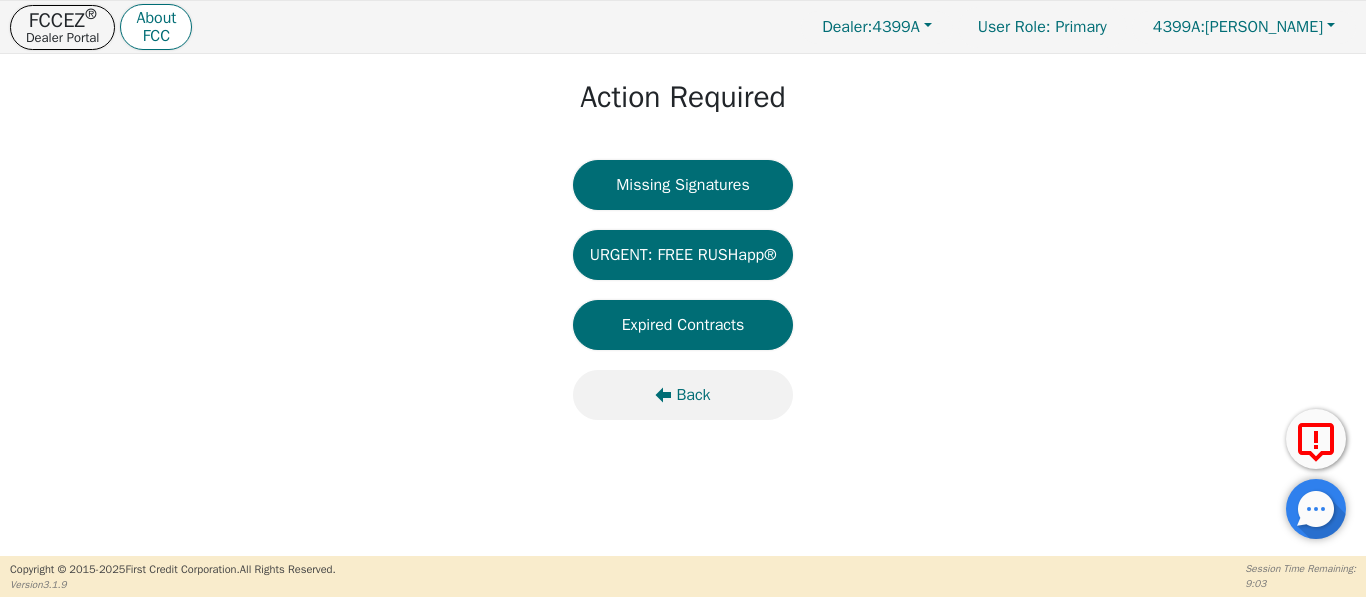 click on "Back" at bounding box center [693, 395] 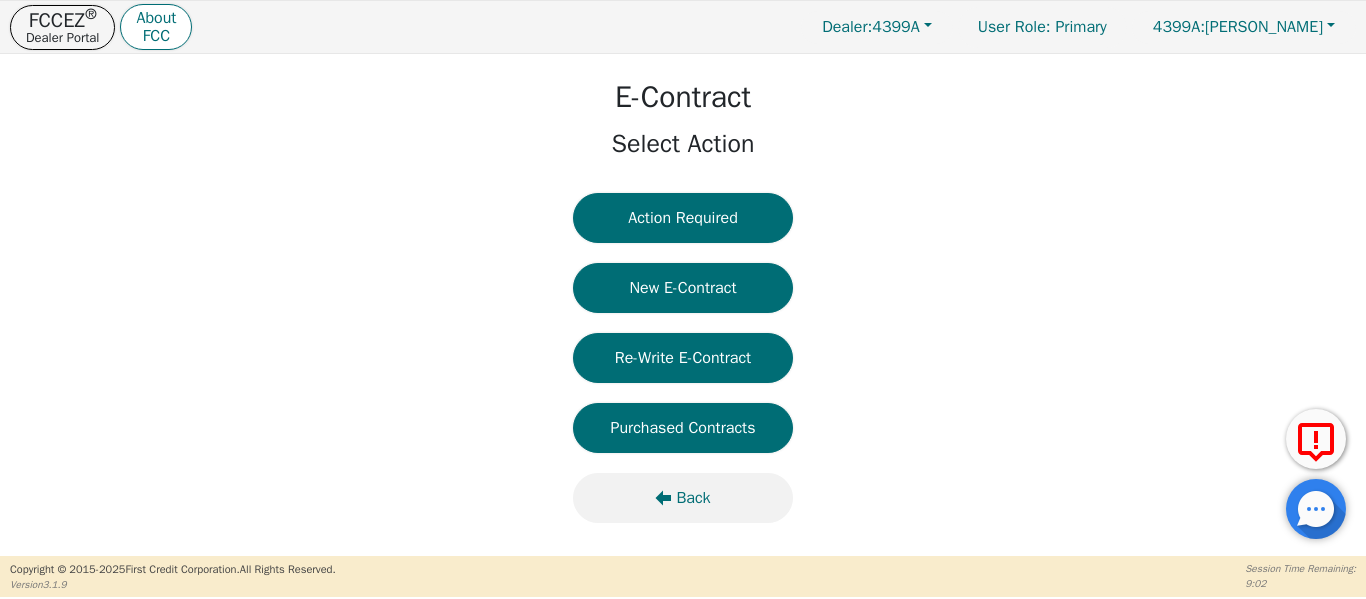 click on "Back" at bounding box center (693, 498) 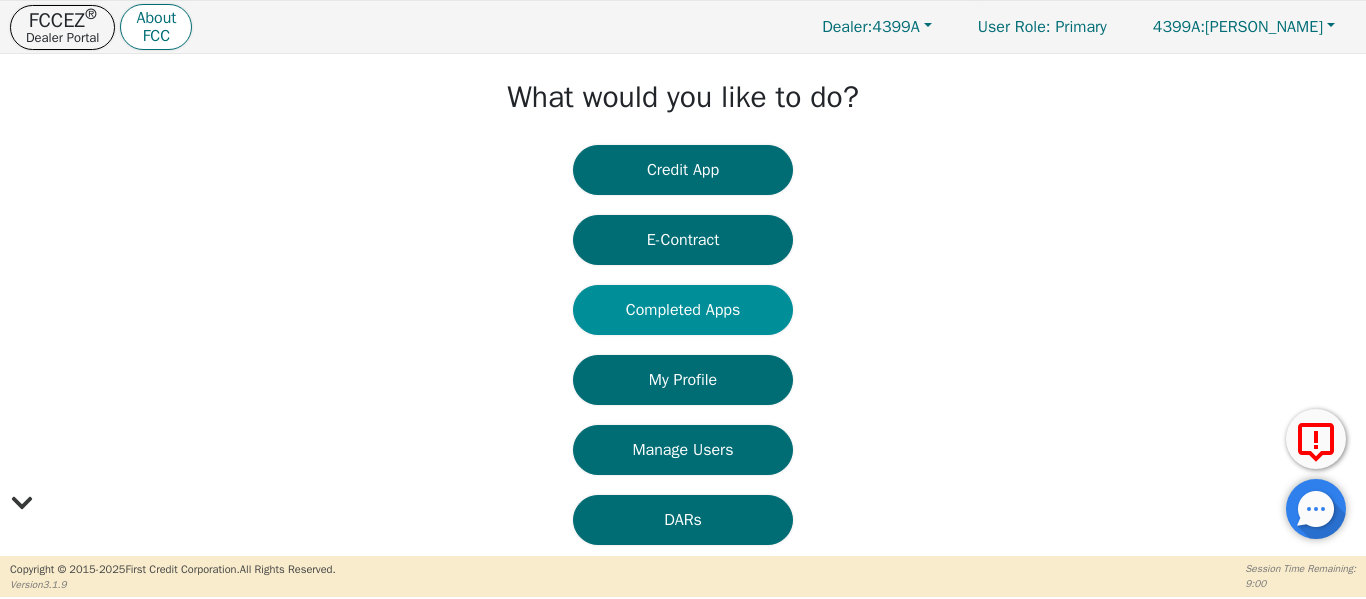 click on "Completed Apps" at bounding box center [683, 310] 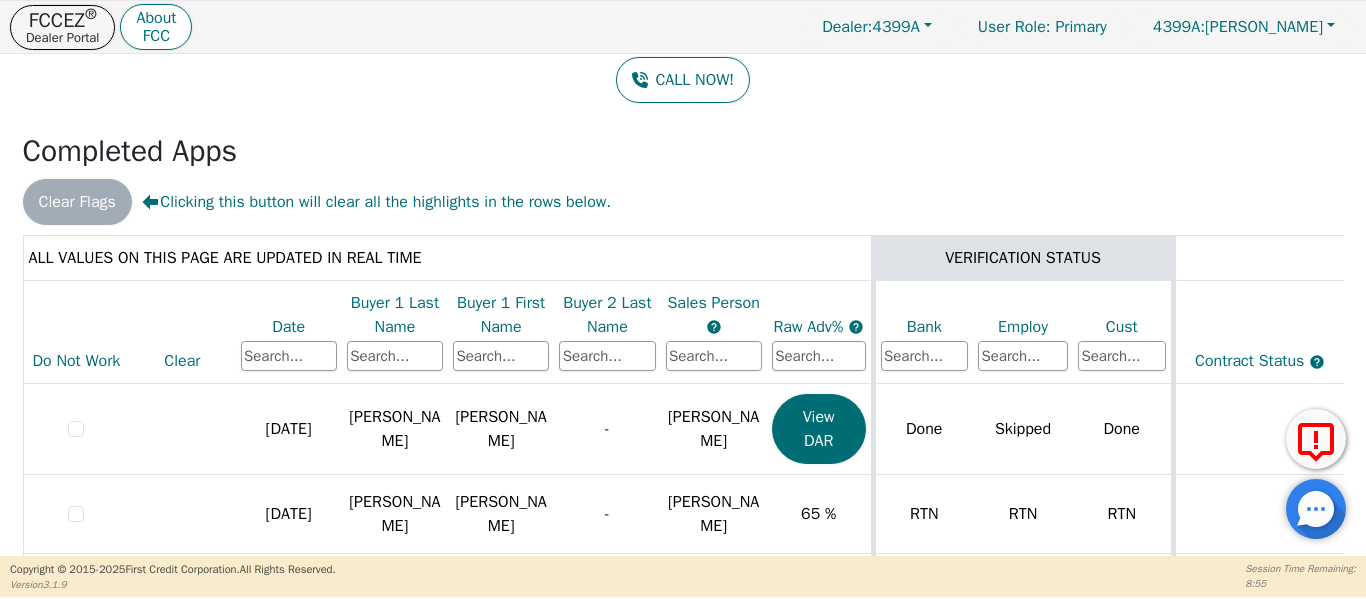 scroll, scrollTop: 167, scrollLeft: 0, axis: vertical 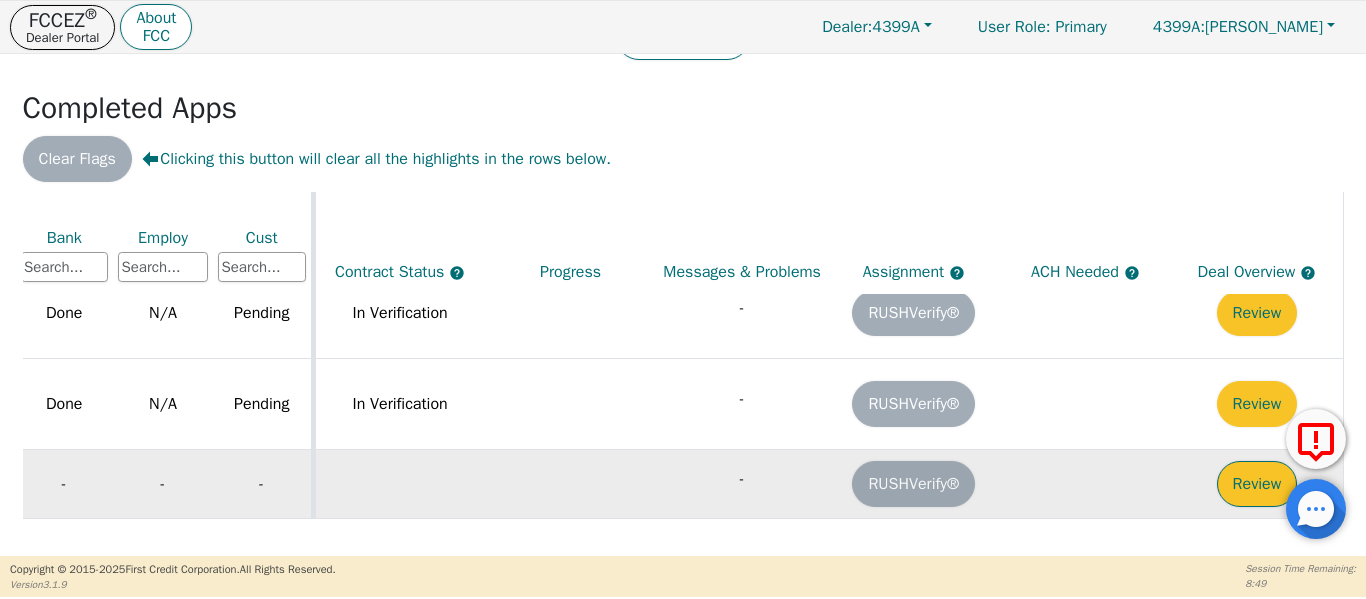 click on "Review" at bounding box center [1257, 484] 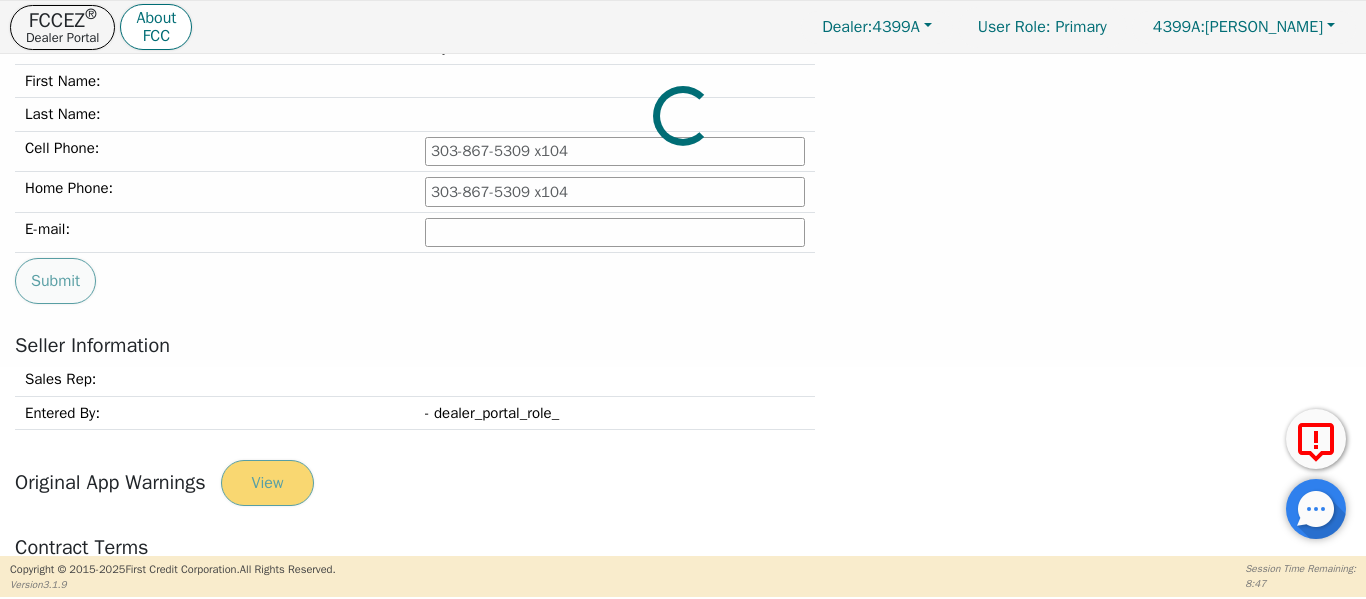 type on "210-544-7782" 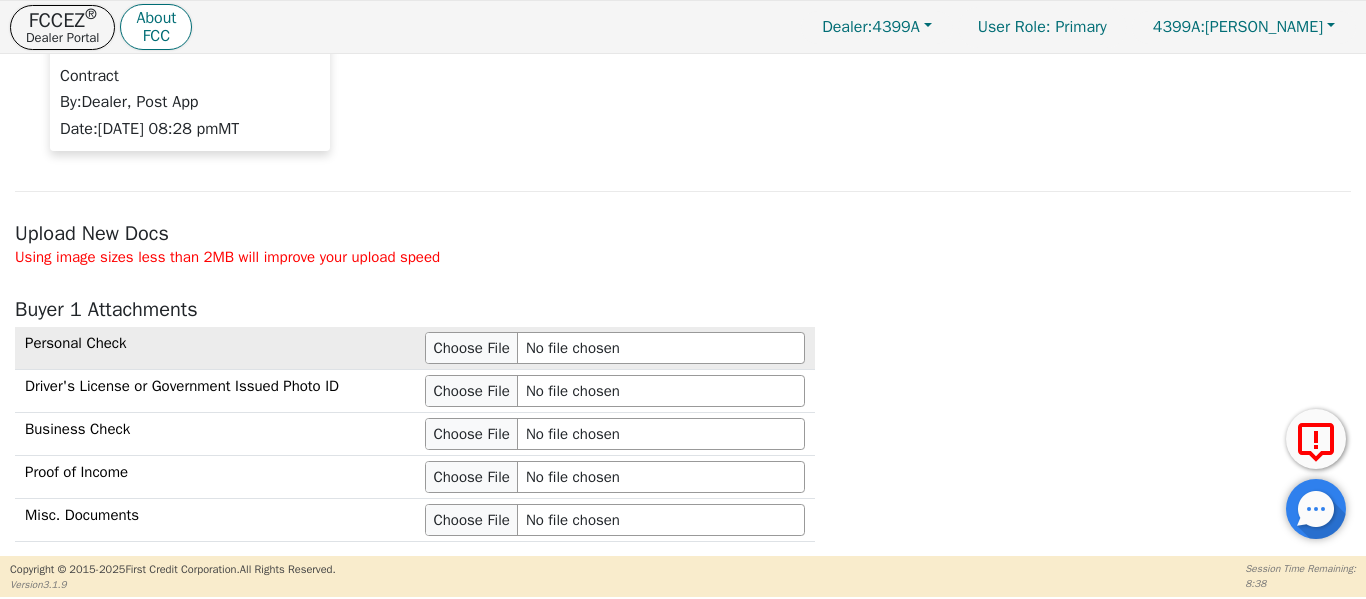 scroll, scrollTop: 1656, scrollLeft: 0, axis: vertical 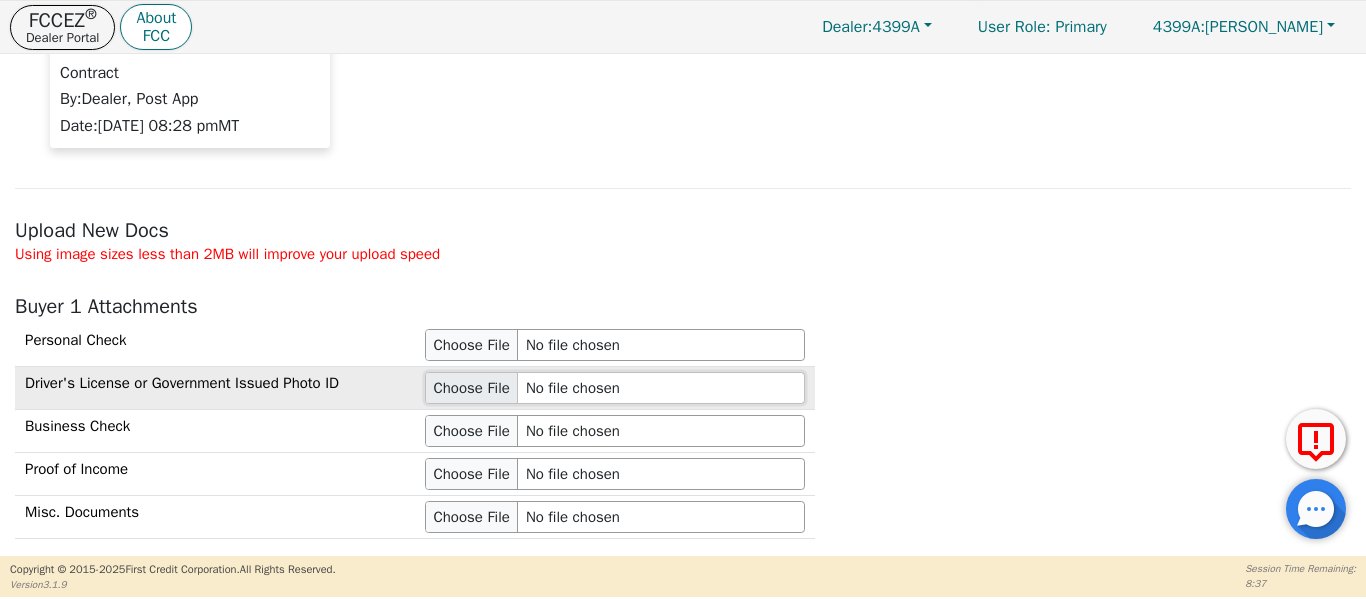 click at bounding box center (615, 388) 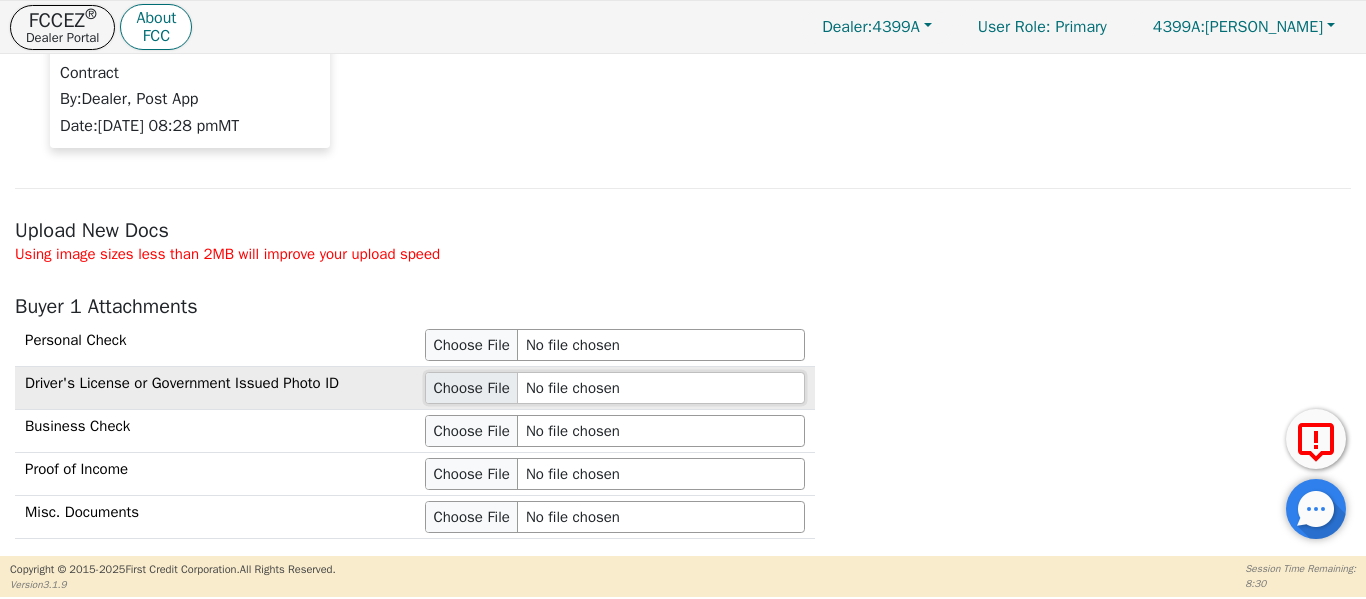 type on "C:\fakepath\IMG_4724.JPG" 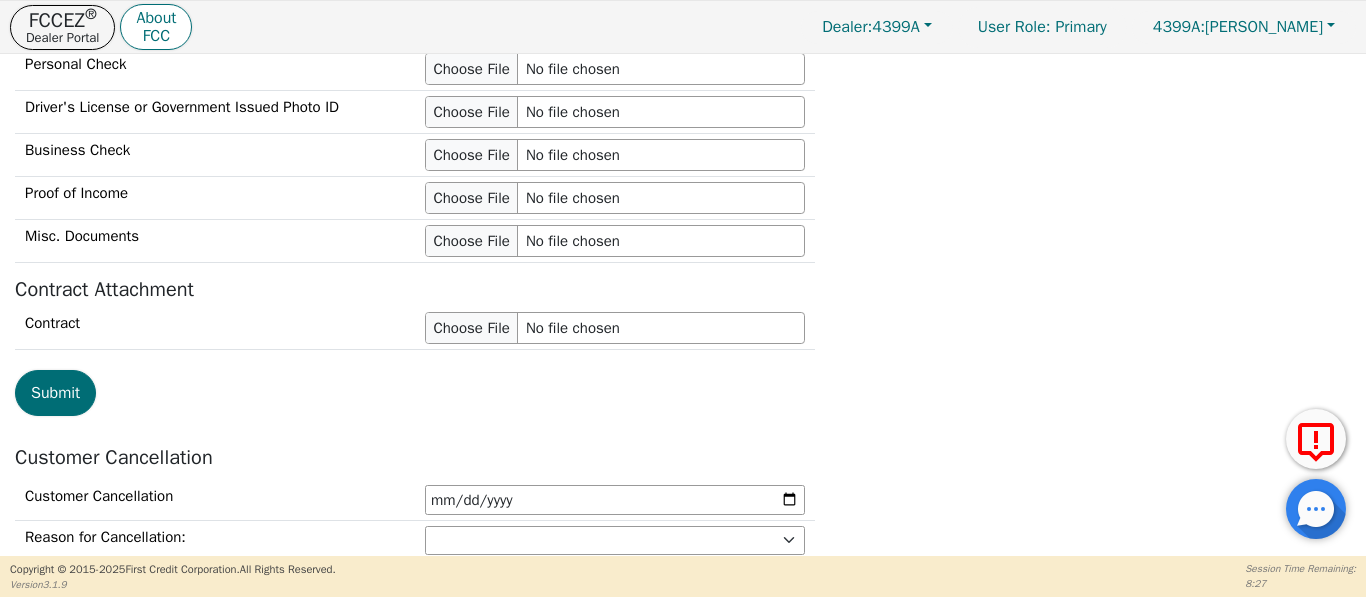 scroll, scrollTop: 2322, scrollLeft: 0, axis: vertical 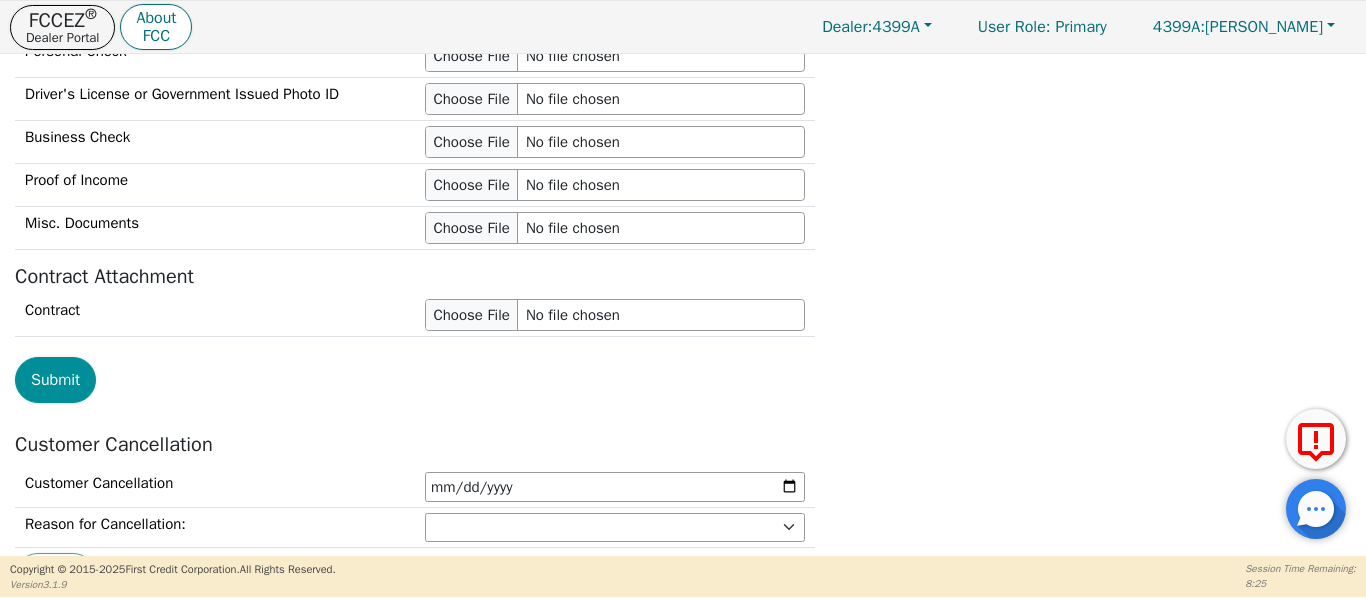 click on "Submit" at bounding box center (55, 380) 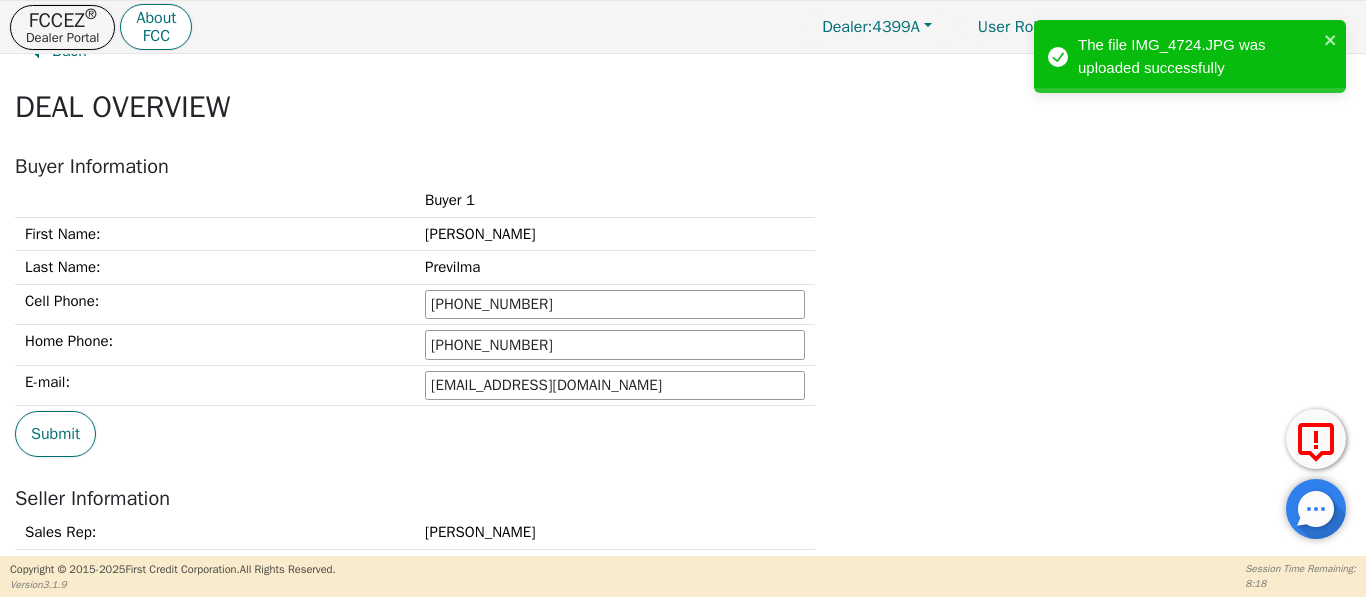 scroll, scrollTop: 0, scrollLeft: 0, axis: both 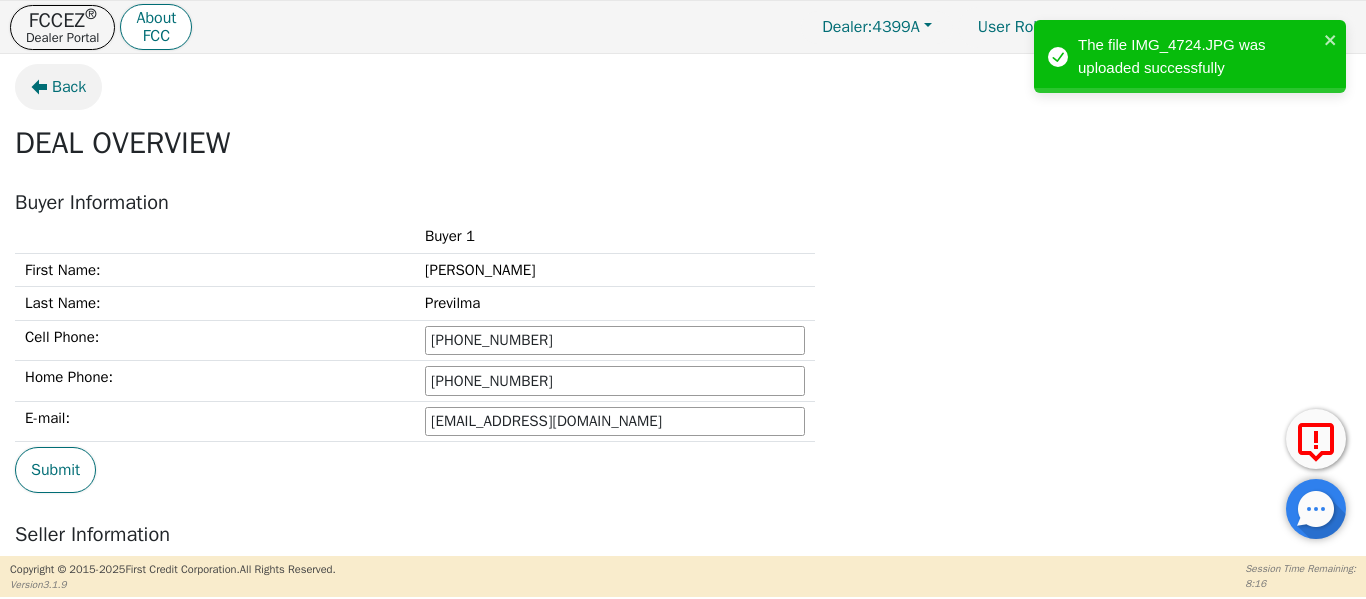 click on "Back" at bounding box center [69, 87] 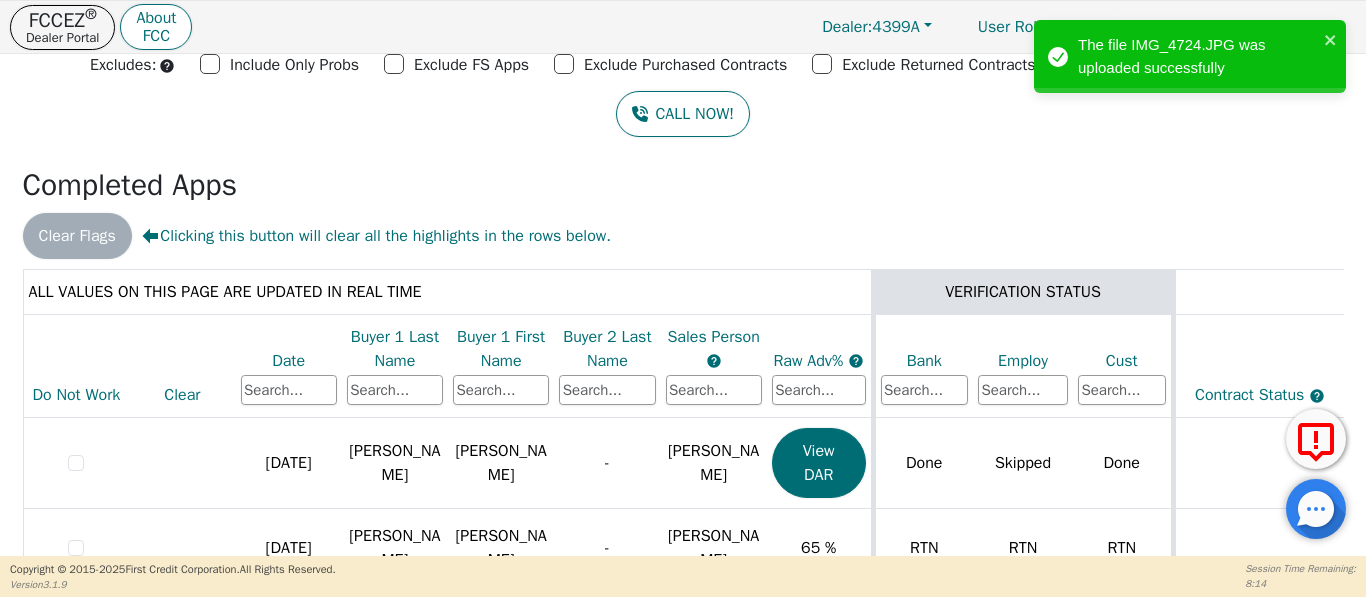 scroll, scrollTop: 133, scrollLeft: 0, axis: vertical 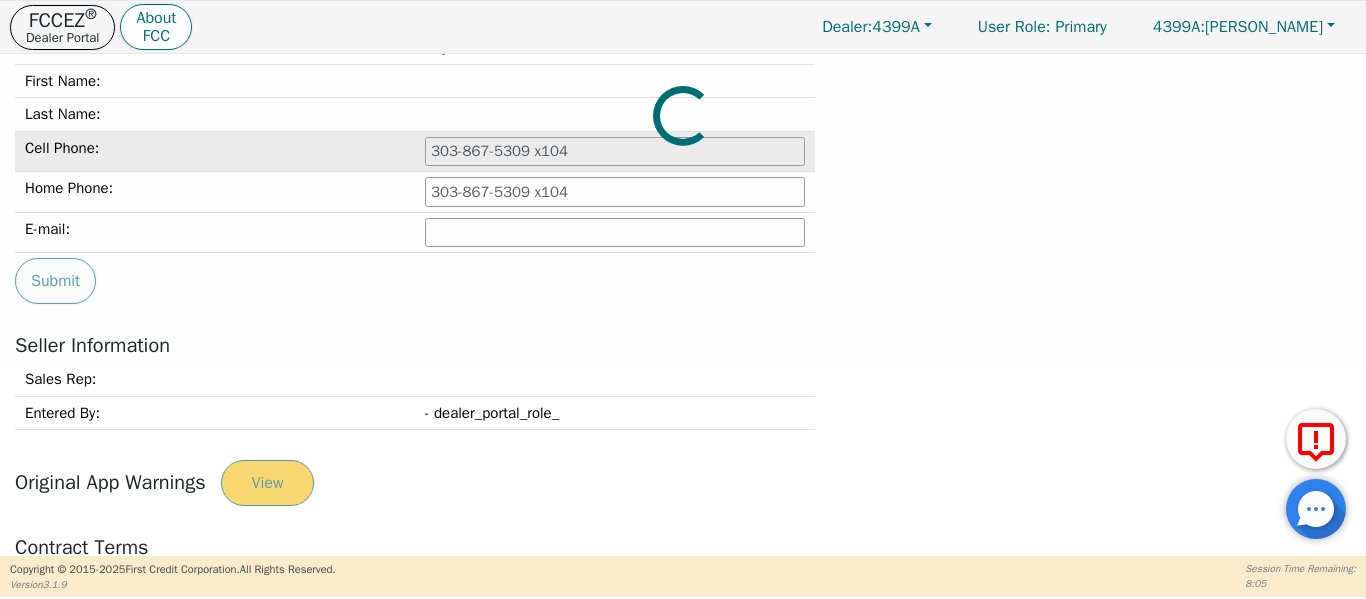 type on "[PHONE_NUMBER]" 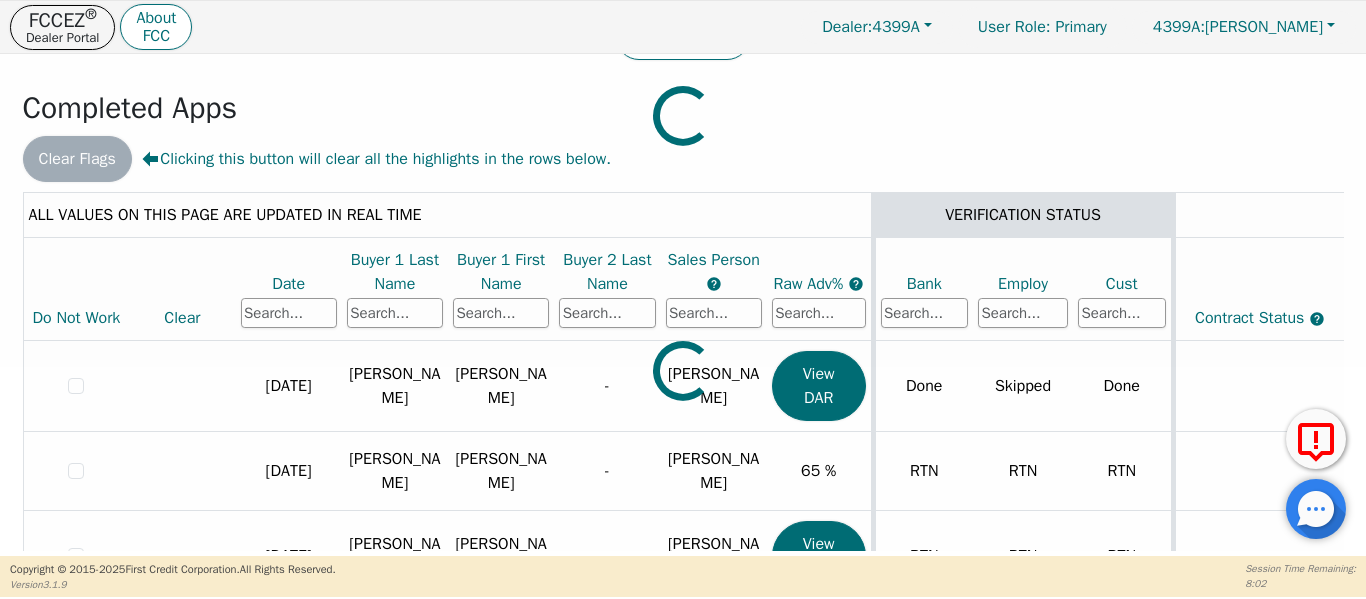 scroll, scrollTop: 0, scrollLeft: 0, axis: both 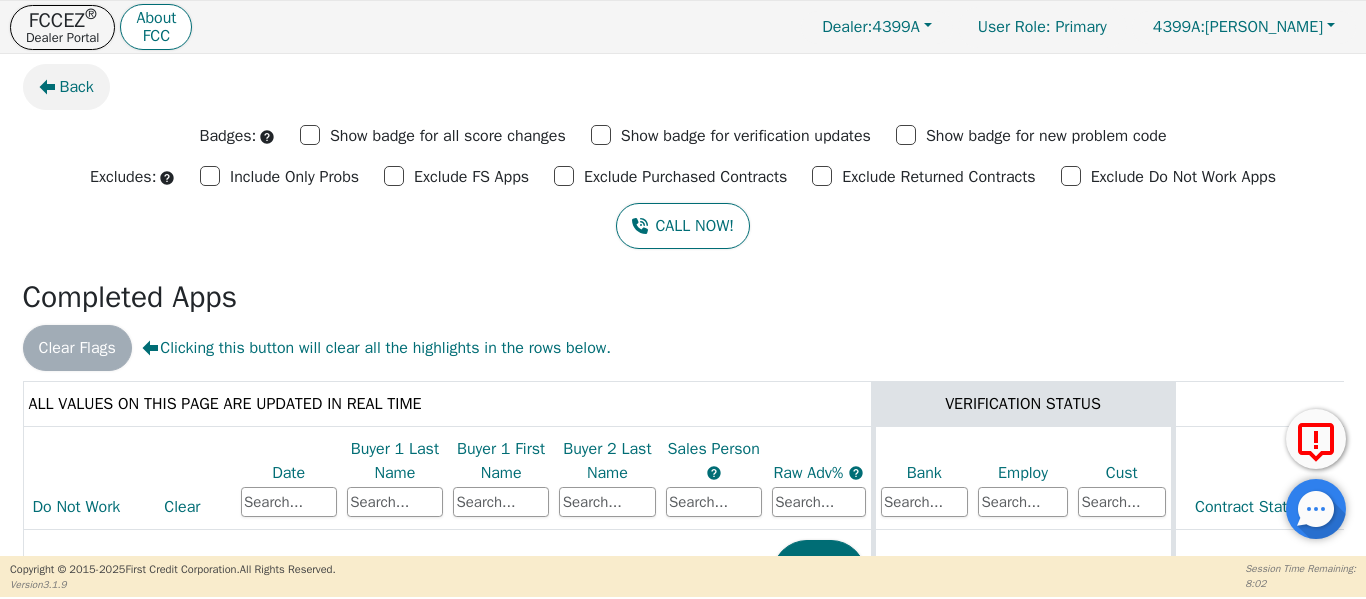 click on "Back" at bounding box center (77, 87) 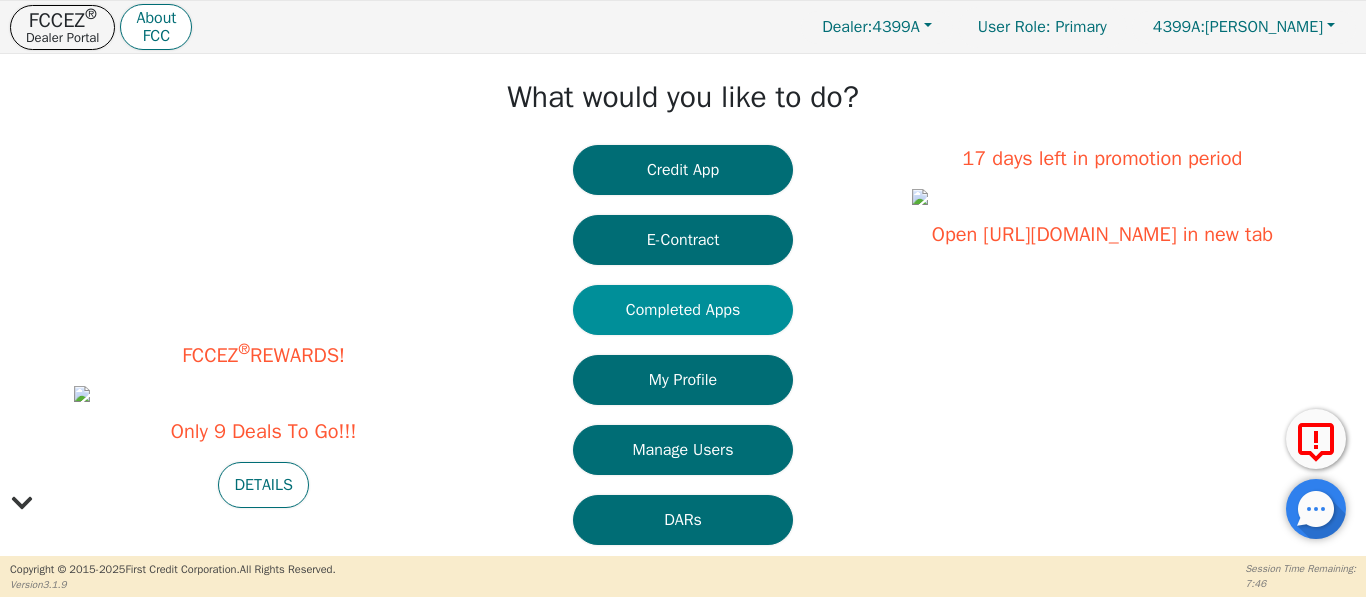 click on "Completed Apps" at bounding box center (683, 310) 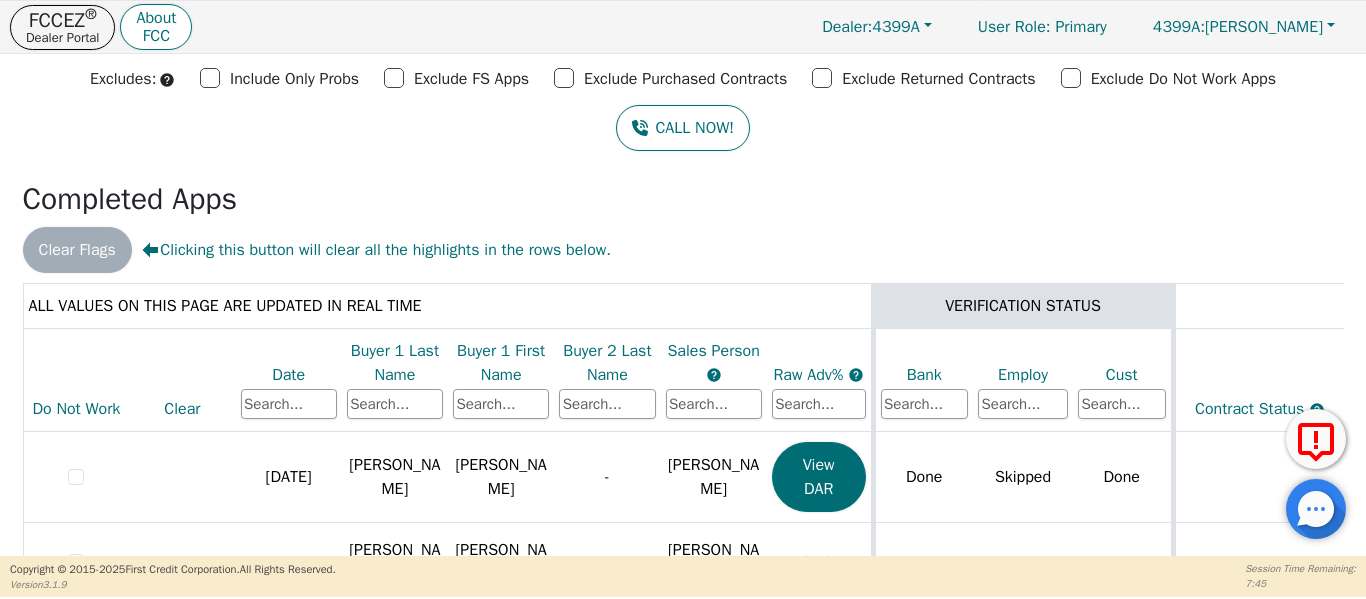scroll, scrollTop: 100, scrollLeft: 0, axis: vertical 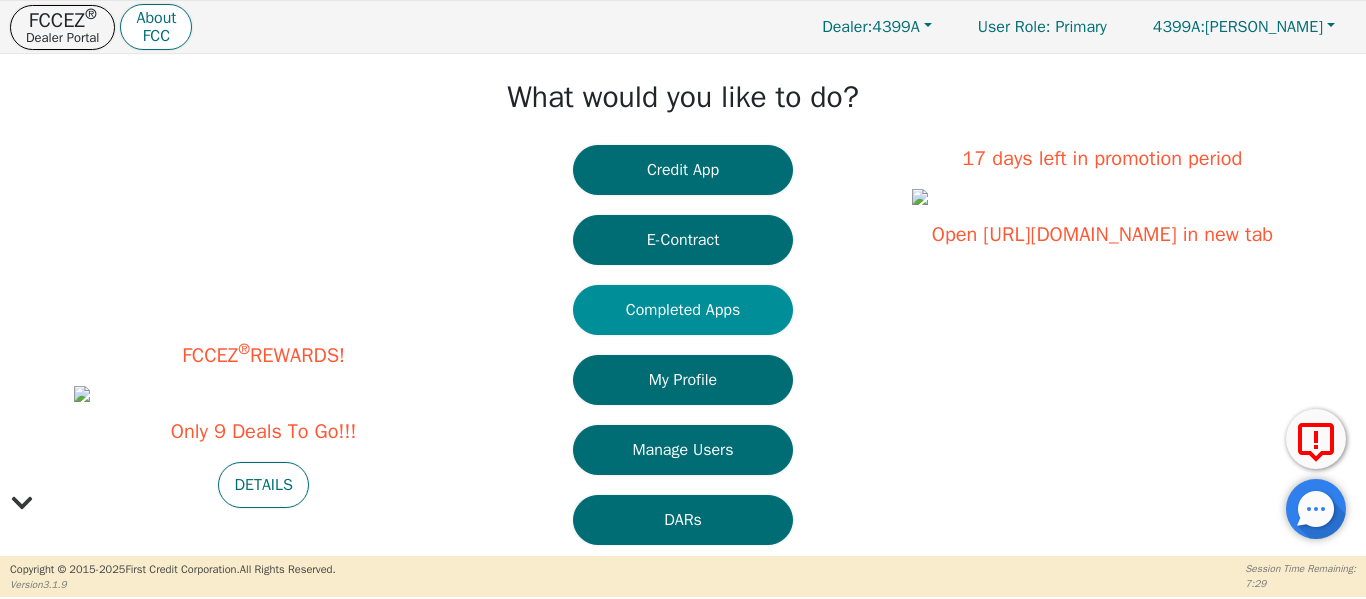 click on "Completed Apps" at bounding box center (683, 310) 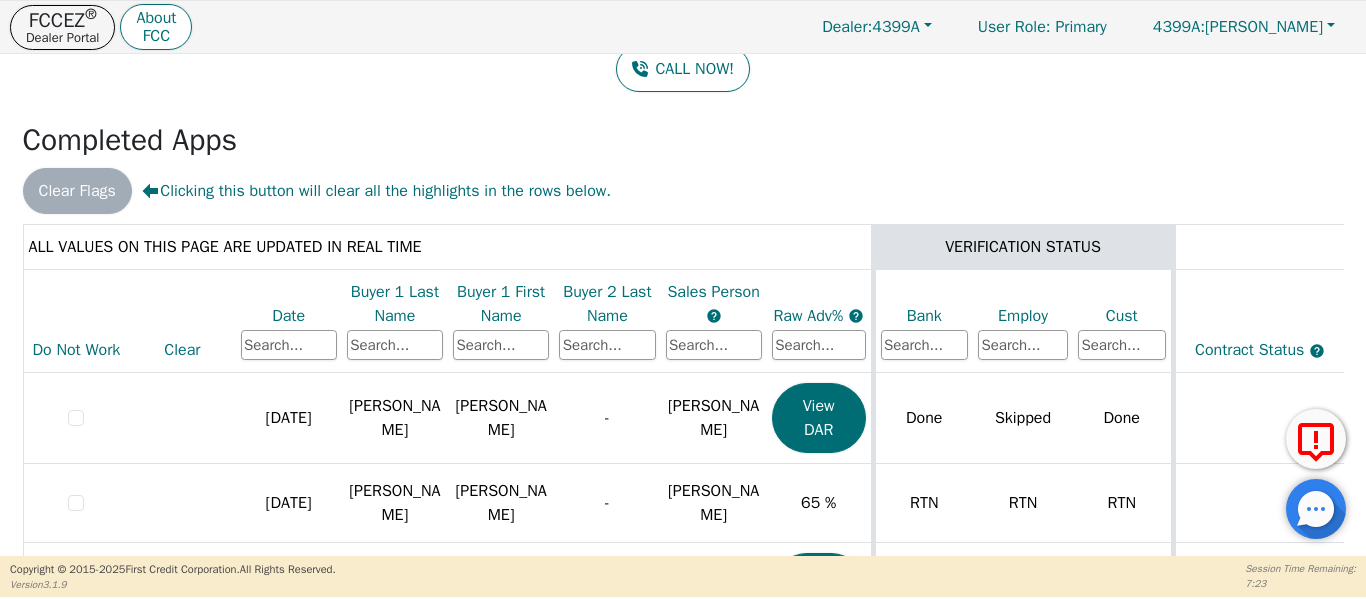 scroll, scrollTop: 167, scrollLeft: 0, axis: vertical 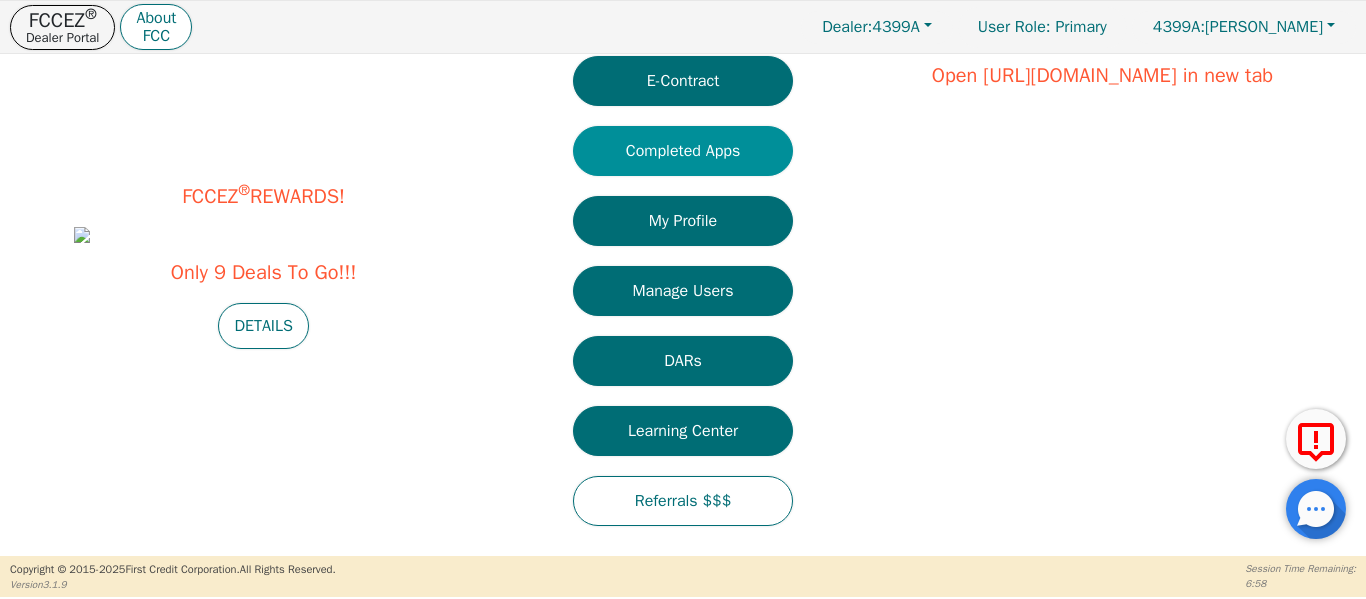 click on "Completed Apps" at bounding box center (683, 151) 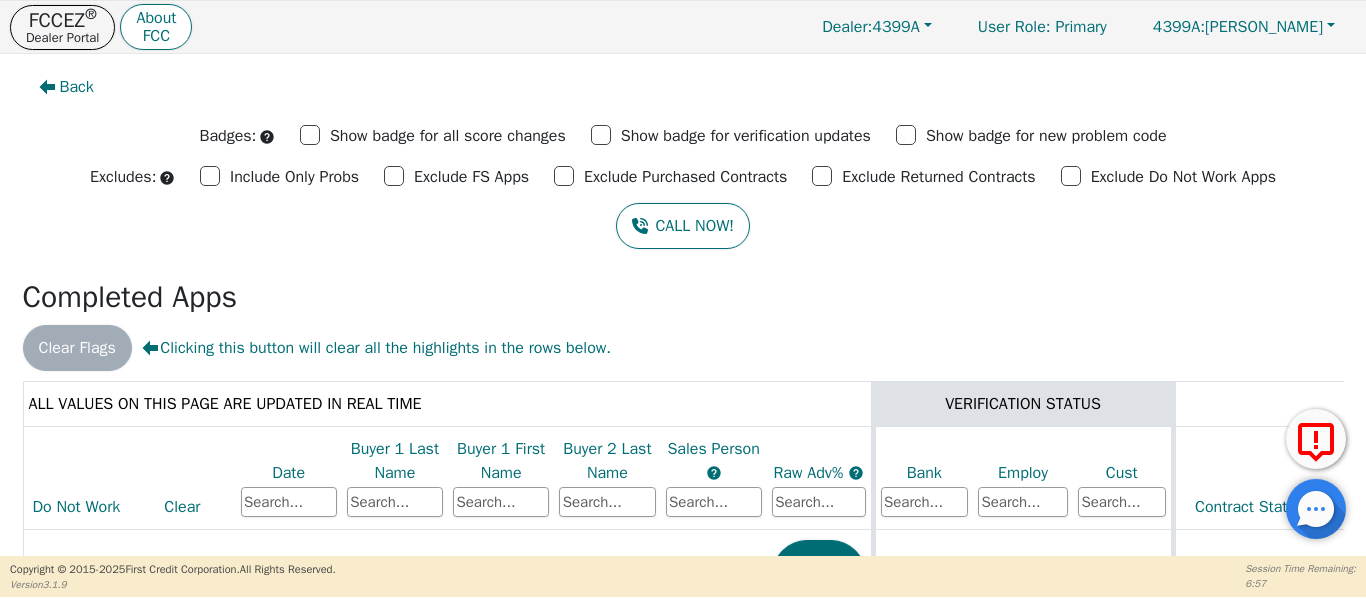 scroll, scrollTop: 133, scrollLeft: 0, axis: vertical 